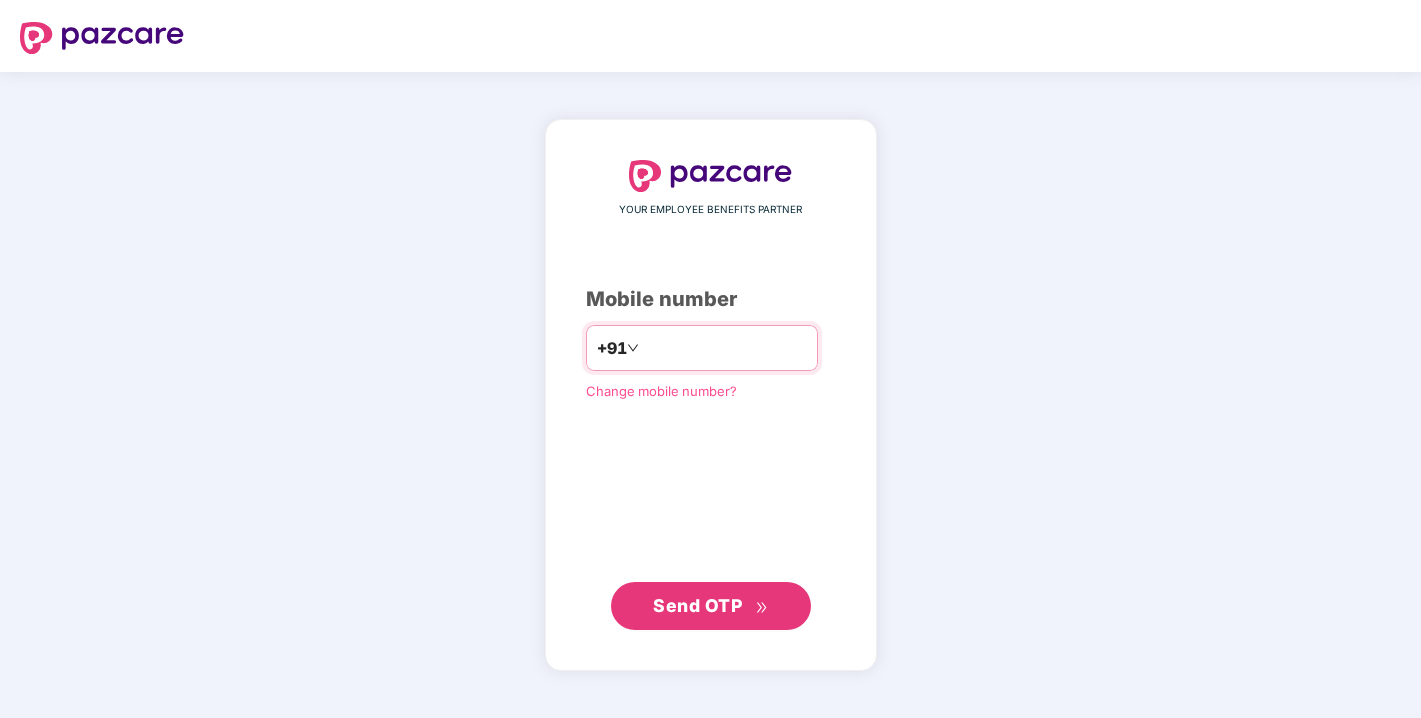 scroll, scrollTop: 0, scrollLeft: 0, axis: both 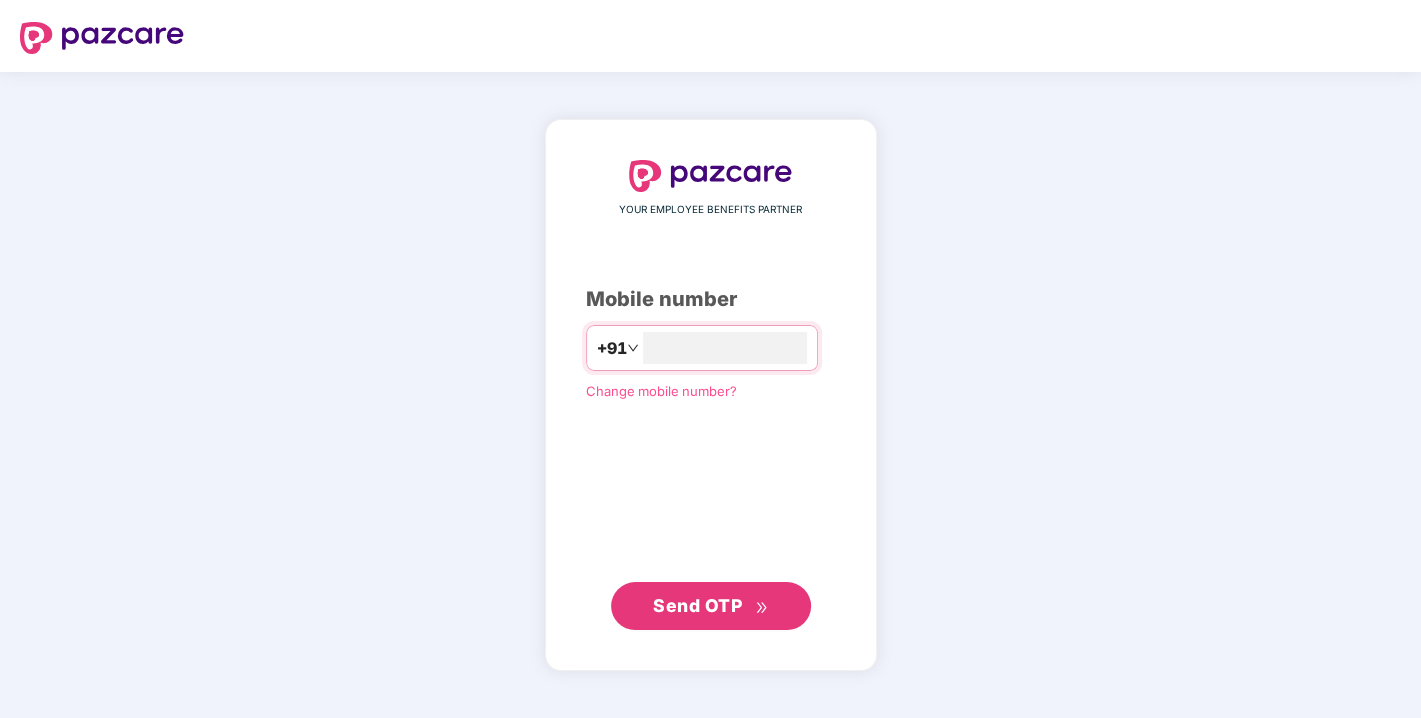 type on "**********" 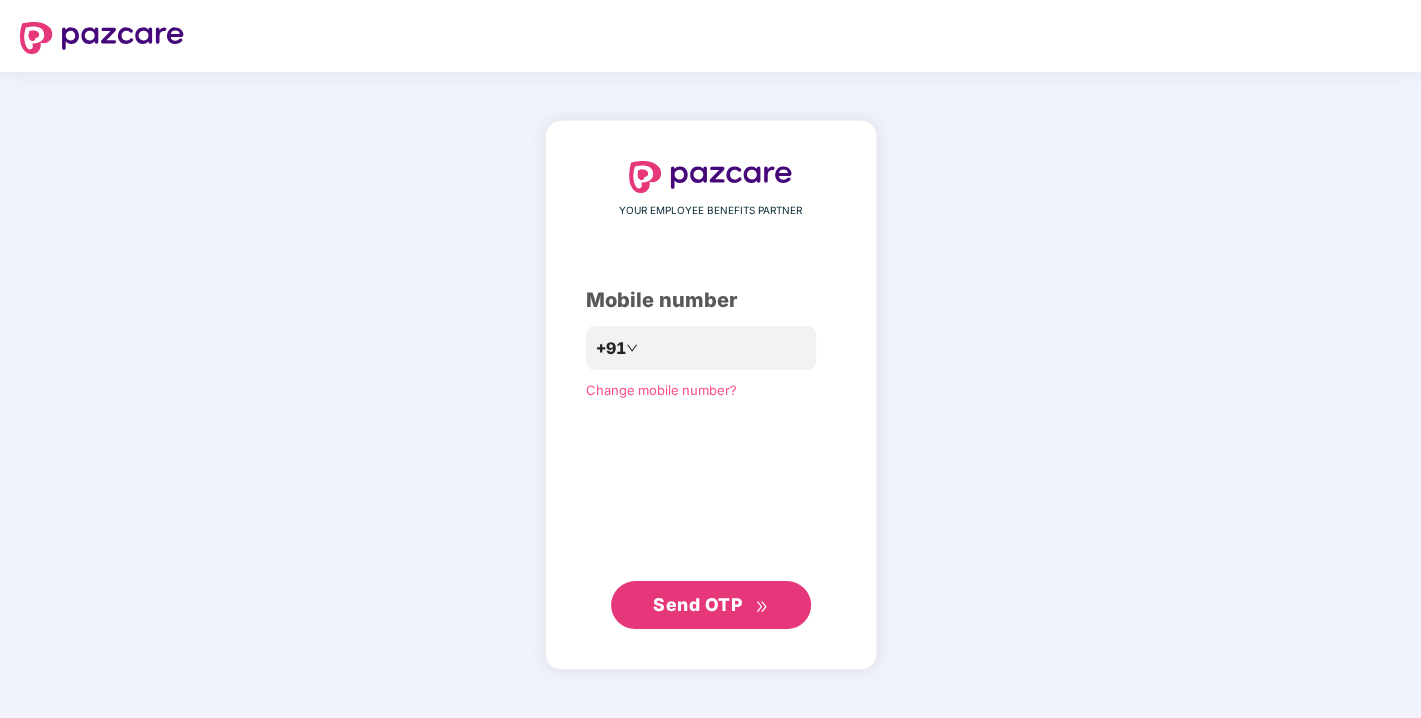 click on "Send OTP" at bounding box center (697, 604) 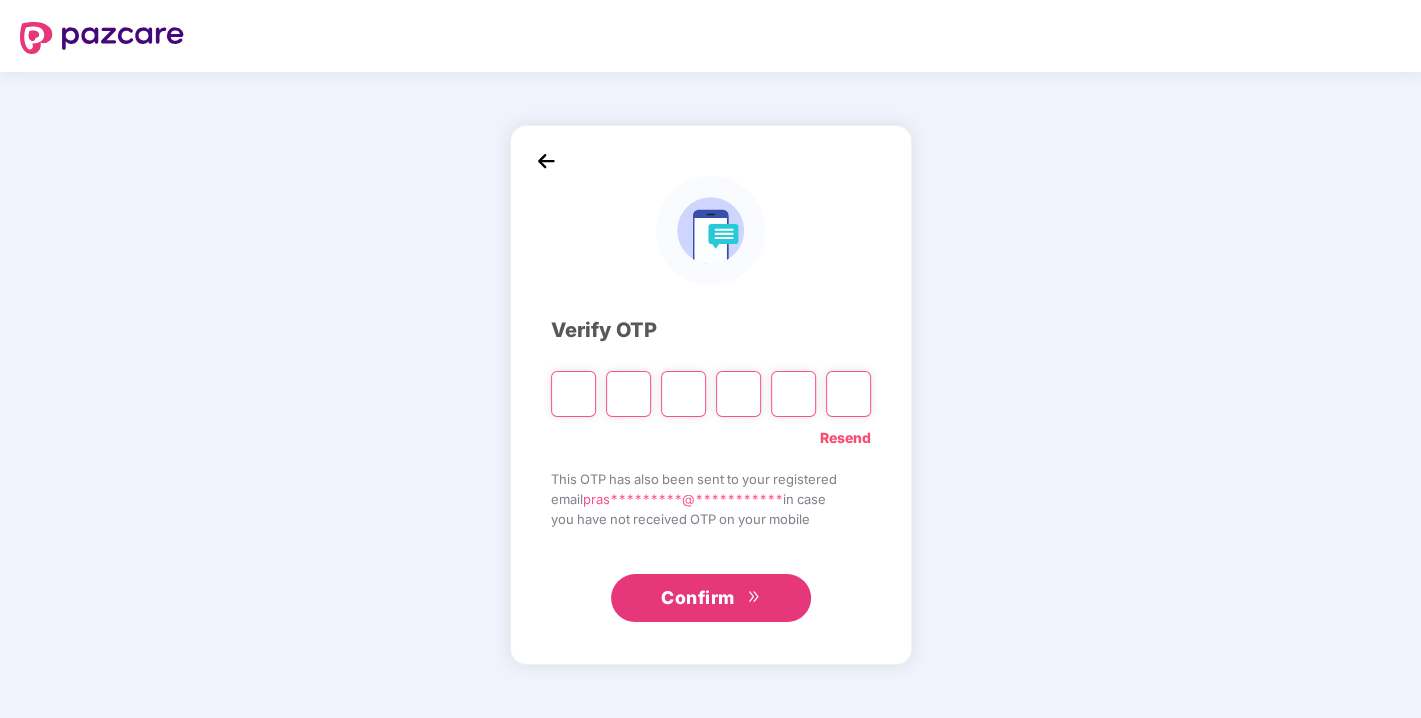 type on "*" 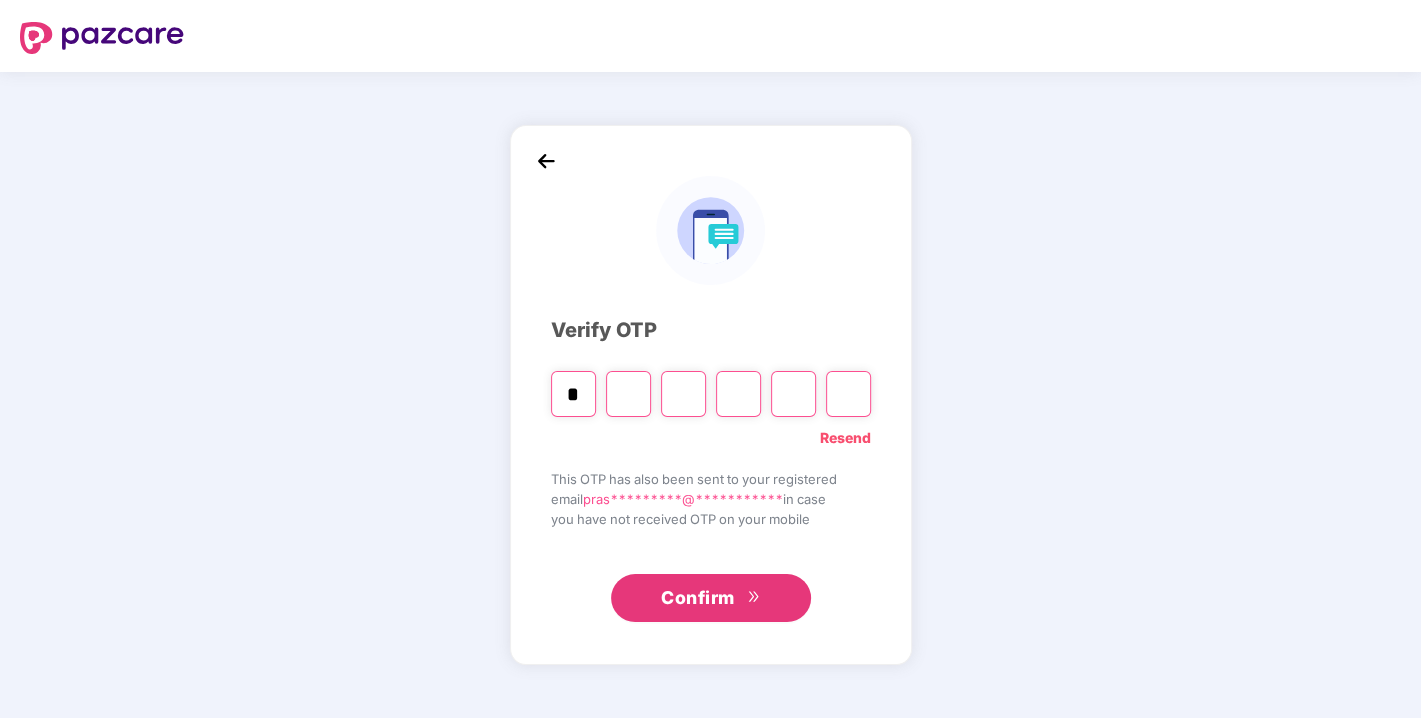 type on "*" 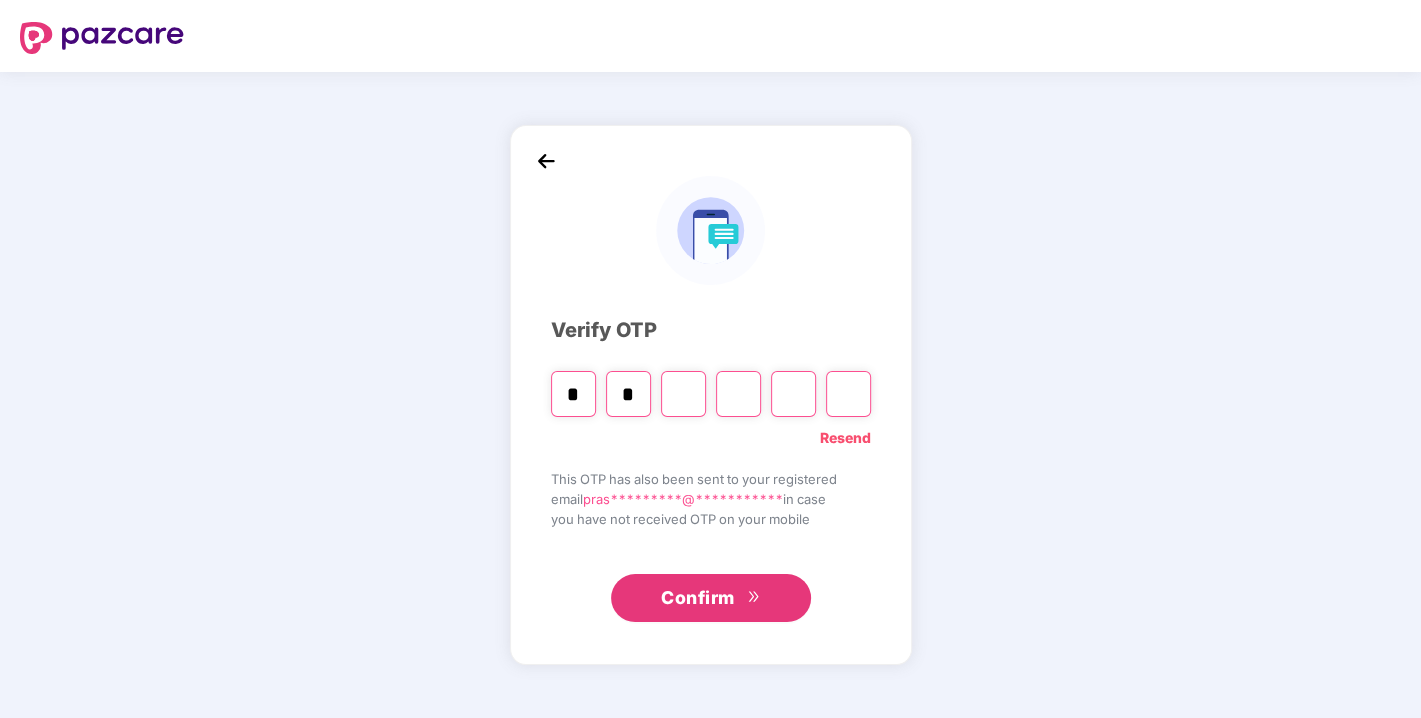 type on "*" 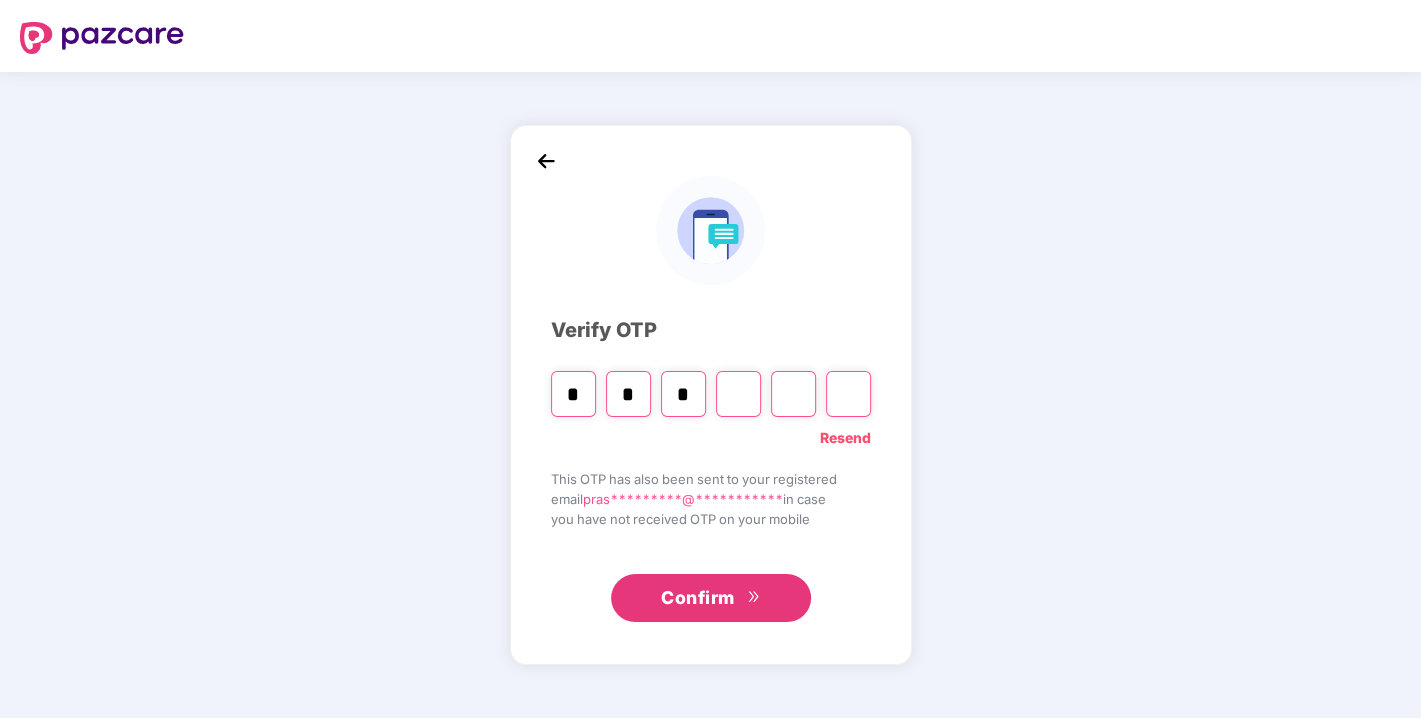 type on "*" 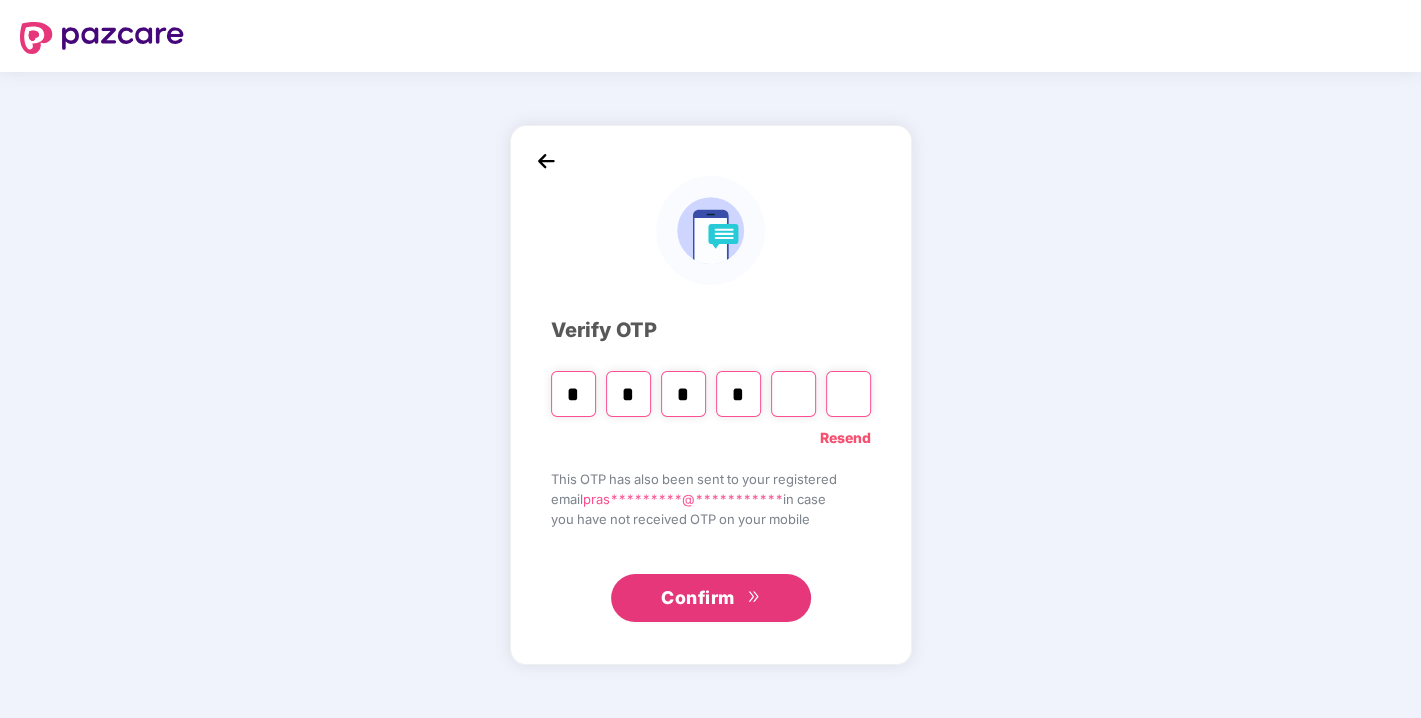 type on "*" 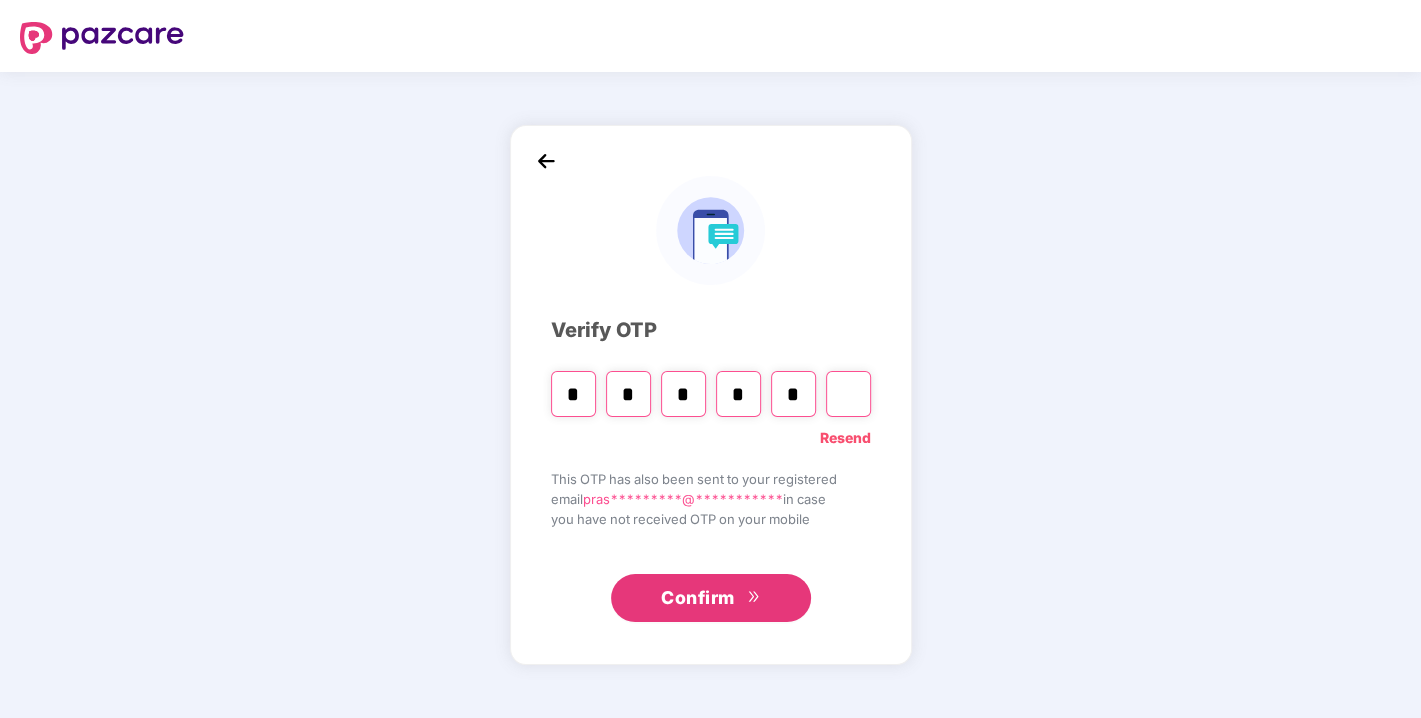 type on "*" 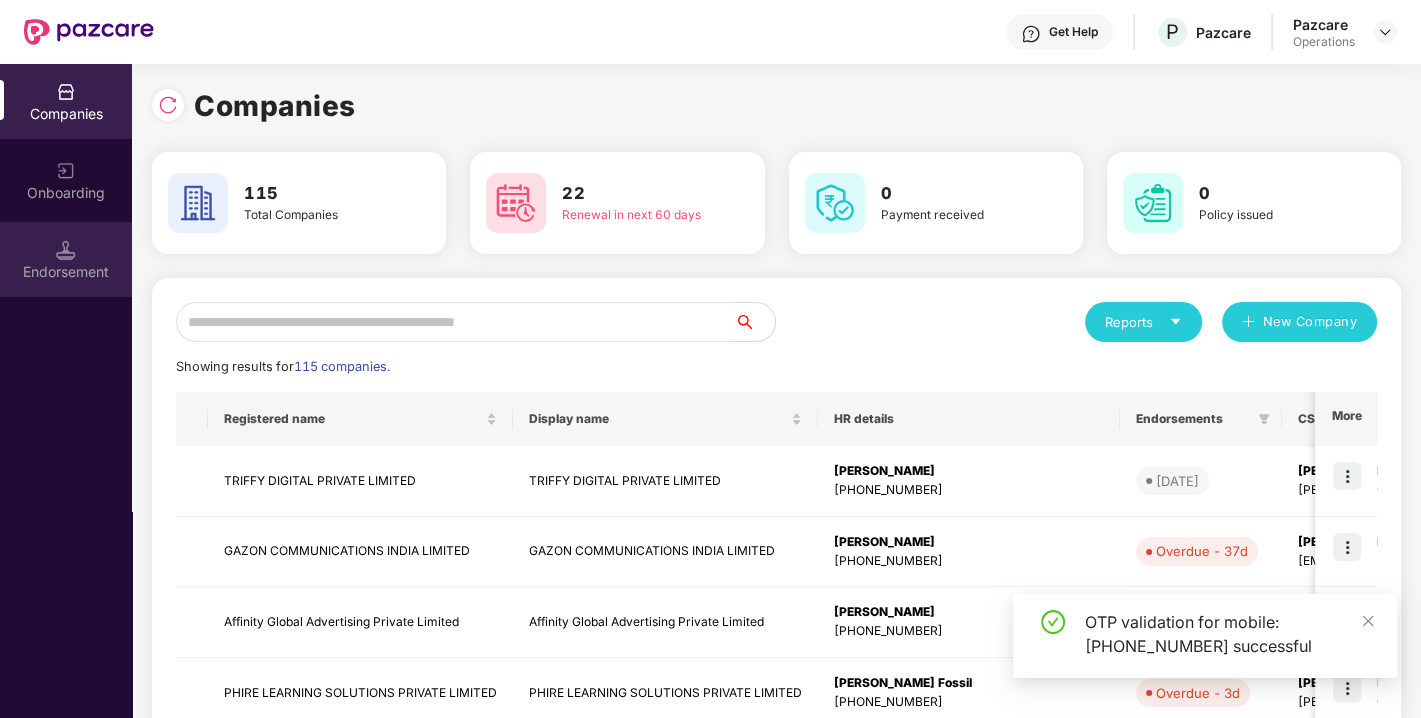 click on "Endorsement" at bounding box center [66, 272] 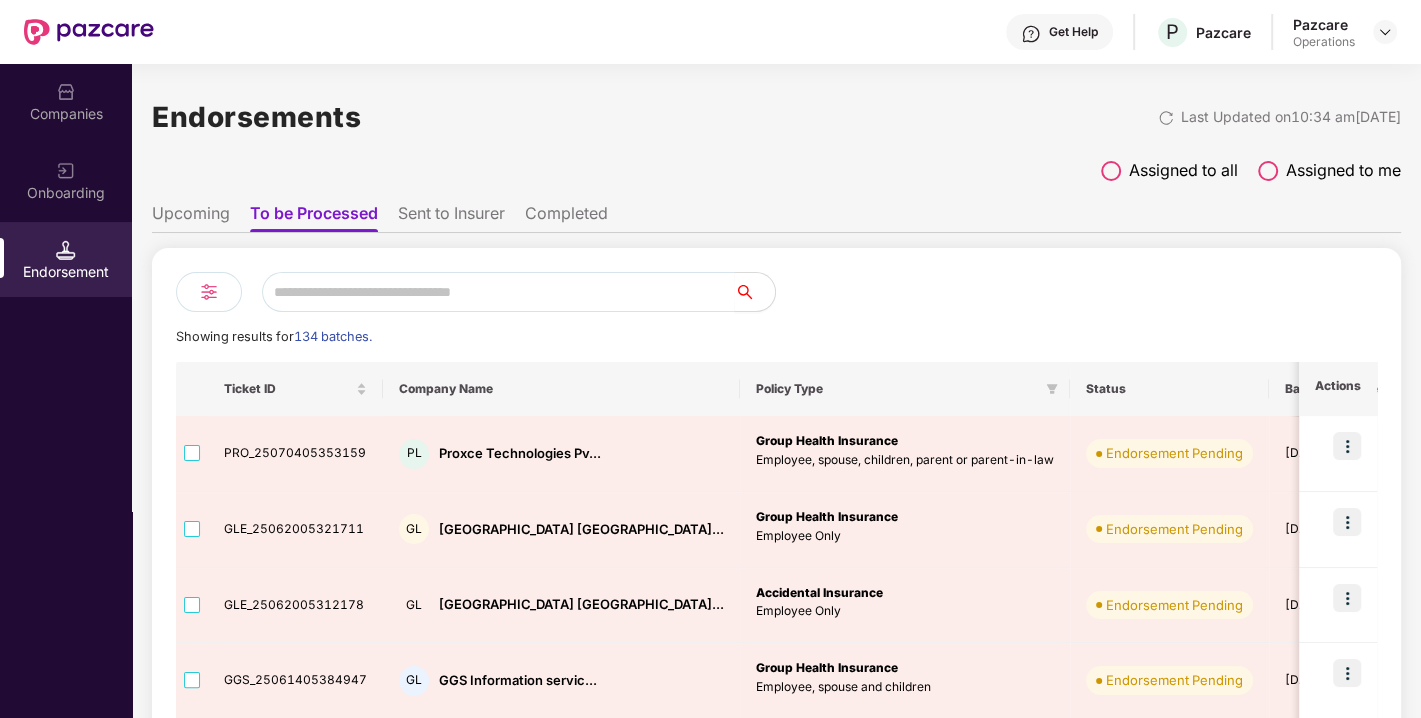 click on "Upcoming" at bounding box center [191, 217] 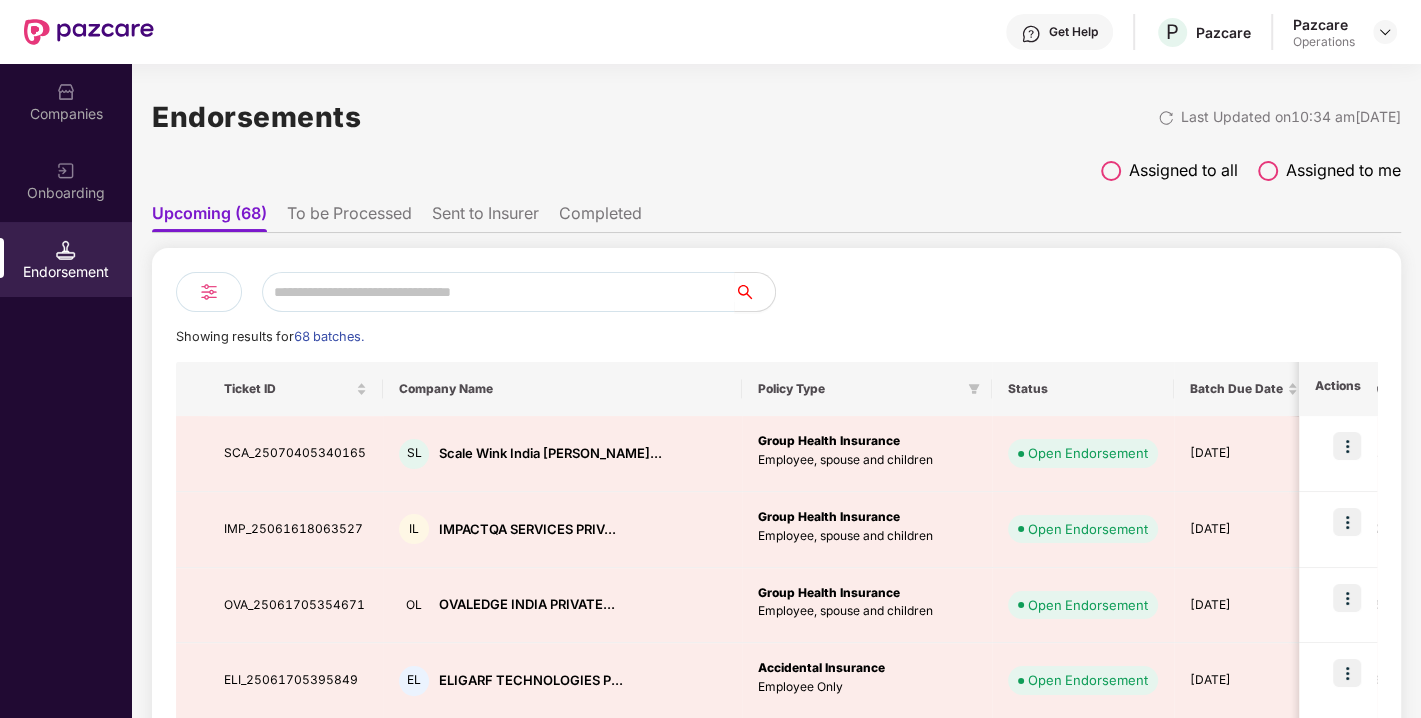 click on "To be Processed" at bounding box center (349, 217) 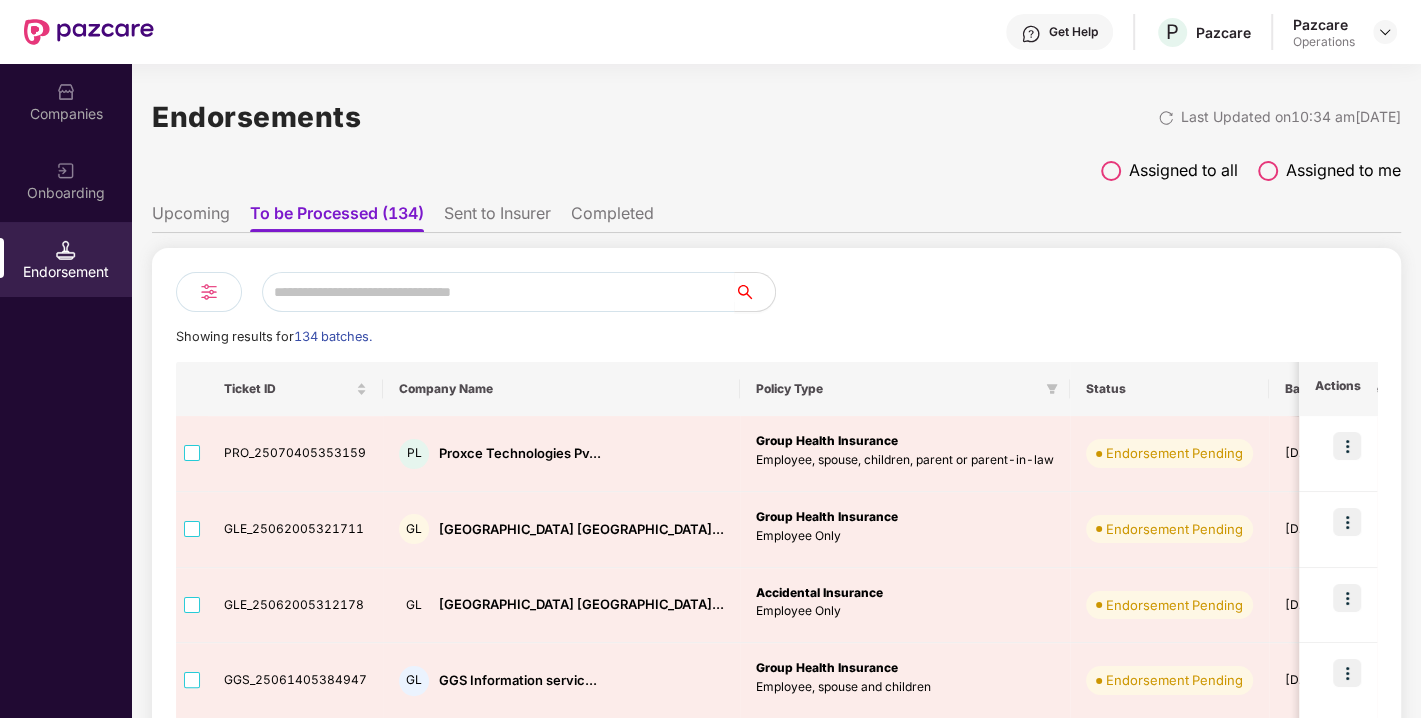 click on "Upcoming  To be Processed (134) Sent to Insurer  Completed" at bounding box center (776, 213) 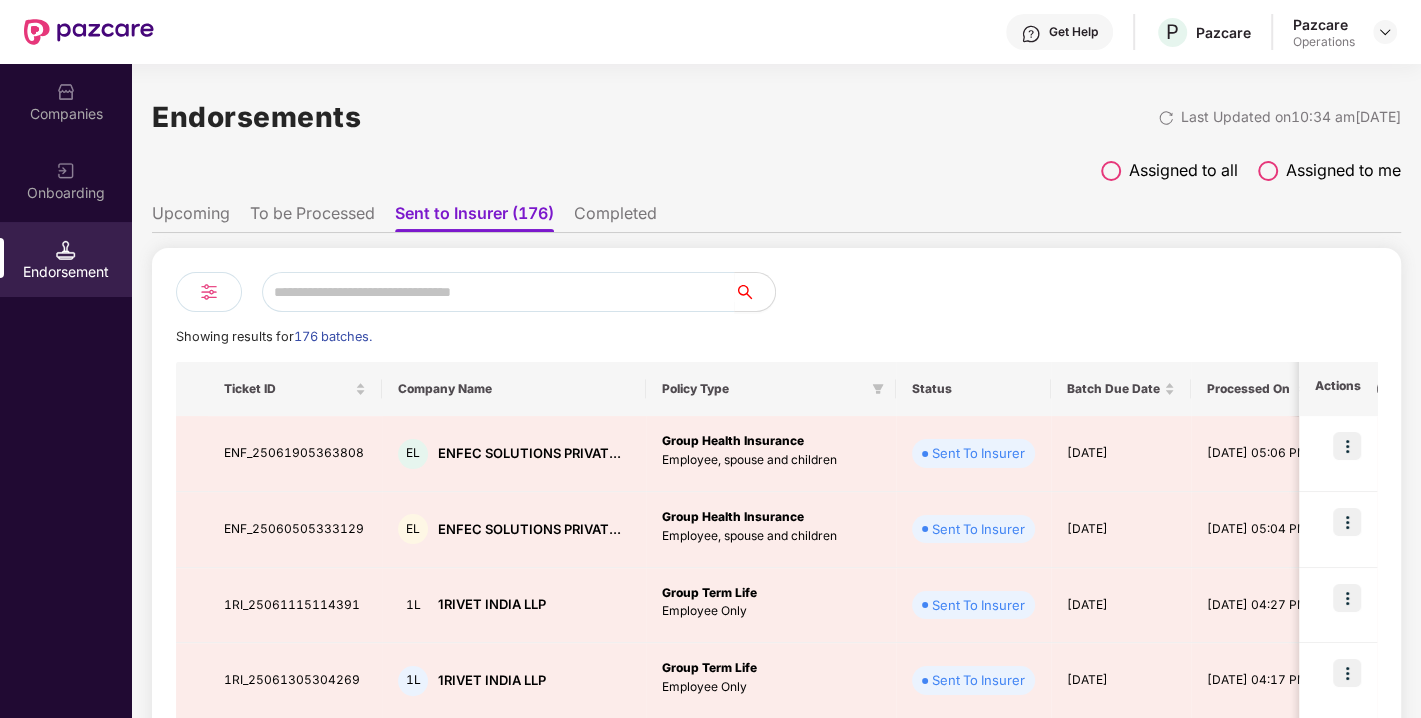 click on "Completed" at bounding box center [615, 217] 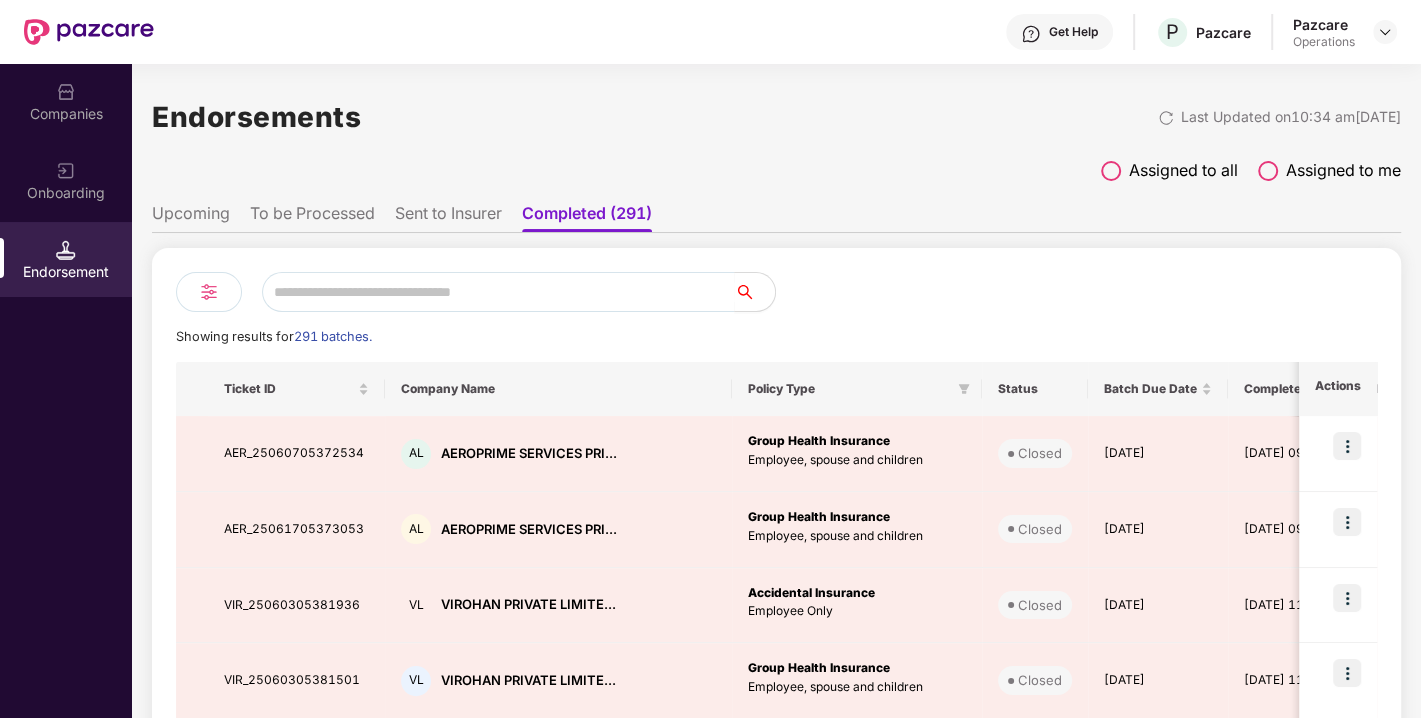 click on "To be Processed" at bounding box center (312, 217) 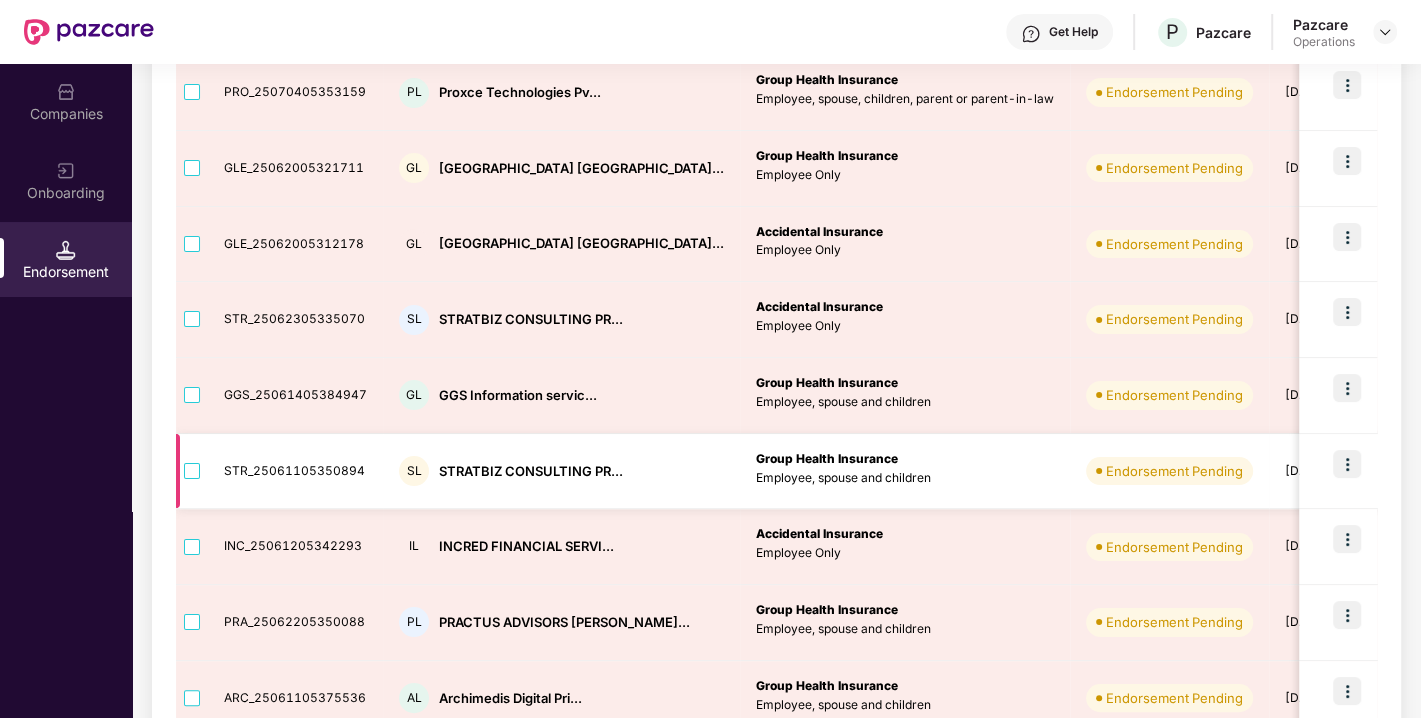 scroll, scrollTop: 0, scrollLeft: 0, axis: both 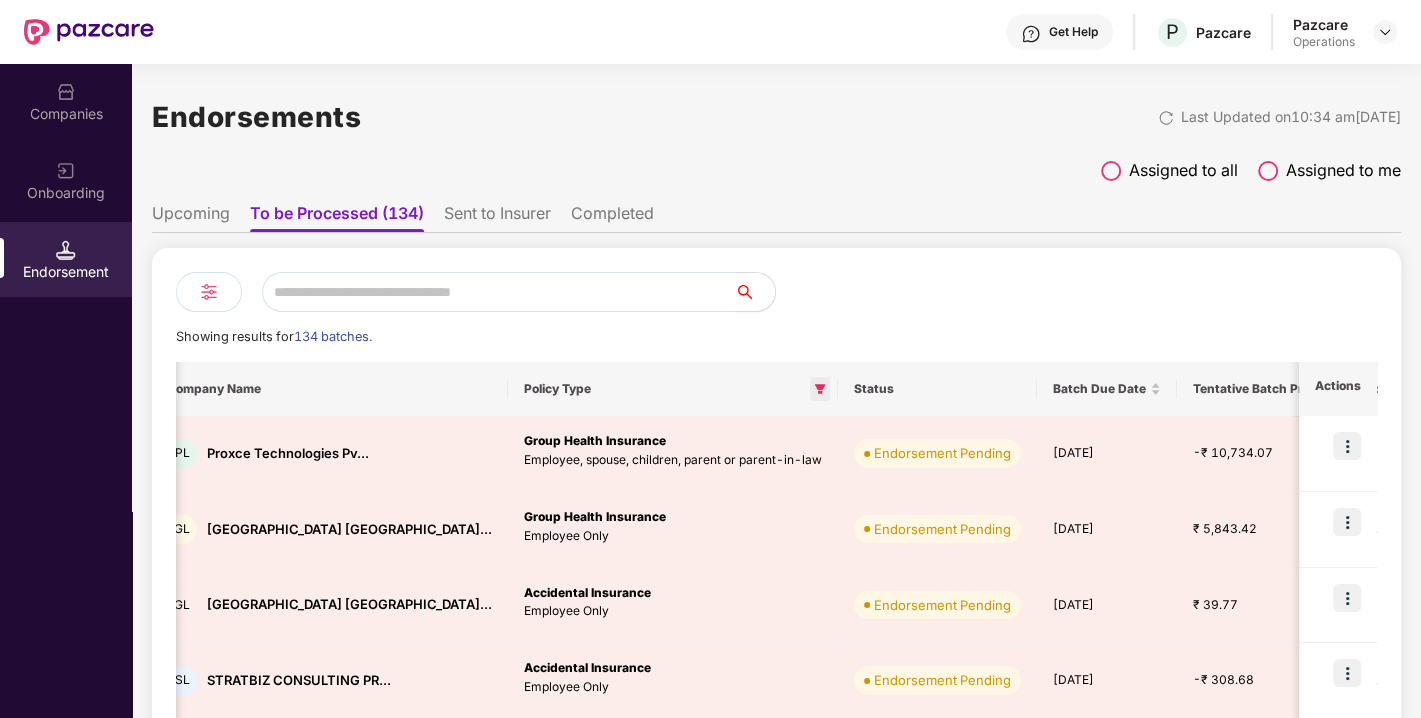click 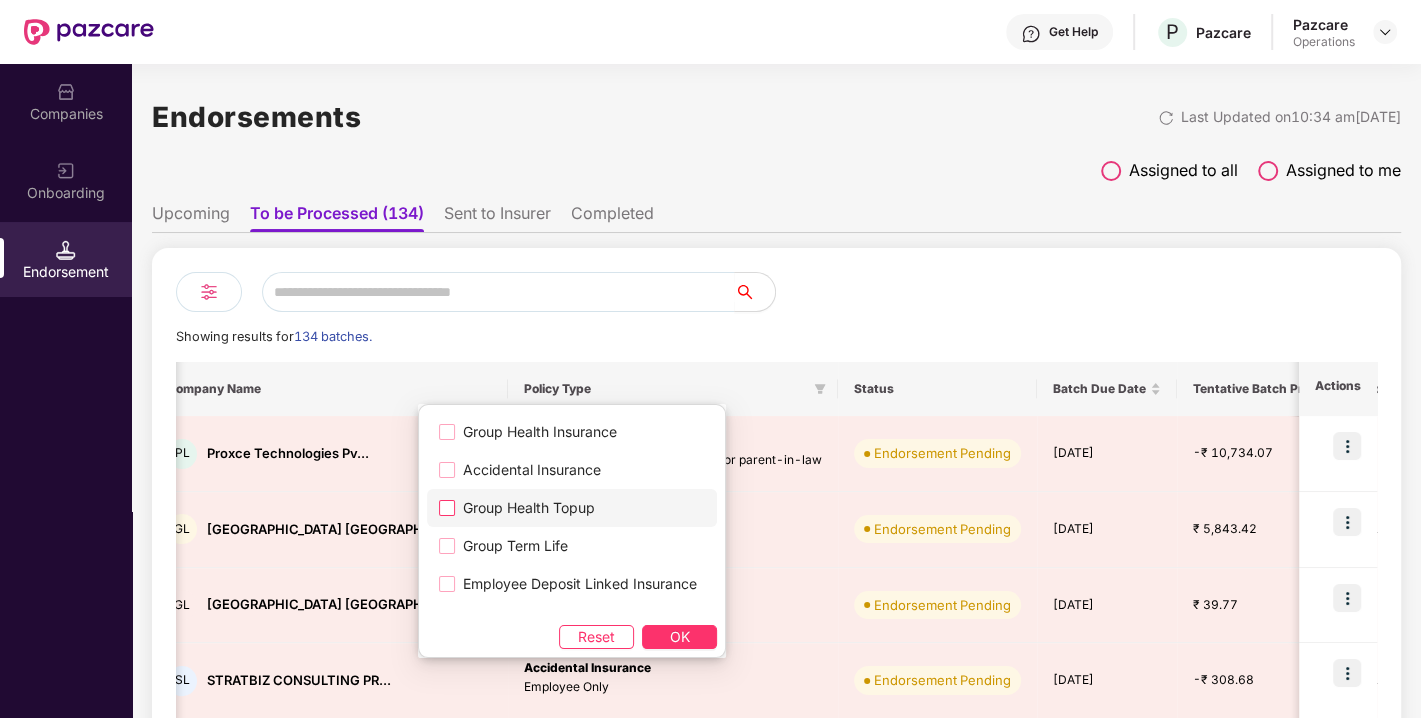 scroll, scrollTop: 68, scrollLeft: 0, axis: vertical 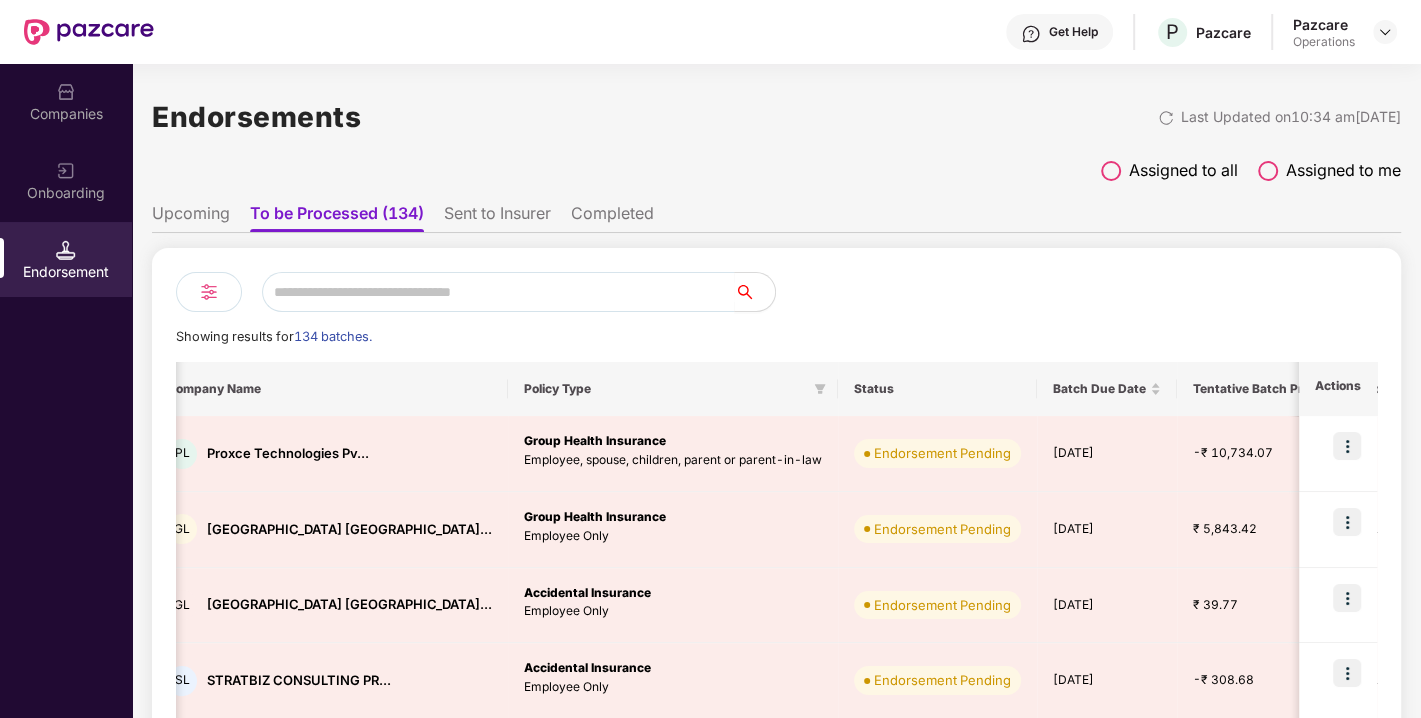 click on "Showing results for  134 batches. Ticket ID Company Name Policy Type Status Batch Due Date Tentative Batch Pricing No. Of Lives Assigned To Enterprise Type Insurer TPA Remarks Actions                             PRO_25070405353159 PL Proxce Technologies Pv... Group Health Insurance Employee, spouse, children, parent or parent-in-law Endorsement Pending [DATE] -₹ 10,734.07 3 [PERSON_NAME] Mali   Endorsement Team Micro Enterprise MBHICL MBHICL - GLE_25062005321711 [GEOGRAPHIC_DATA] [GEOGRAPHIC_DATA]... Group Health Insurance Employee Only Endorsement Pending [DATE] ₹ 5,843.42 11 [PERSON_NAME]   Endorsement Team Small And Medium Enterprise ICICI ICICI - GLE_25062005312178 [GEOGRAPHIC_DATA] [GEOGRAPHIC_DATA]... Accidental Insurance Employee Only Endorsement Pending [DATE] ₹ 39.77 7 [PERSON_NAME] Mali   Endorsement Team Small And Medium Enterprise MAGMA MAGMA - STR_25062305335070 SL STRATBIZ CONSULTING PR... Accidental Insurance Employee Only Endorsement Pending [DATE] -₹ 308.68 11" at bounding box center [776, 758] 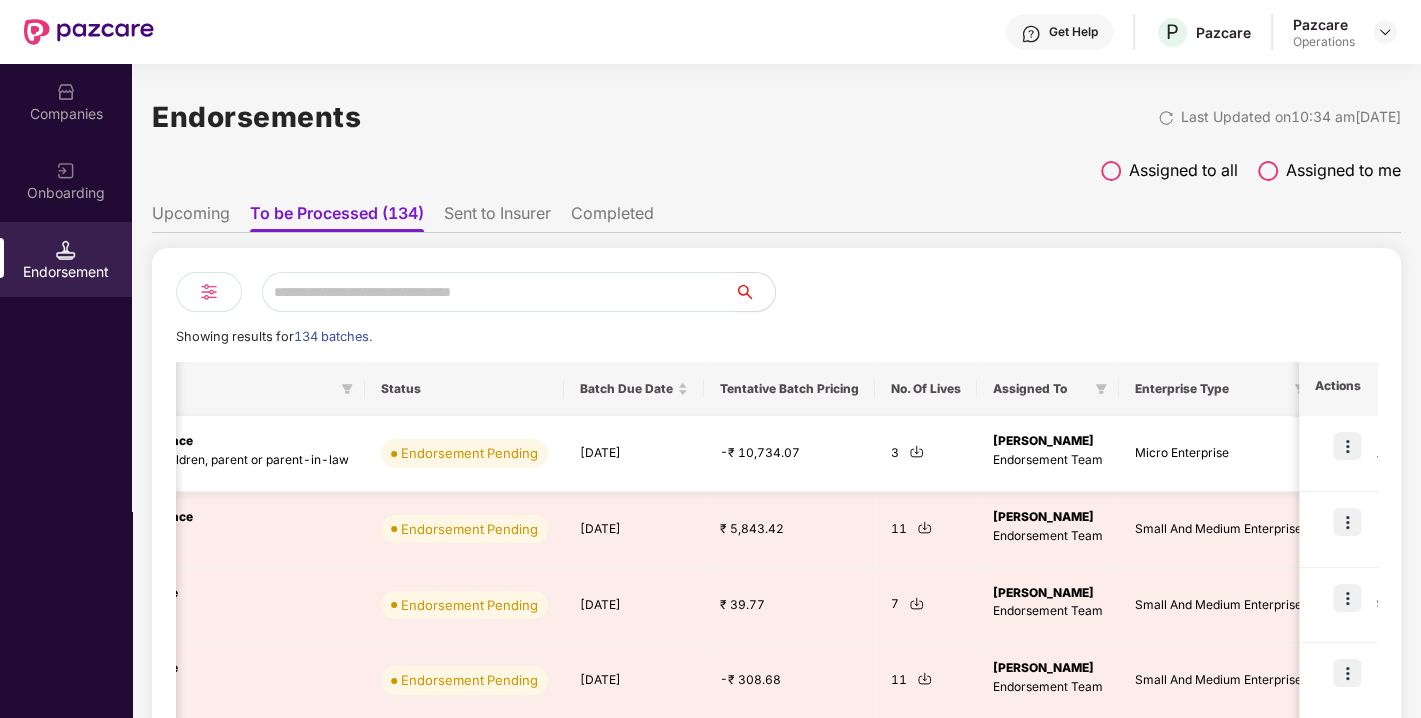 scroll, scrollTop: 0, scrollLeft: 708, axis: horizontal 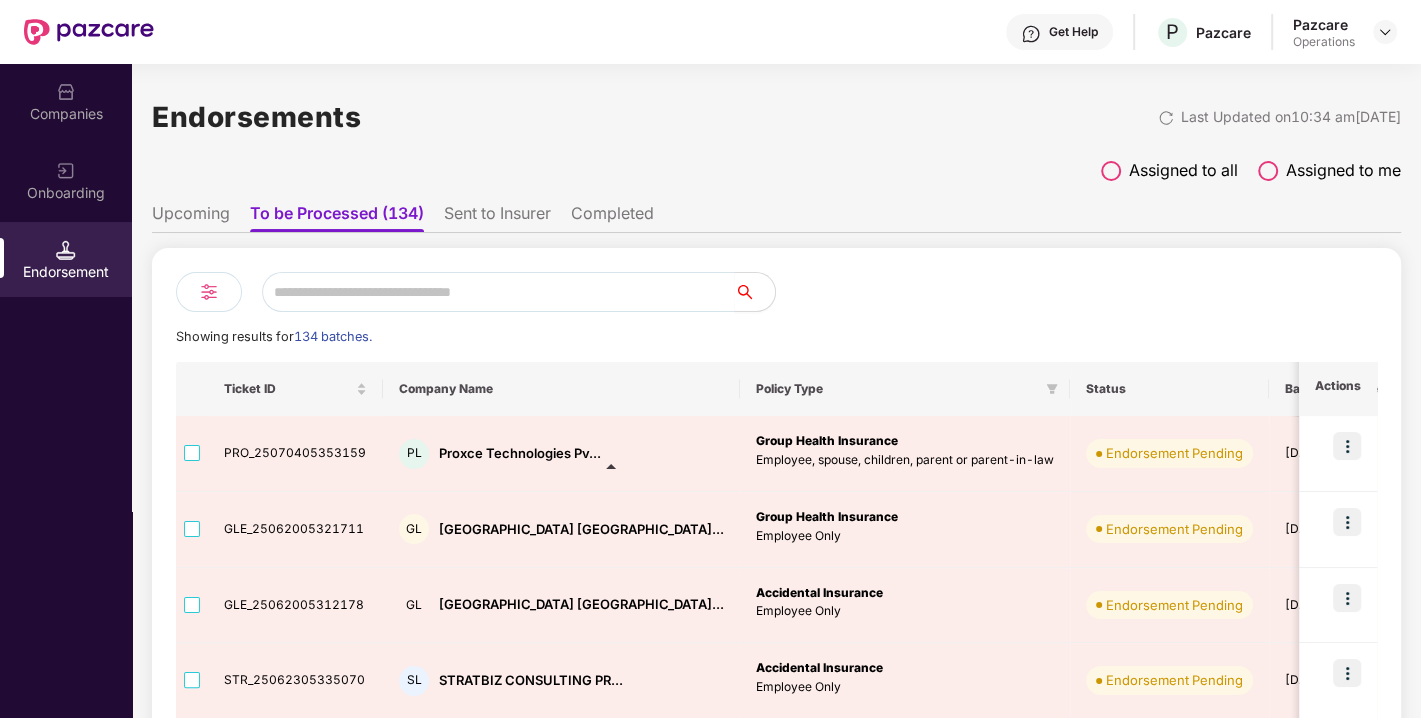 click on "Upcoming" at bounding box center (191, 217) 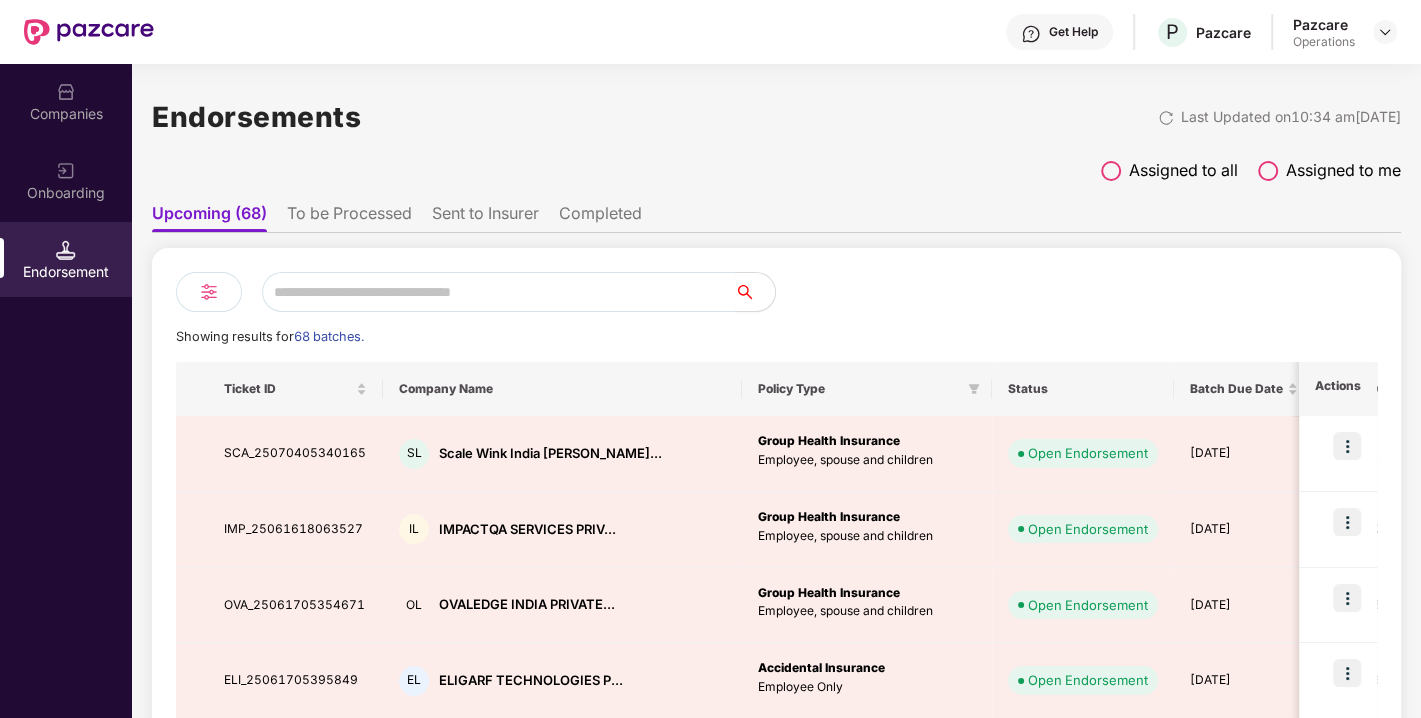 click on "To be Processed" at bounding box center [349, 217] 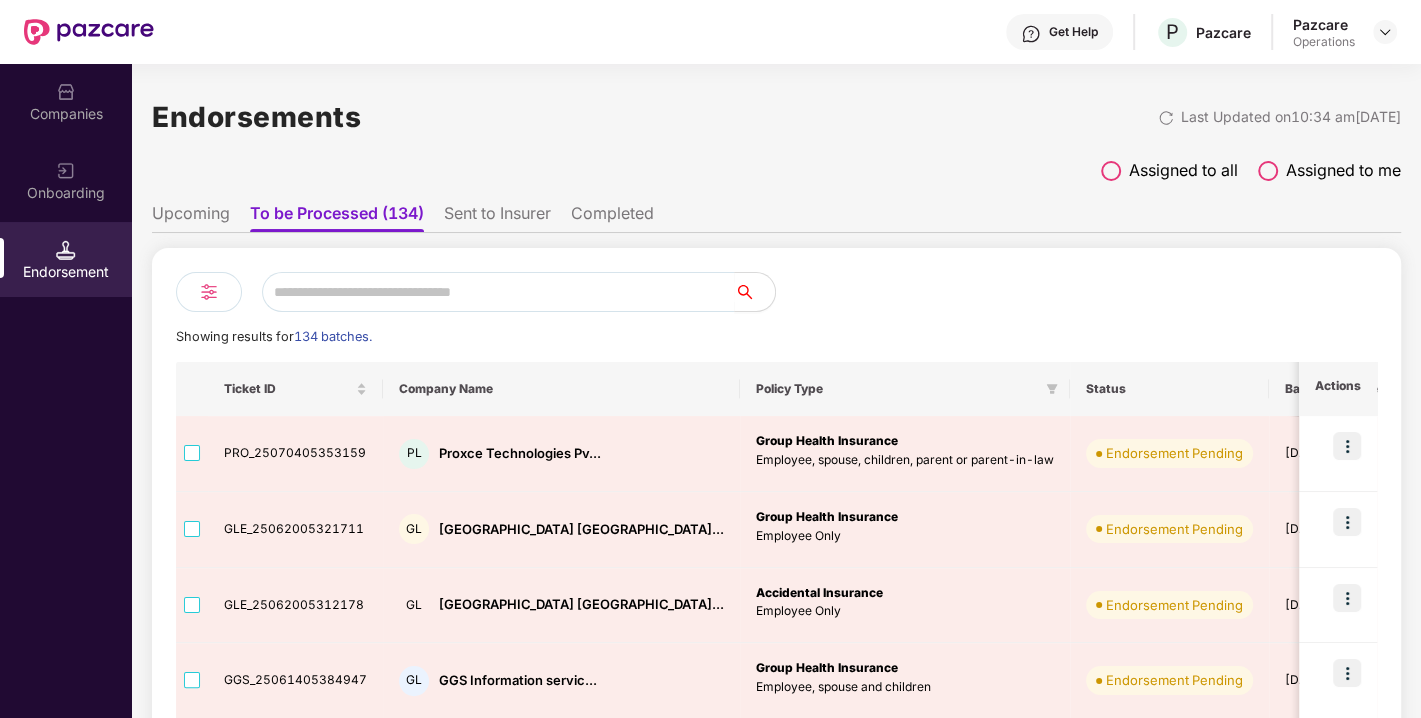 click on "Sent to Insurer" at bounding box center [497, 217] 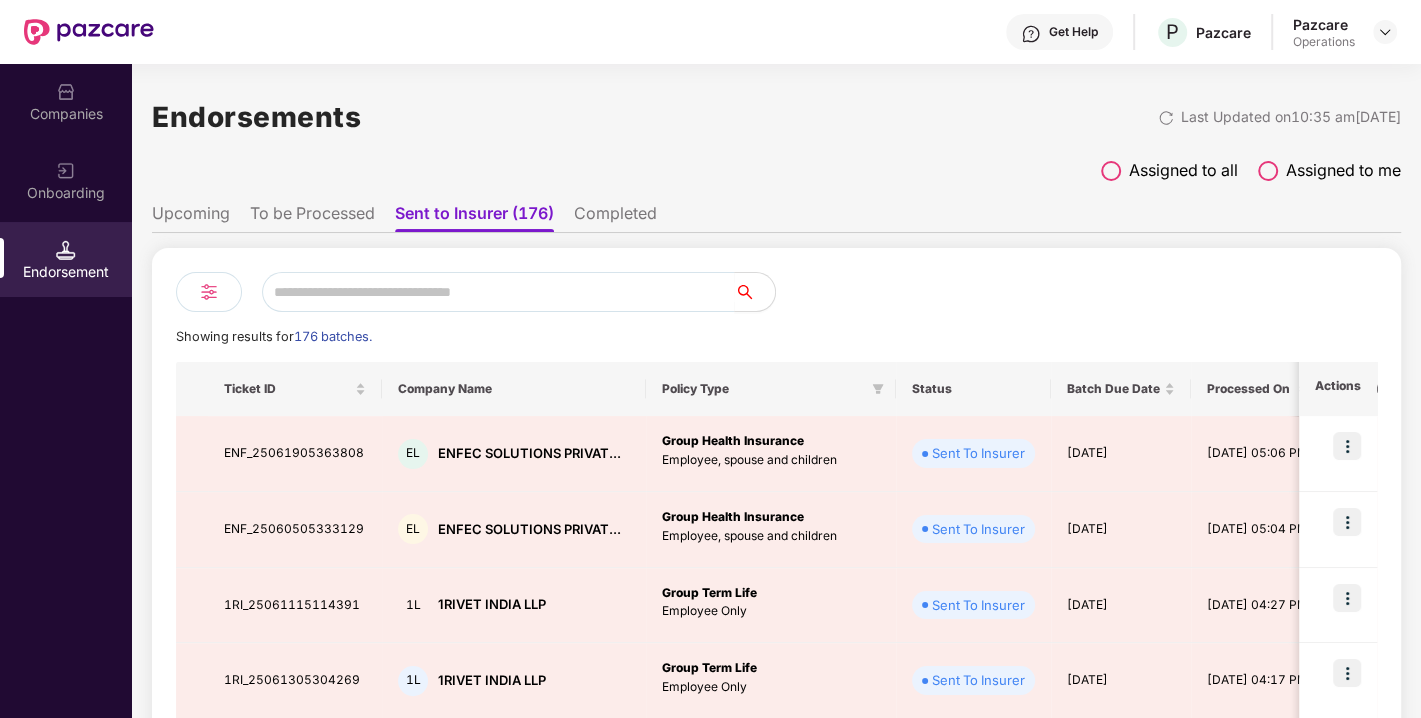 click on "To be Processed" at bounding box center [312, 217] 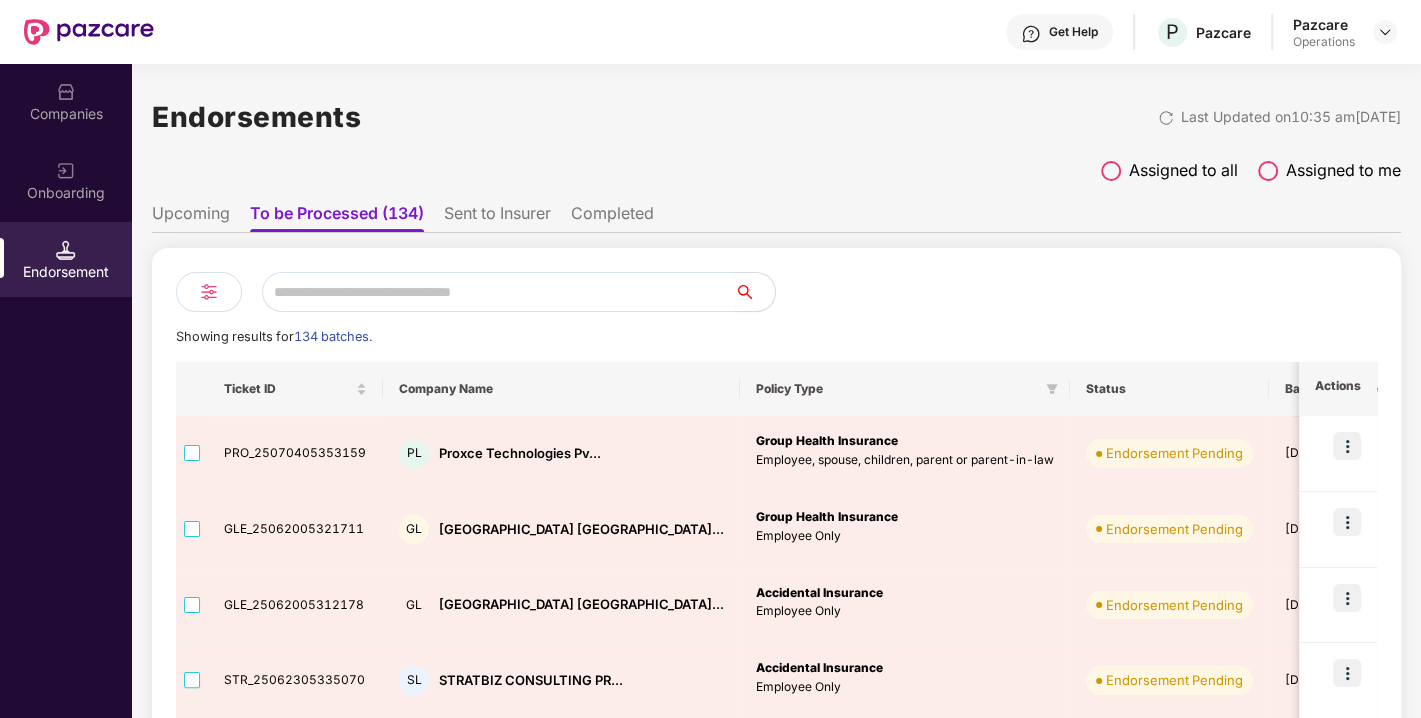 click on "Companies" at bounding box center (66, 114) 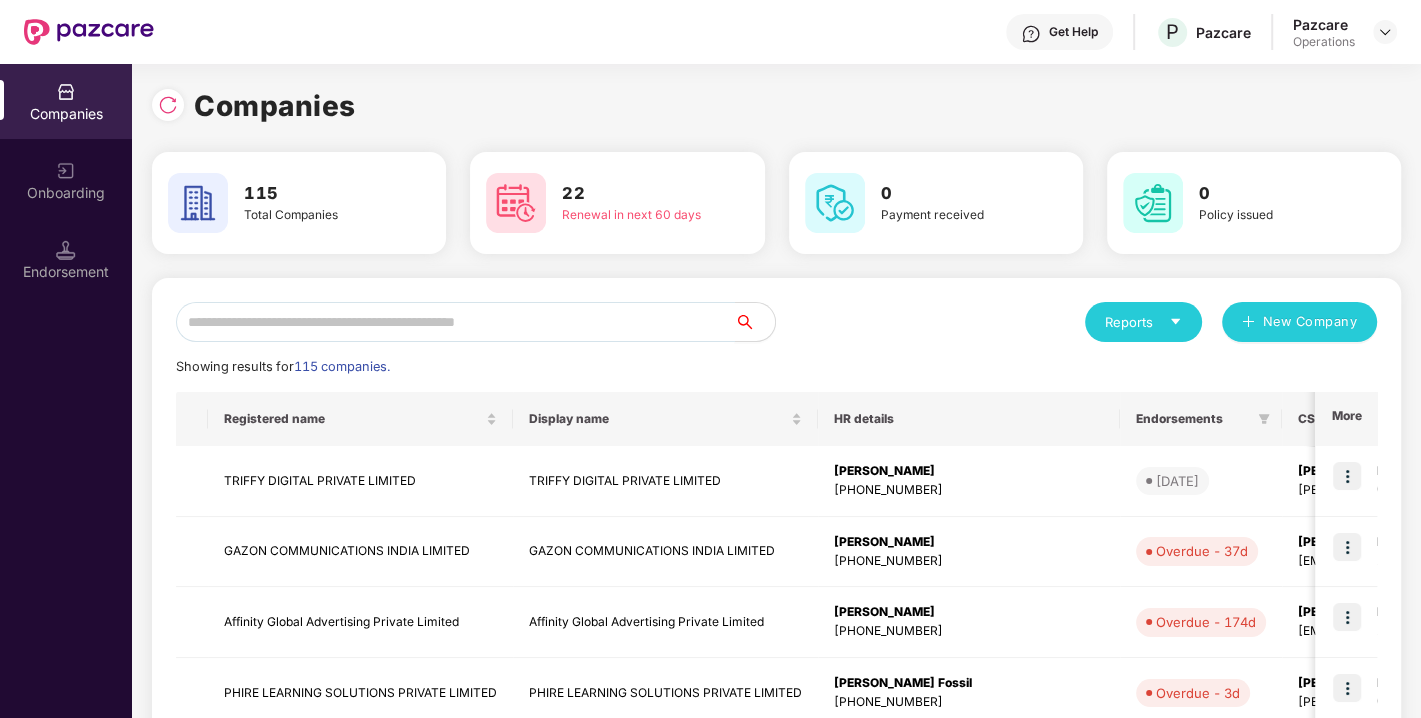 click at bounding box center [455, 322] 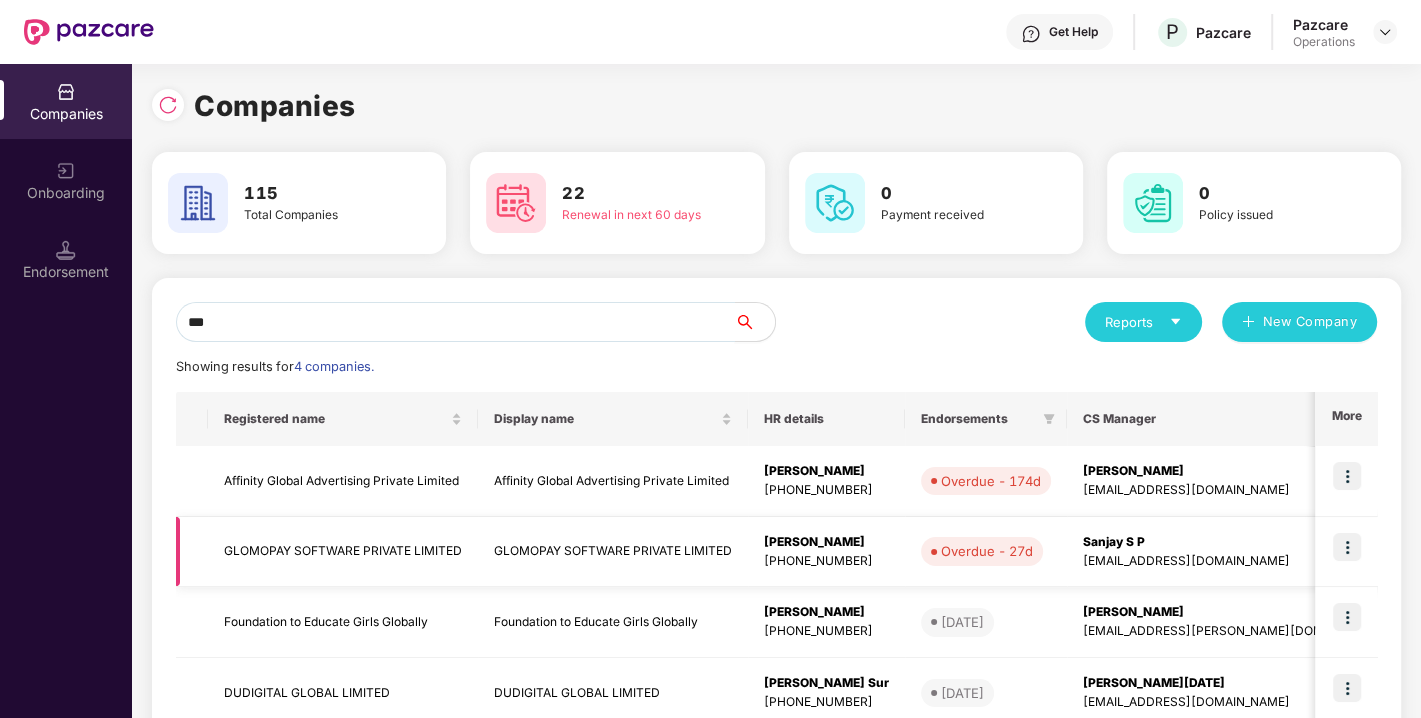 type on "***" 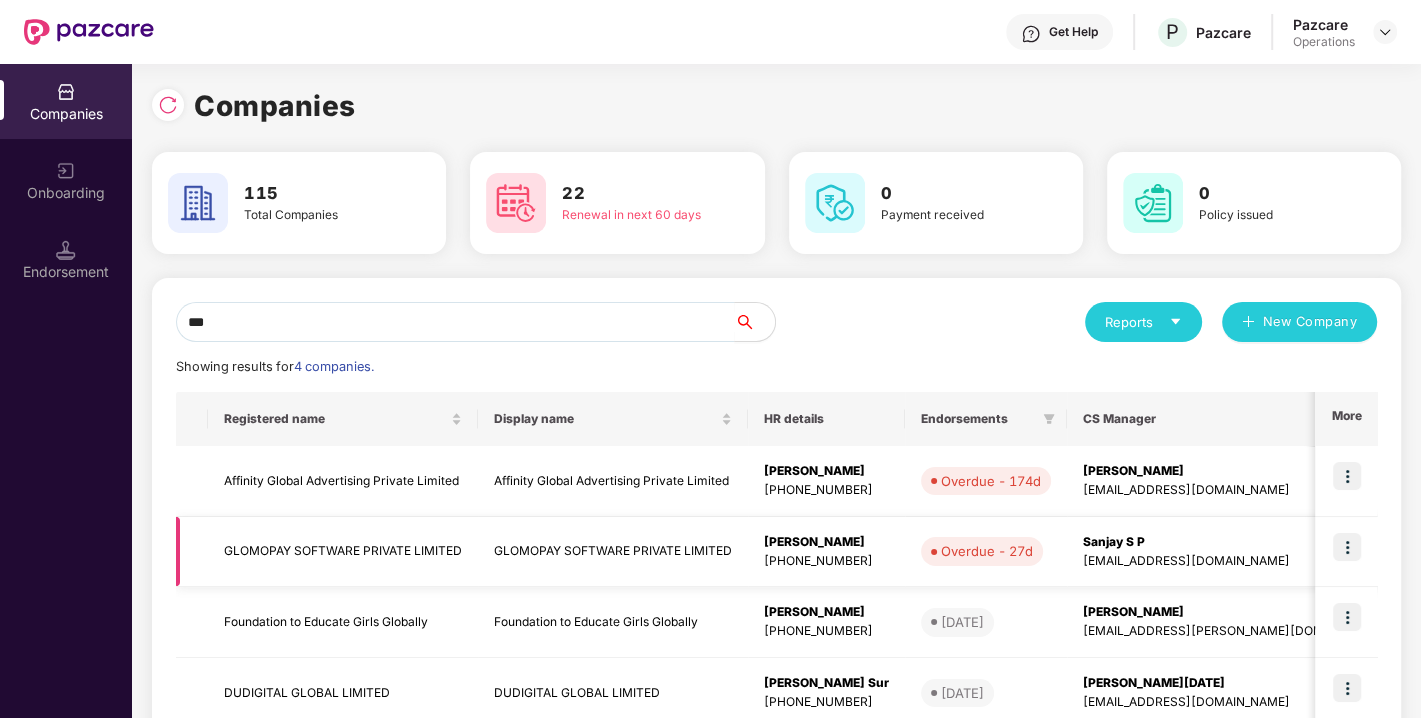 click on "GLOMOPAY SOFTWARE PRIVATE LIMITED" at bounding box center [343, 552] 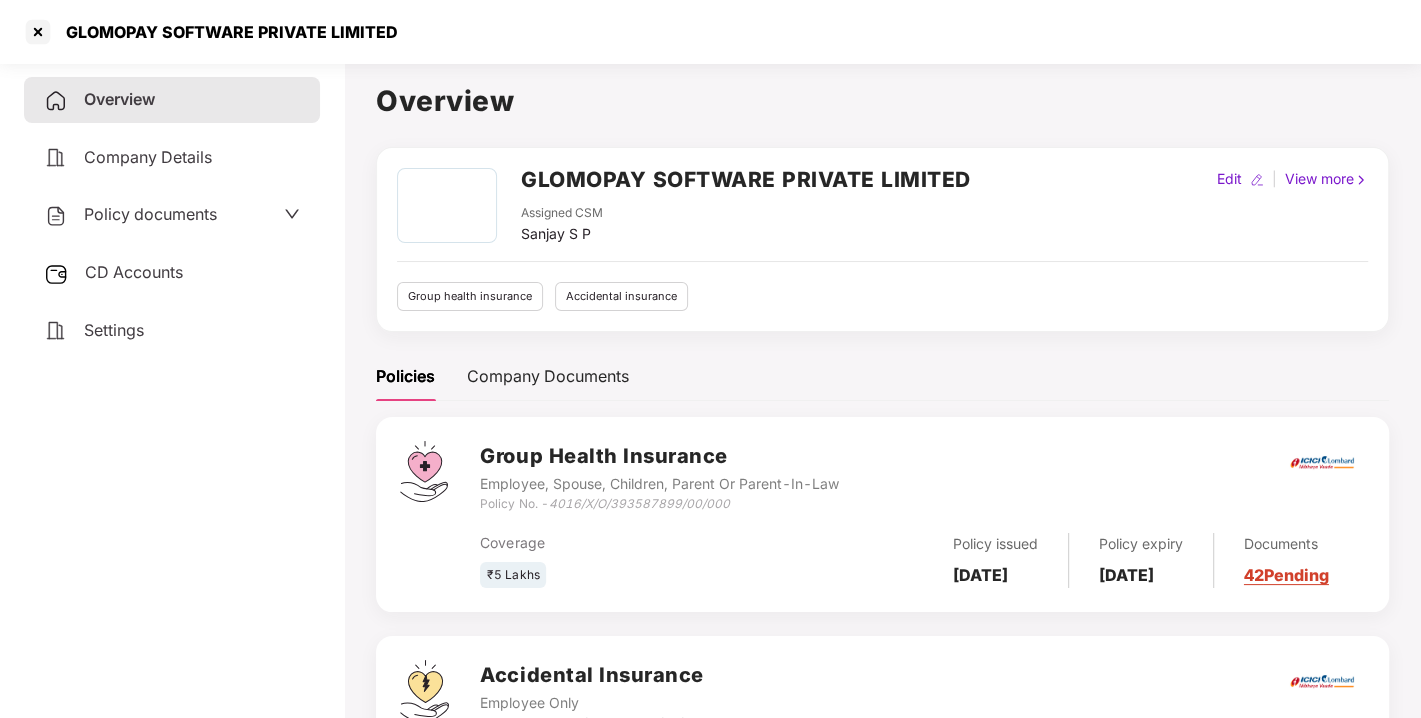 click on "Policy documents" at bounding box center [150, 214] 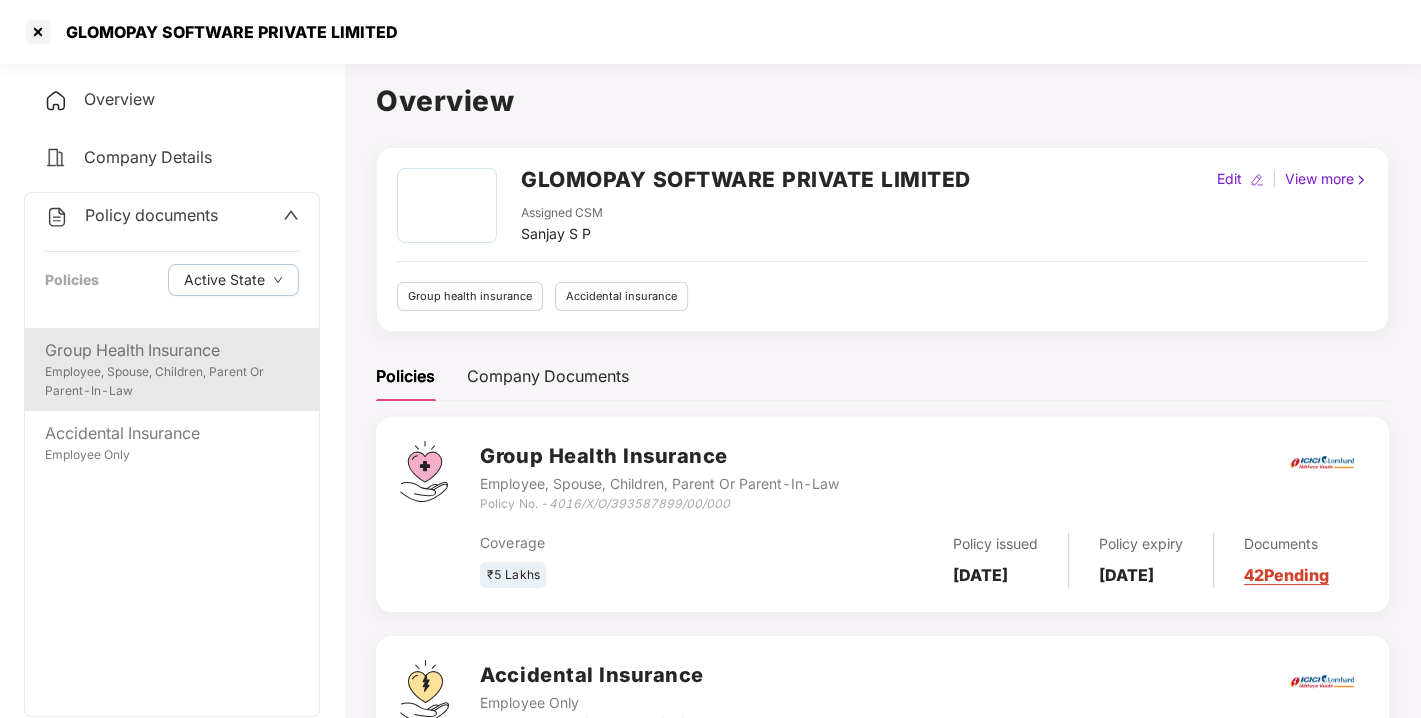 click on "Group Health Insurance" at bounding box center (172, 350) 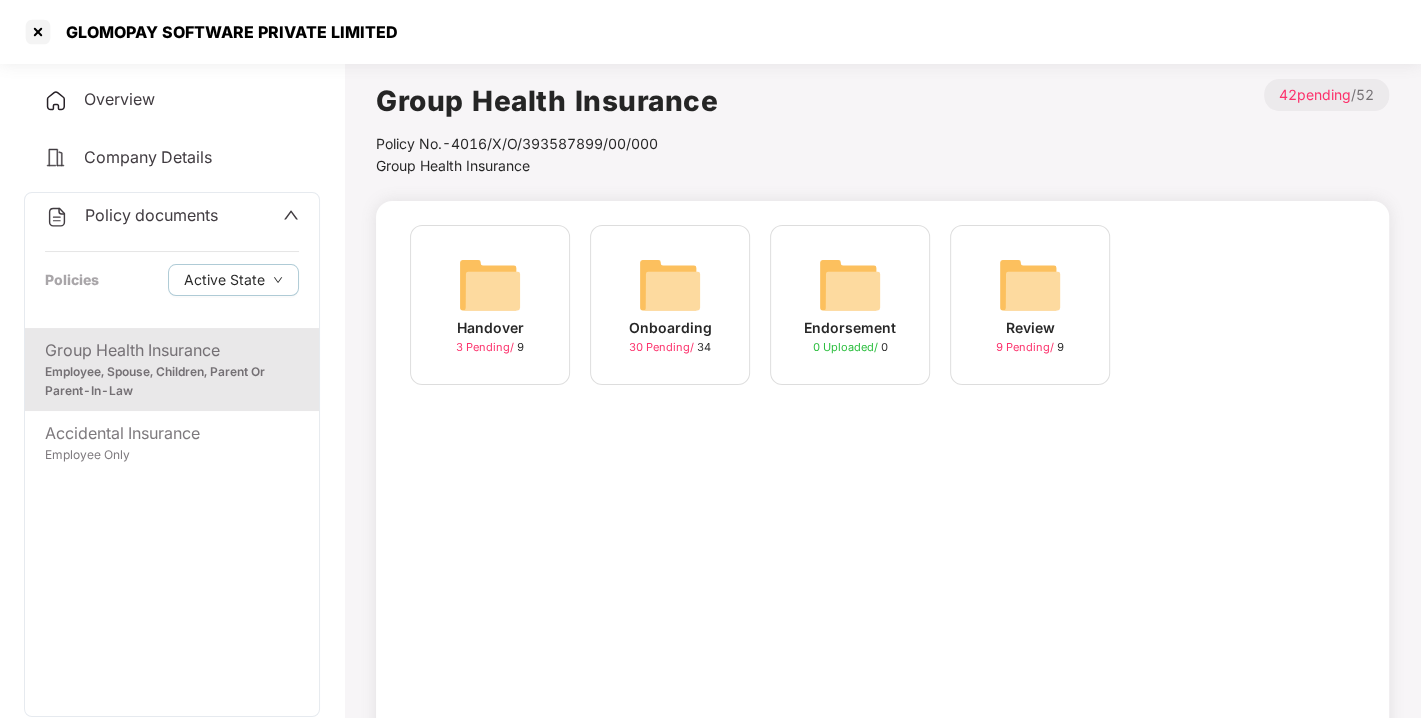 click at bounding box center [670, 285] 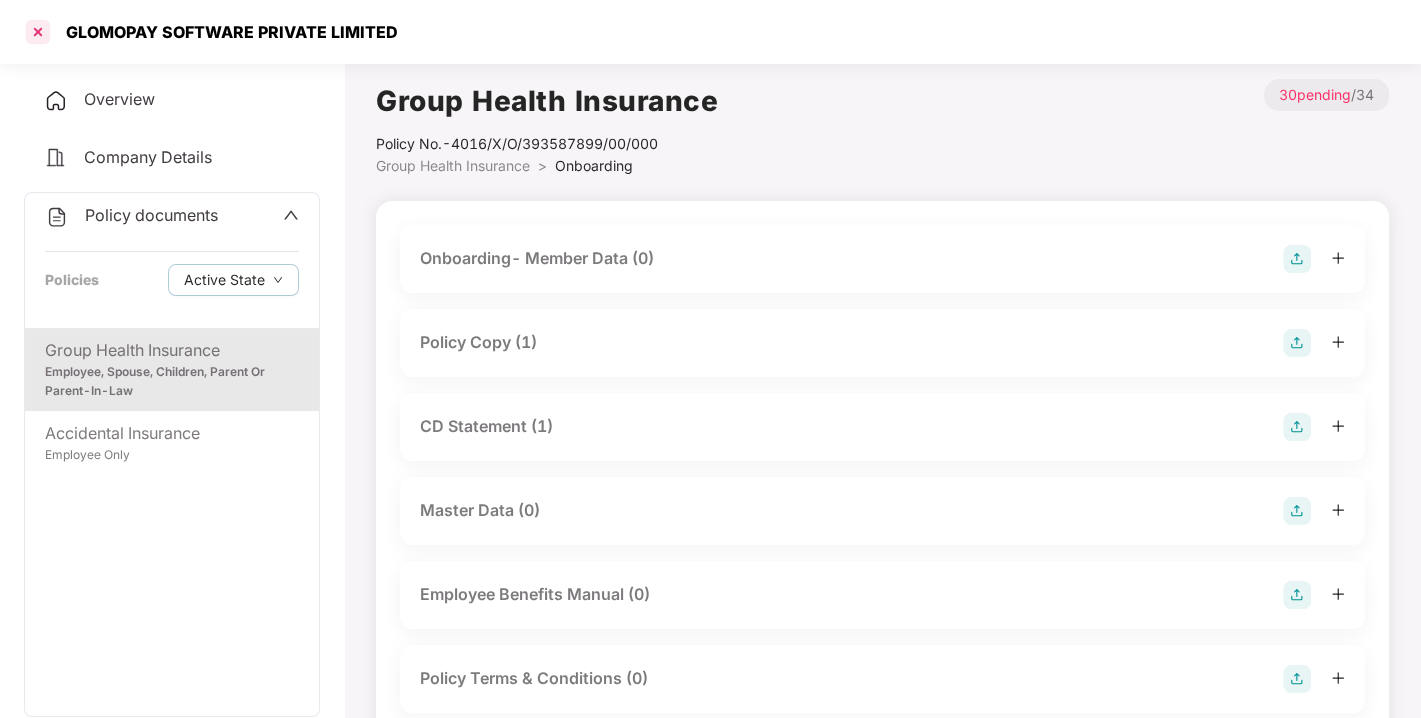 click at bounding box center (38, 32) 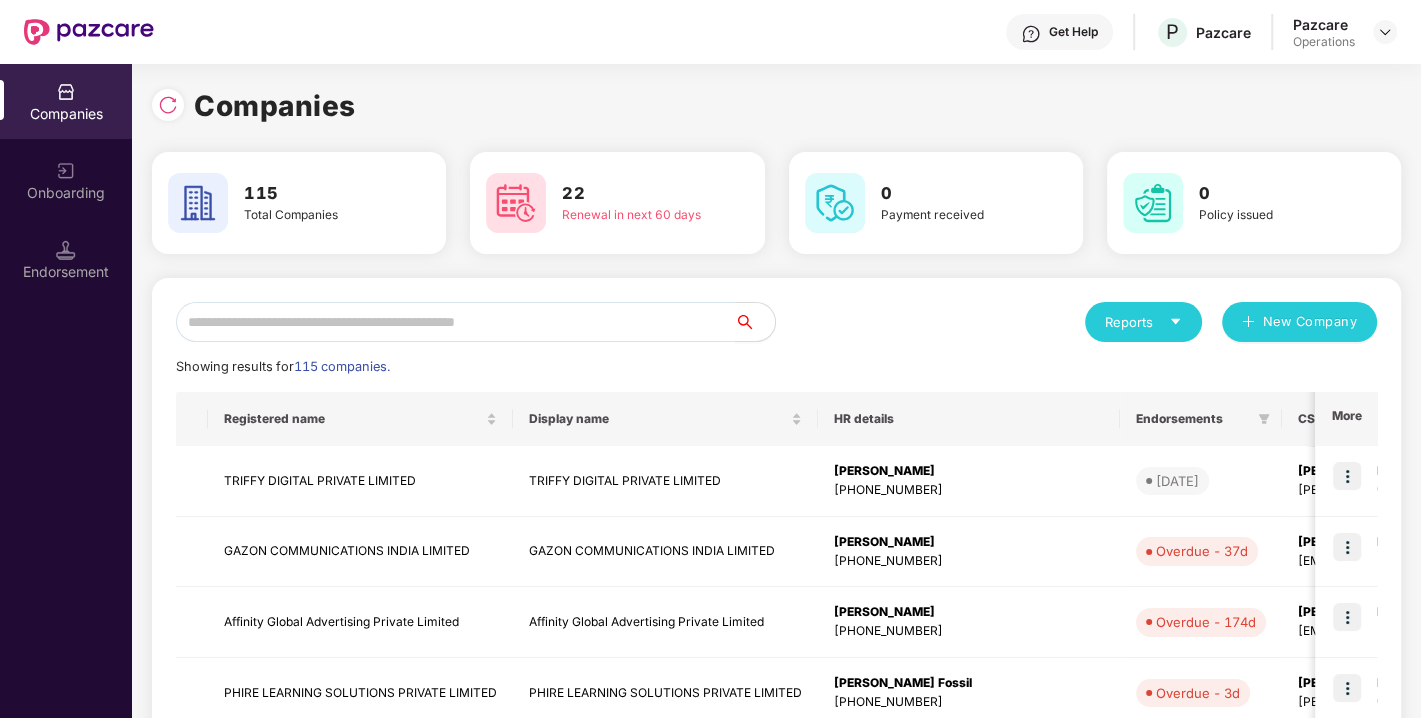 click at bounding box center [455, 322] 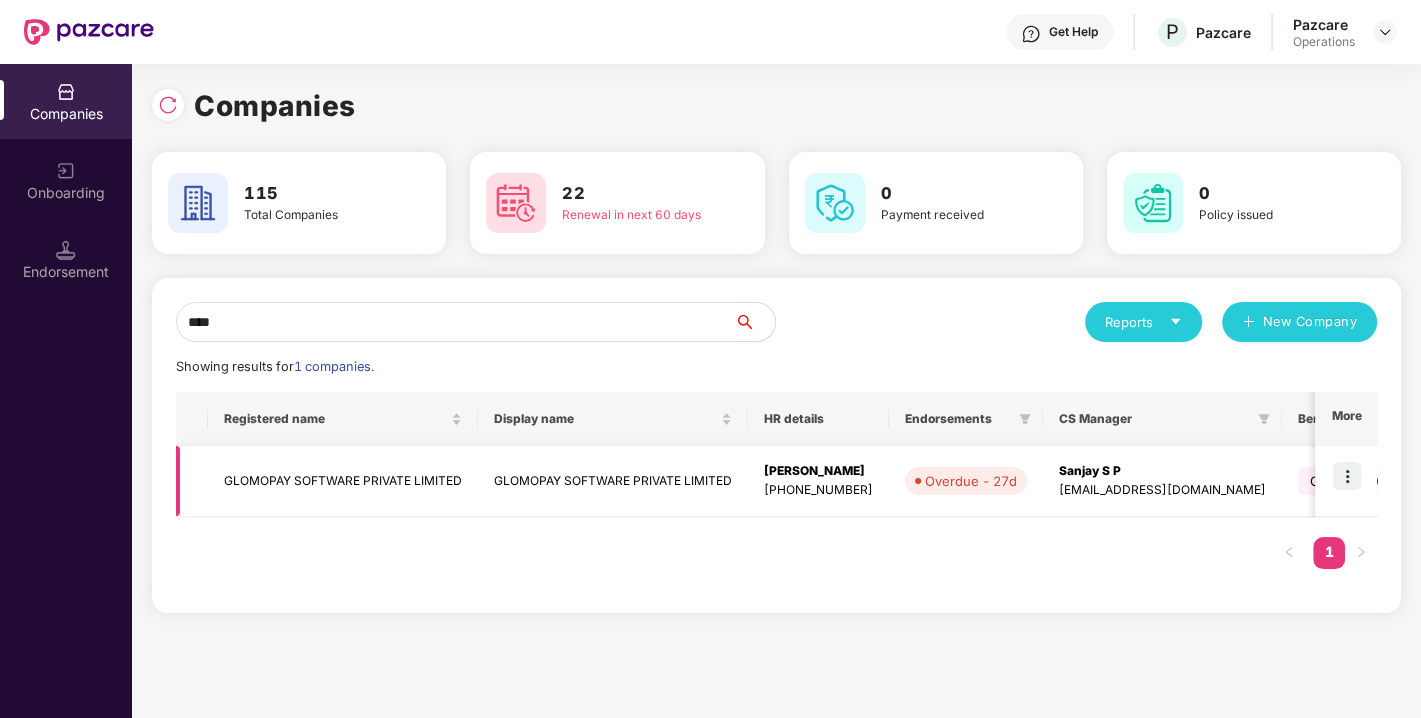 type on "****" 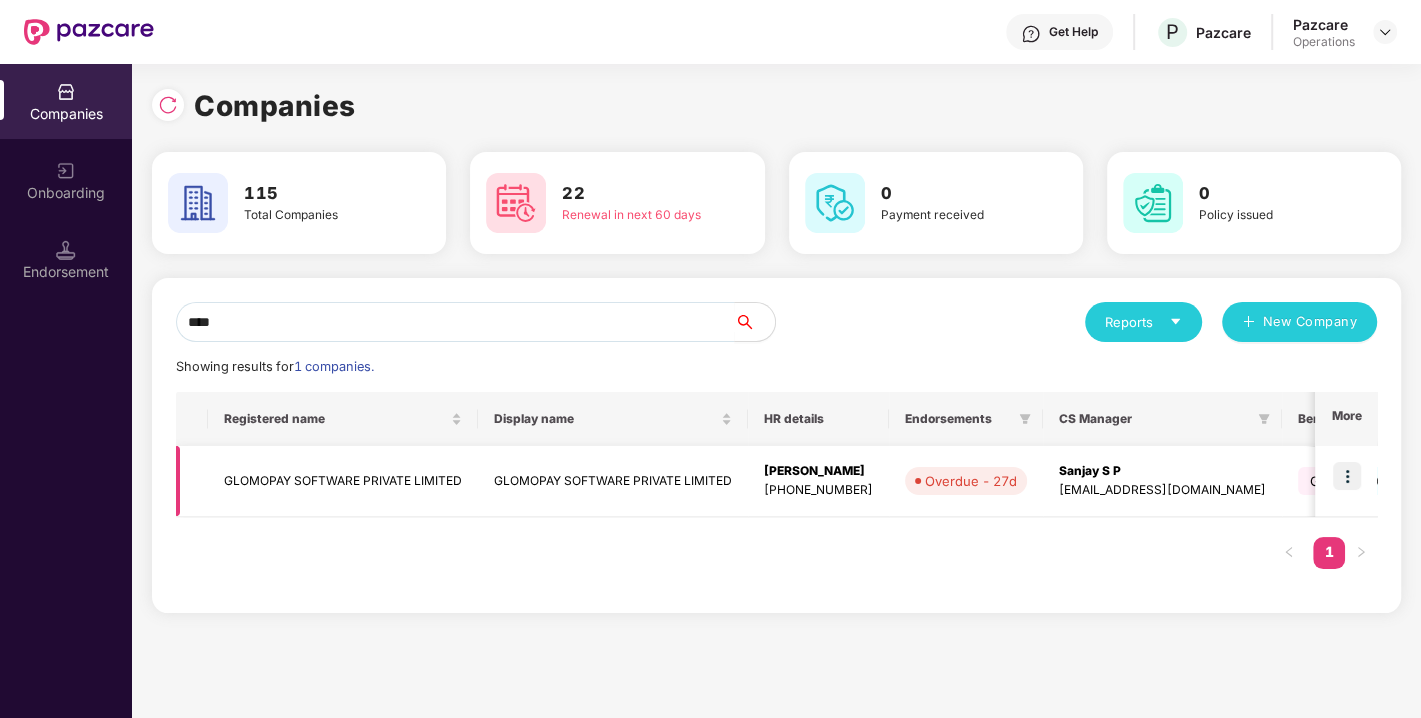 click on "GLOMOPAY SOFTWARE PRIVATE LIMITED" at bounding box center [343, 481] 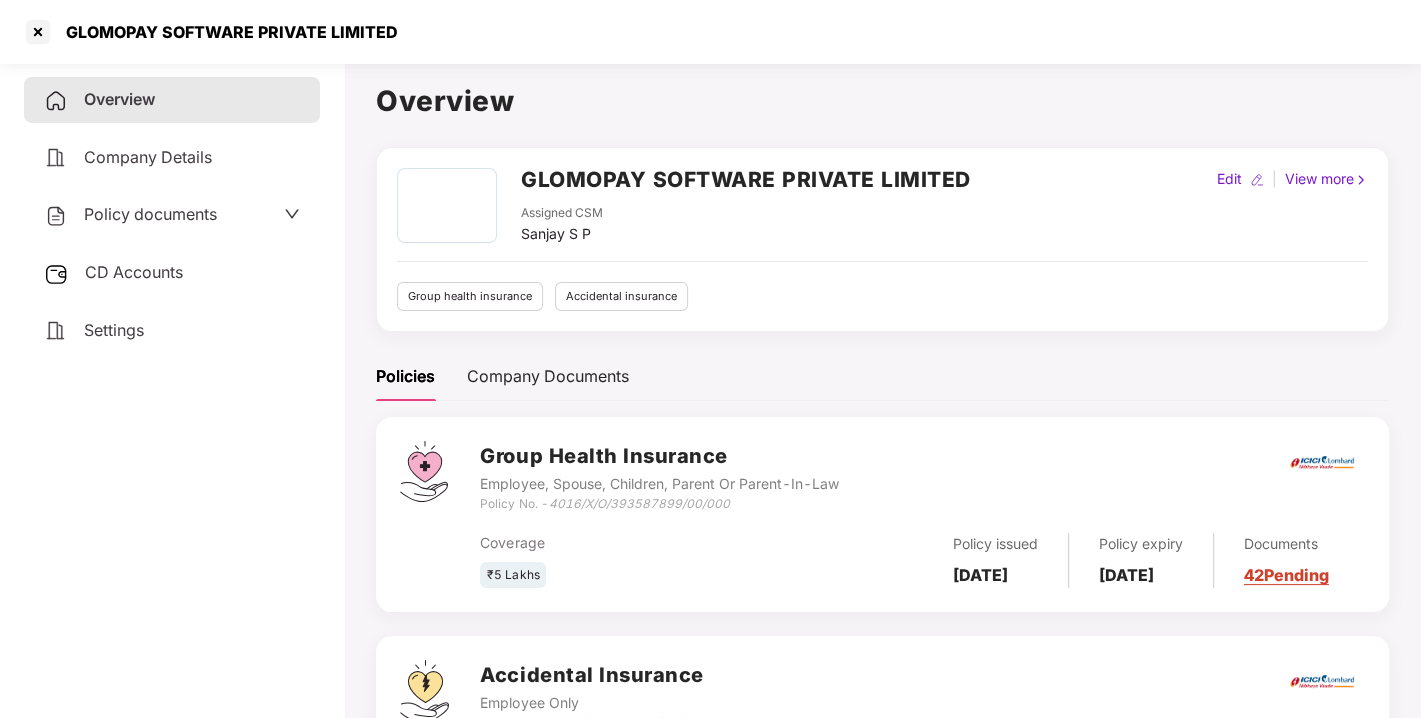 click on "GLOMOPAY SOFTWARE PRIVATE LIMITED" at bounding box center (226, 32) 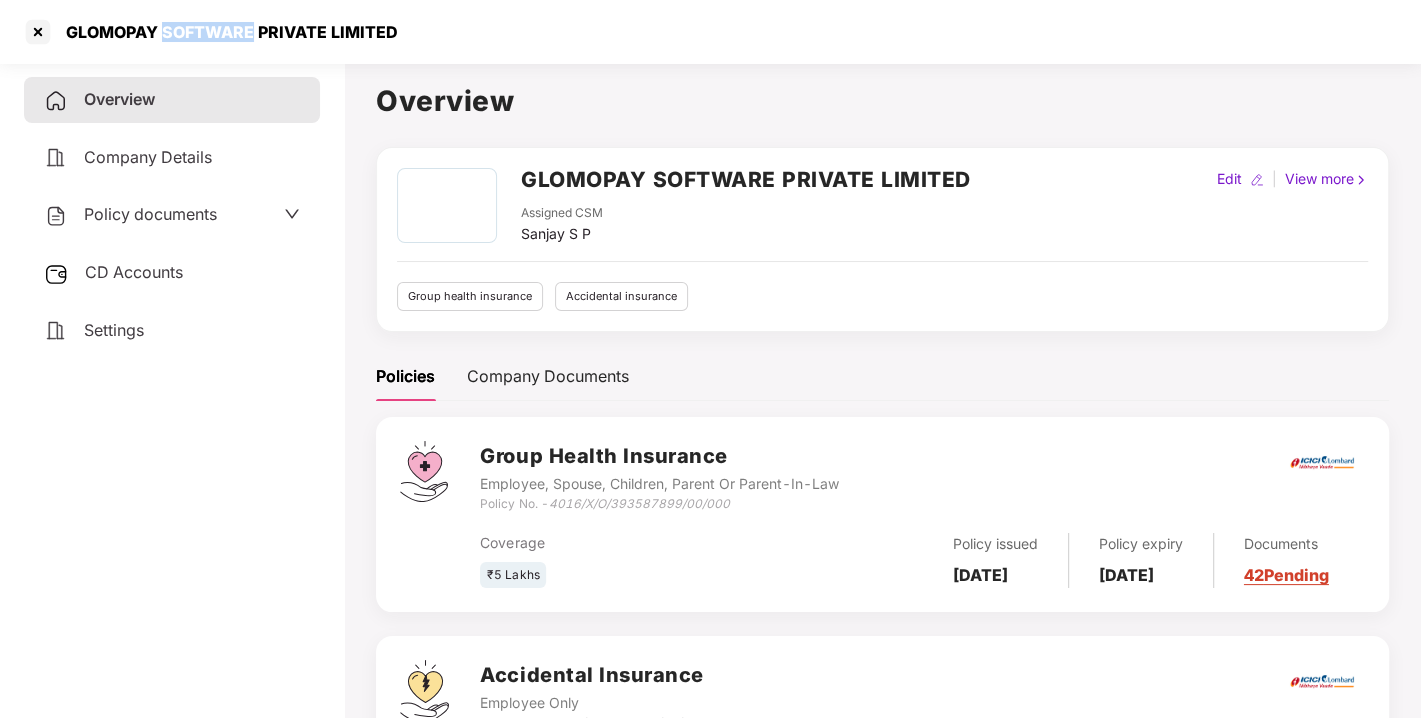 click on "GLOMOPAY SOFTWARE PRIVATE LIMITED" at bounding box center [226, 32] 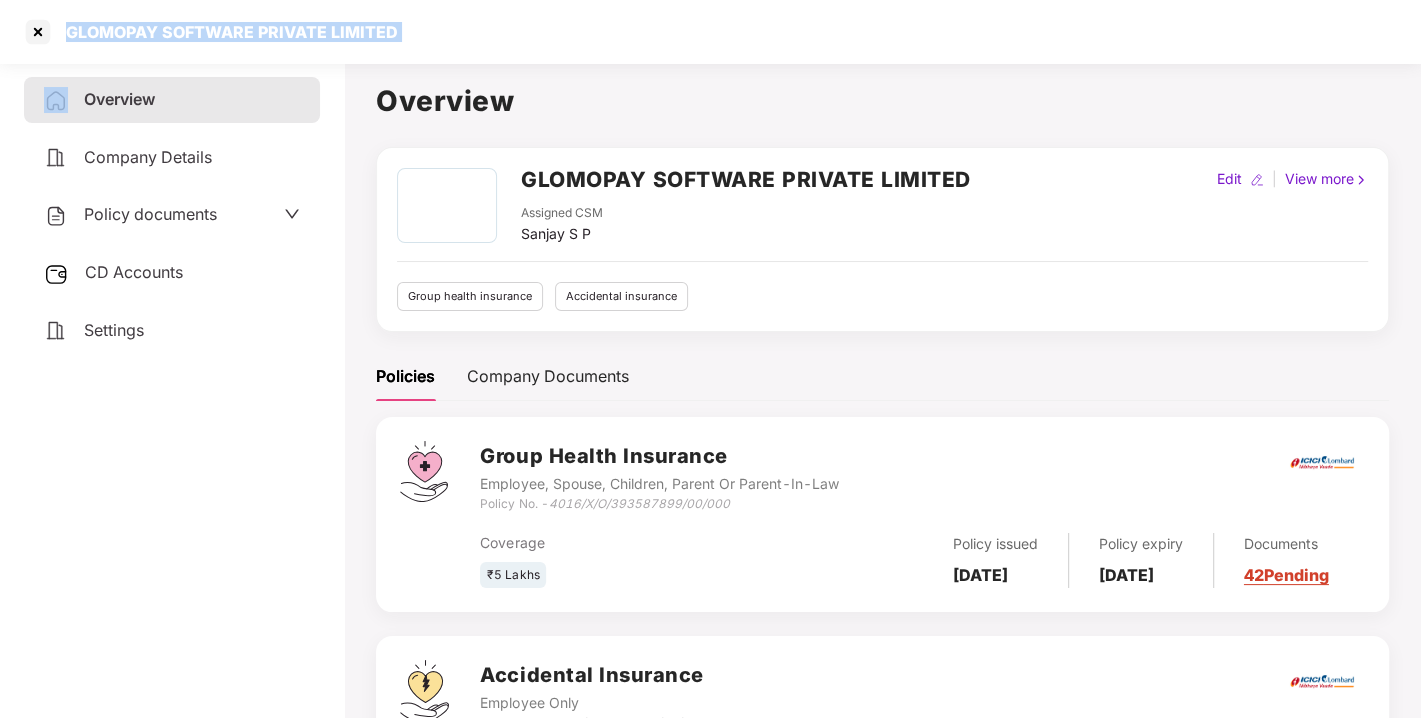 click on "GLOMOPAY SOFTWARE PRIVATE LIMITED" at bounding box center [226, 32] 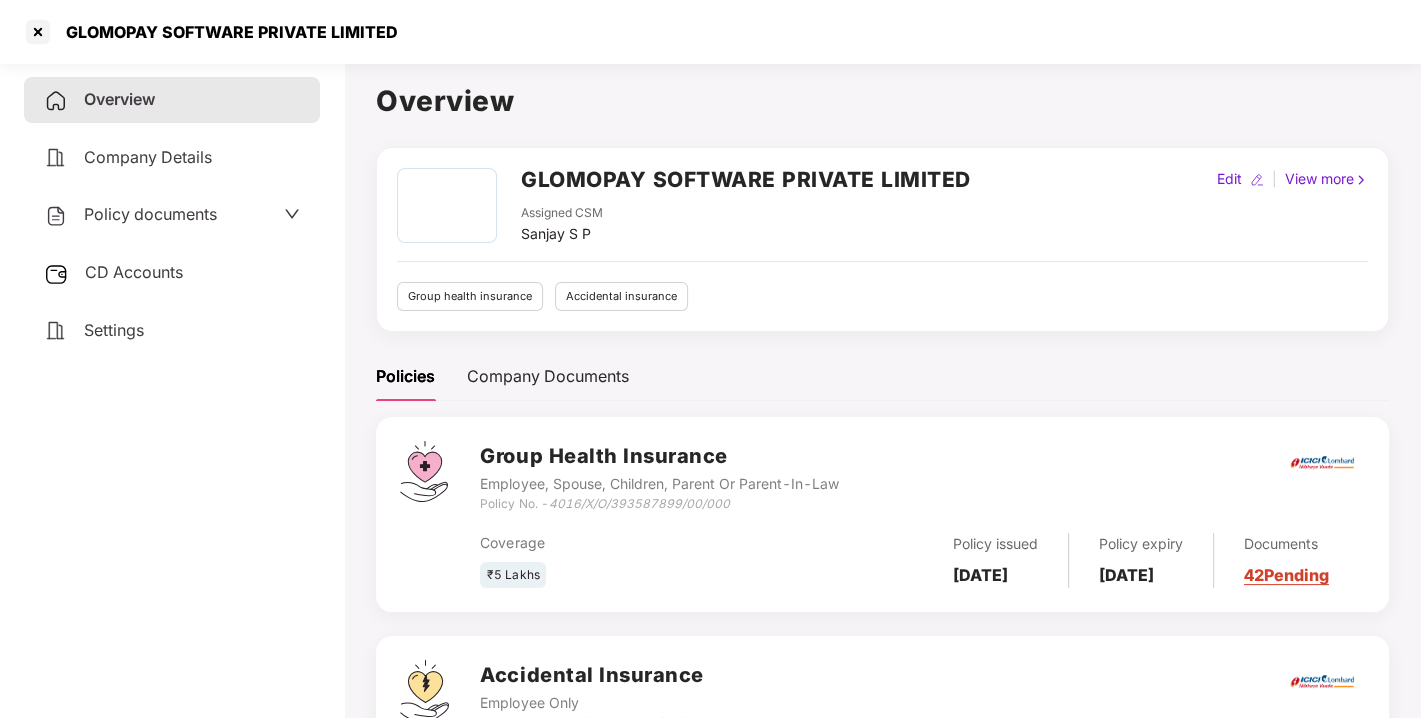 click on "Policy documents" at bounding box center [150, 214] 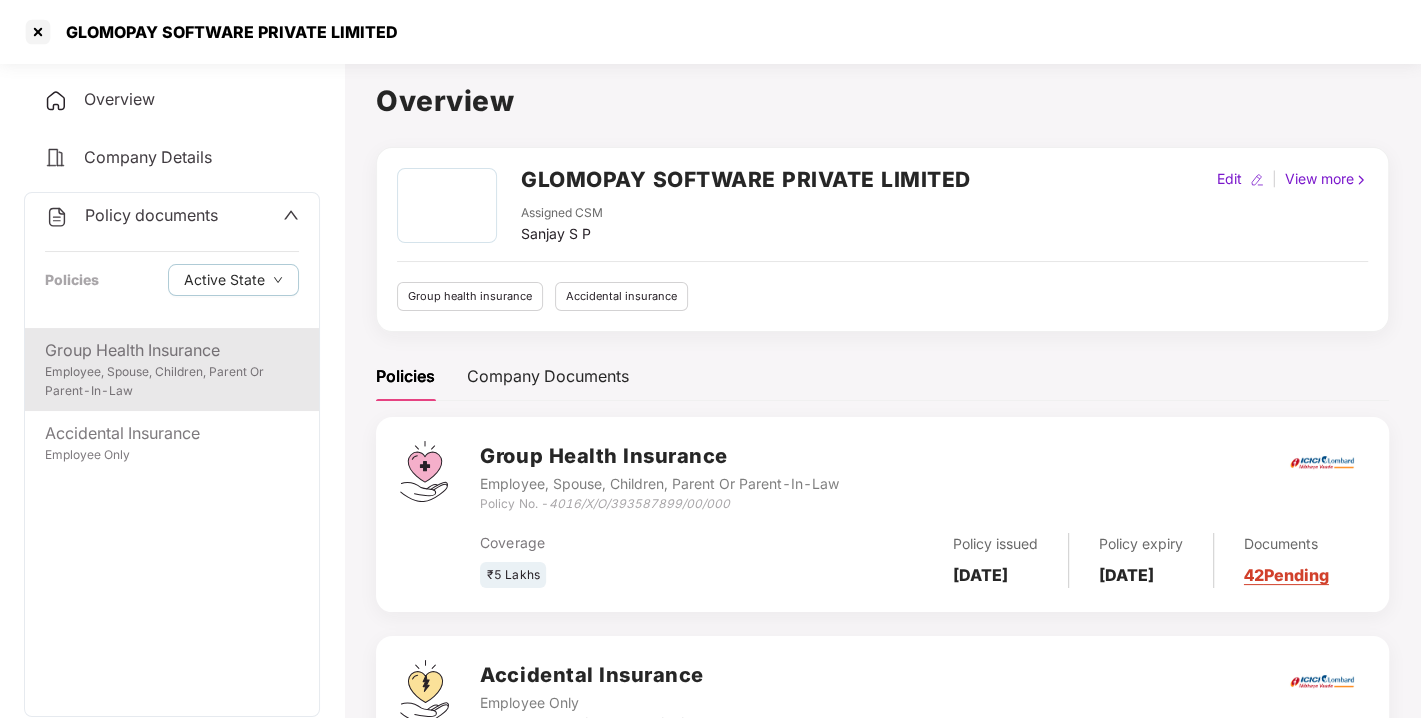 click on "Group Health Insurance" at bounding box center [172, 350] 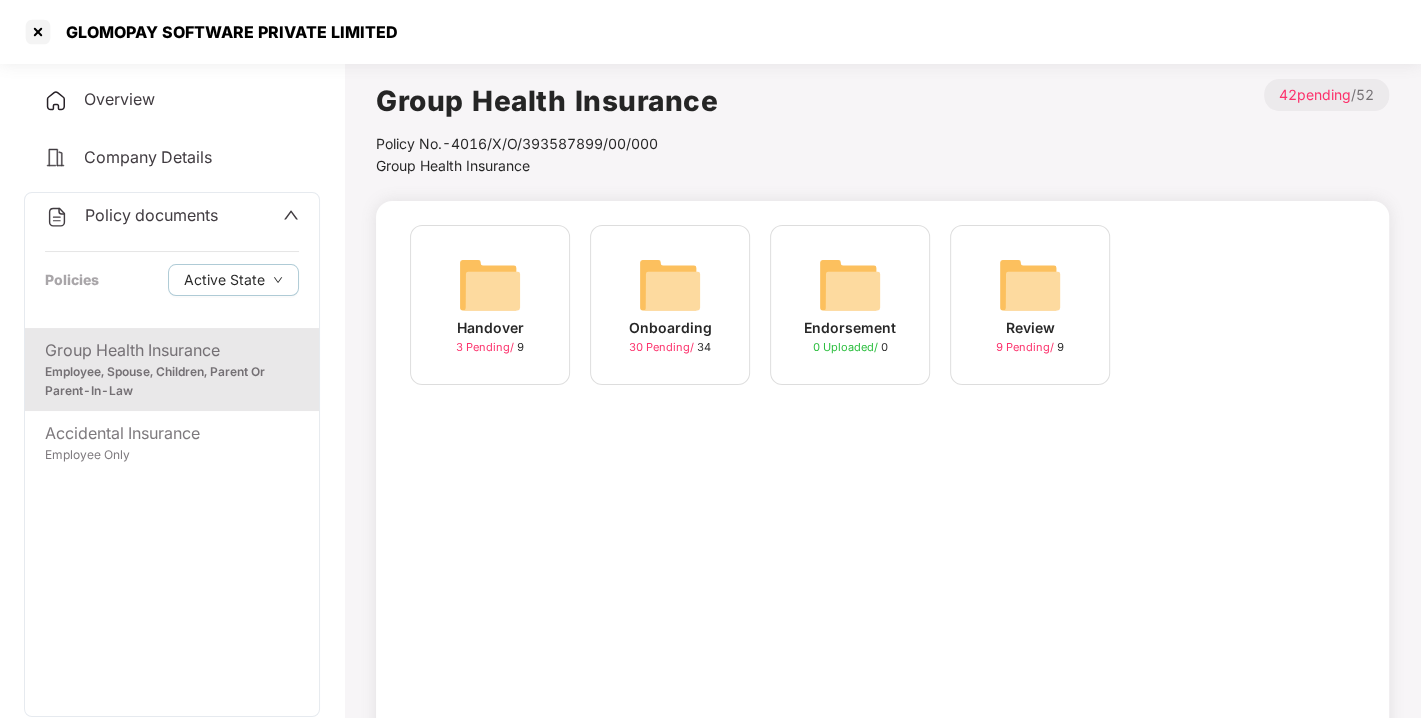 click on "Onboarding 30 Pending  /     34" at bounding box center [670, 305] 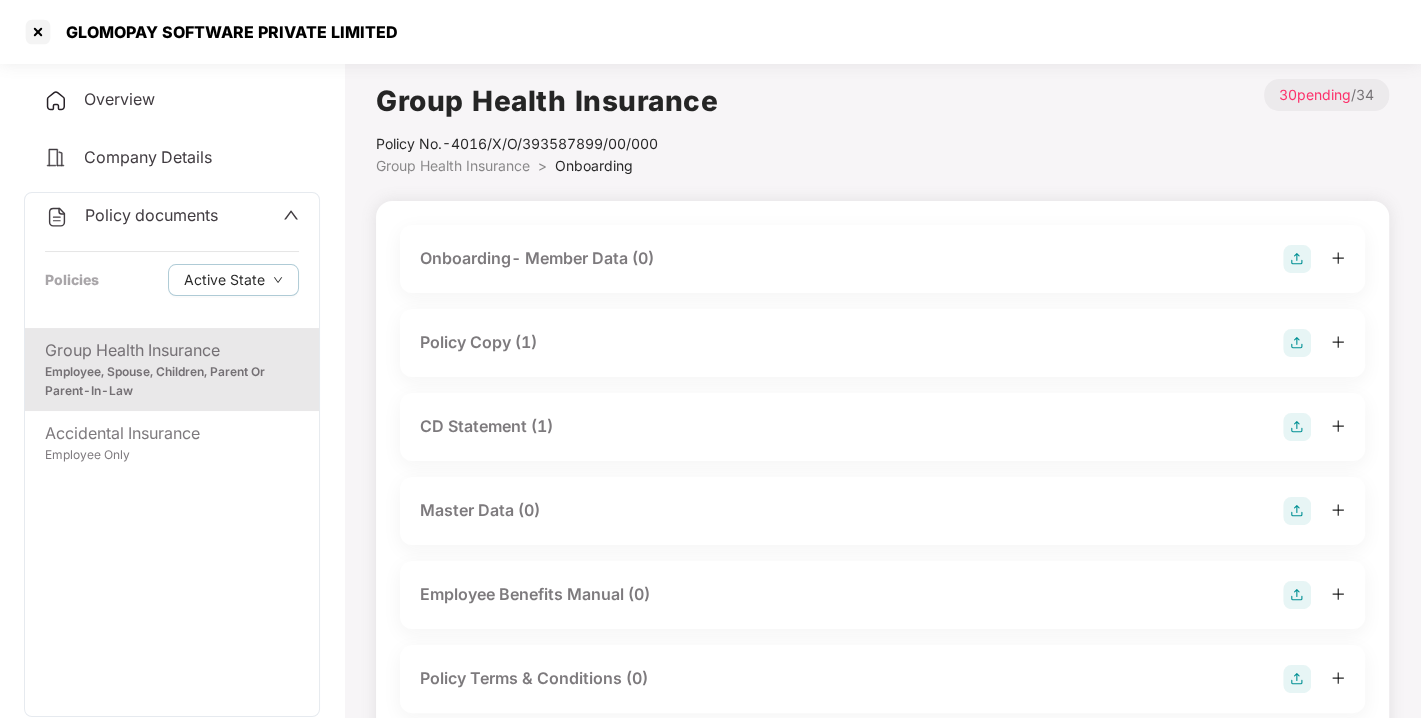 click on "Policy Copy (1)" at bounding box center [478, 342] 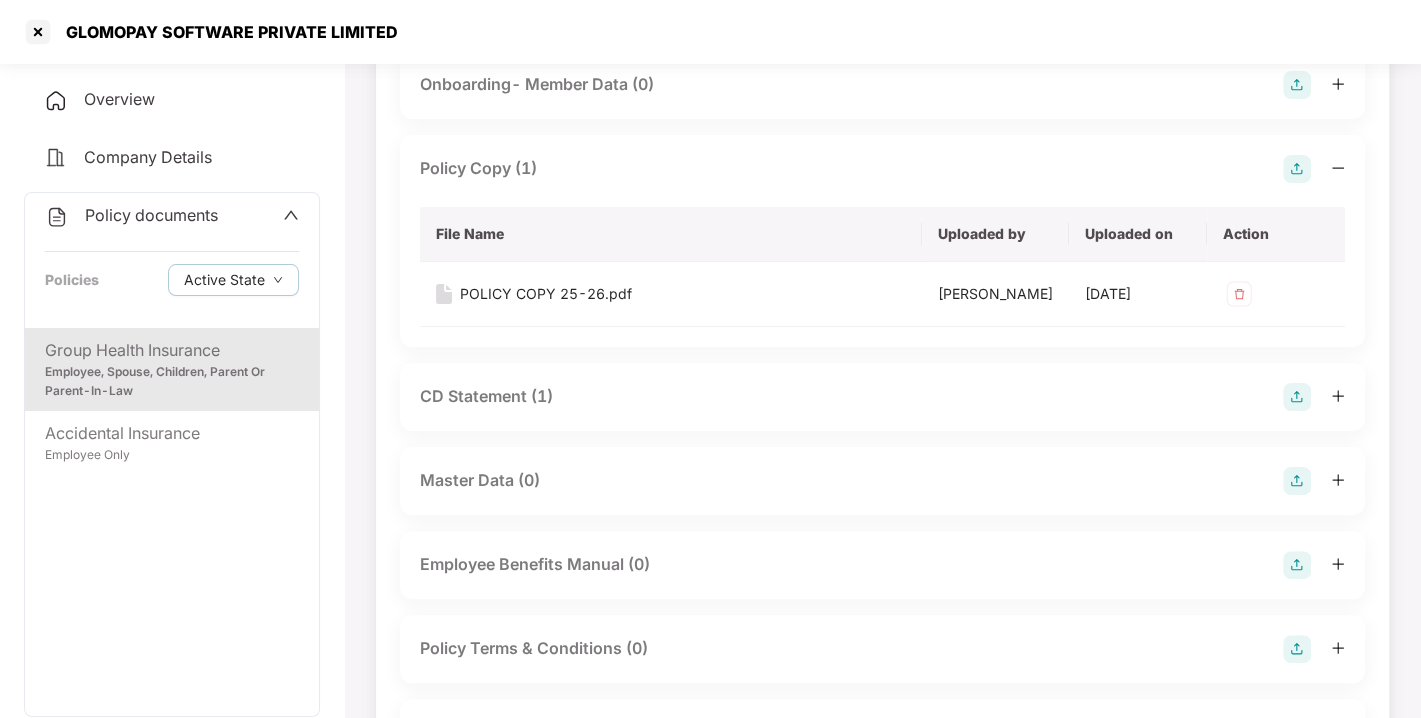 scroll, scrollTop: 0, scrollLeft: 0, axis: both 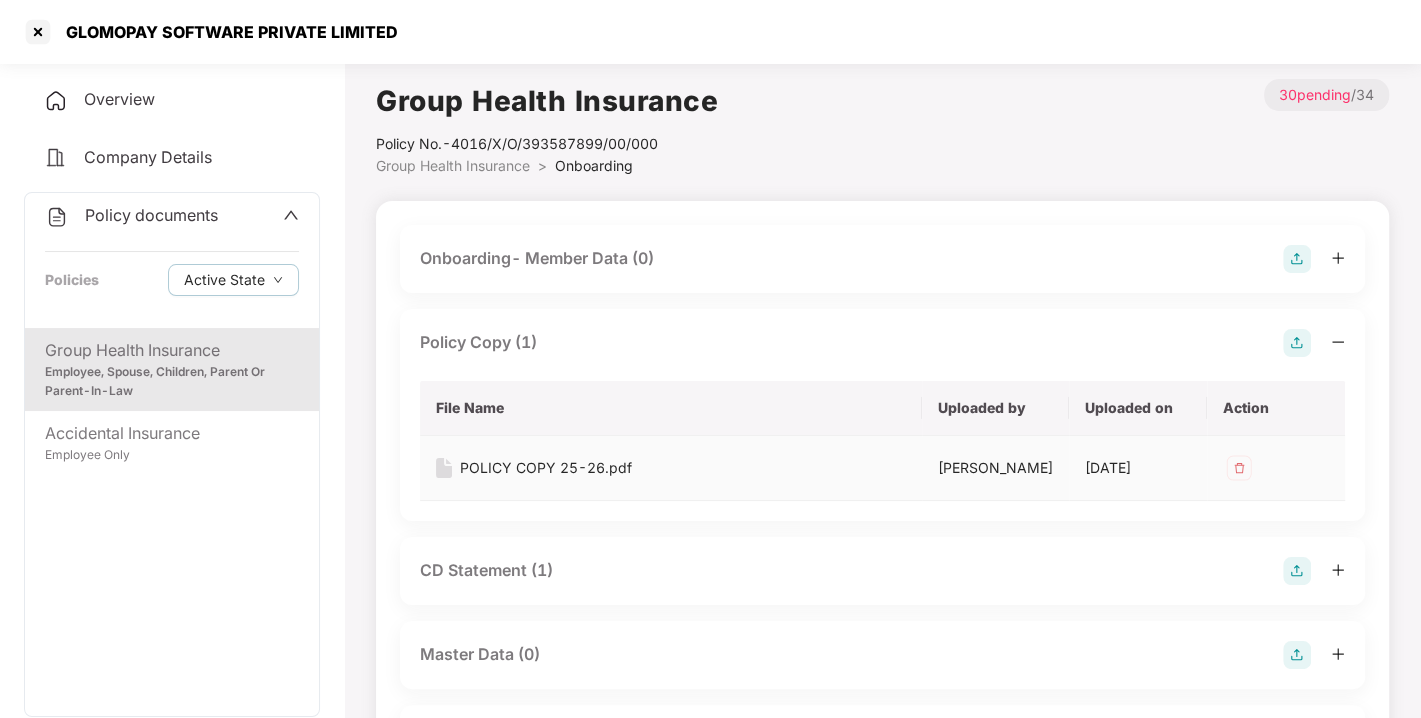 click on "POLICY COPY 25-26.pdf" at bounding box center [546, 468] 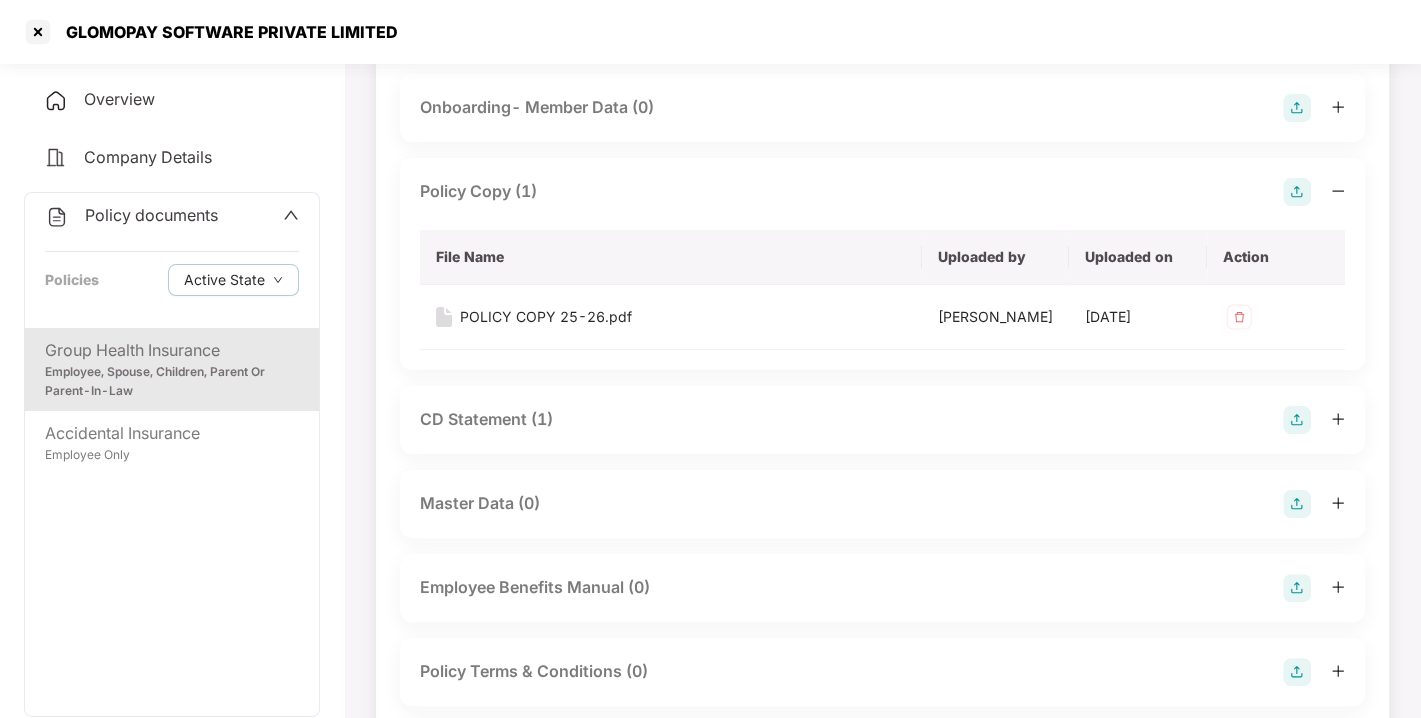 scroll, scrollTop: 208, scrollLeft: 0, axis: vertical 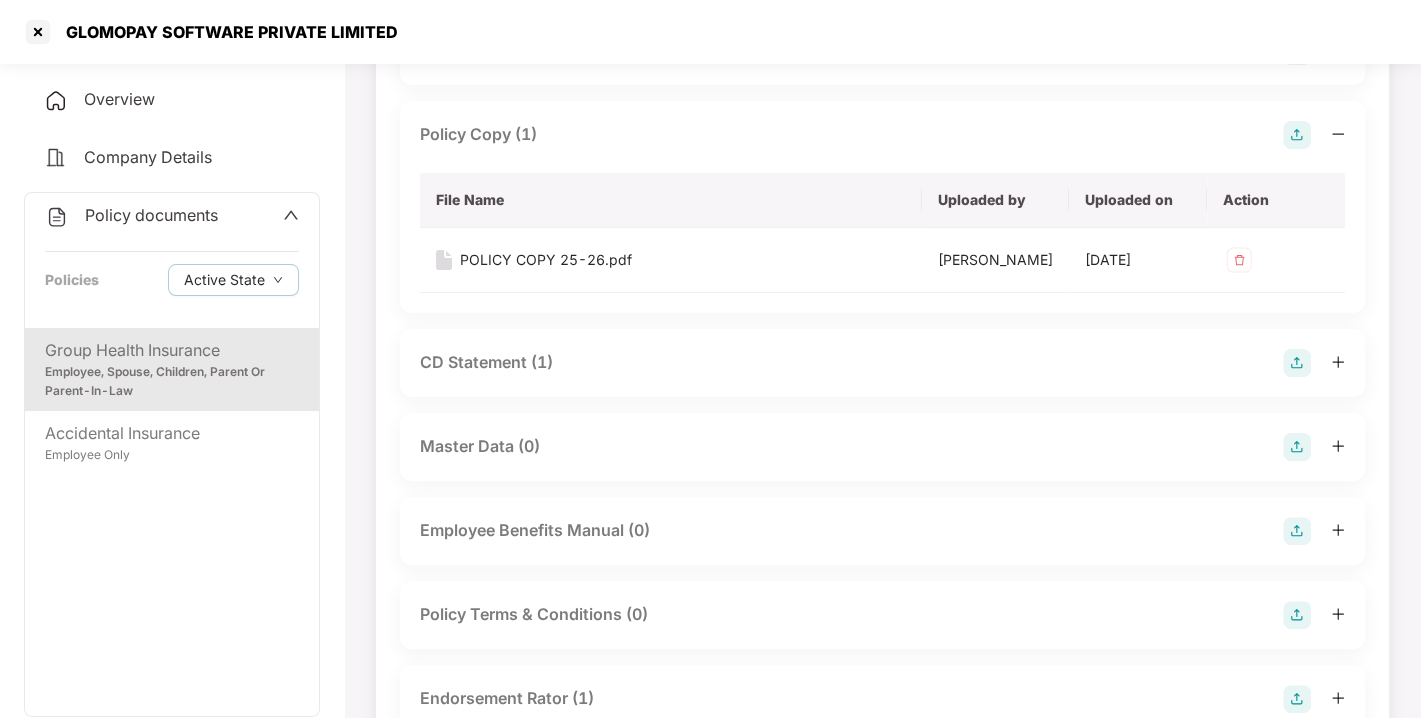 click on "CD Statement (1)" at bounding box center (486, 362) 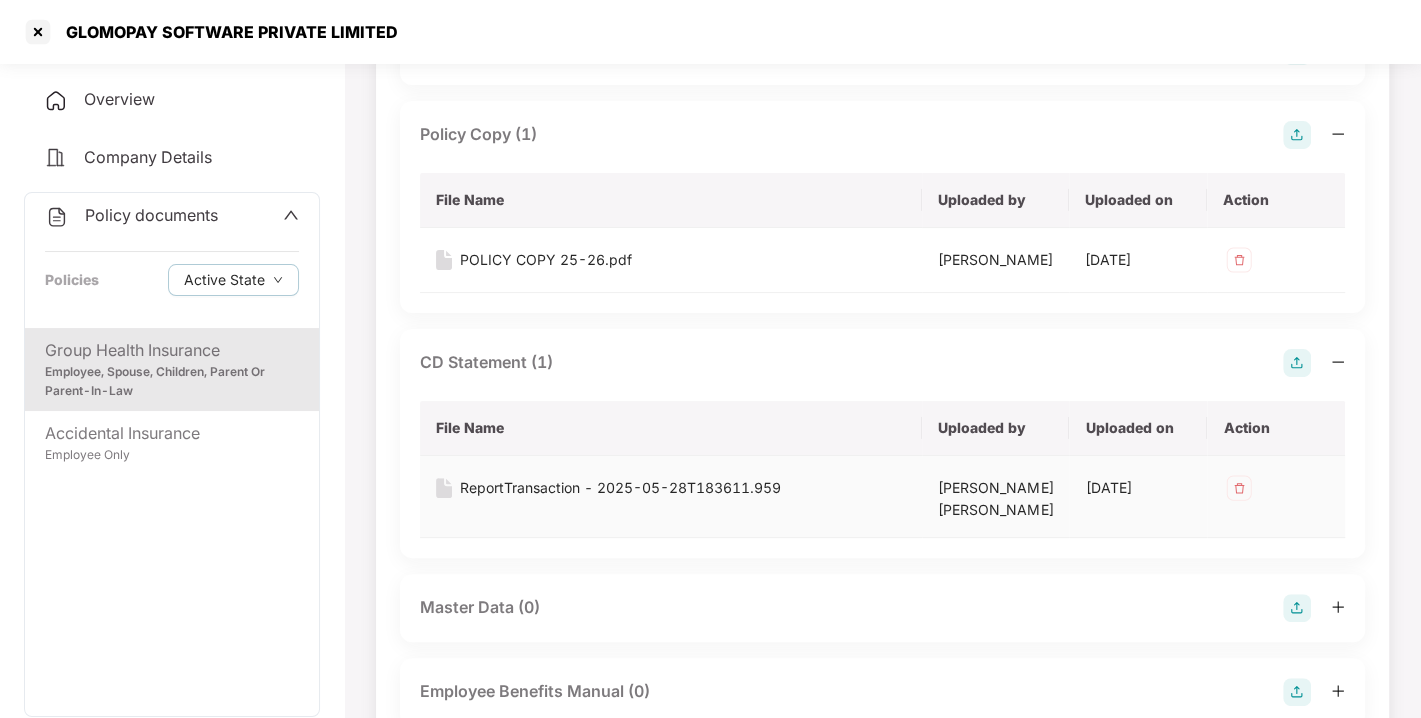 click on "ReportTransaction - 2025-05-28T183611.959" at bounding box center (620, 488) 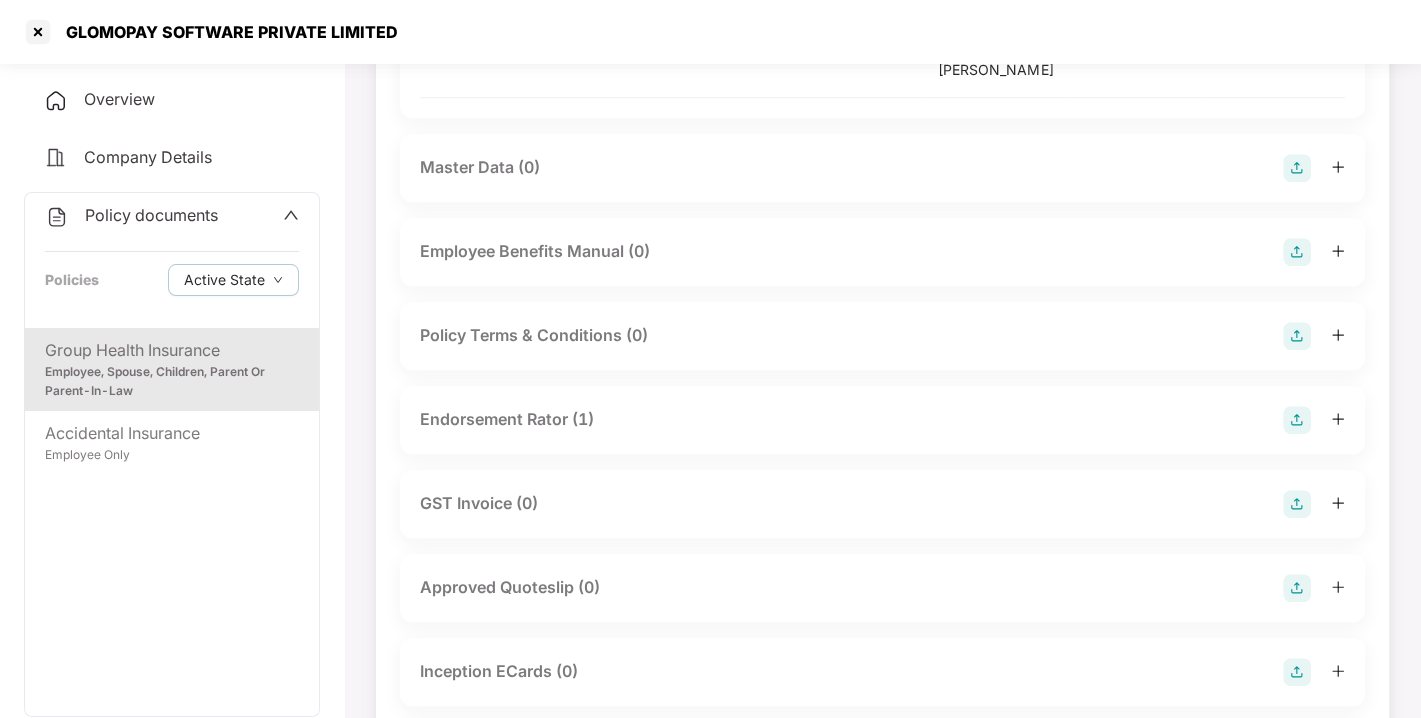 scroll, scrollTop: 648, scrollLeft: 0, axis: vertical 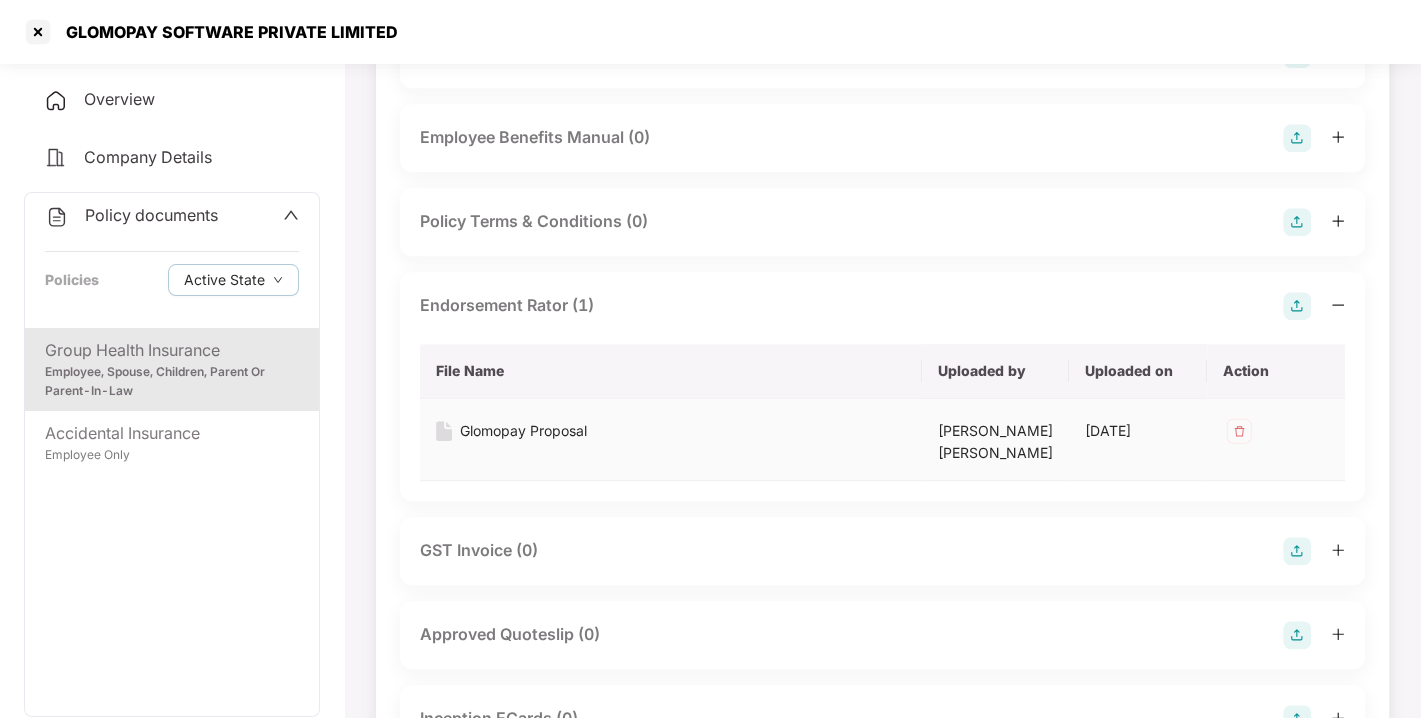 click on "Glomopay Proposal" at bounding box center (523, 431) 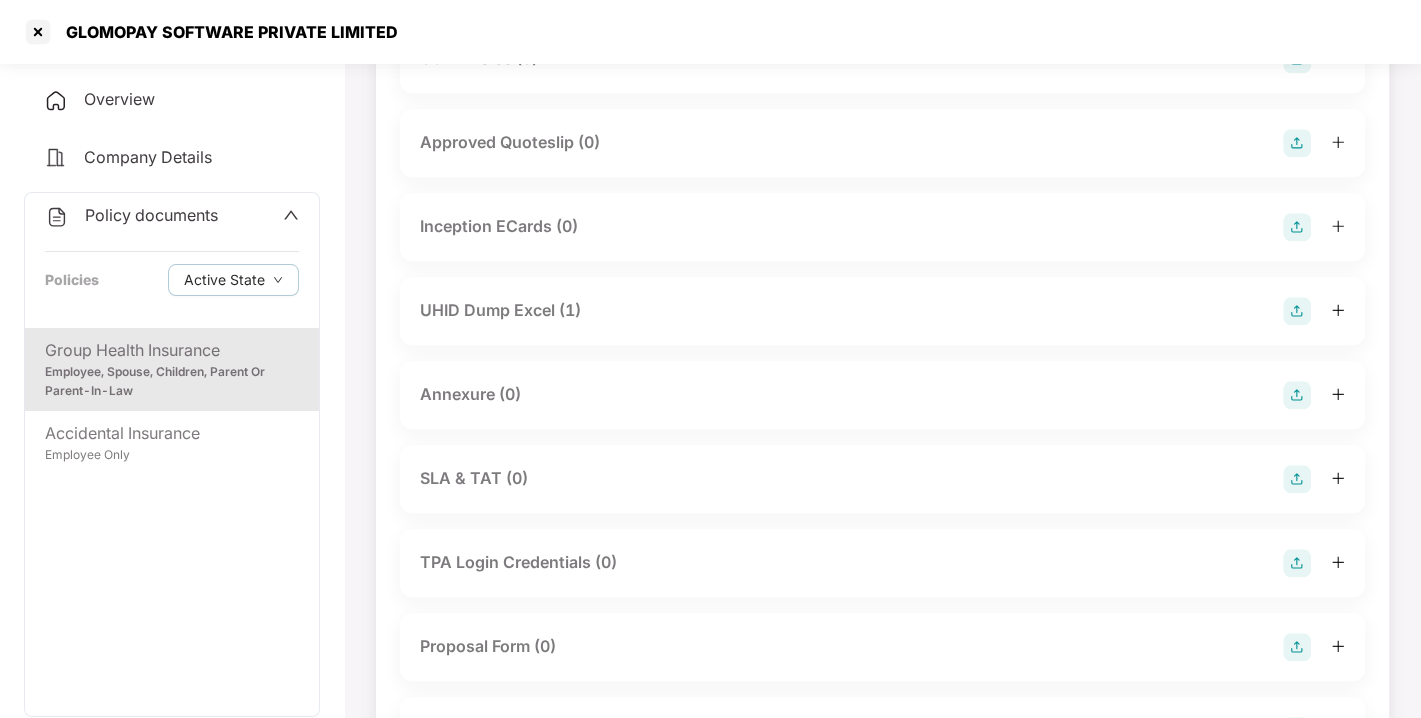 scroll, scrollTop: 1255, scrollLeft: 0, axis: vertical 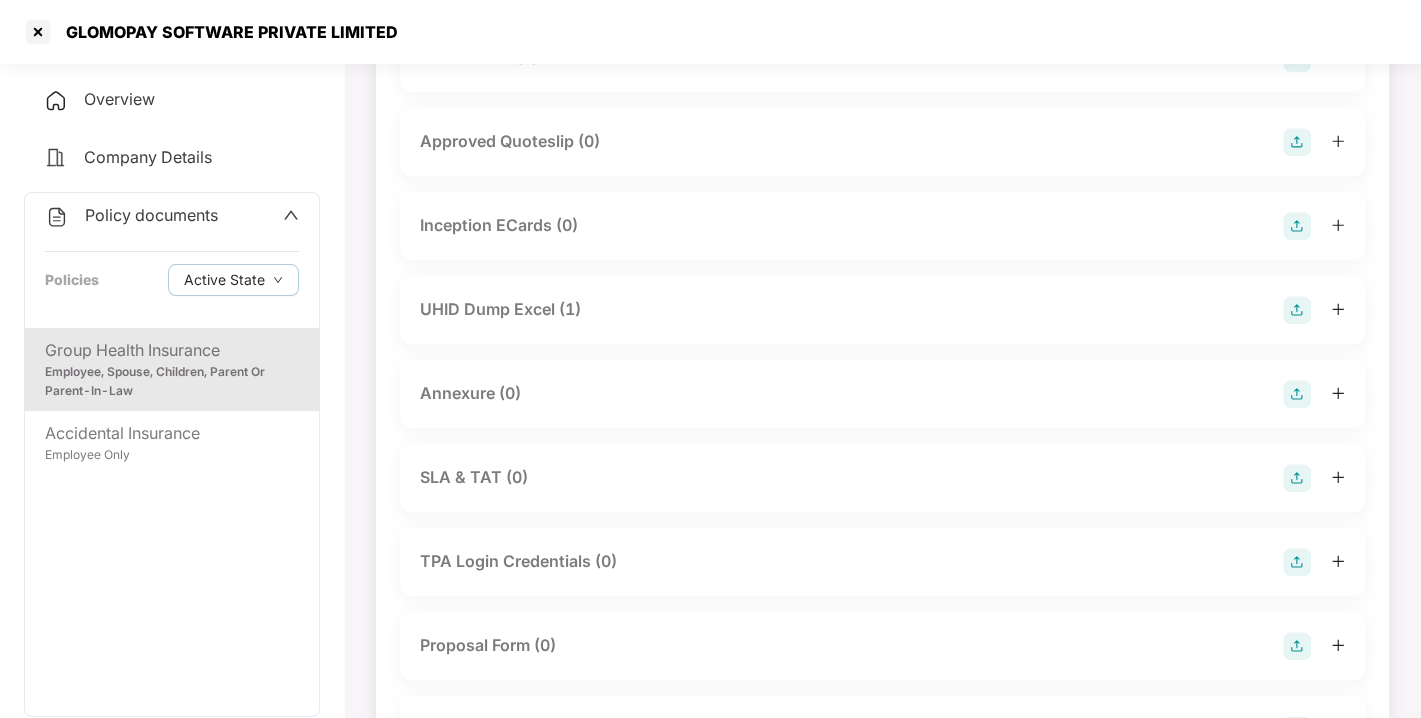click on "UHID Dump Excel (1)" at bounding box center [500, 309] 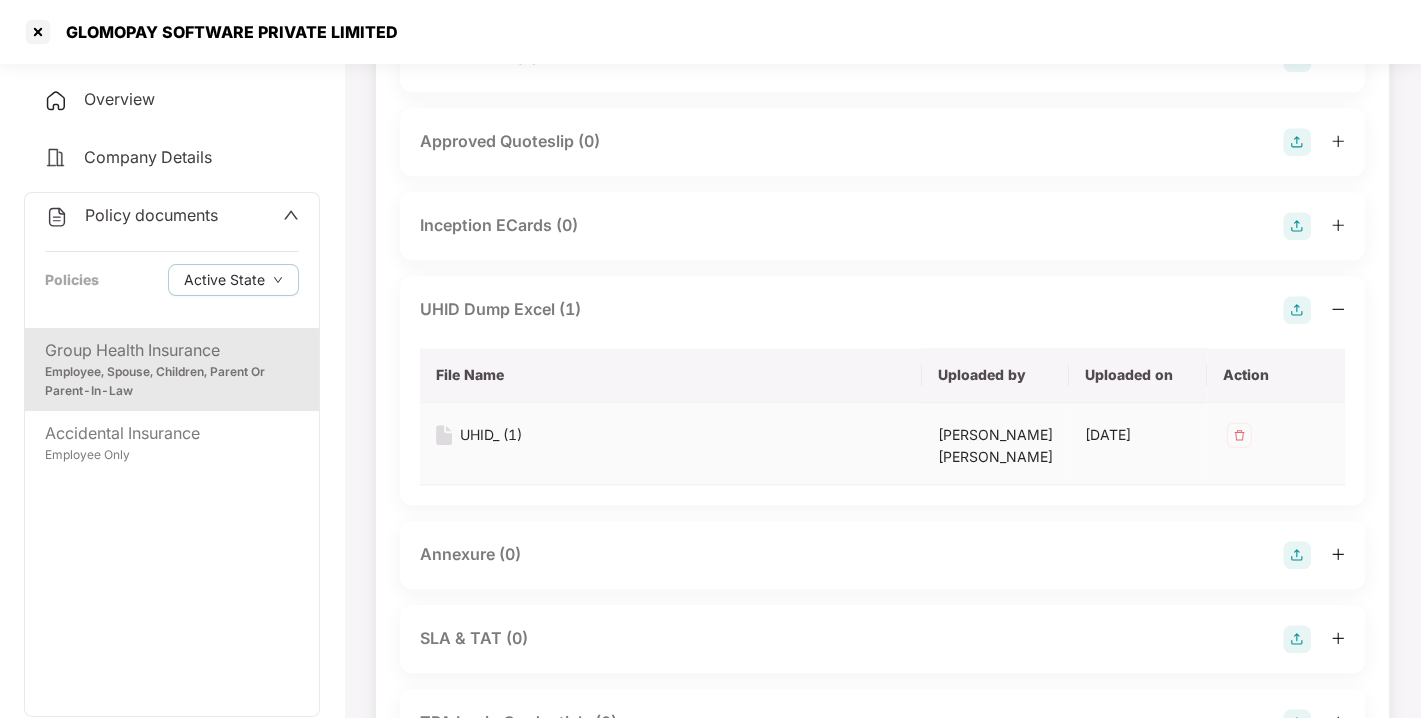 click on "UHID_ (1)" at bounding box center [491, 435] 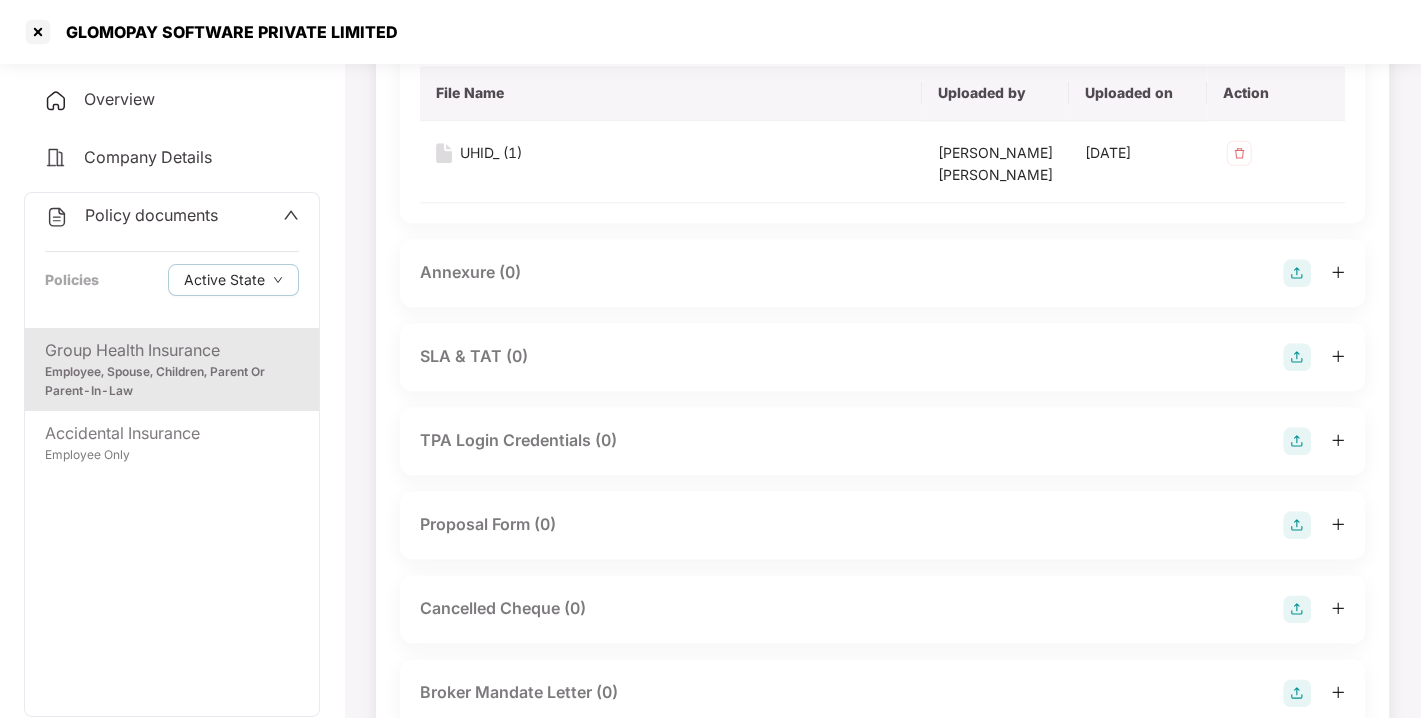 scroll, scrollTop: 1539, scrollLeft: 0, axis: vertical 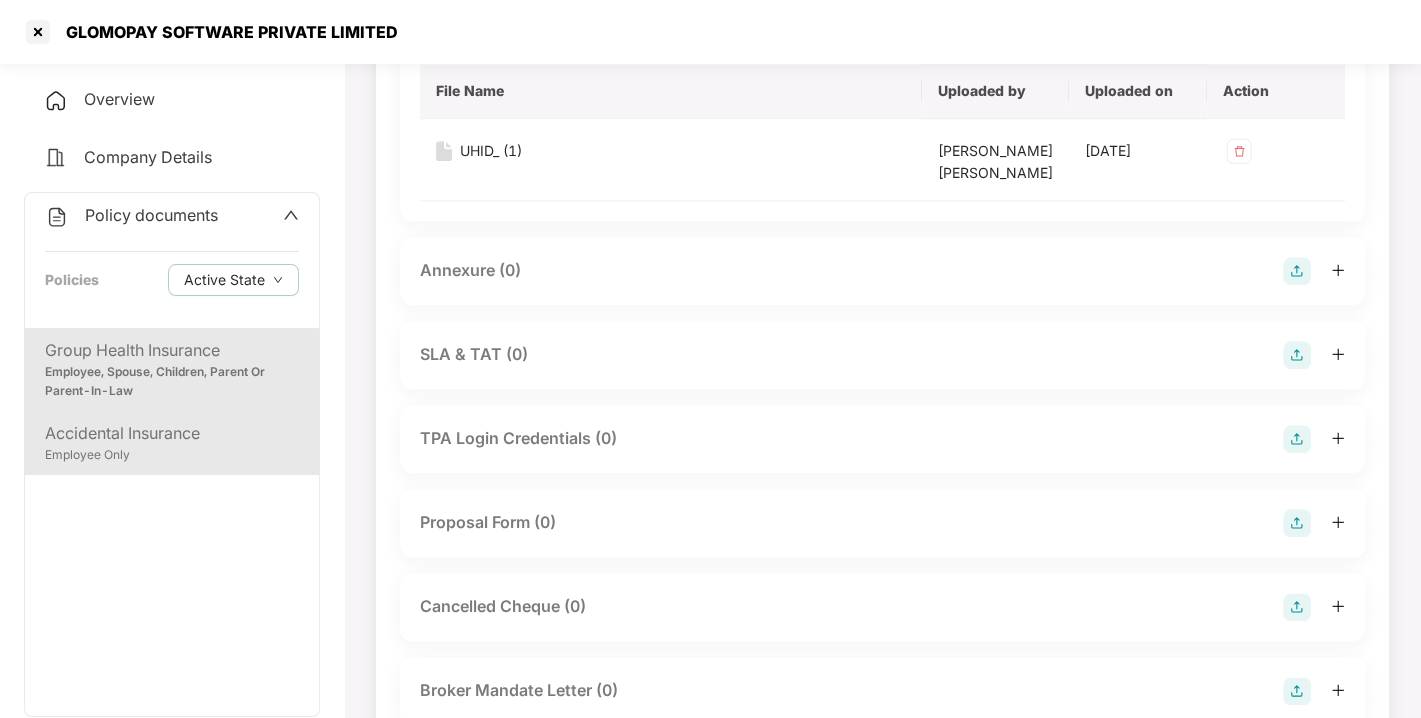 click on "Accidental Insurance" at bounding box center [172, 433] 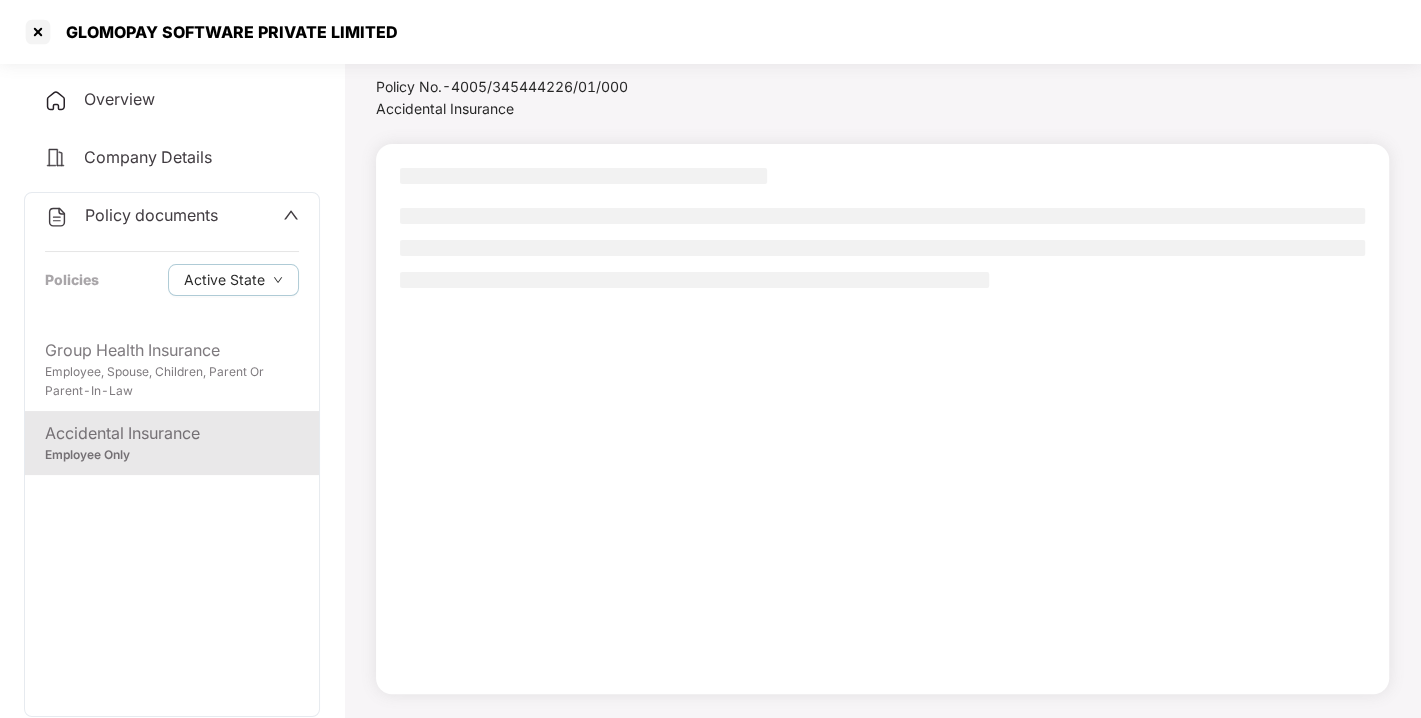 scroll, scrollTop: 0, scrollLeft: 0, axis: both 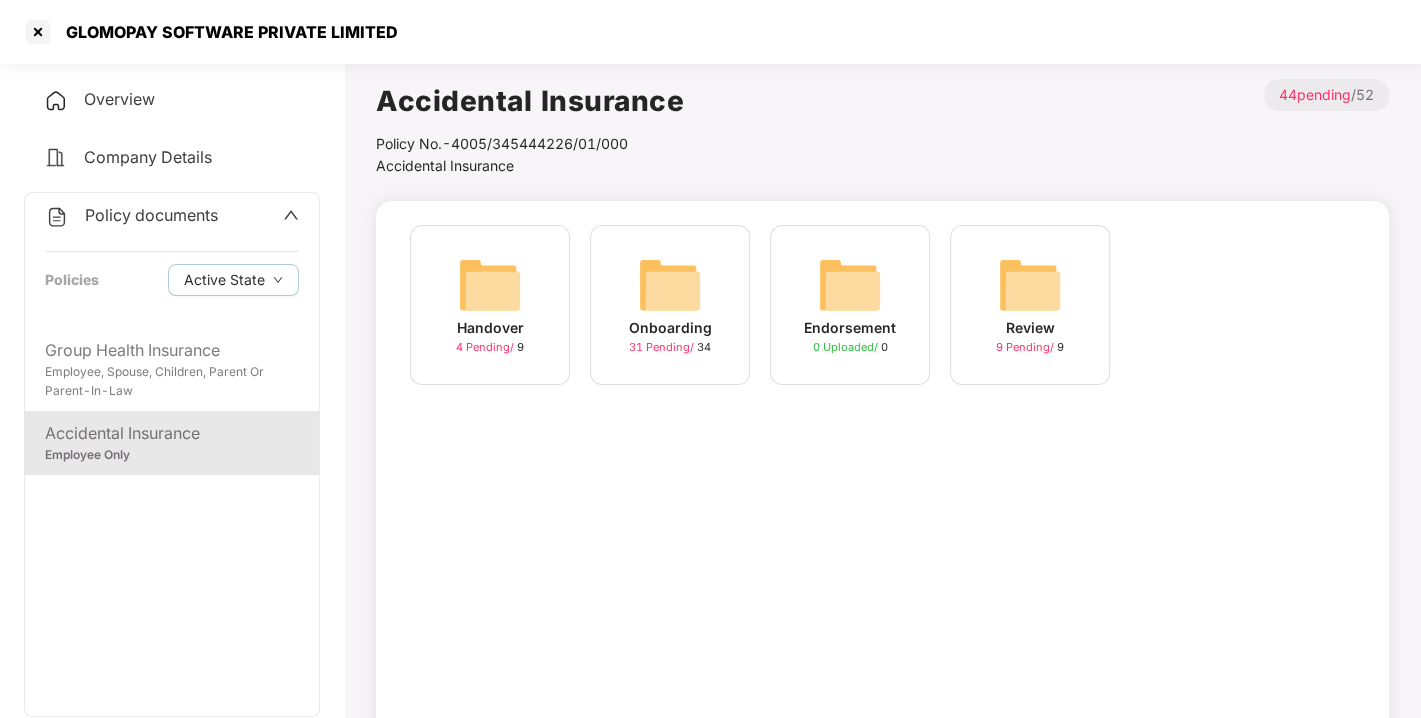 click at bounding box center (670, 285) 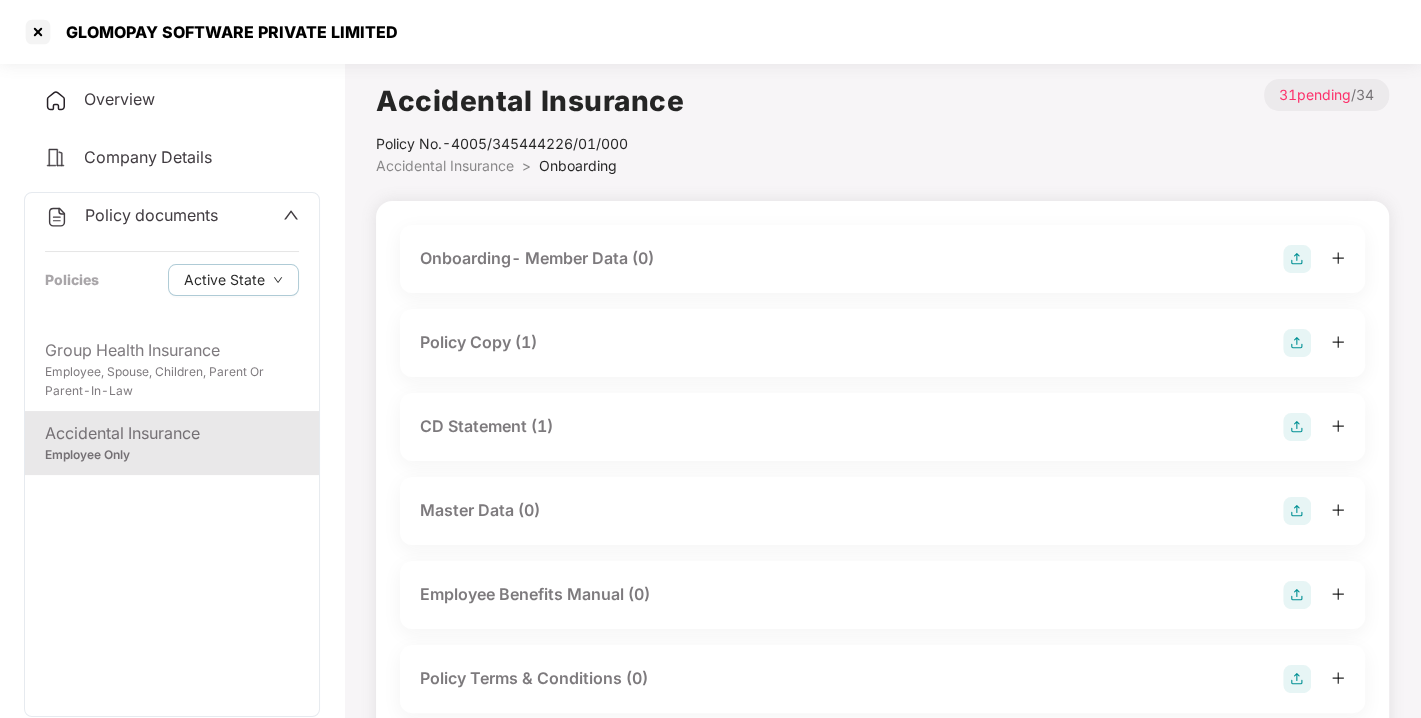 click on "Policy Copy (1)" at bounding box center (478, 342) 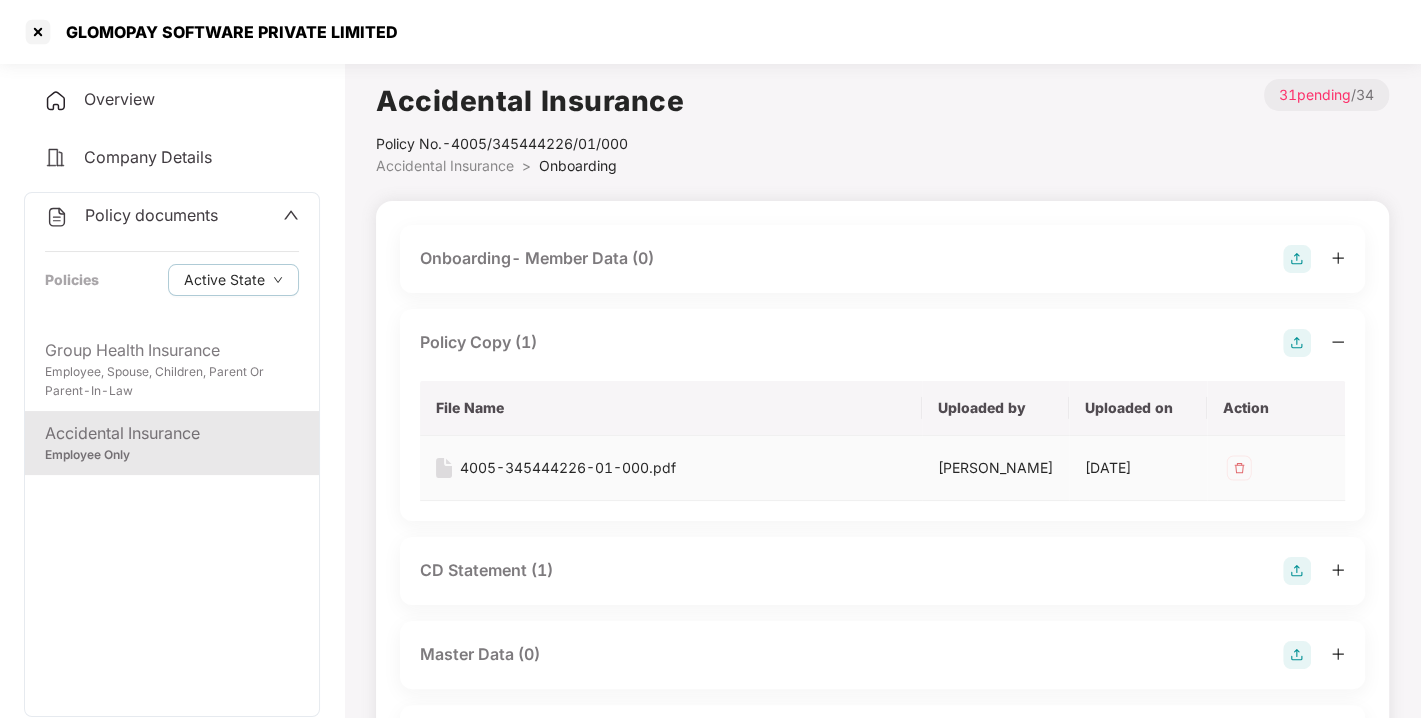 click on "4005-345444226-01-000.pdf" at bounding box center (568, 468) 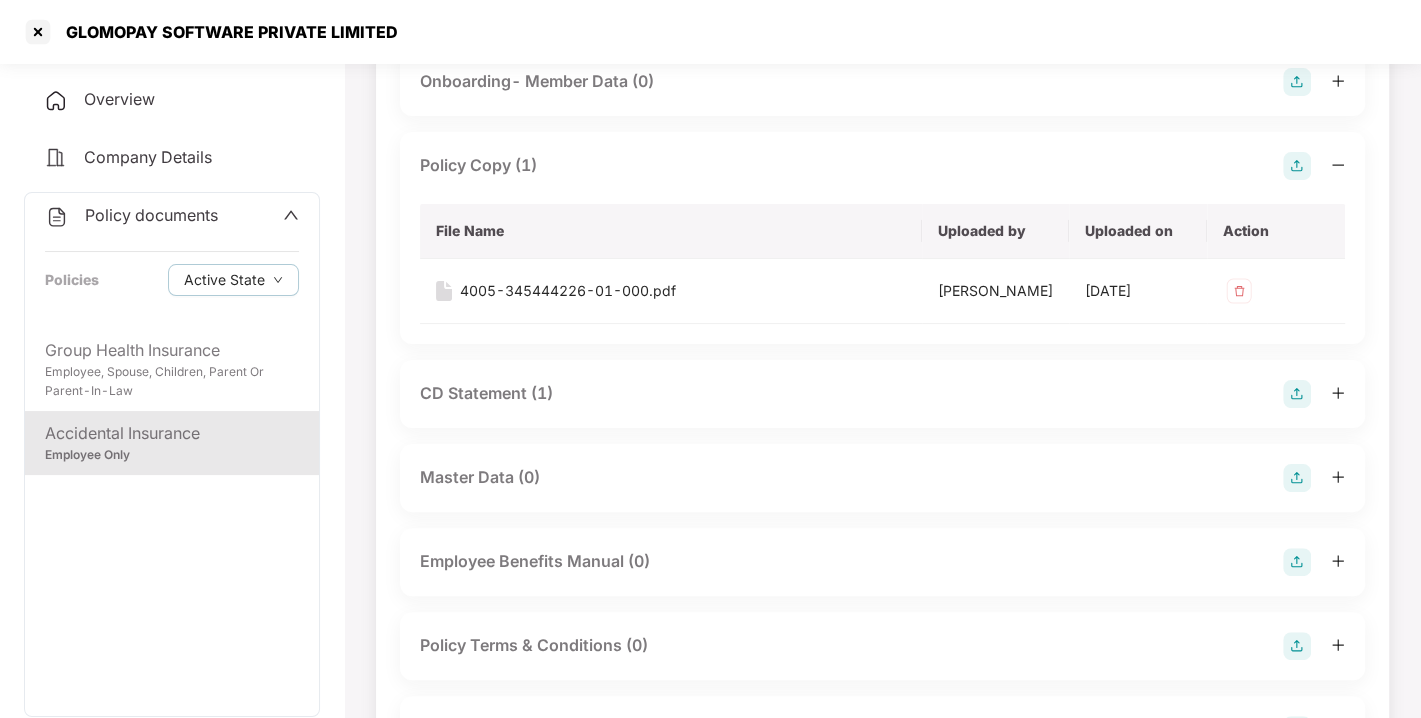 click on "CD Statement (1)" at bounding box center (486, 393) 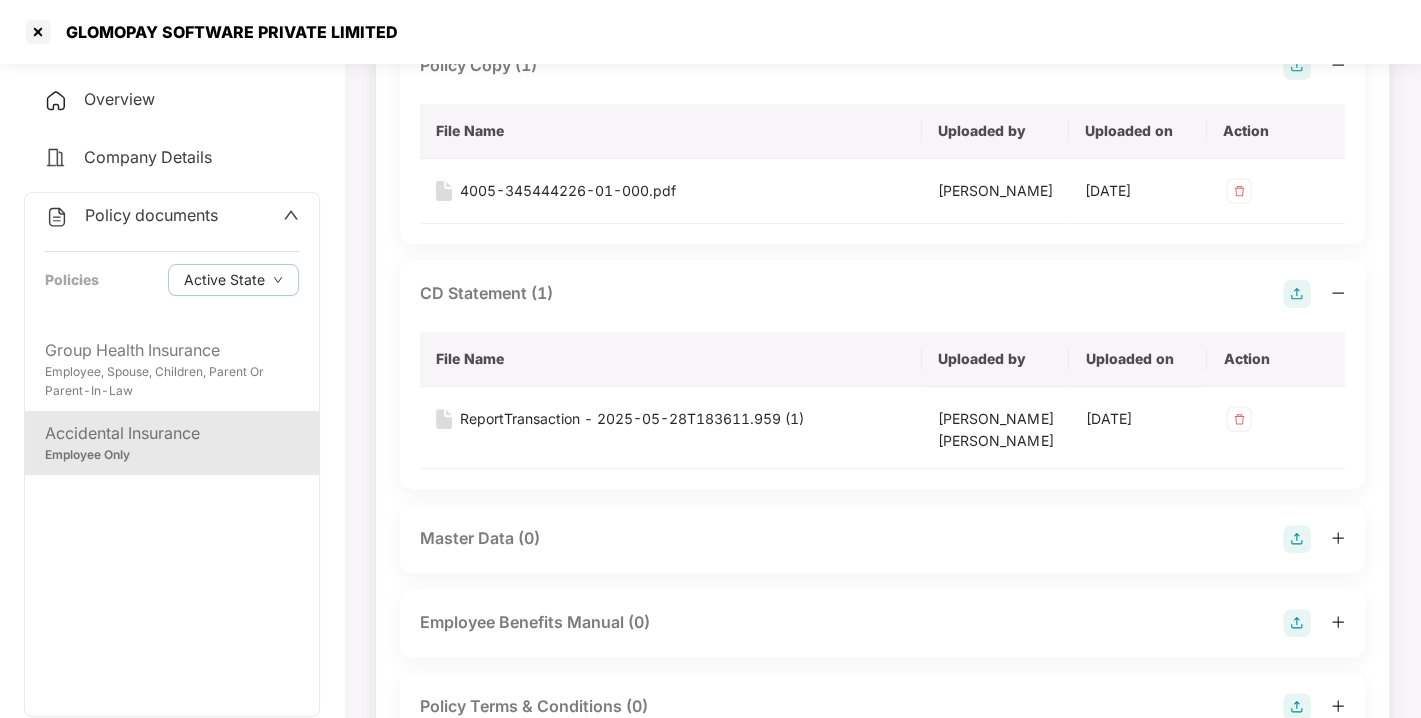 scroll, scrollTop: 295, scrollLeft: 0, axis: vertical 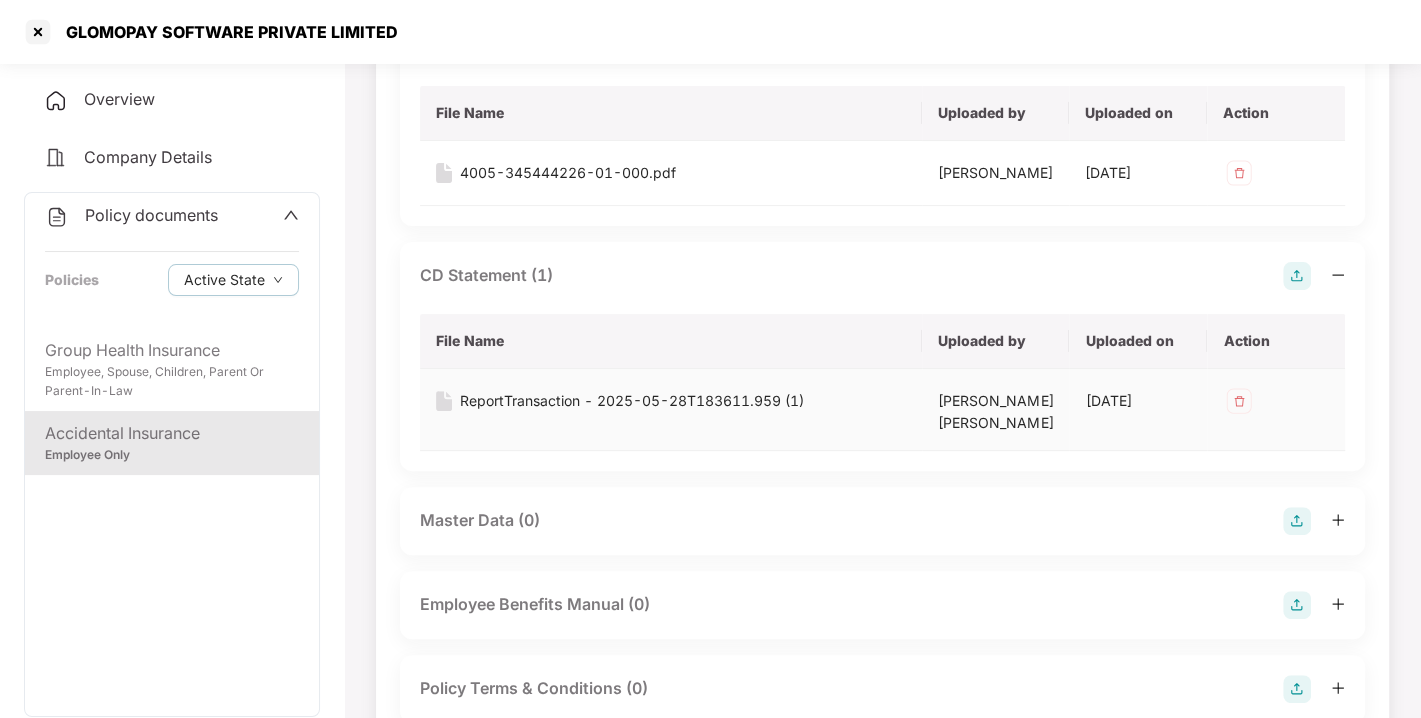 click on "ReportTransaction - 2025-05-28T183611.959 (1)" at bounding box center [632, 401] 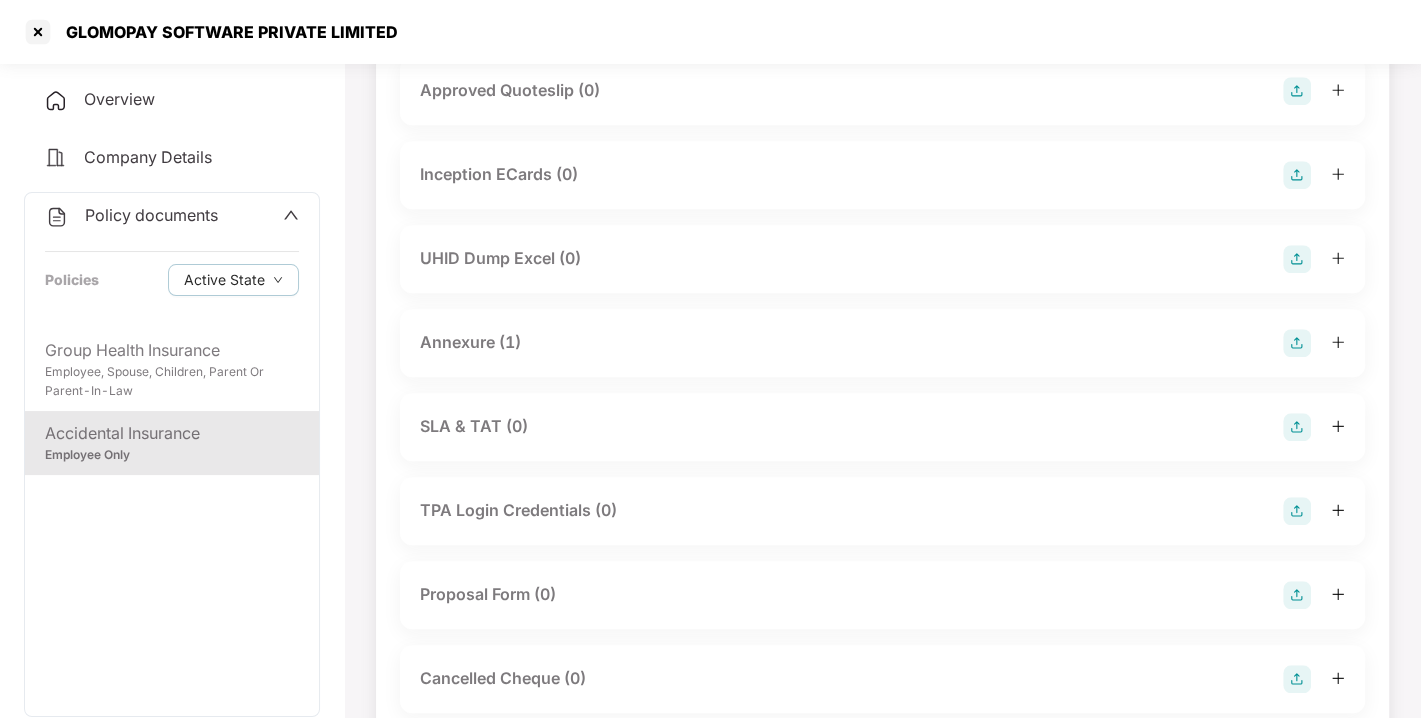 scroll, scrollTop: 1151, scrollLeft: 0, axis: vertical 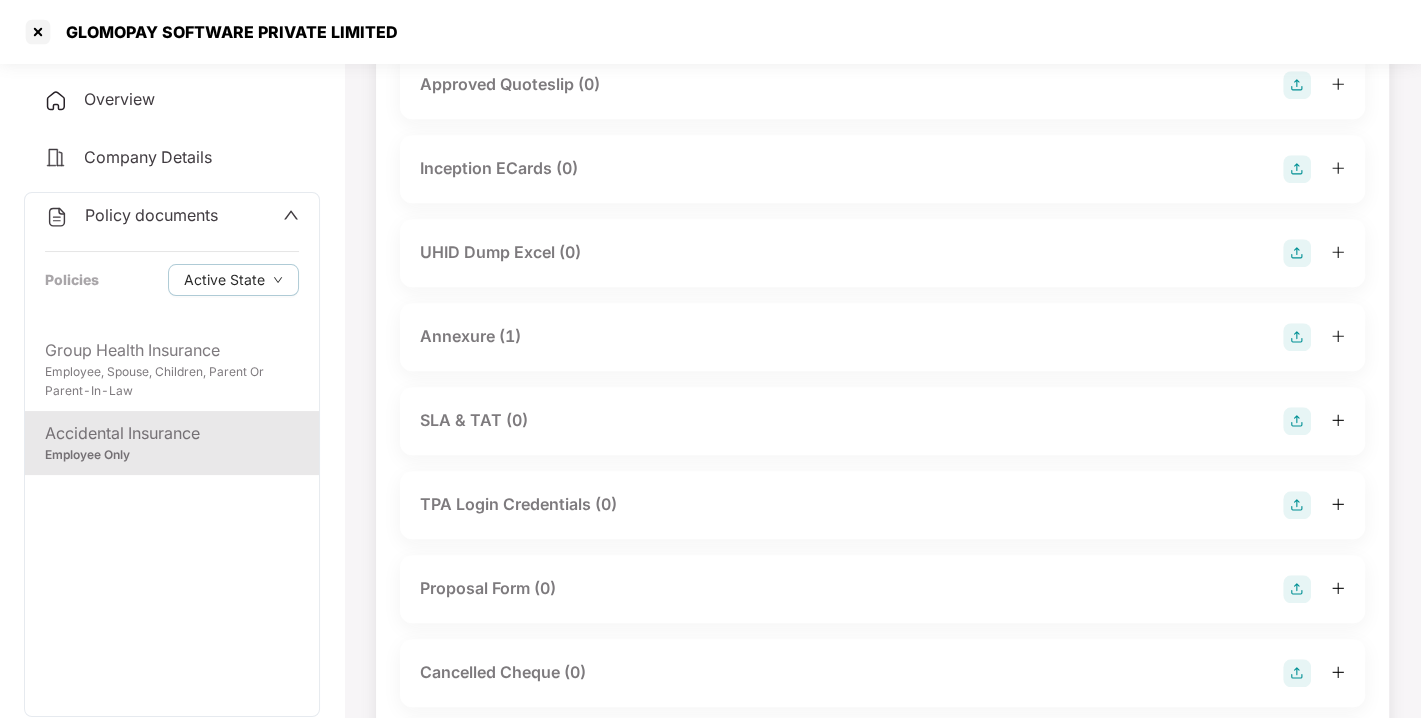 click on "Annexure (1)" at bounding box center (470, 336) 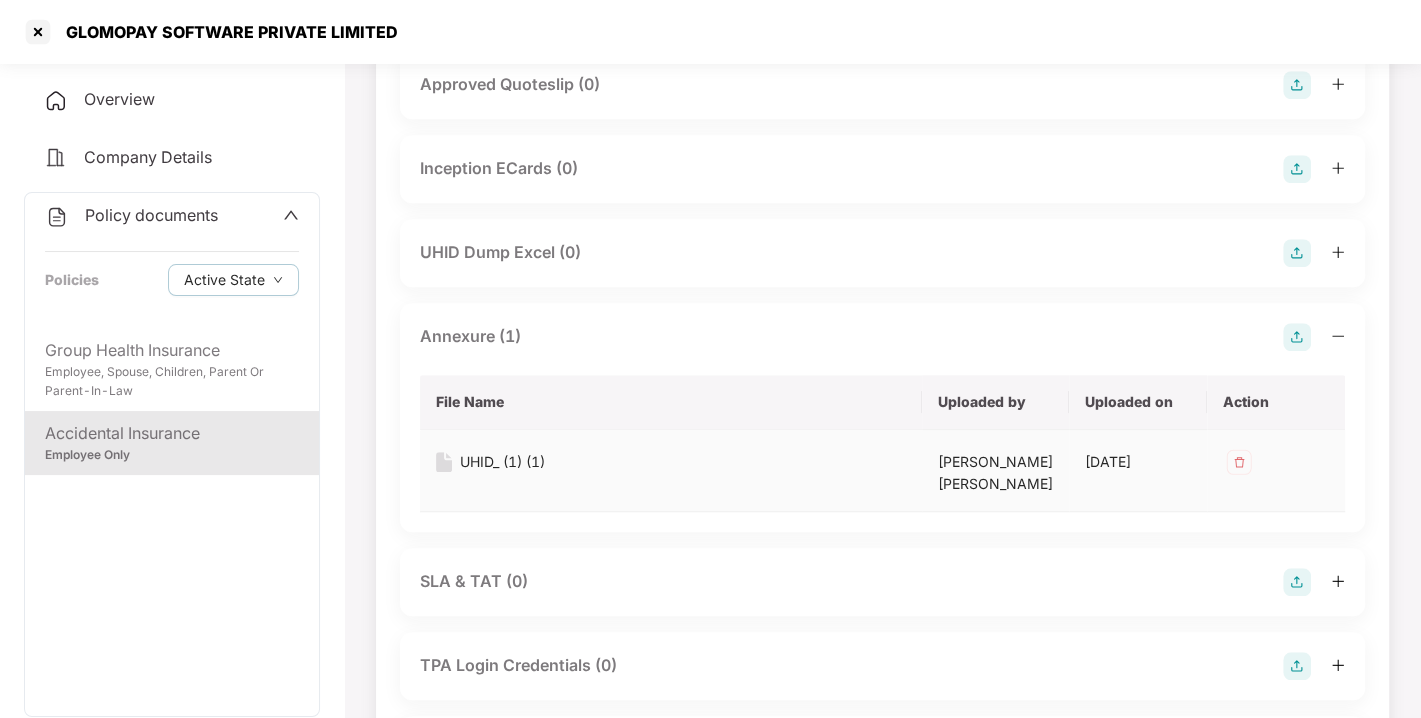 click on "UHID_ (1) (1)" at bounding box center (502, 462) 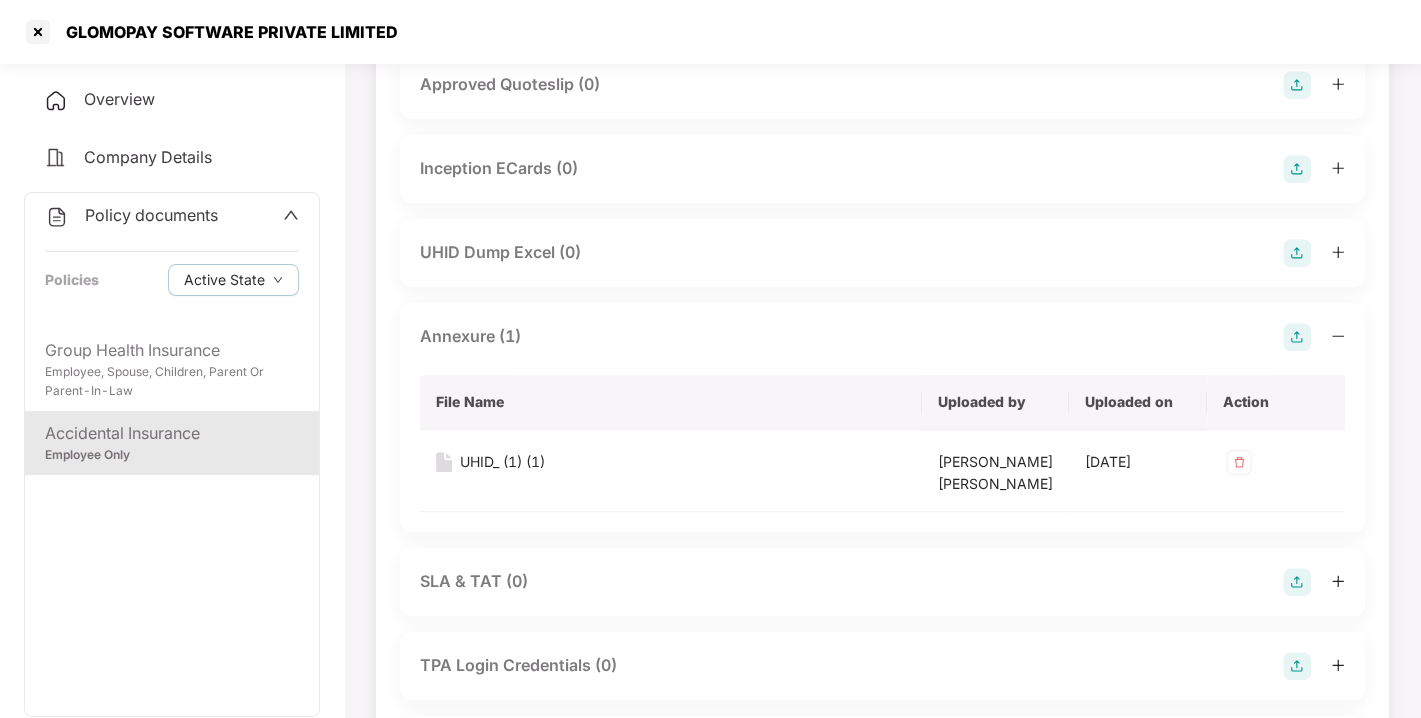 click on "Overview" at bounding box center (172, 100) 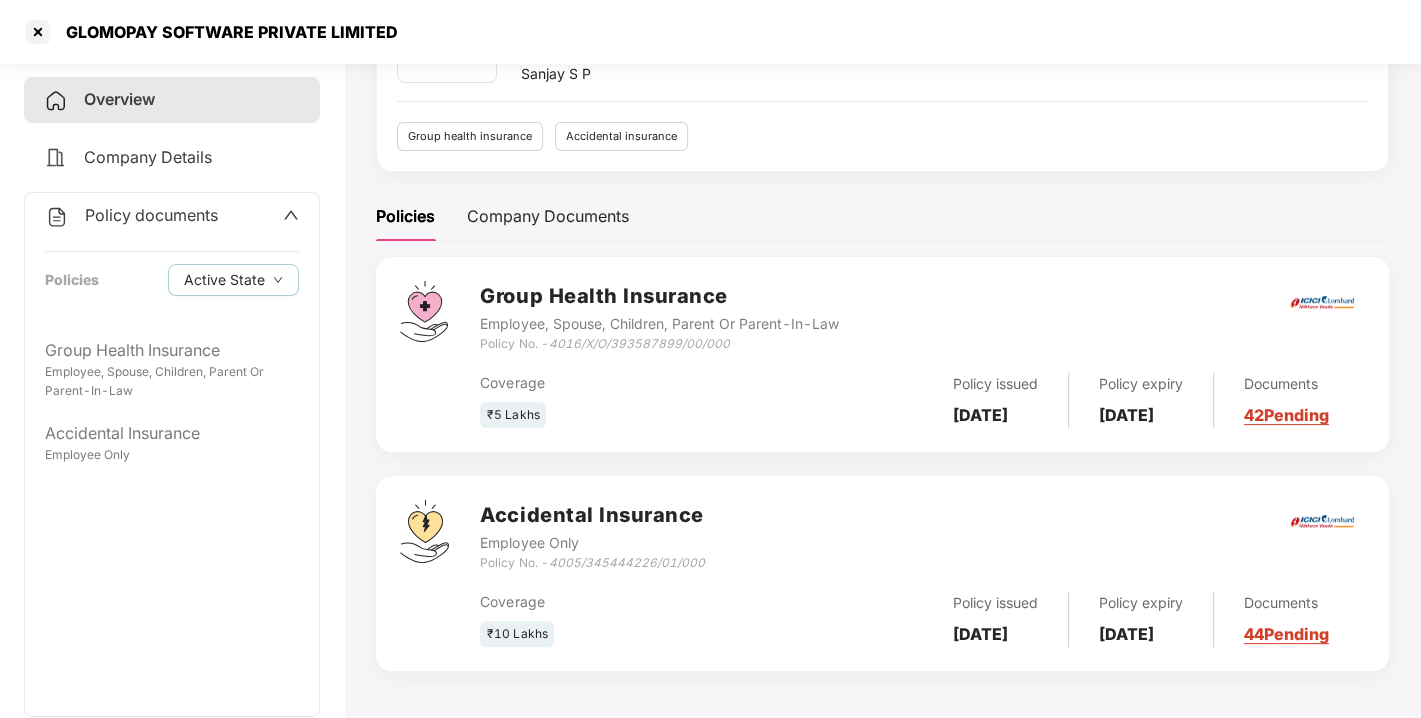 scroll, scrollTop: 171, scrollLeft: 0, axis: vertical 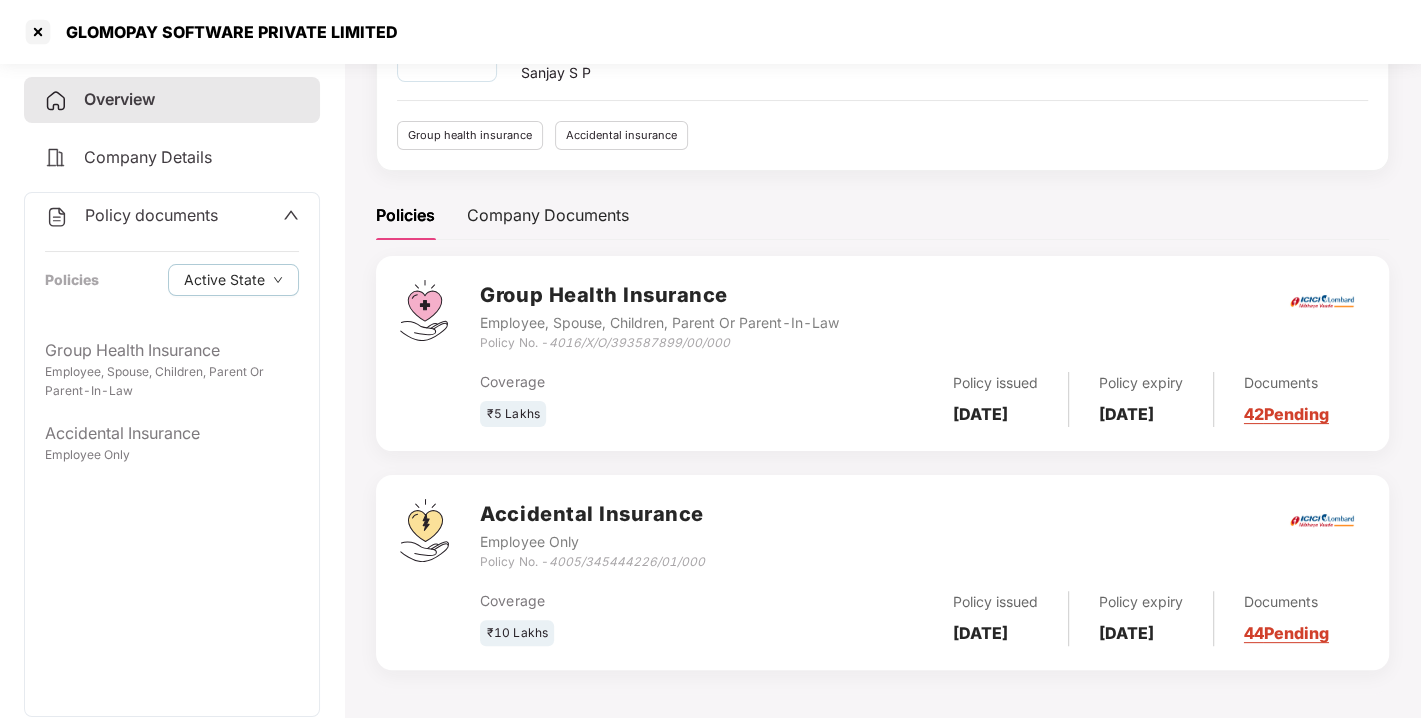 click on "Policy documents" at bounding box center (151, 215) 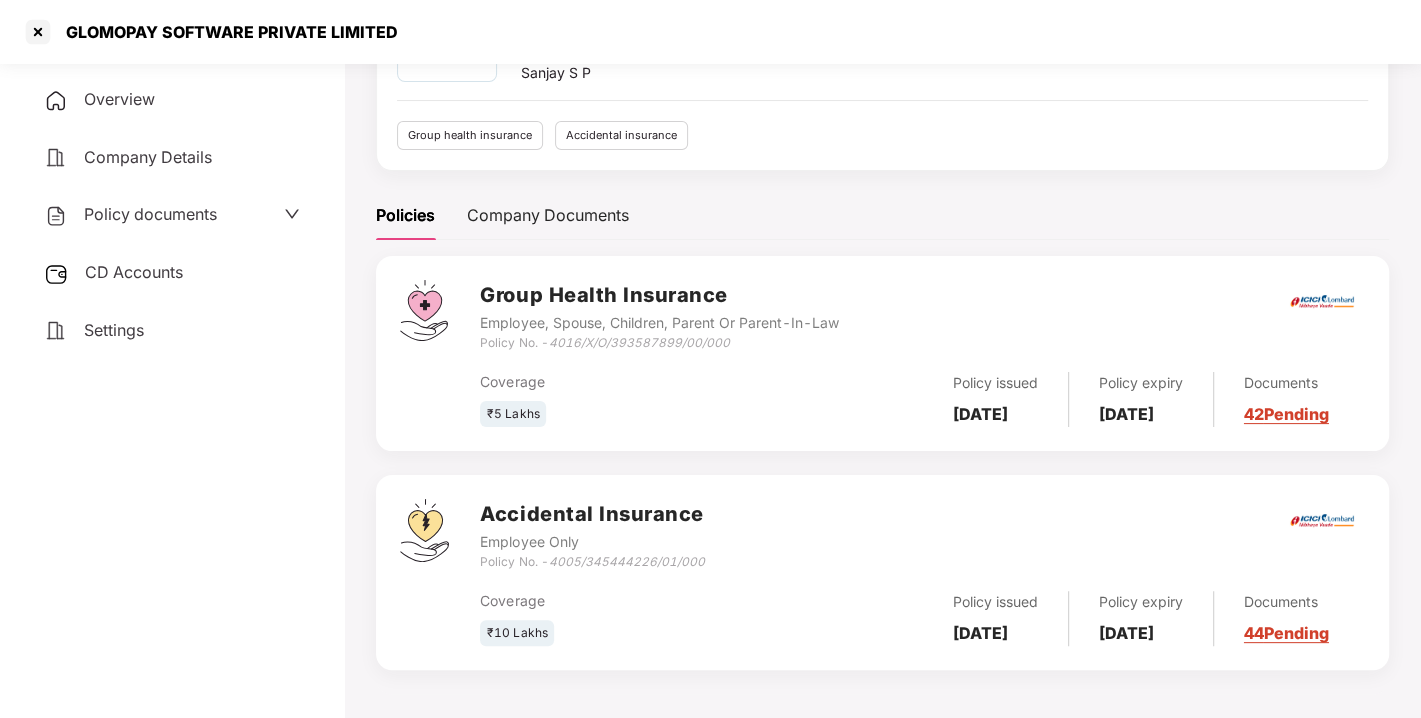 click on "CD Accounts" at bounding box center (172, 273) 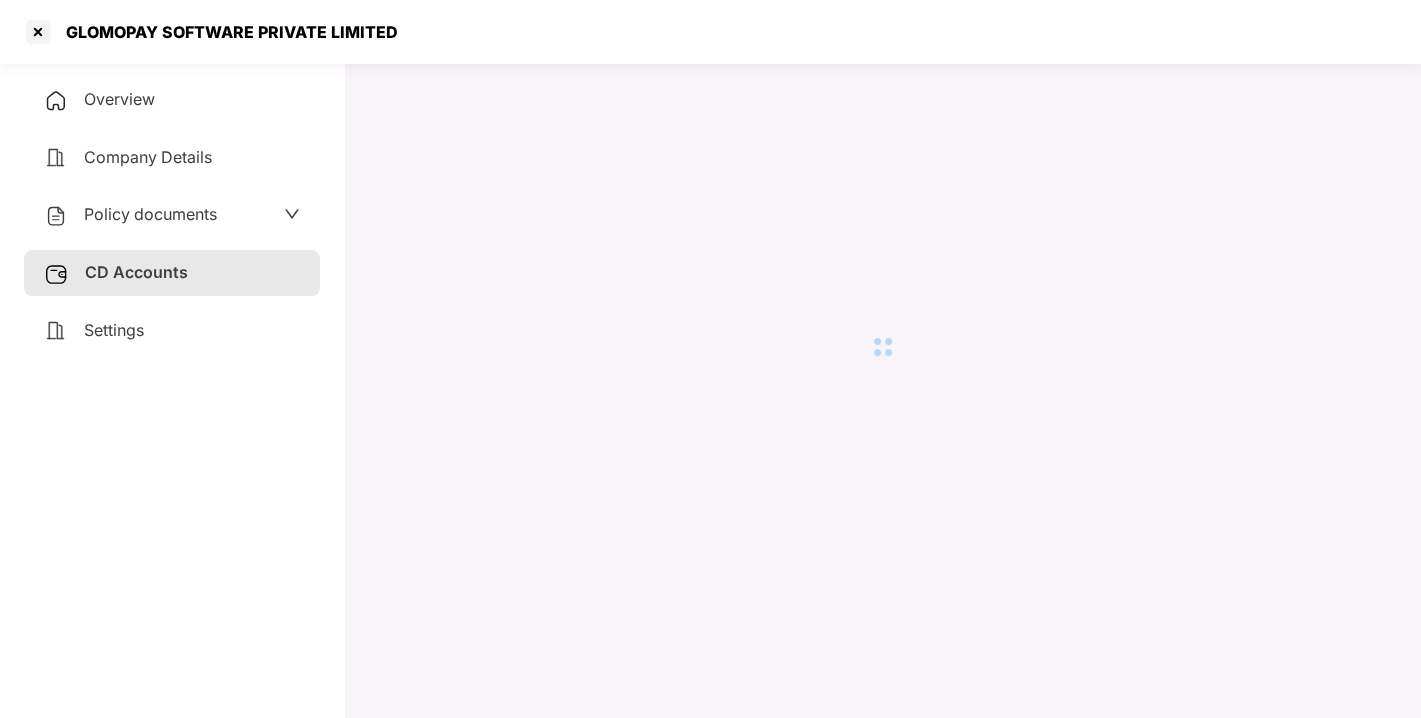 scroll, scrollTop: 54, scrollLeft: 0, axis: vertical 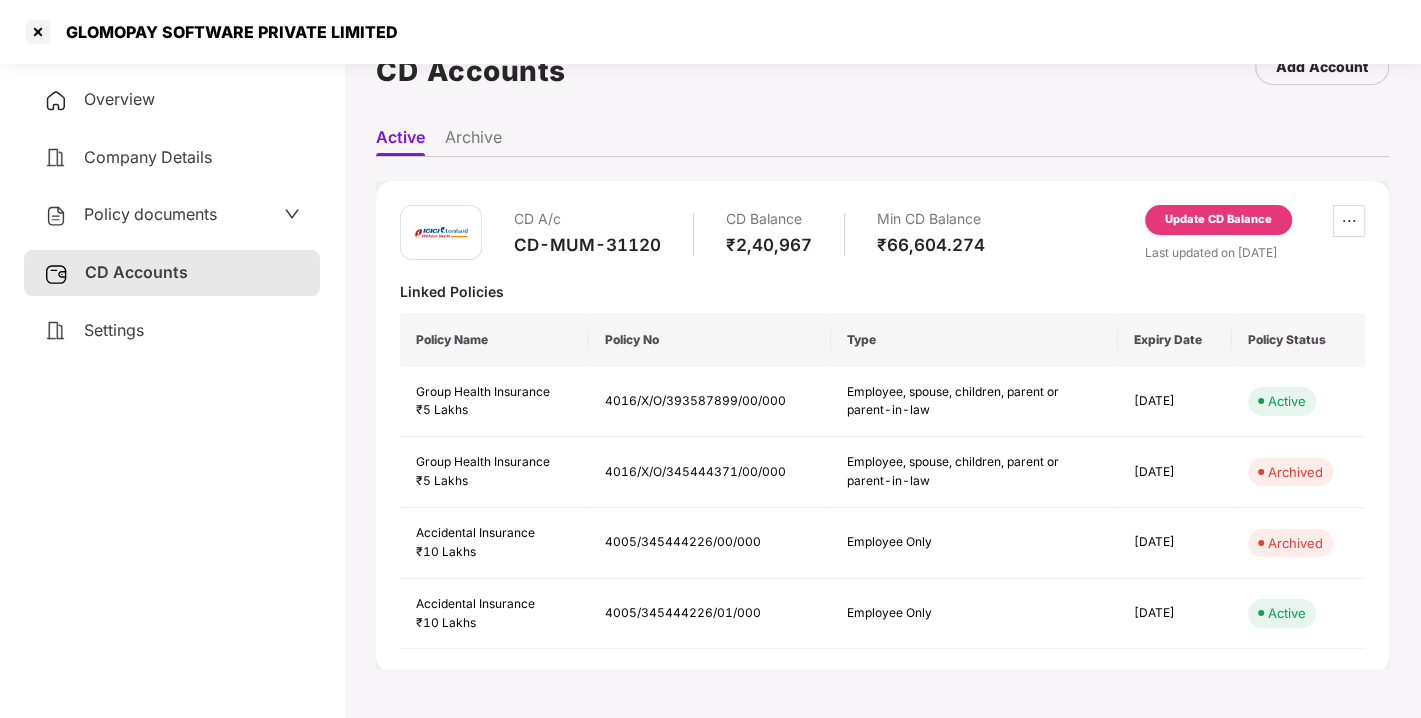 click on "CD-MUM-31120" at bounding box center [587, 245] 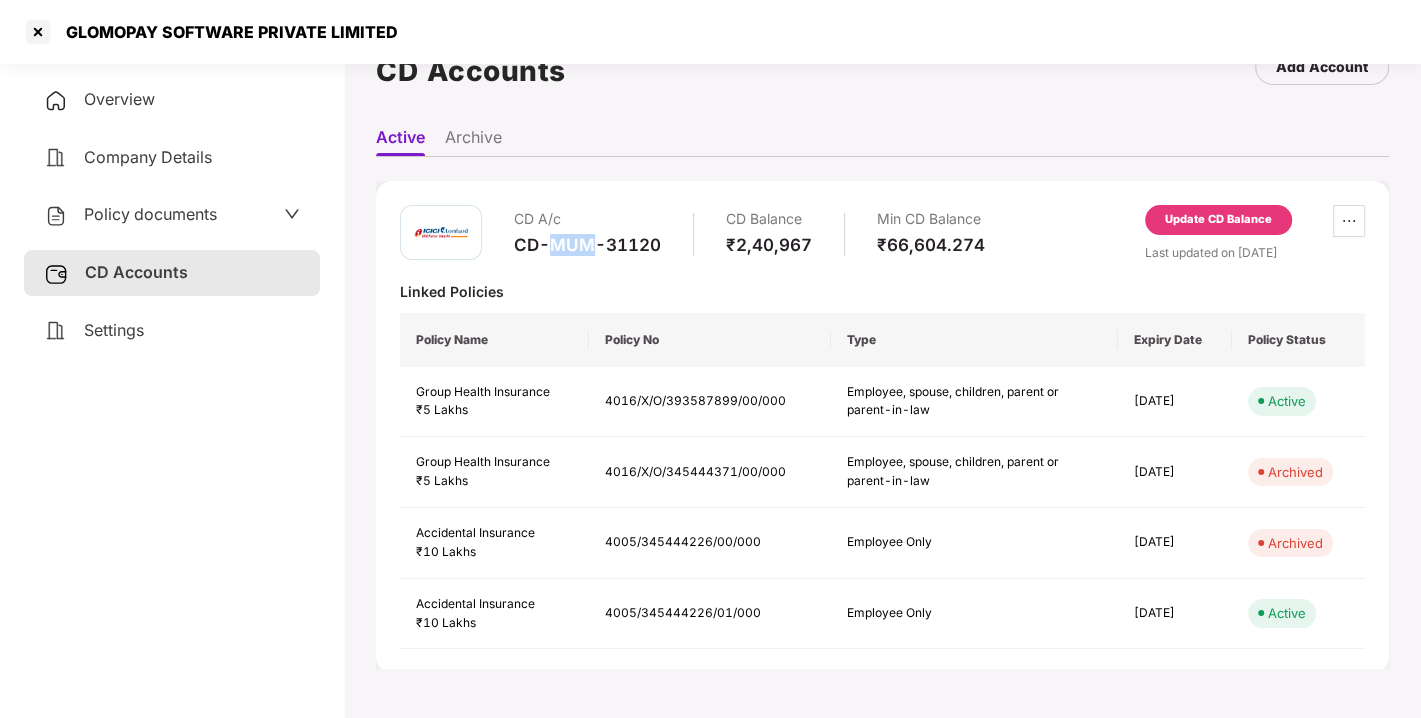 click on "CD-MUM-31120" at bounding box center (587, 245) 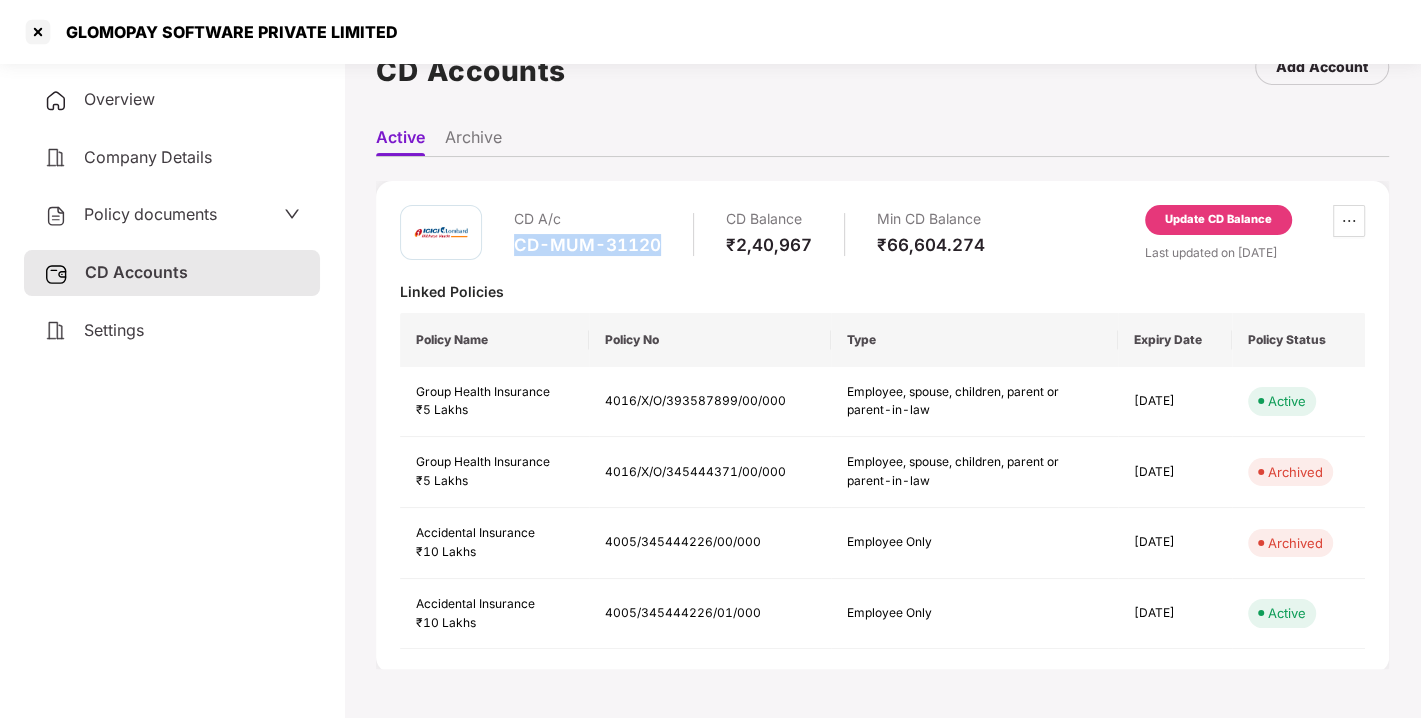 click on "CD-MUM-31120" at bounding box center (587, 245) 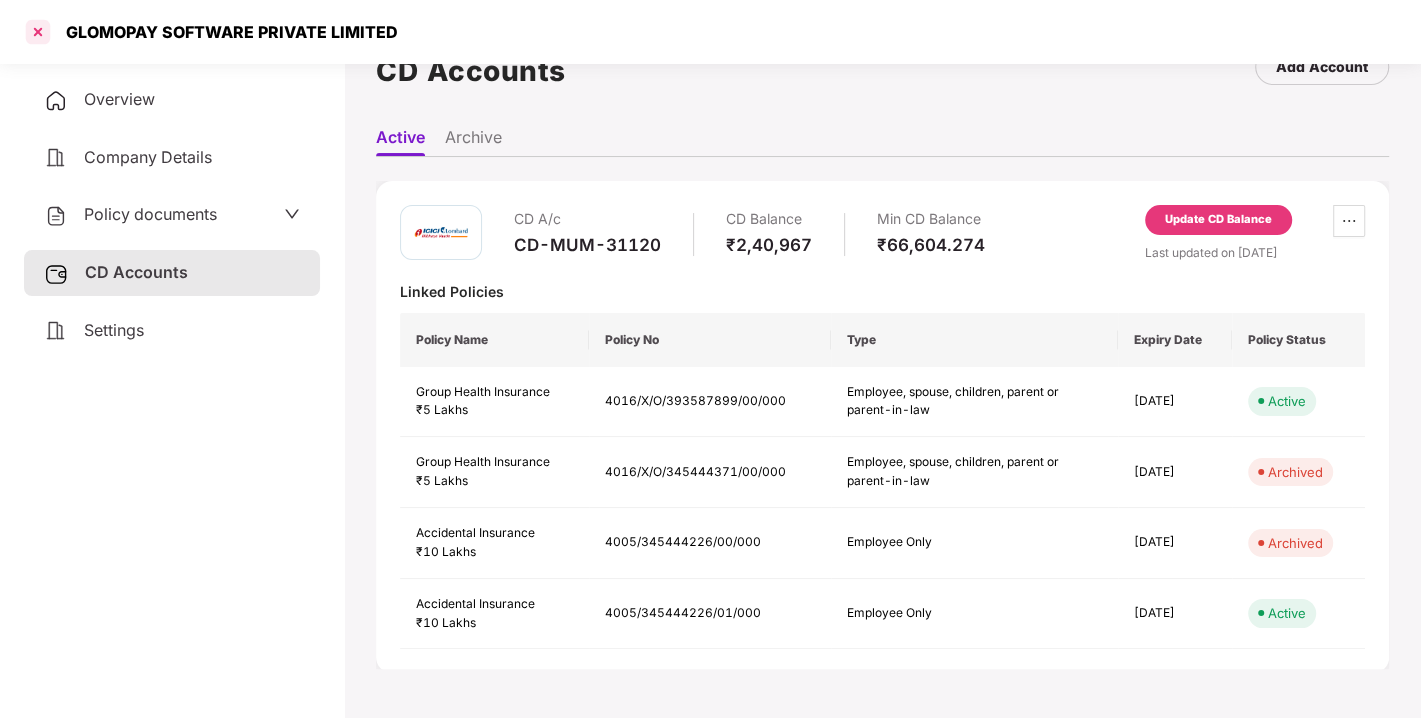 click at bounding box center [38, 32] 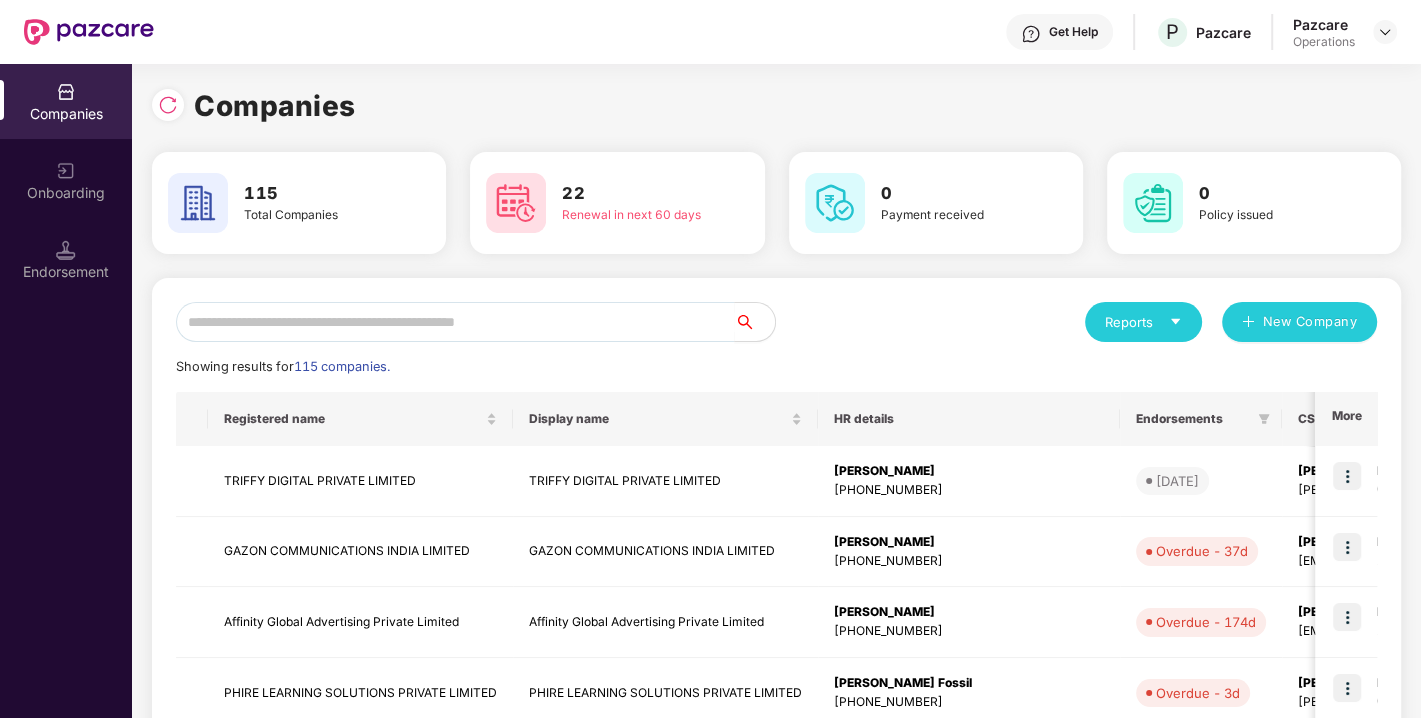 scroll, scrollTop: 0, scrollLeft: 0, axis: both 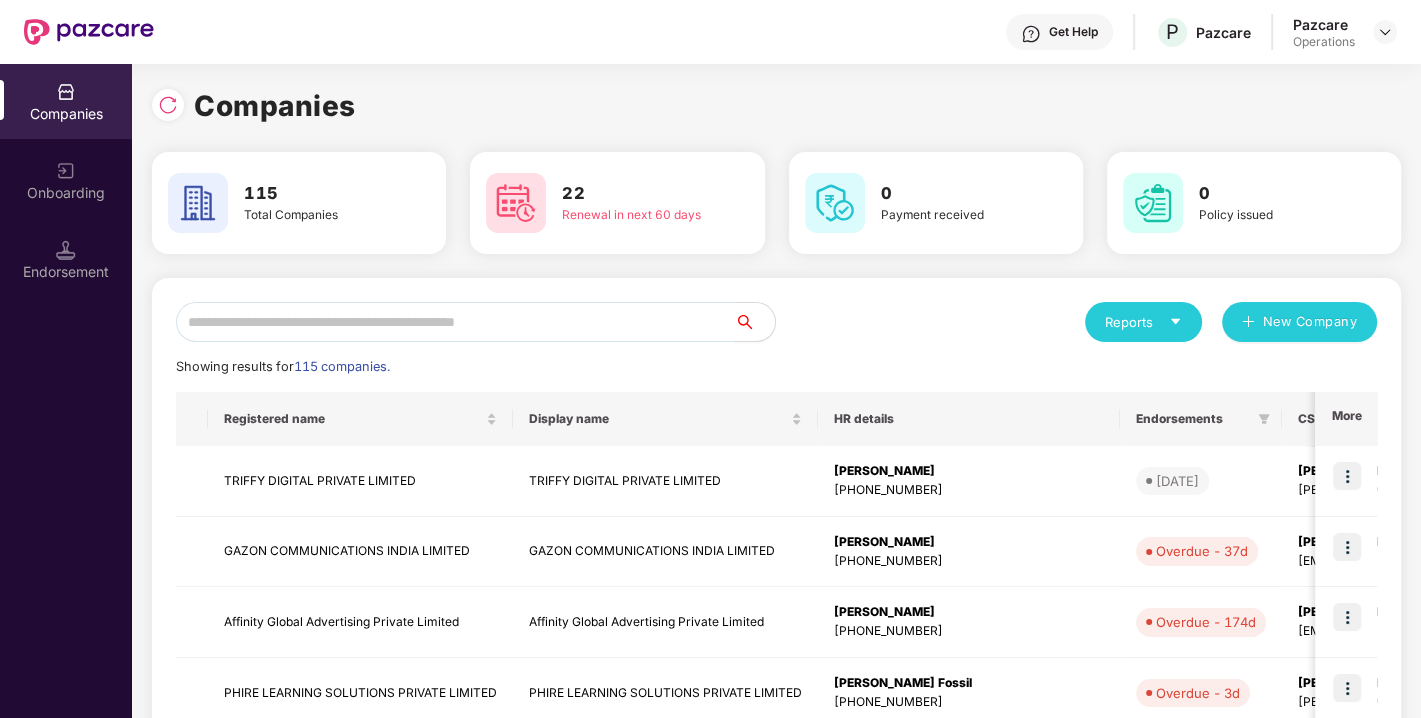 click at bounding box center [455, 322] 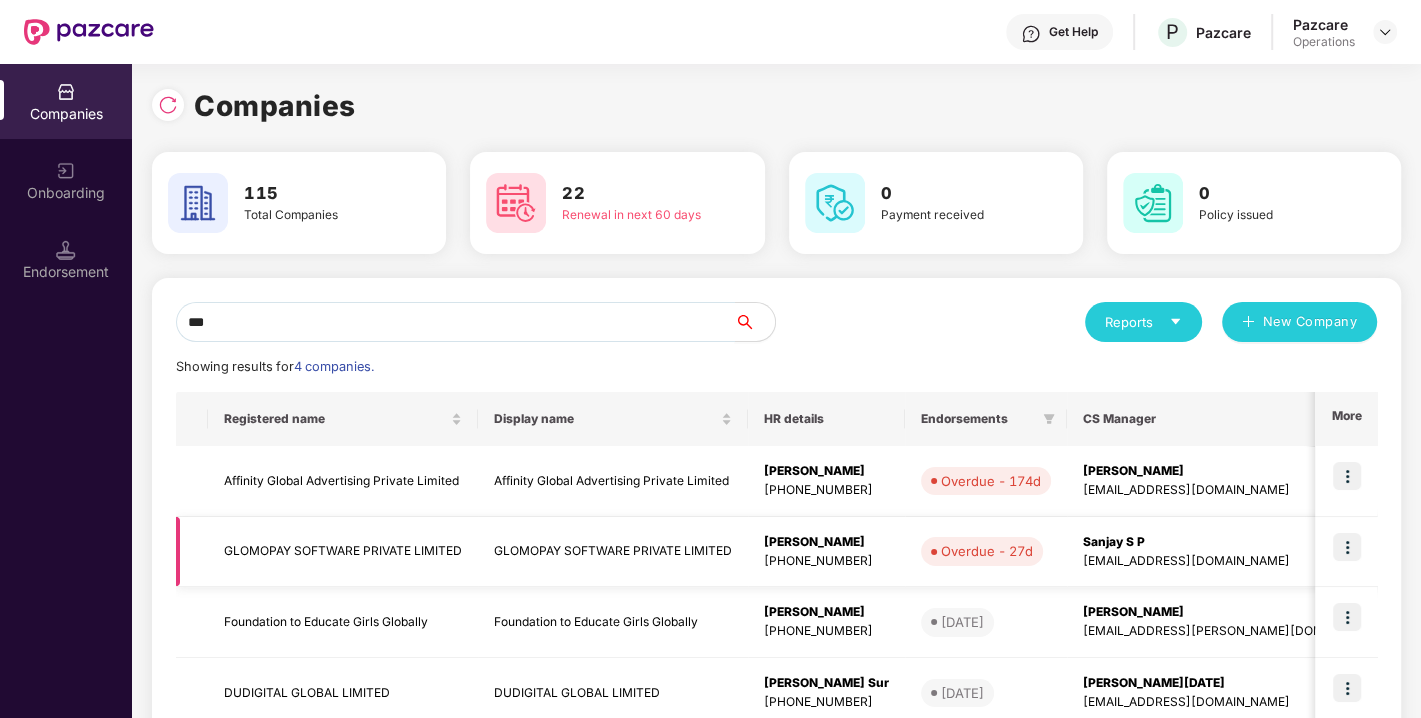 type on "***" 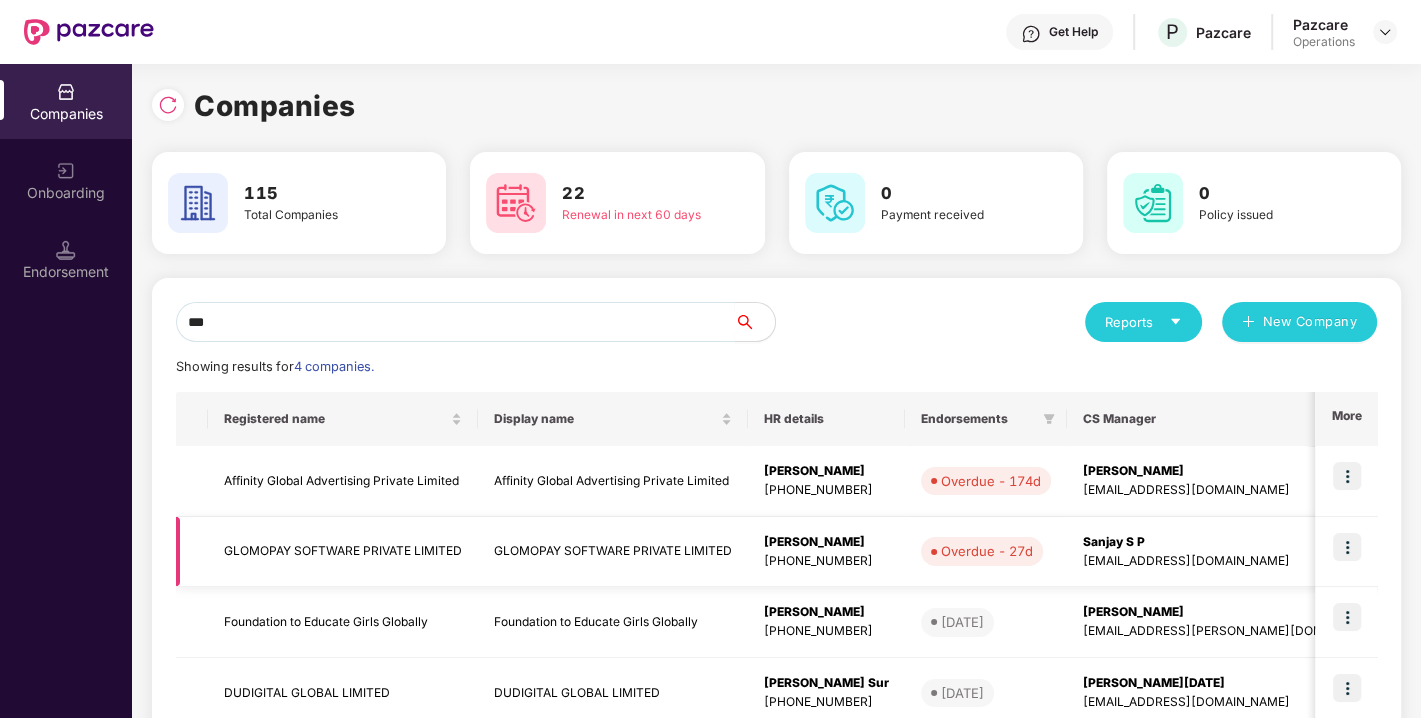 click at bounding box center [1347, 547] 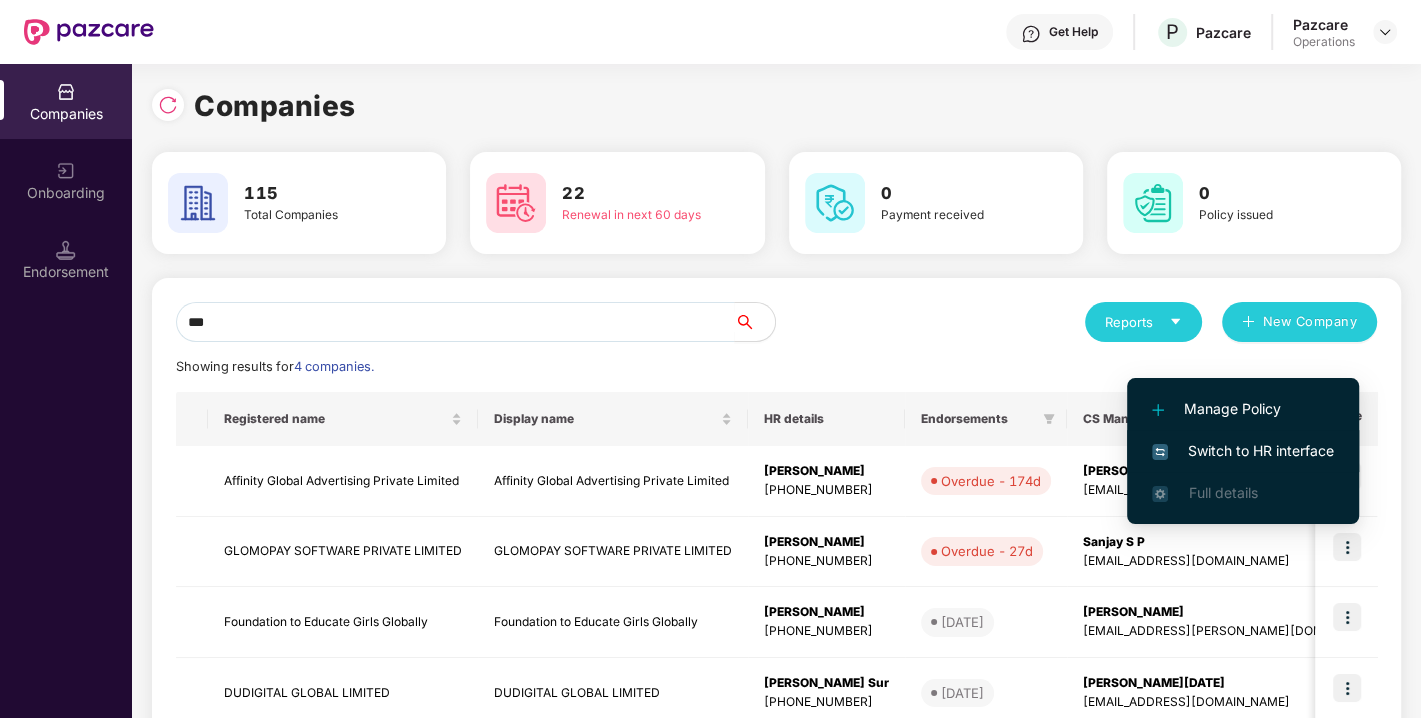 click on "Switch to HR interface" at bounding box center [1243, 451] 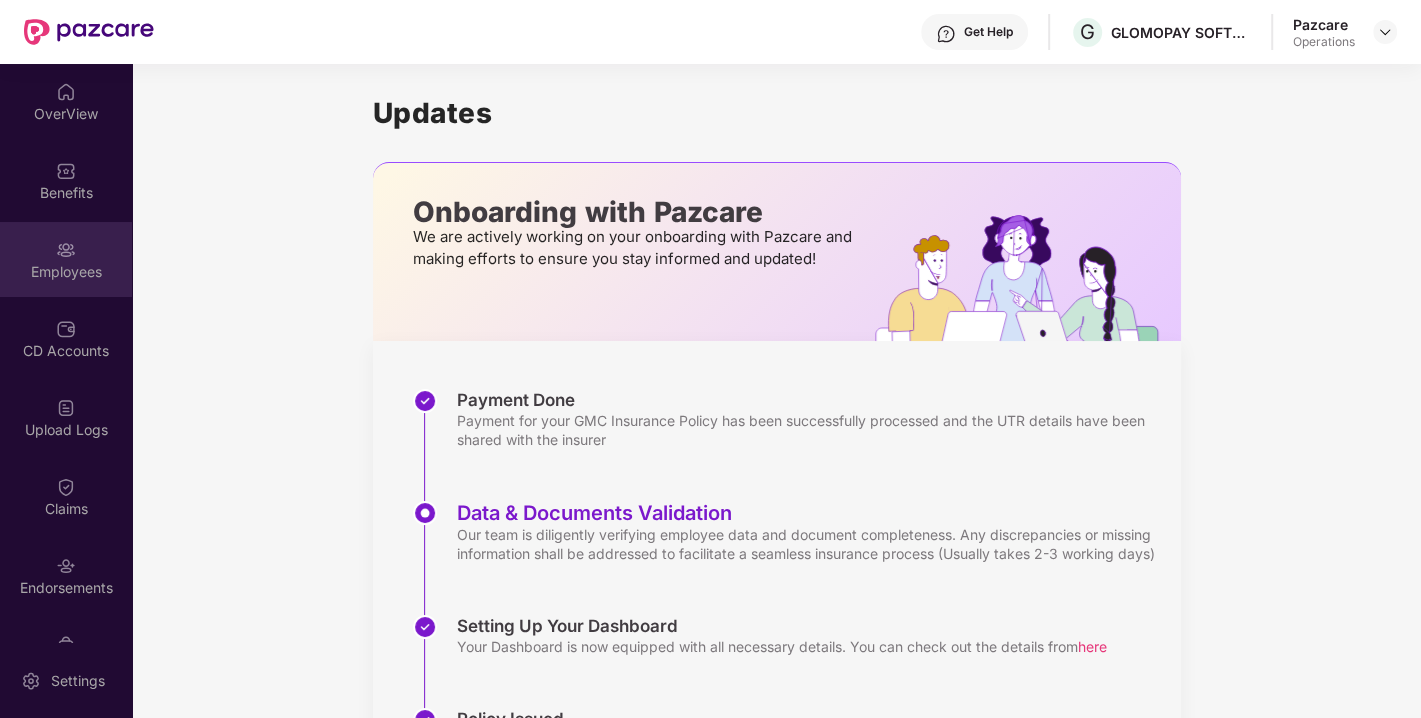 scroll, scrollTop: 52, scrollLeft: 0, axis: vertical 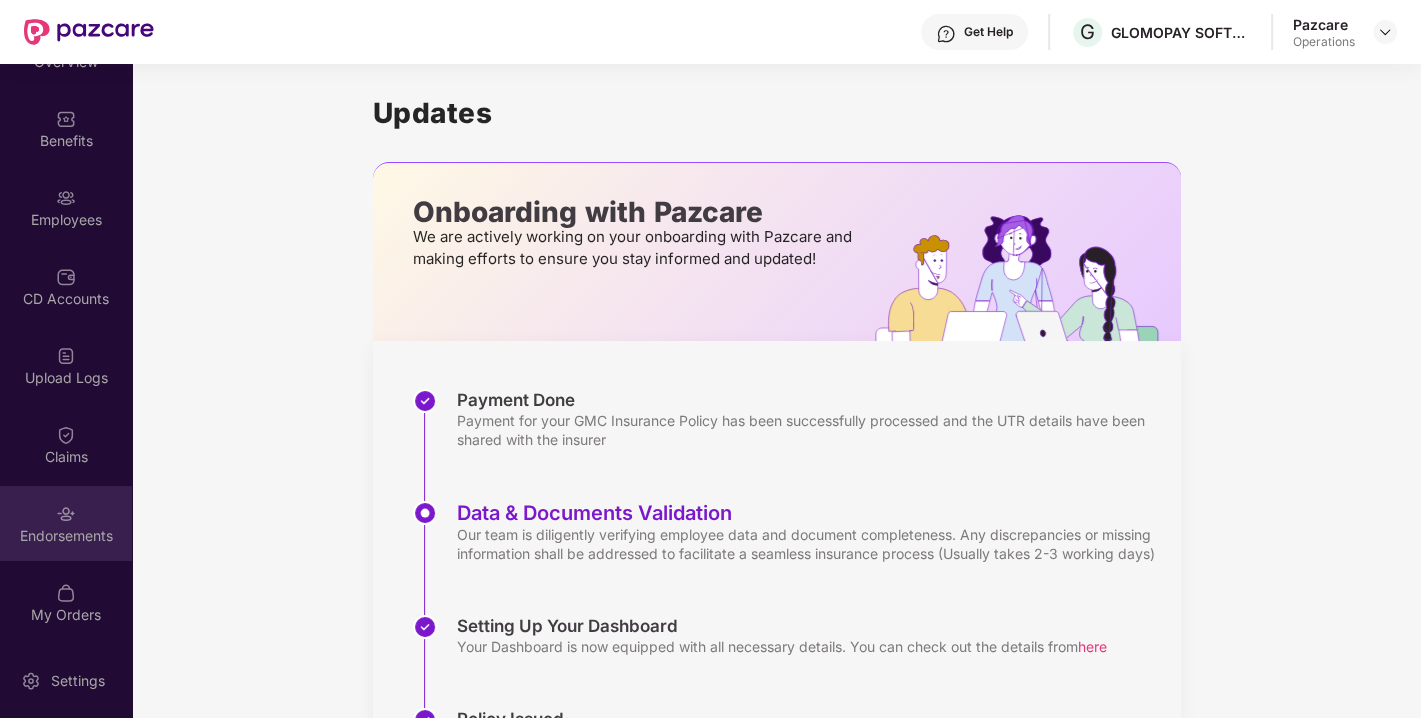 click at bounding box center (66, 514) 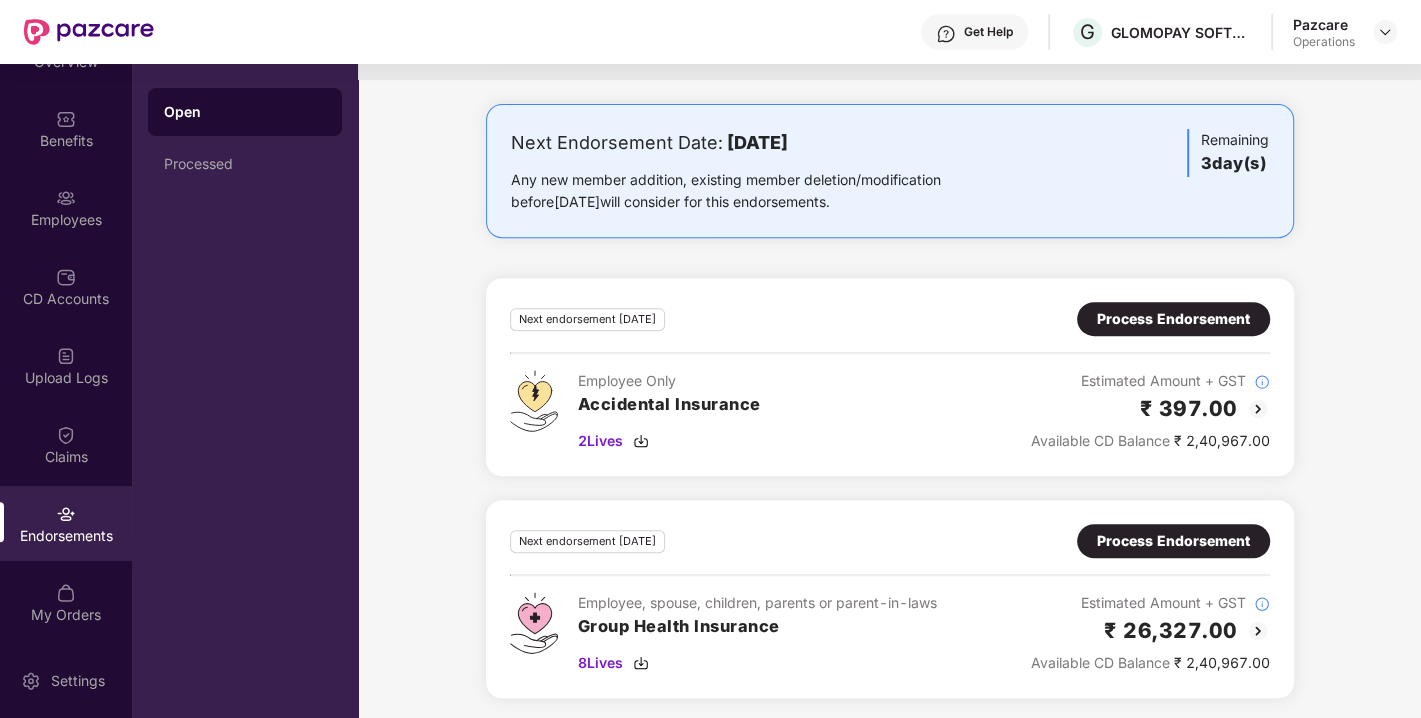 scroll, scrollTop: 0, scrollLeft: 0, axis: both 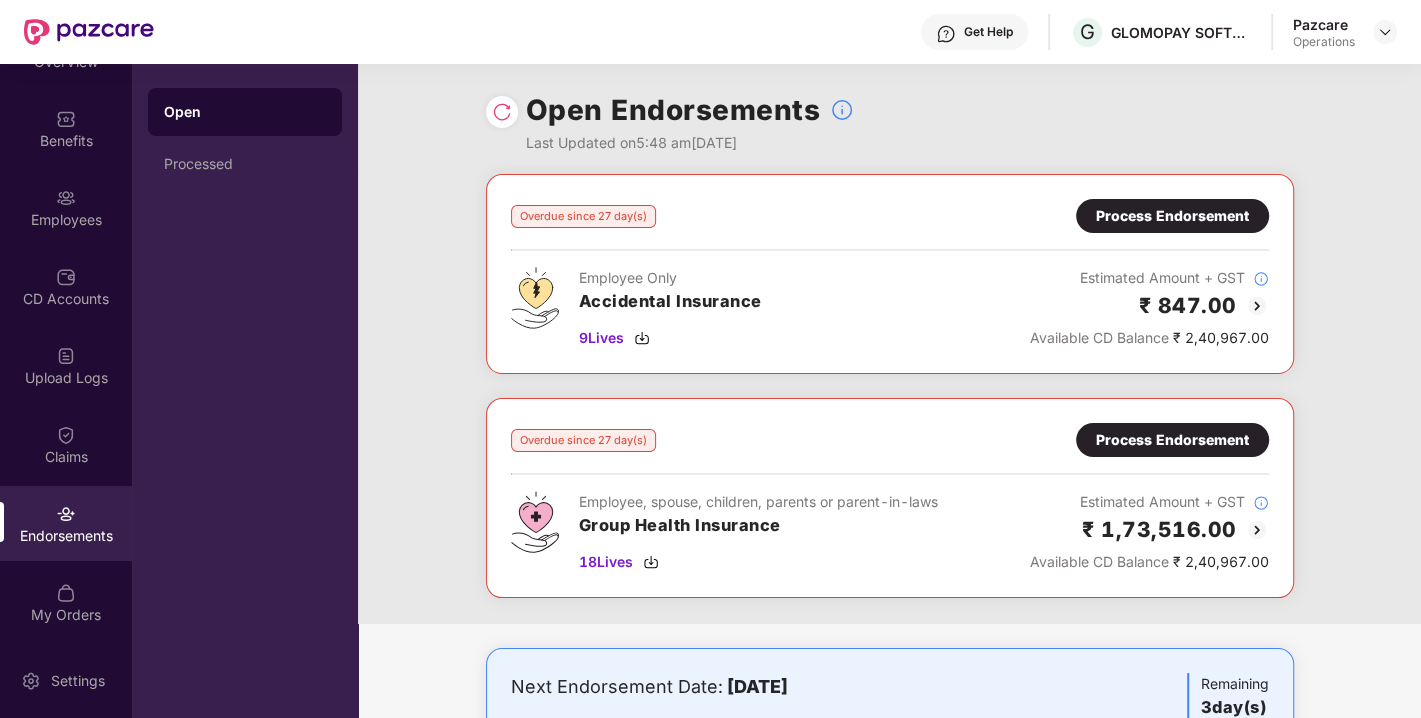 click at bounding box center (502, 112) 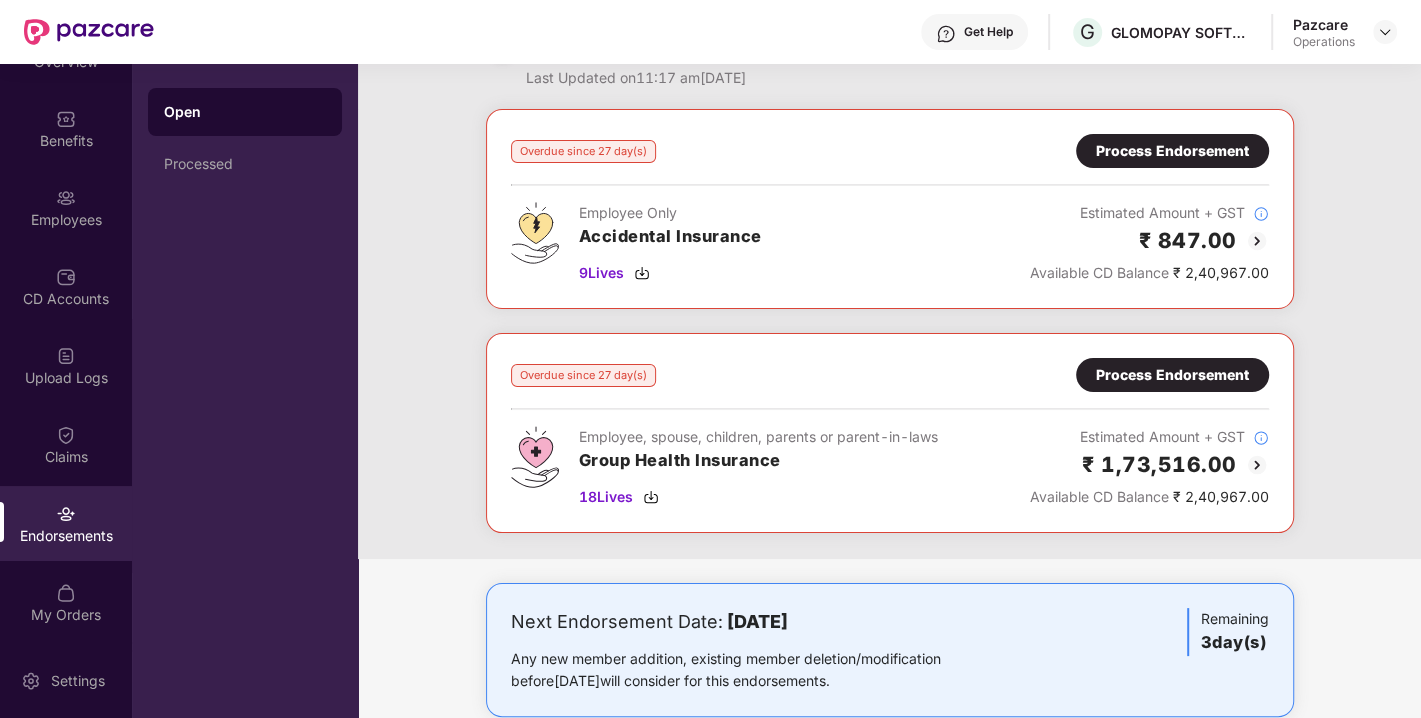 scroll, scrollTop: 73, scrollLeft: 0, axis: vertical 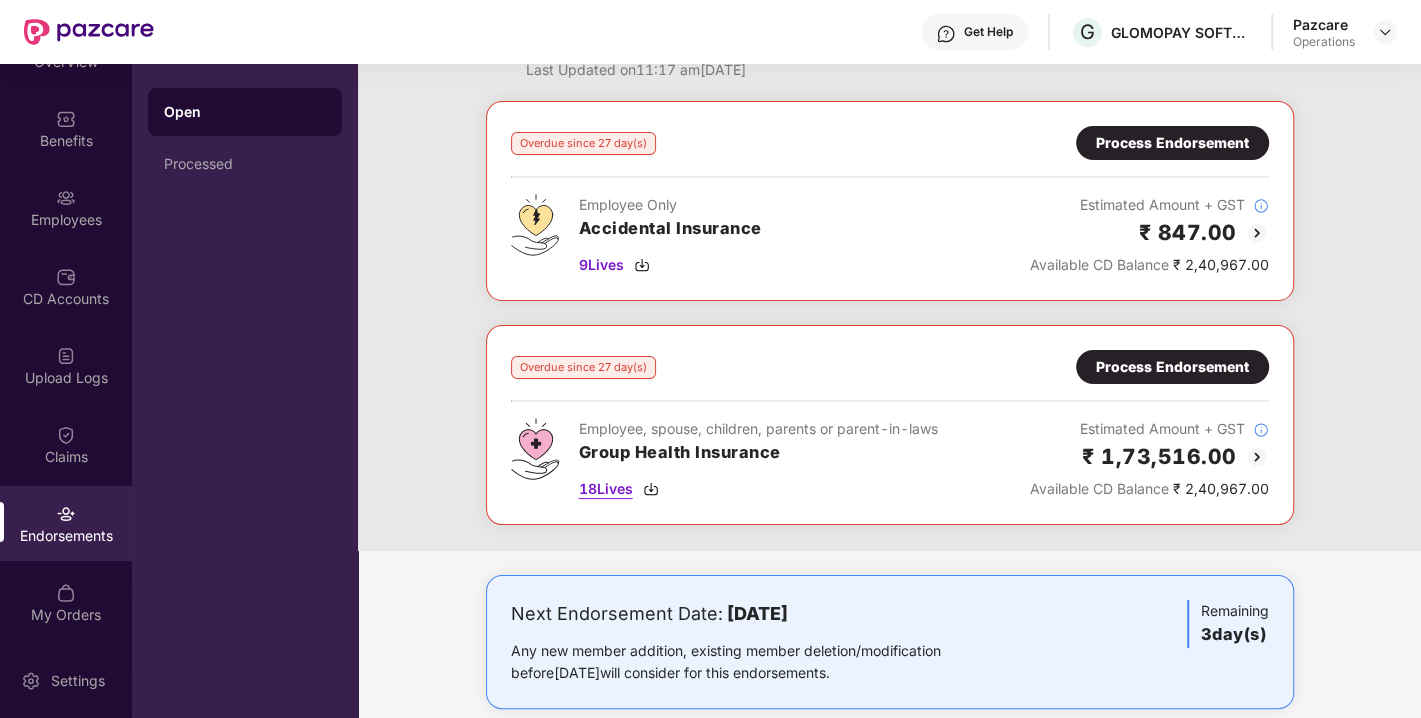 click on "18  Lives" at bounding box center (606, 489) 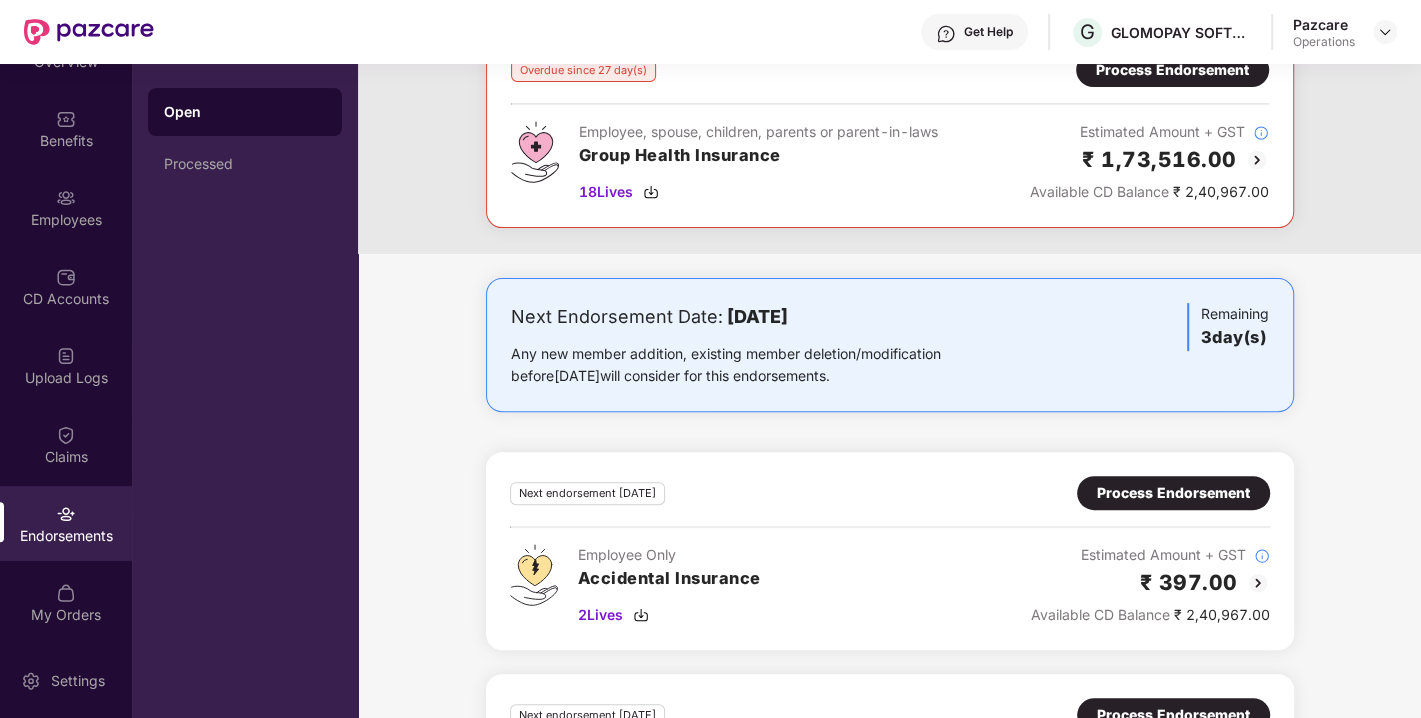 scroll, scrollTop: 544, scrollLeft: 0, axis: vertical 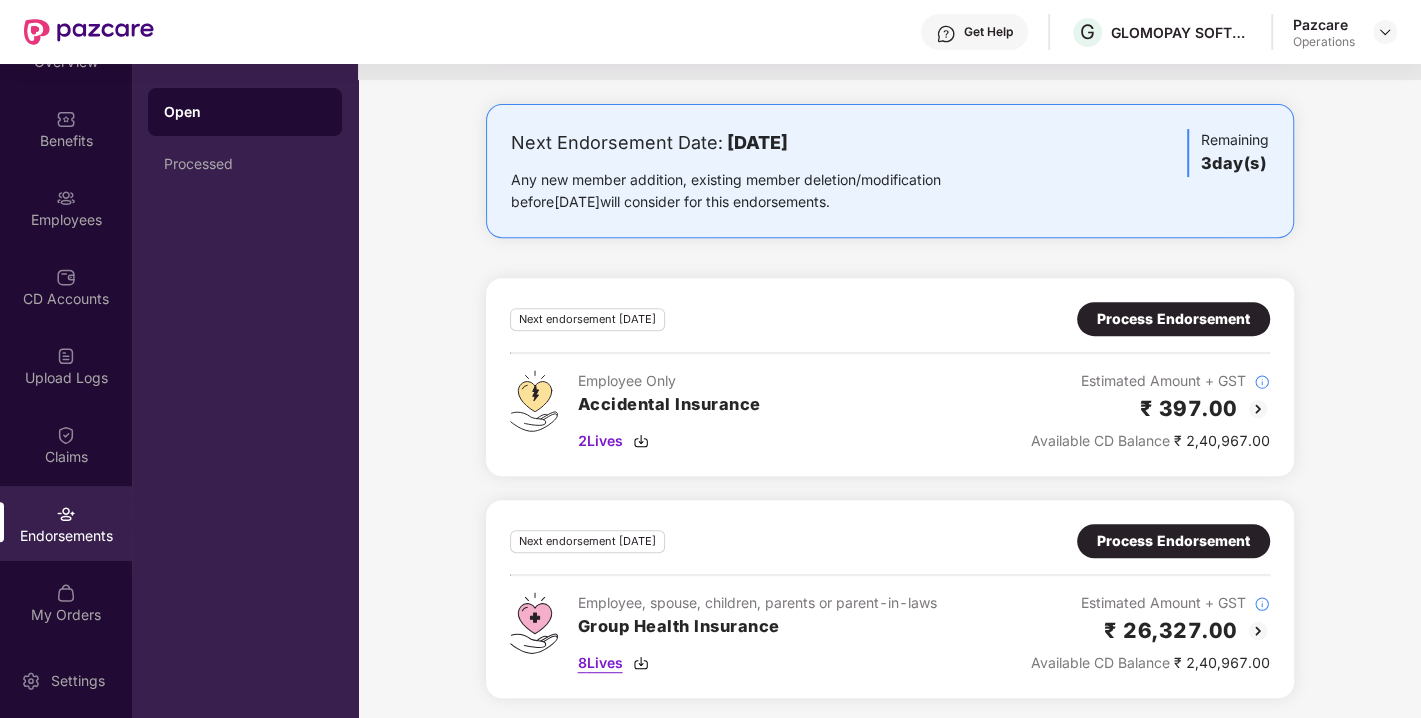 click on "8  Lives" at bounding box center [600, 663] 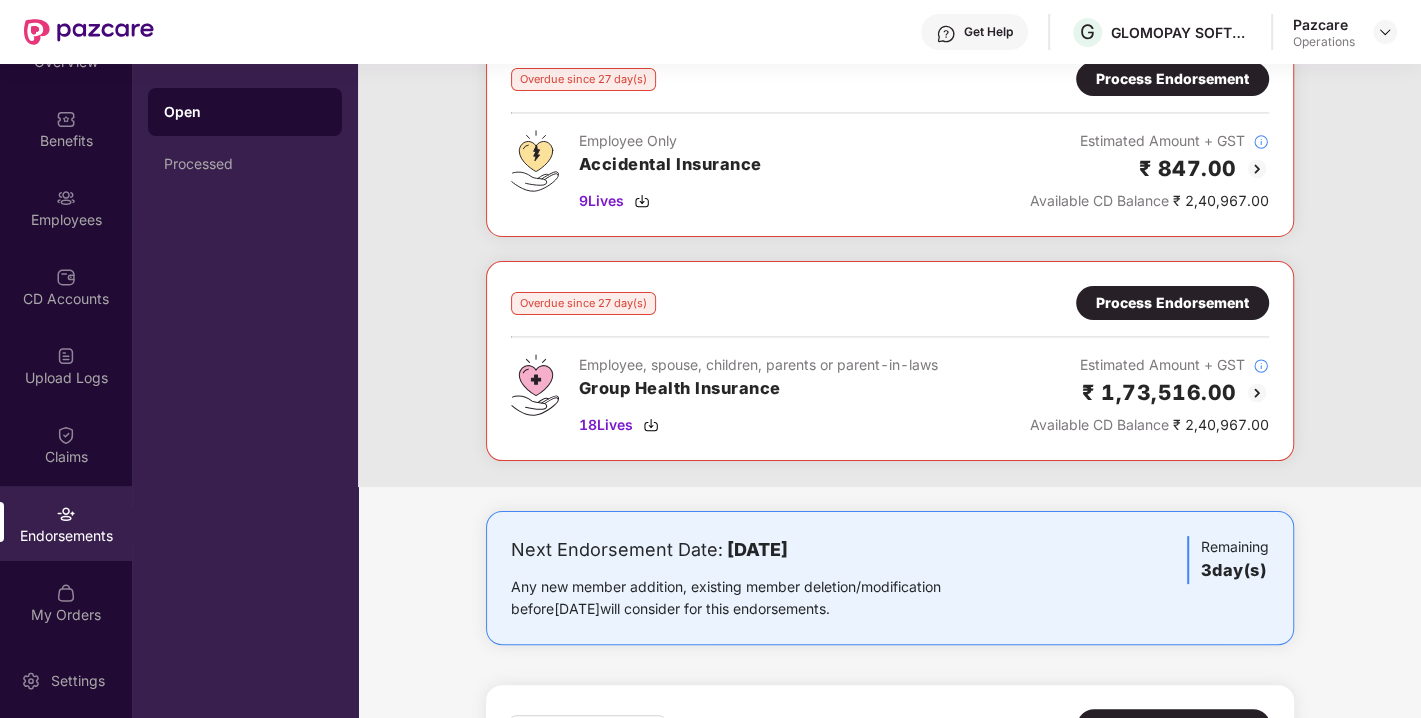 scroll, scrollTop: 143, scrollLeft: 0, axis: vertical 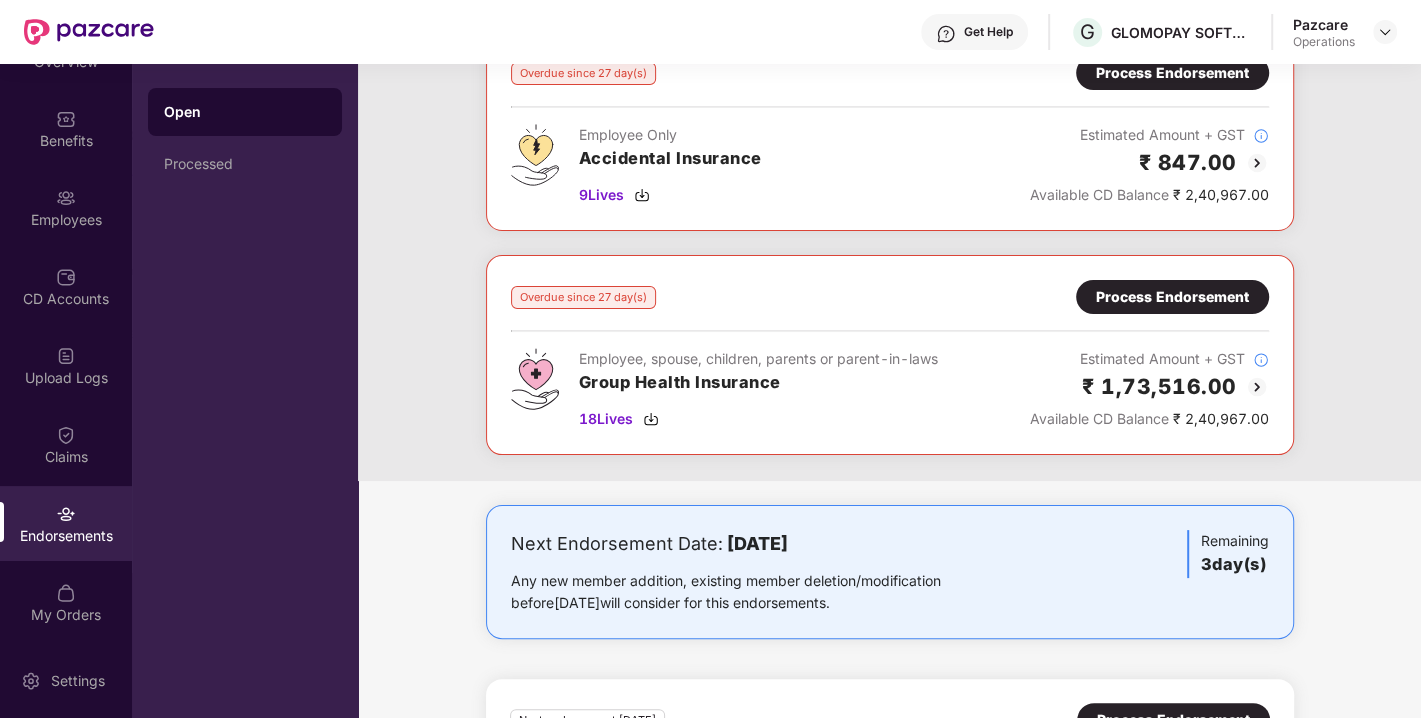 click on "Process Endorsement" at bounding box center (1172, 297) 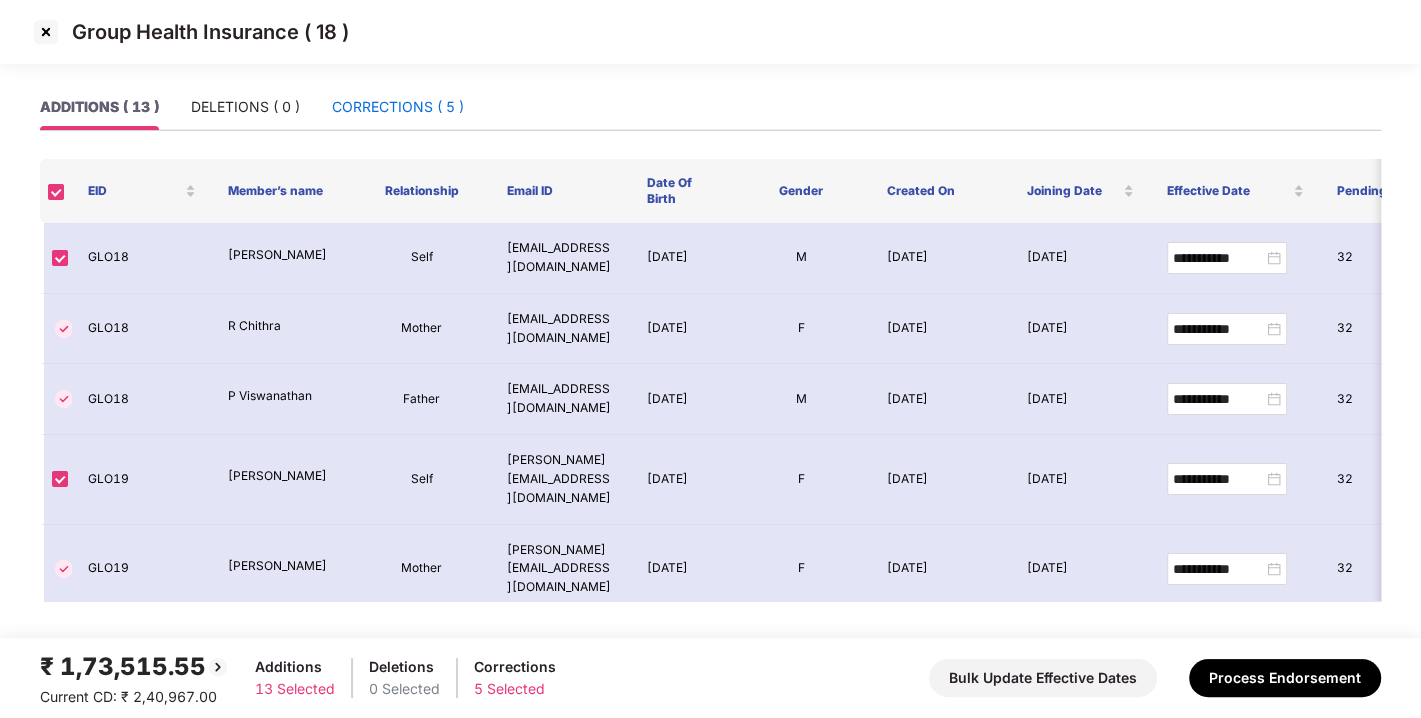 click on "CORRECTIONS ( 5 )" at bounding box center [398, 107] 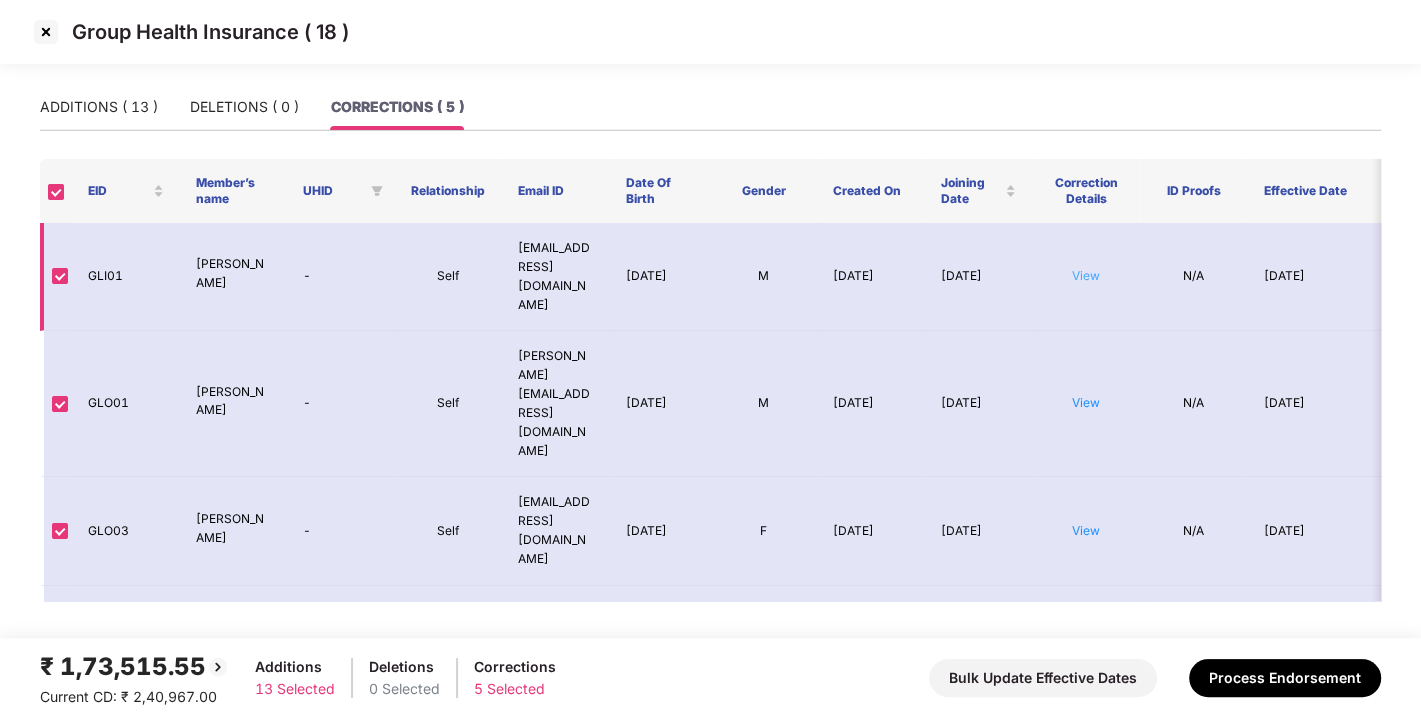 click on "View" at bounding box center [1086, 275] 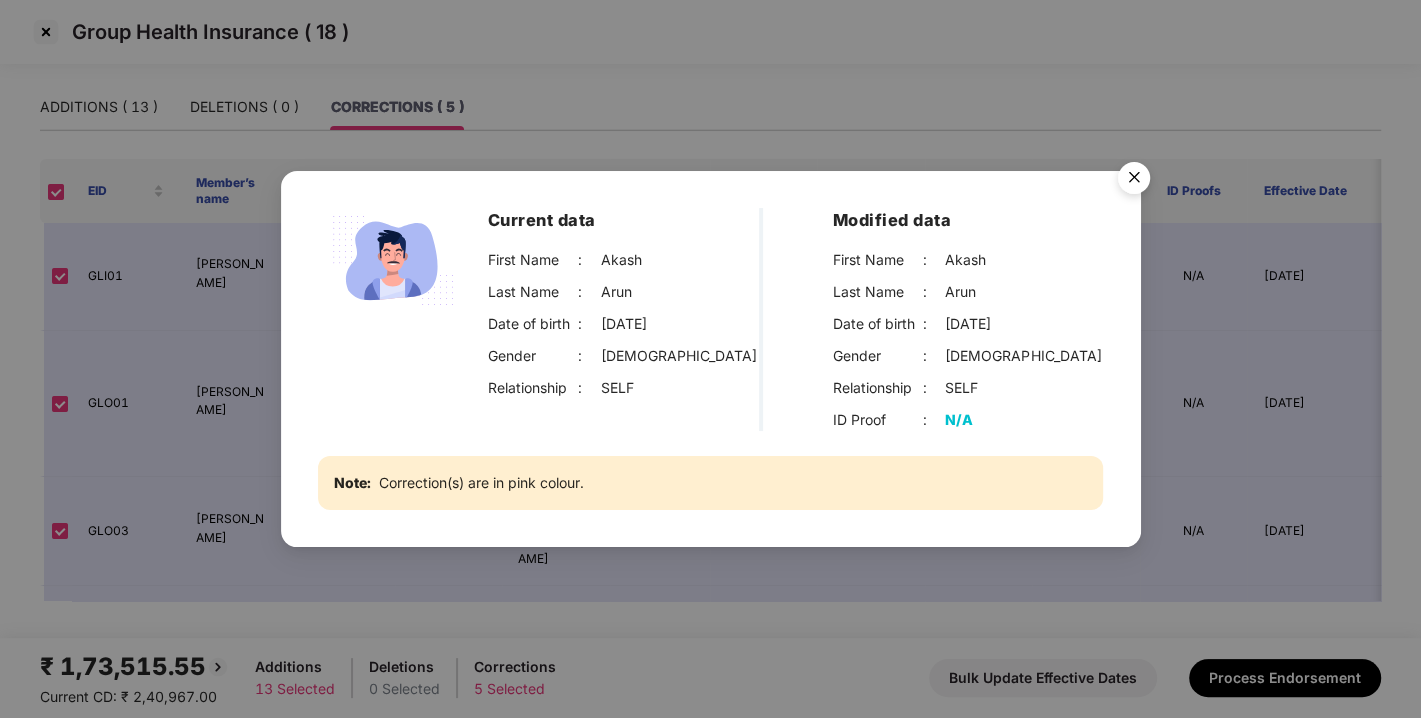 click at bounding box center (1134, 181) 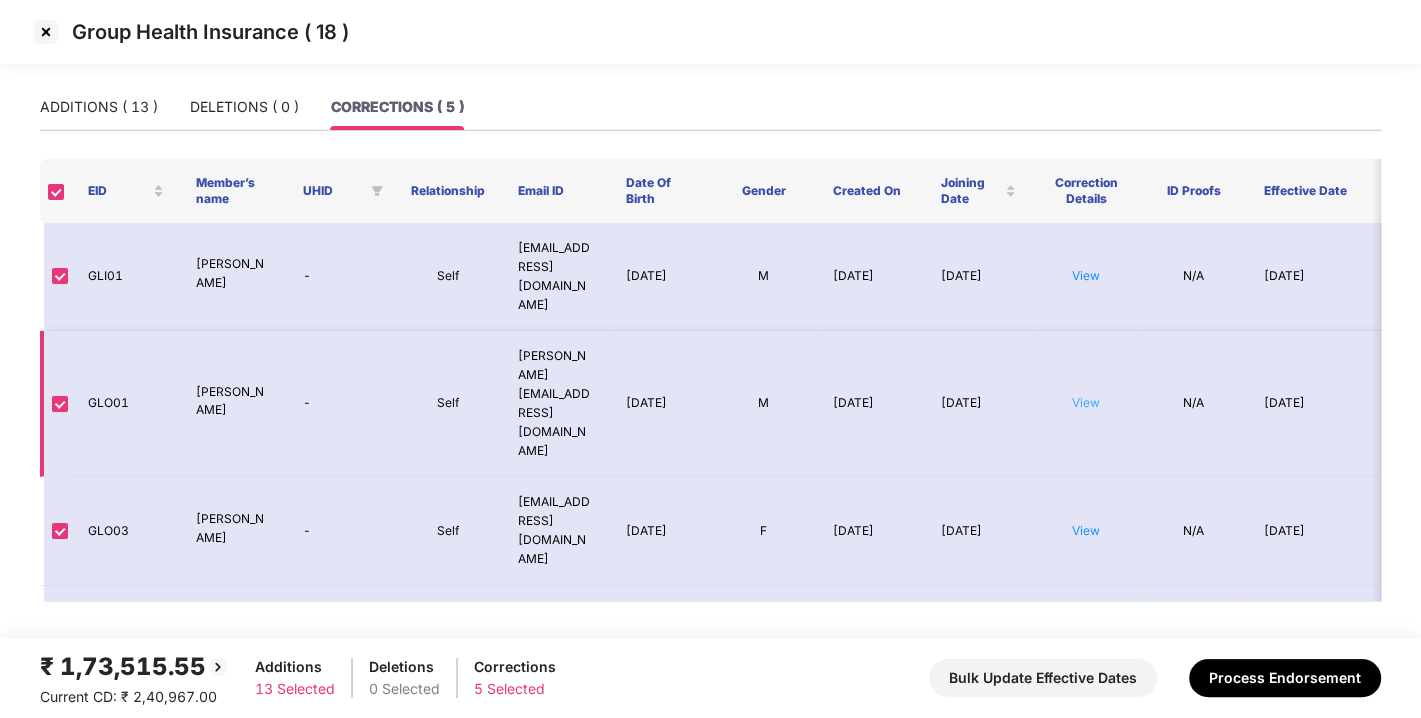 click on "View" at bounding box center (1086, 402) 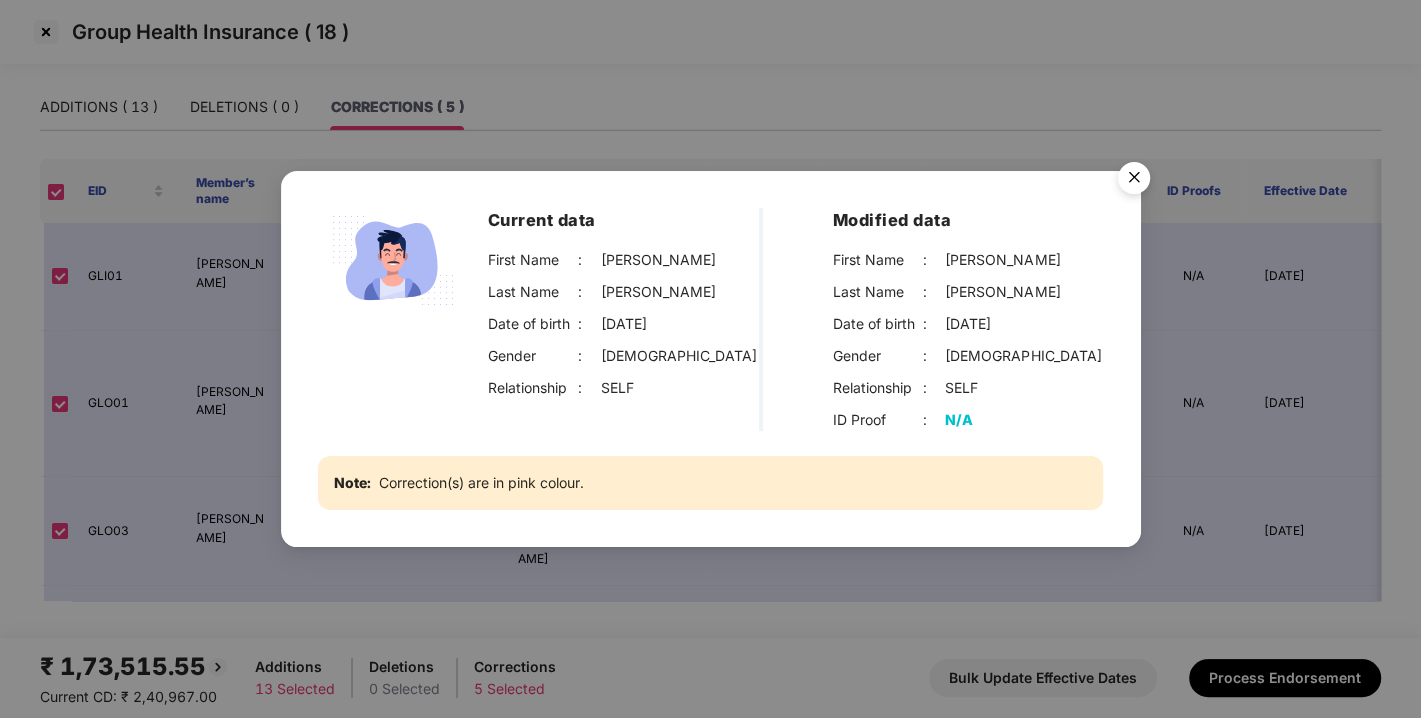 click at bounding box center [1134, 181] 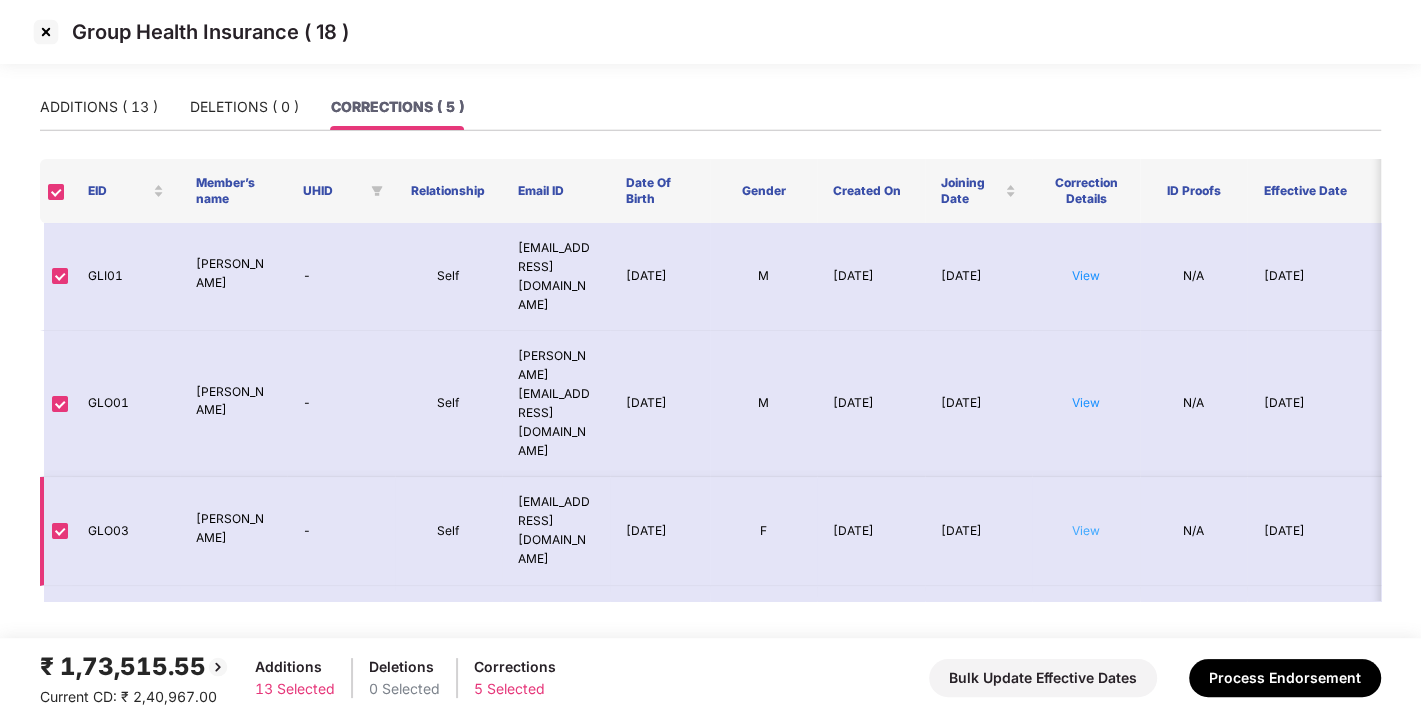 click on "View" at bounding box center (1086, 530) 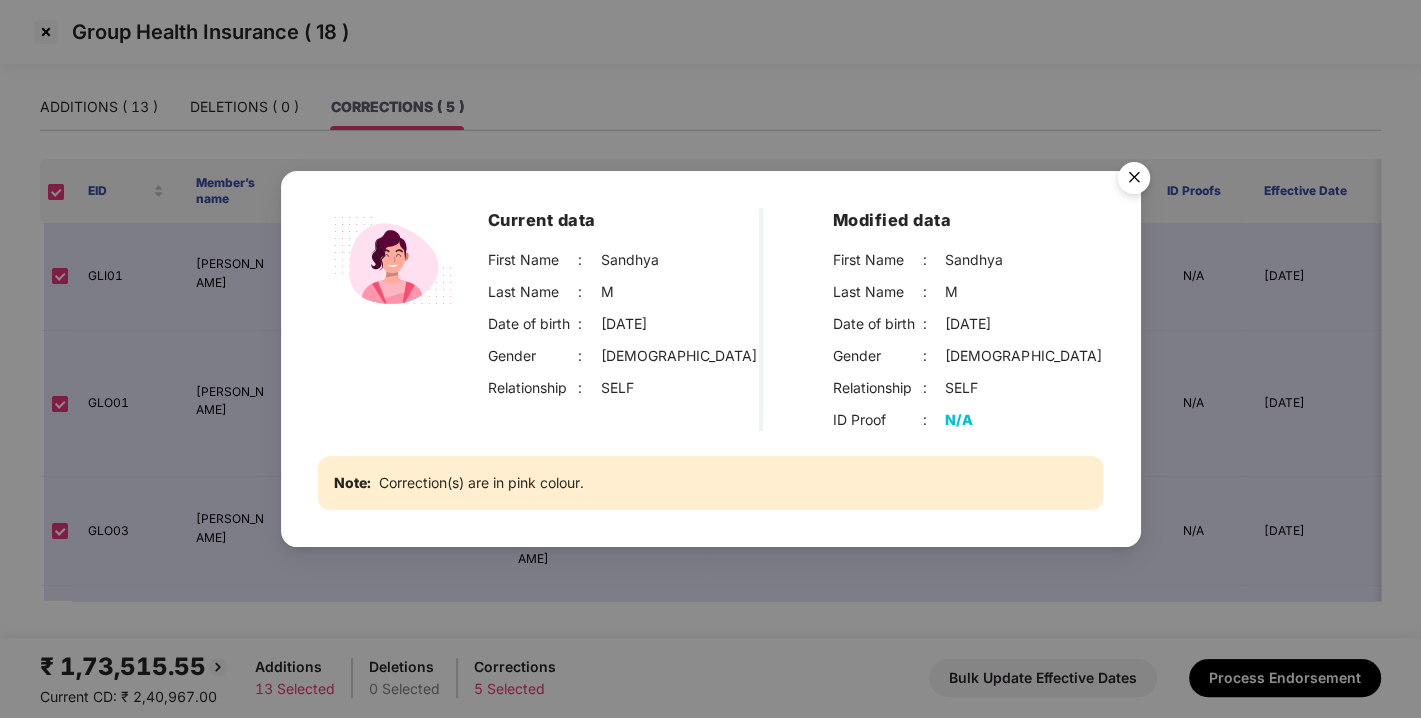 click at bounding box center (1134, 181) 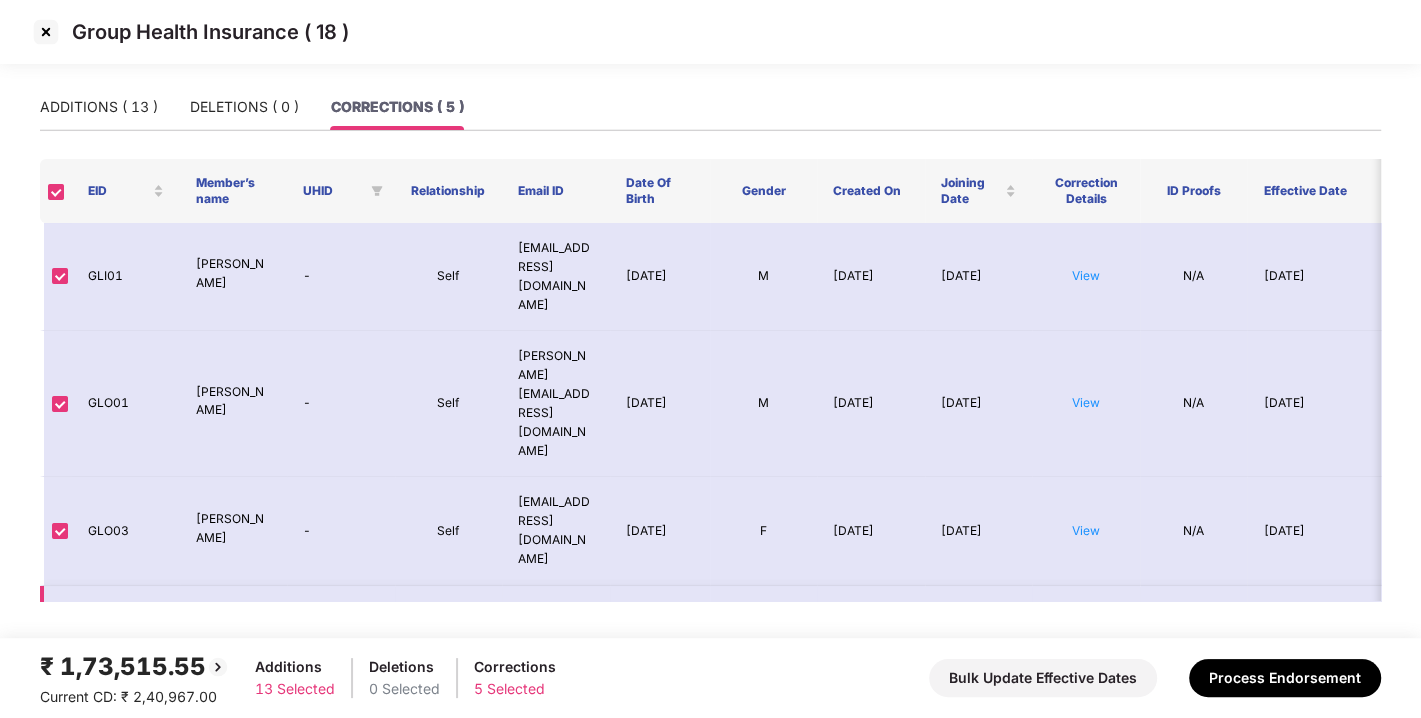 click on "View" at bounding box center [1086, 657] 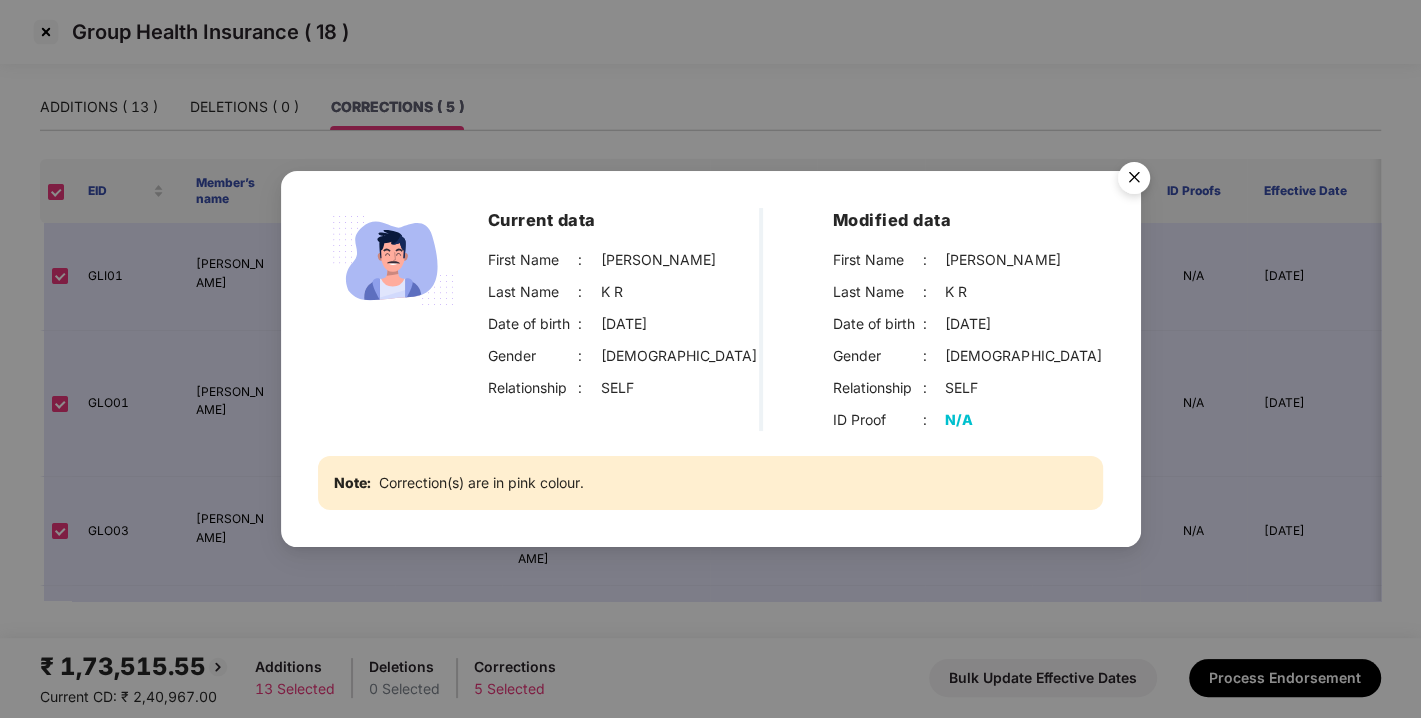 click at bounding box center [1134, 181] 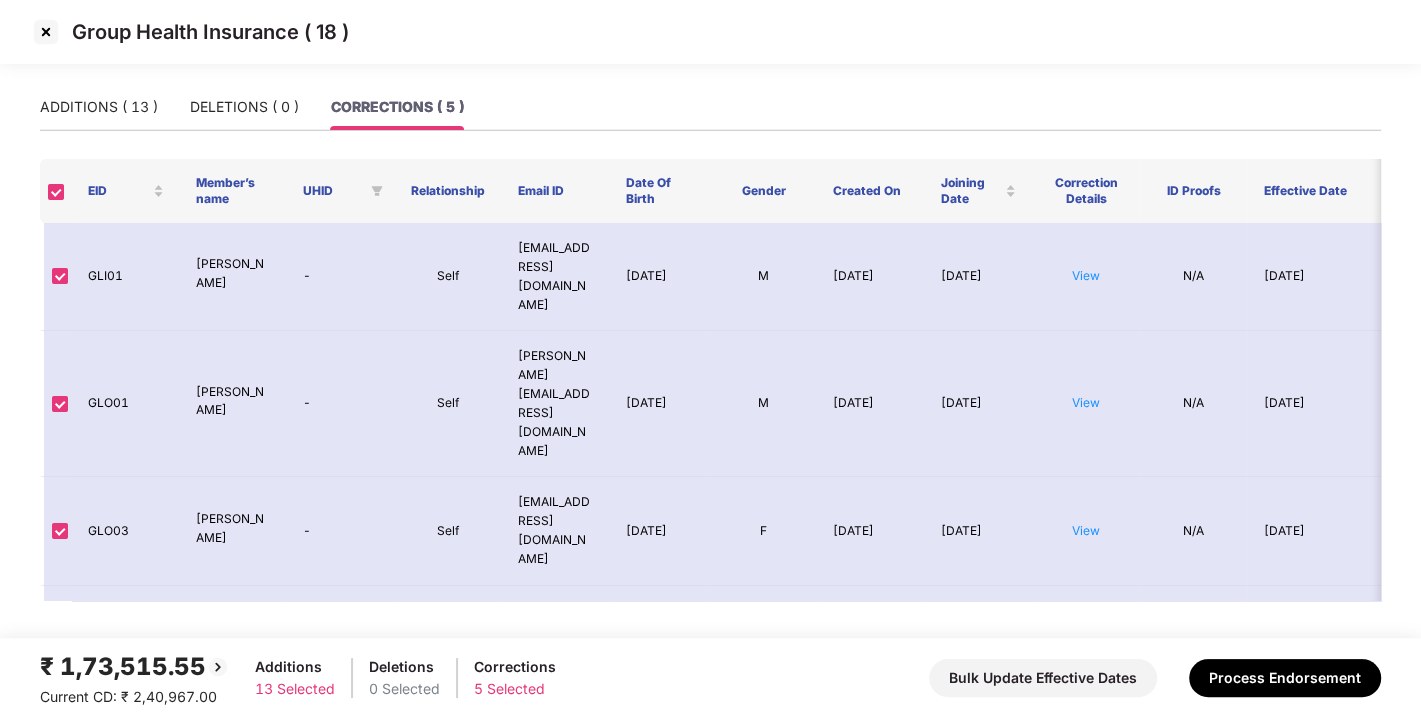 click on "View" at bounding box center [1086, 784] 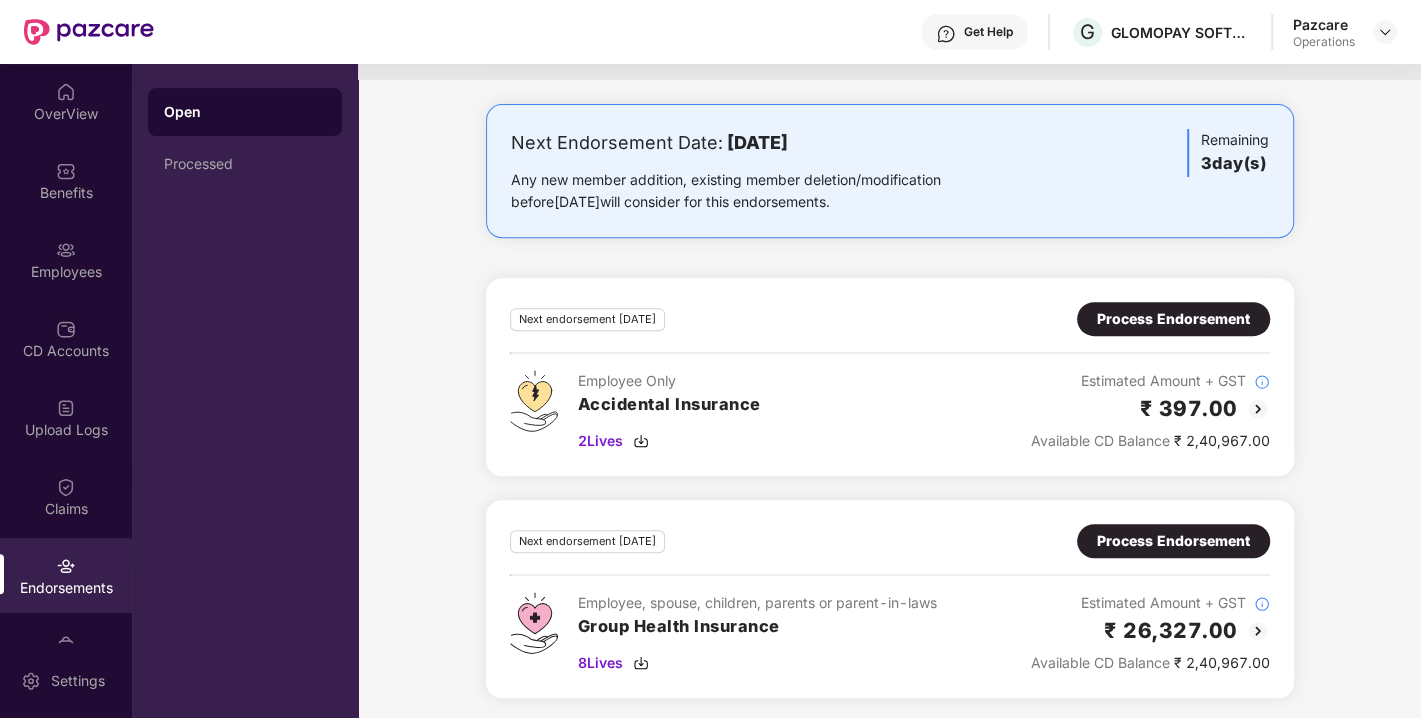 scroll, scrollTop: 0, scrollLeft: 0, axis: both 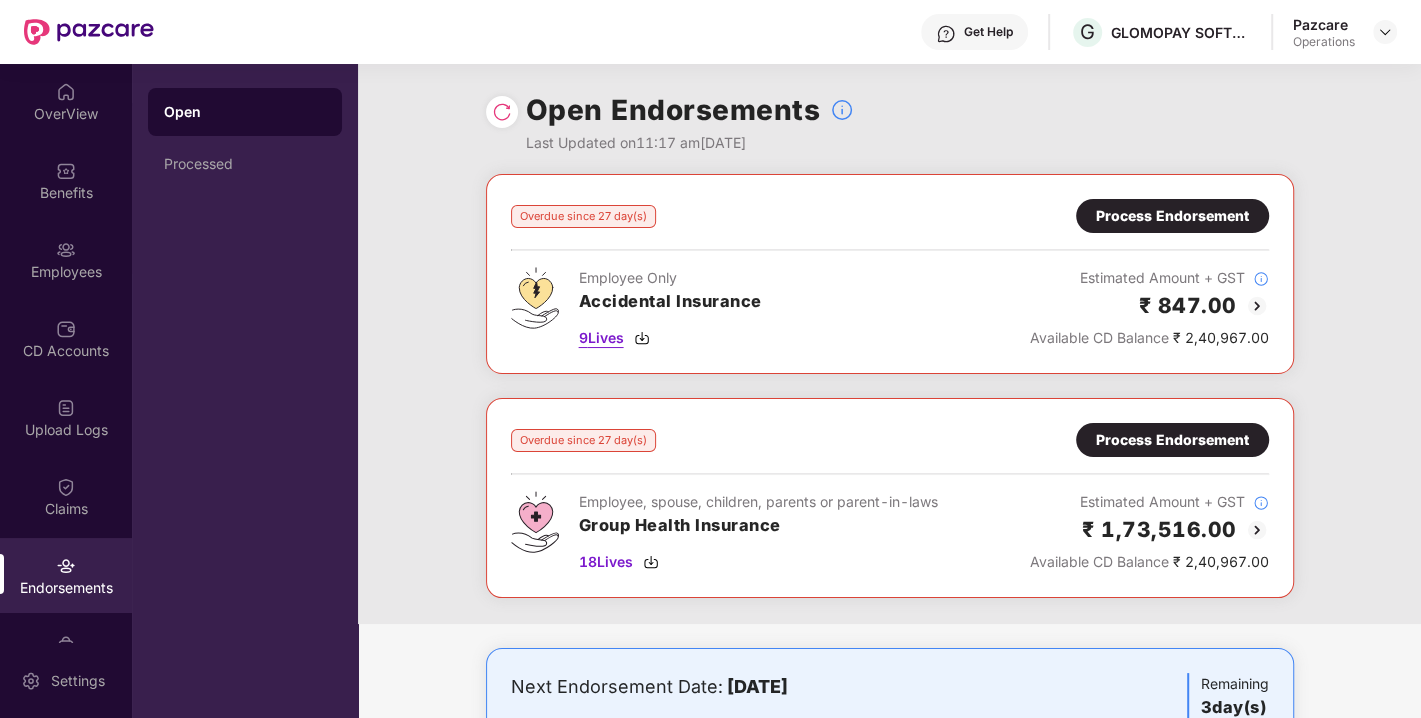click on "9  Lives" at bounding box center [601, 338] 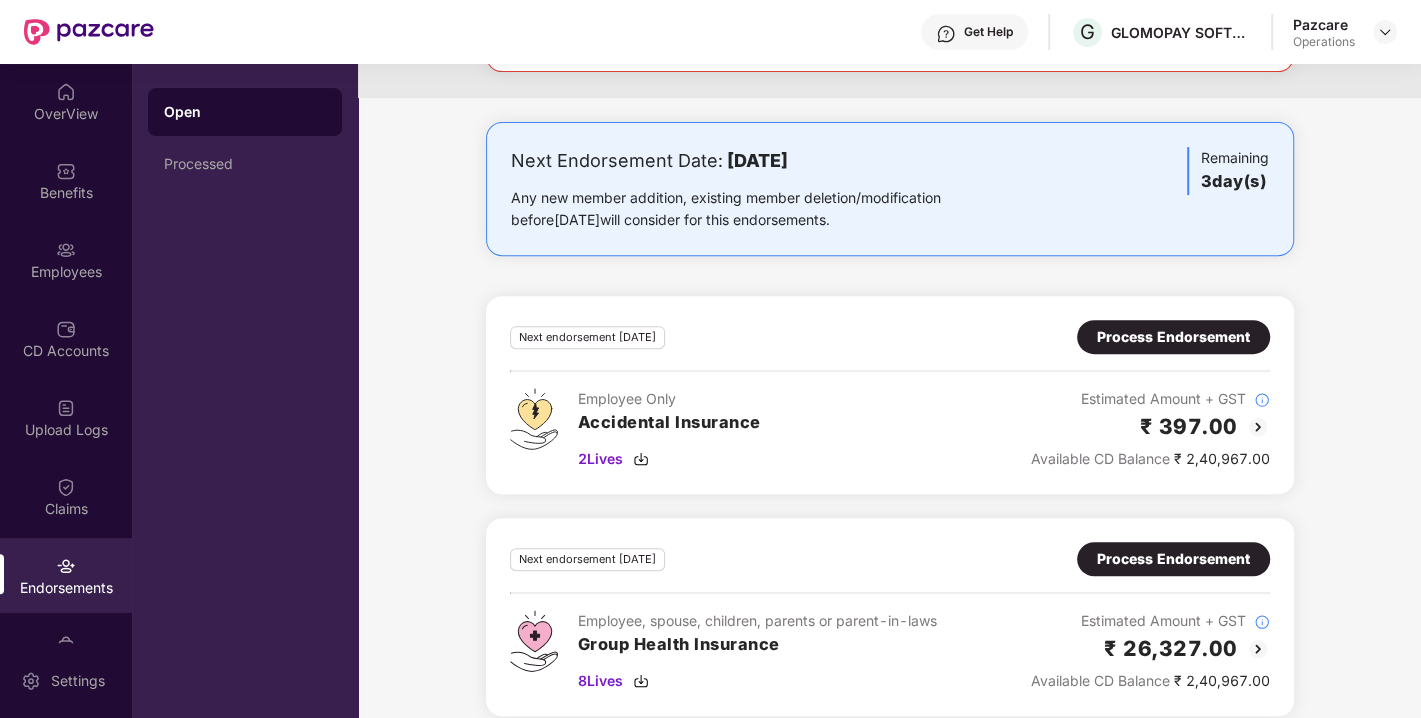scroll, scrollTop: 544, scrollLeft: 0, axis: vertical 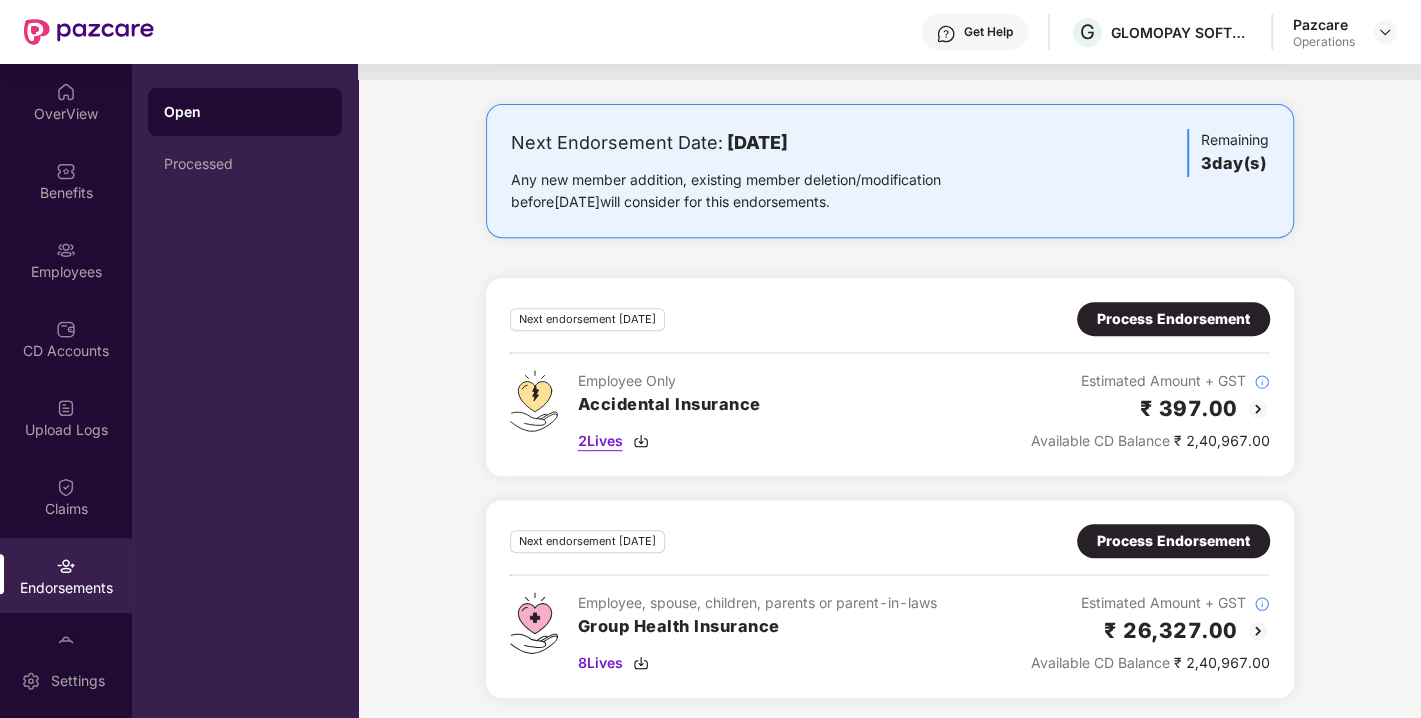 click on "2  Lives" at bounding box center [600, 441] 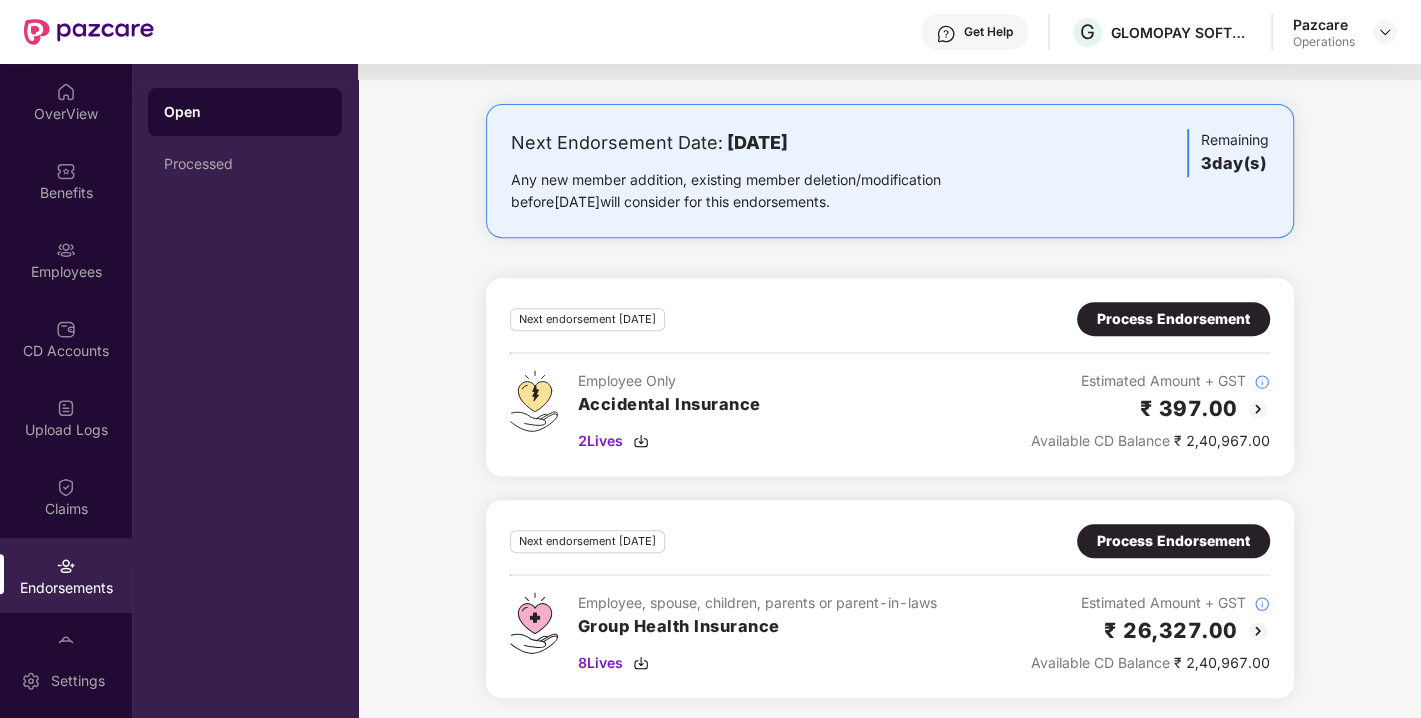 scroll, scrollTop: 0, scrollLeft: 0, axis: both 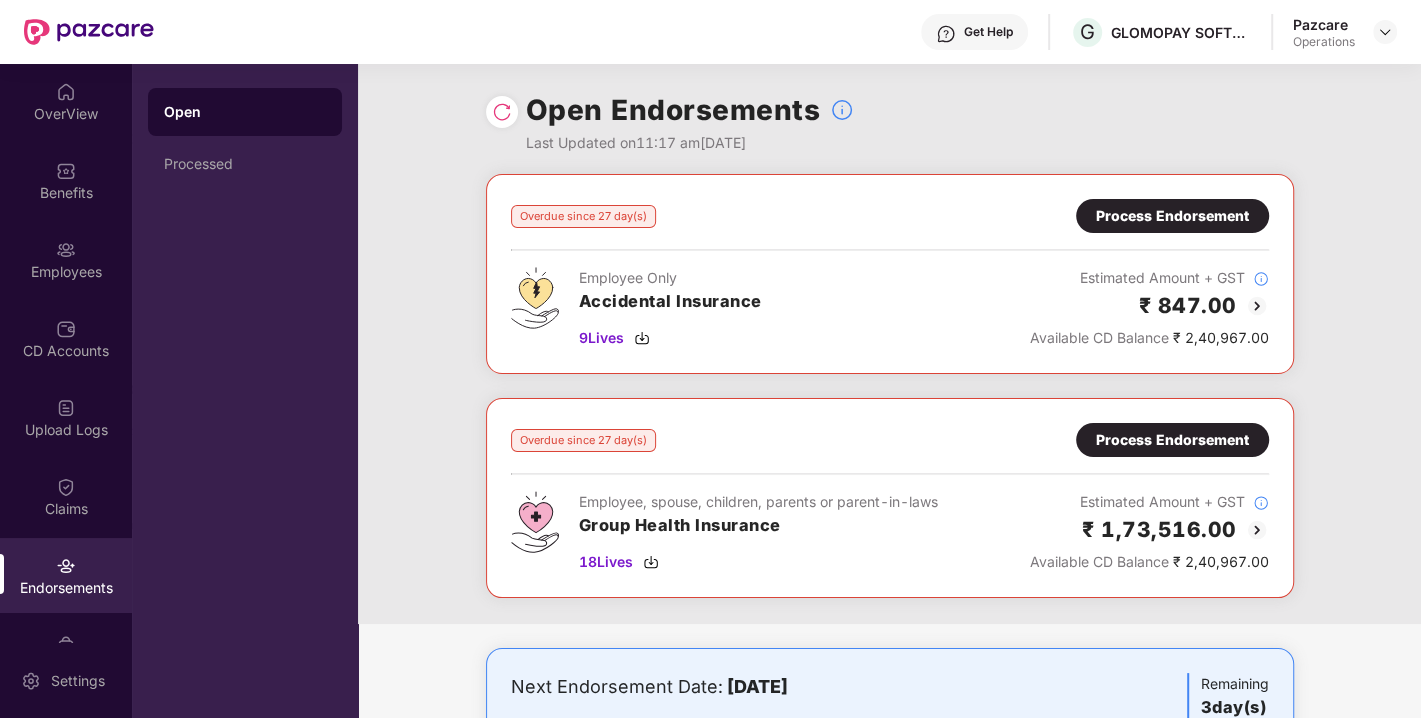 click on "Process Endorsement" at bounding box center [1172, 216] 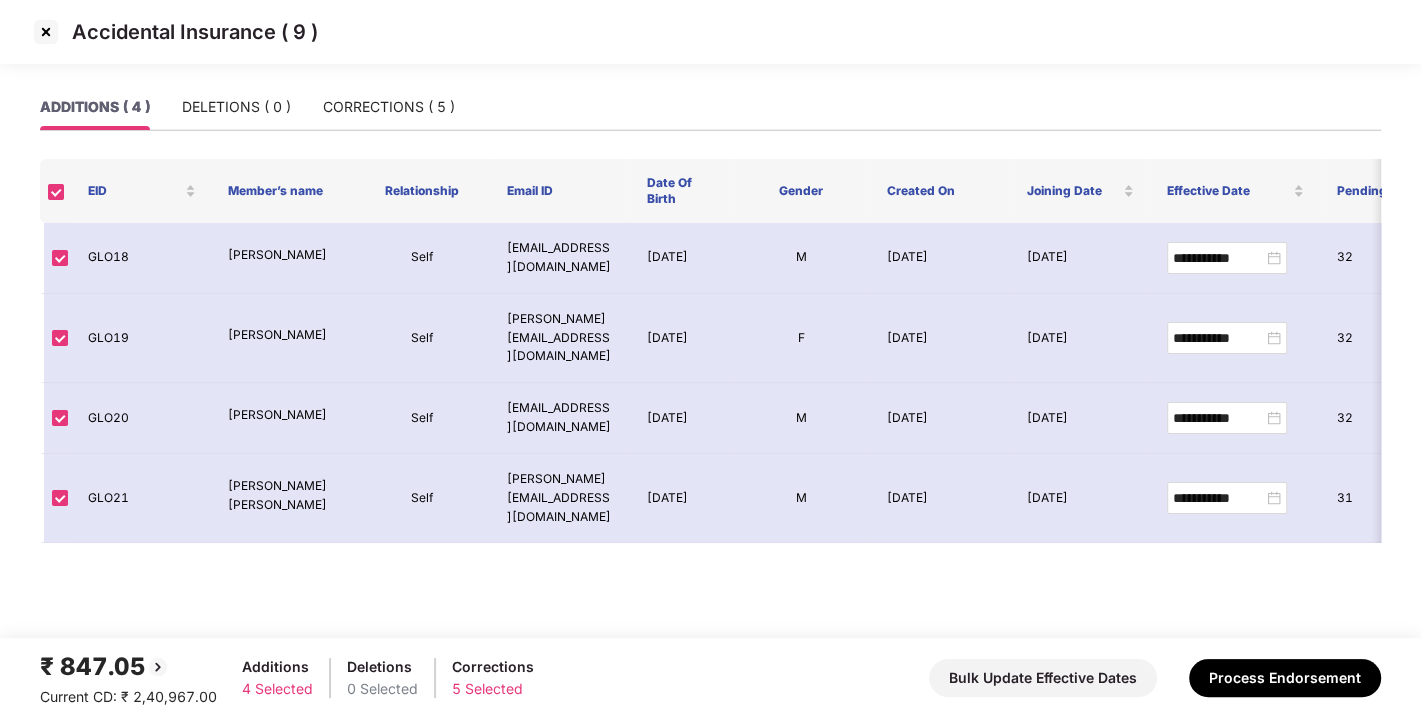 click at bounding box center [46, 32] 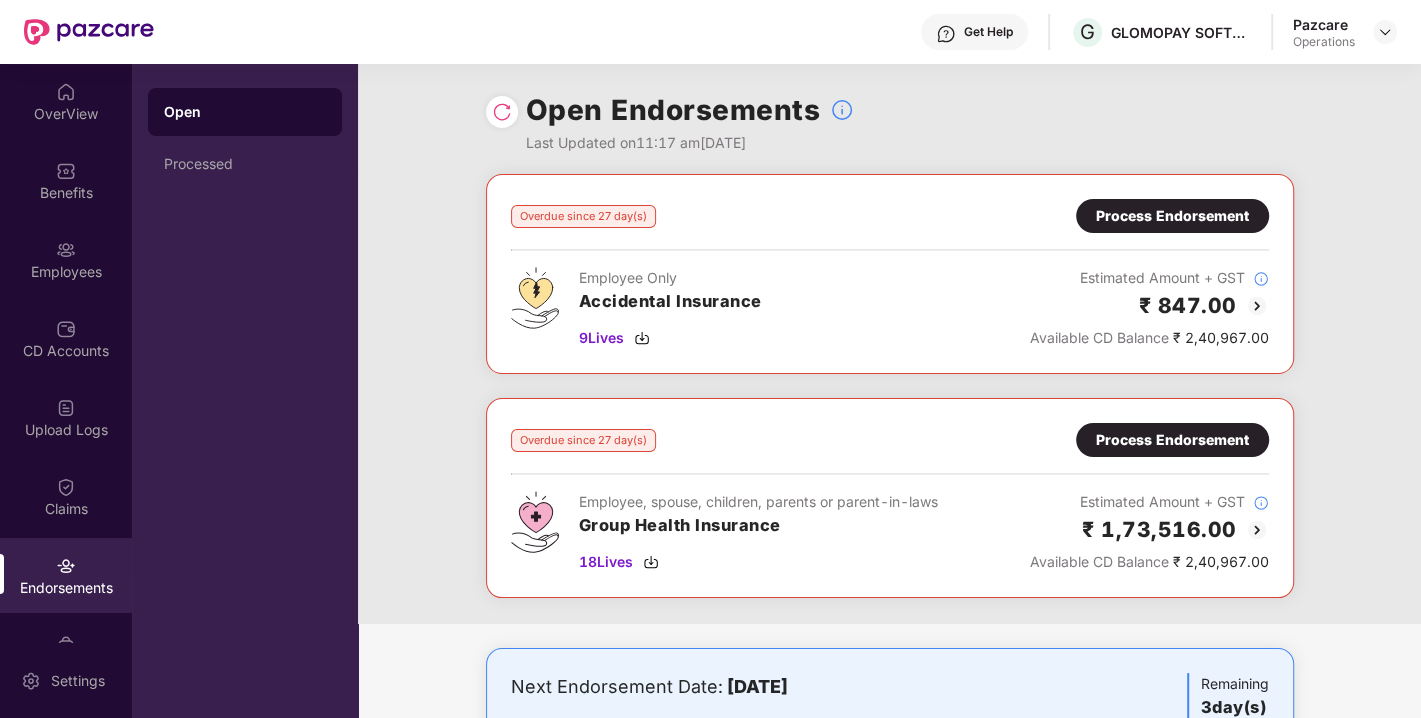 scroll, scrollTop: 544, scrollLeft: 0, axis: vertical 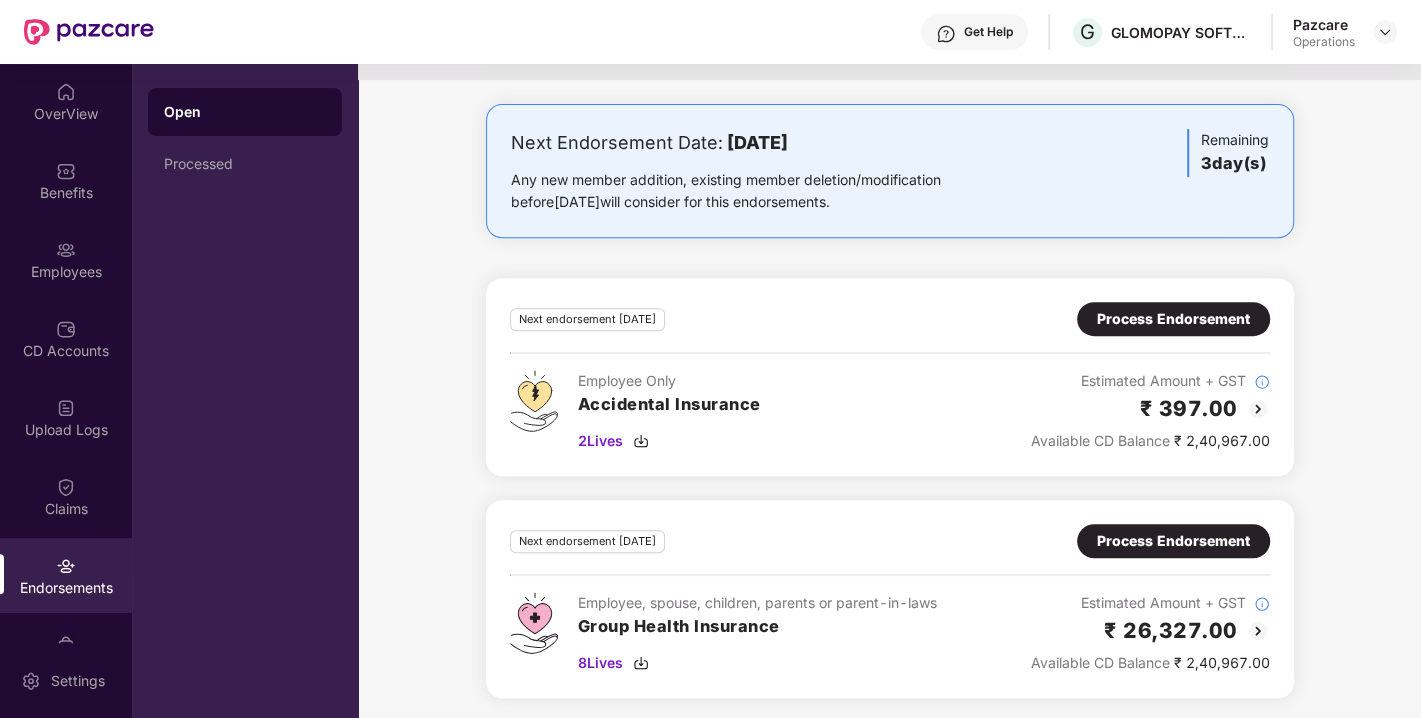 click on "Process Endorsement" at bounding box center (1173, 319) 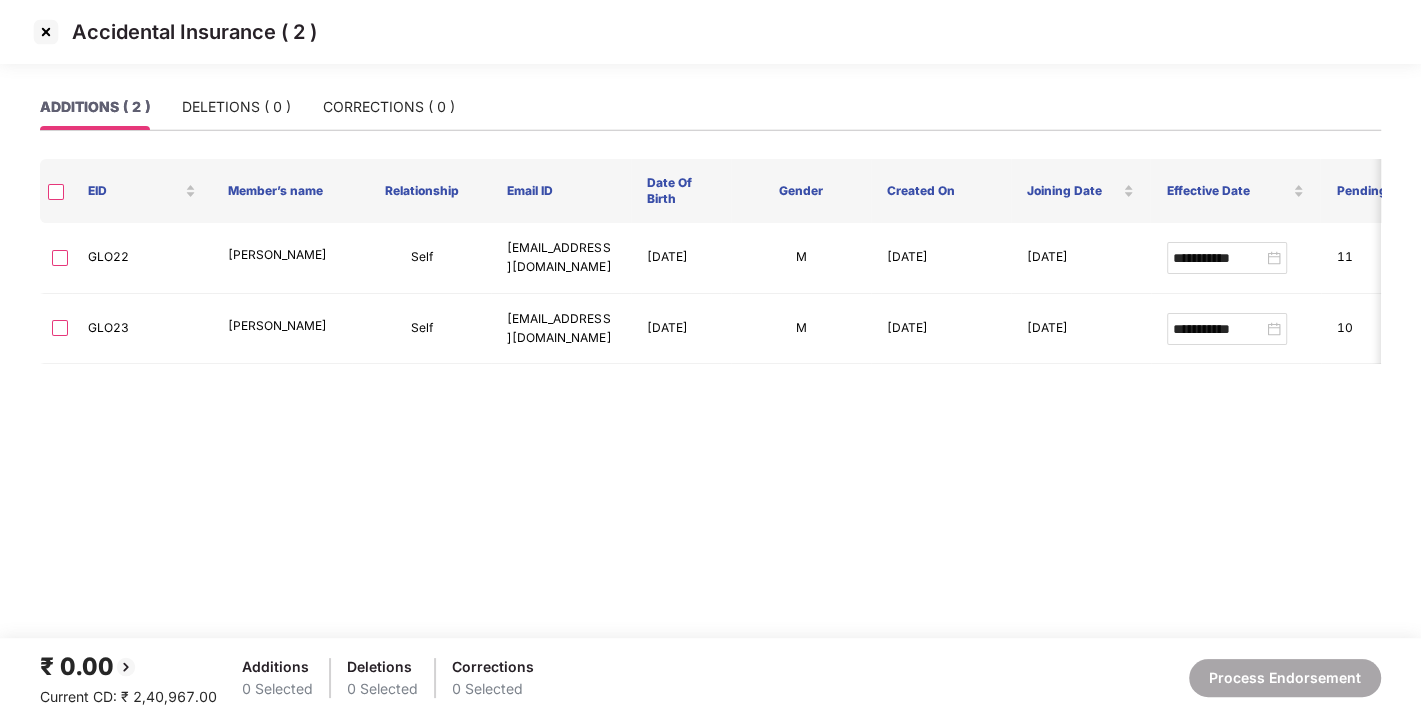click at bounding box center [46, 32] 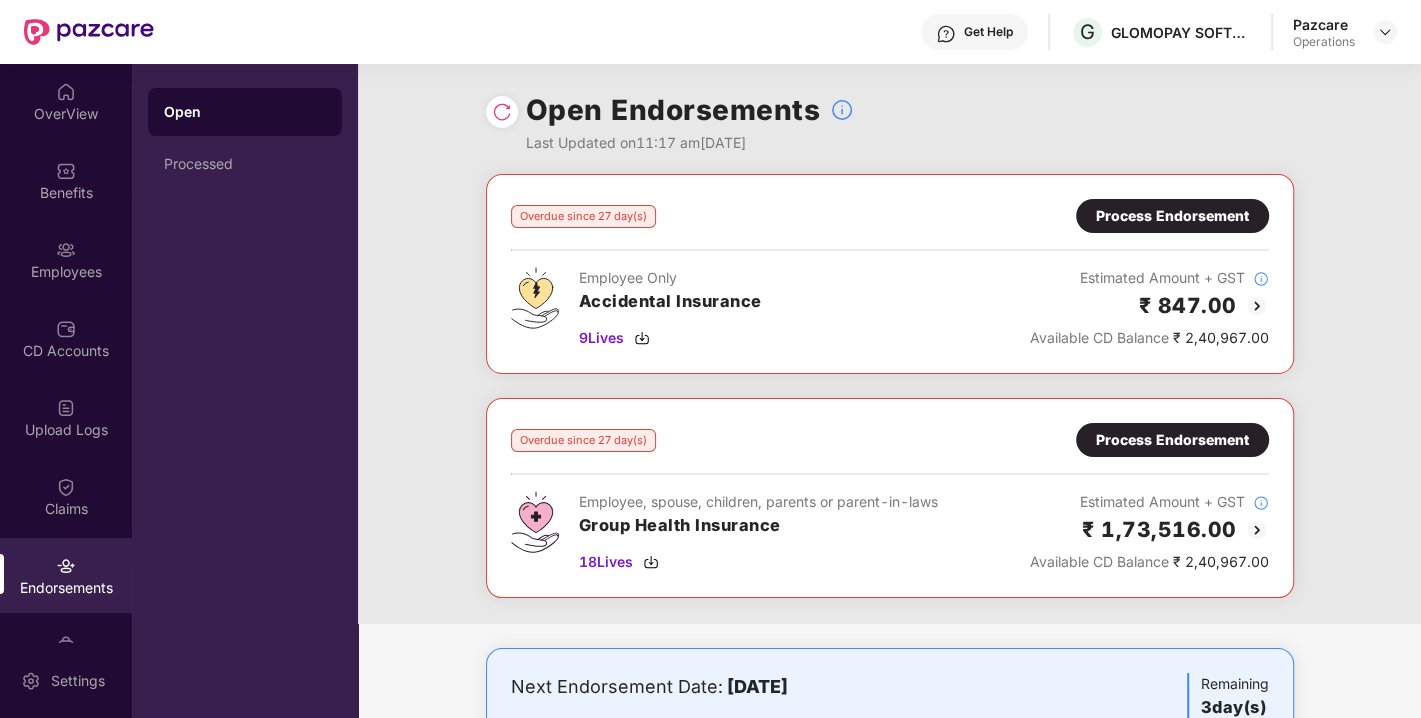 click on "Process Endorsement" at bounding box center (1172, 216) 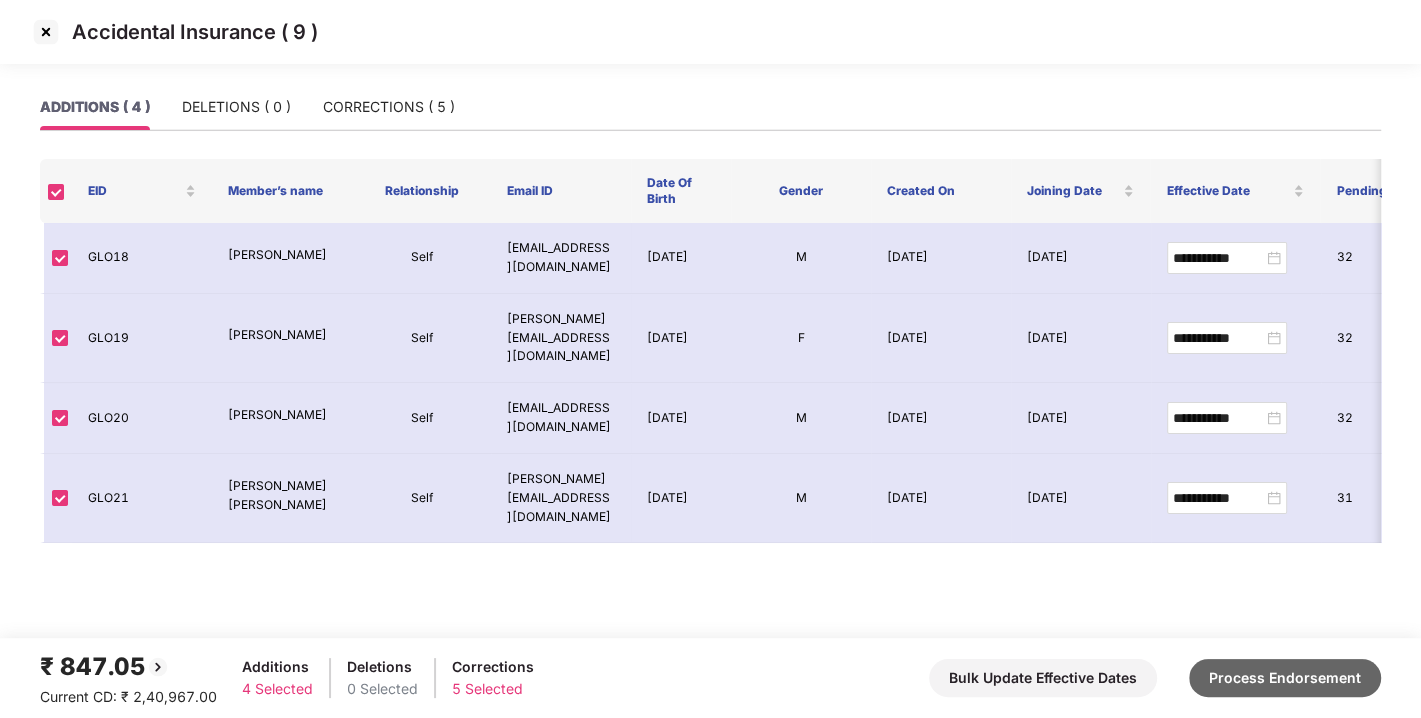 click on "Process Endorsement" at bounding box center [1285, 678] 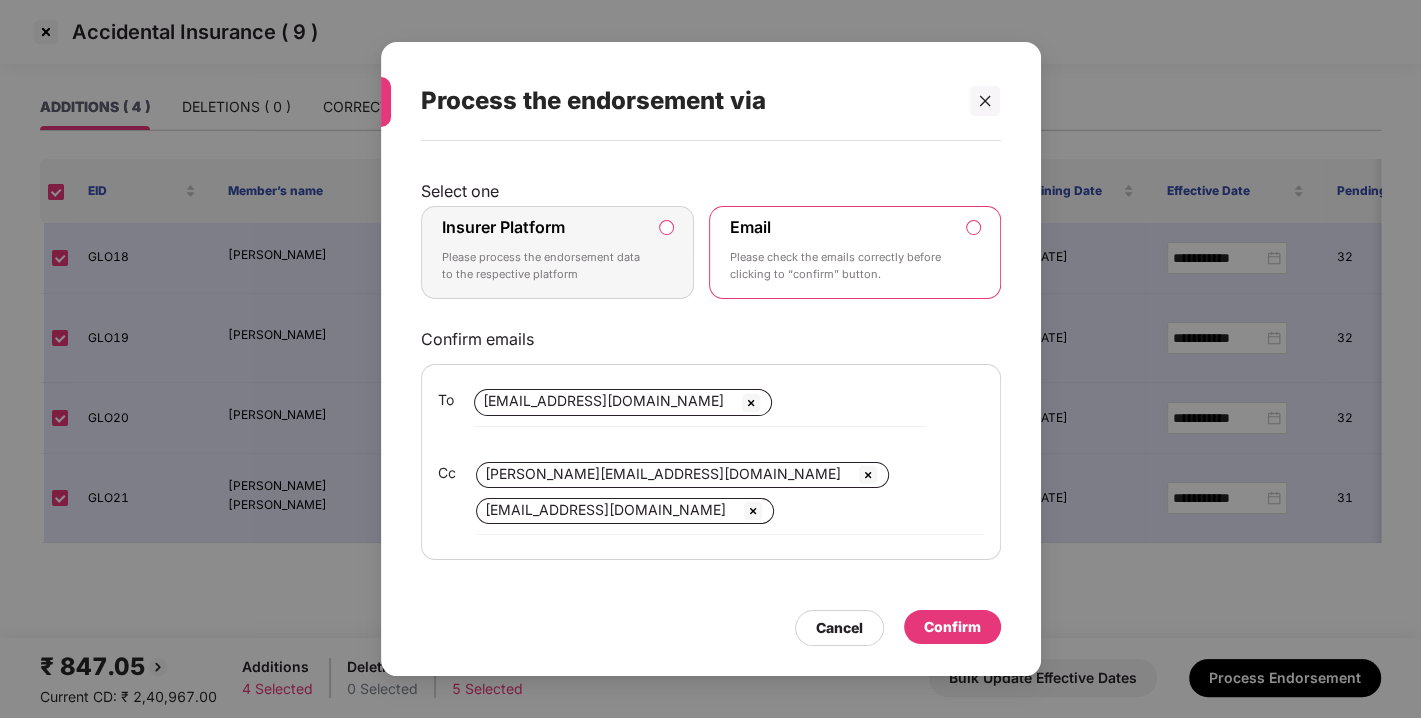 click on "Please process the endorsement data to the respective platform" at bounding box center (544, 266) 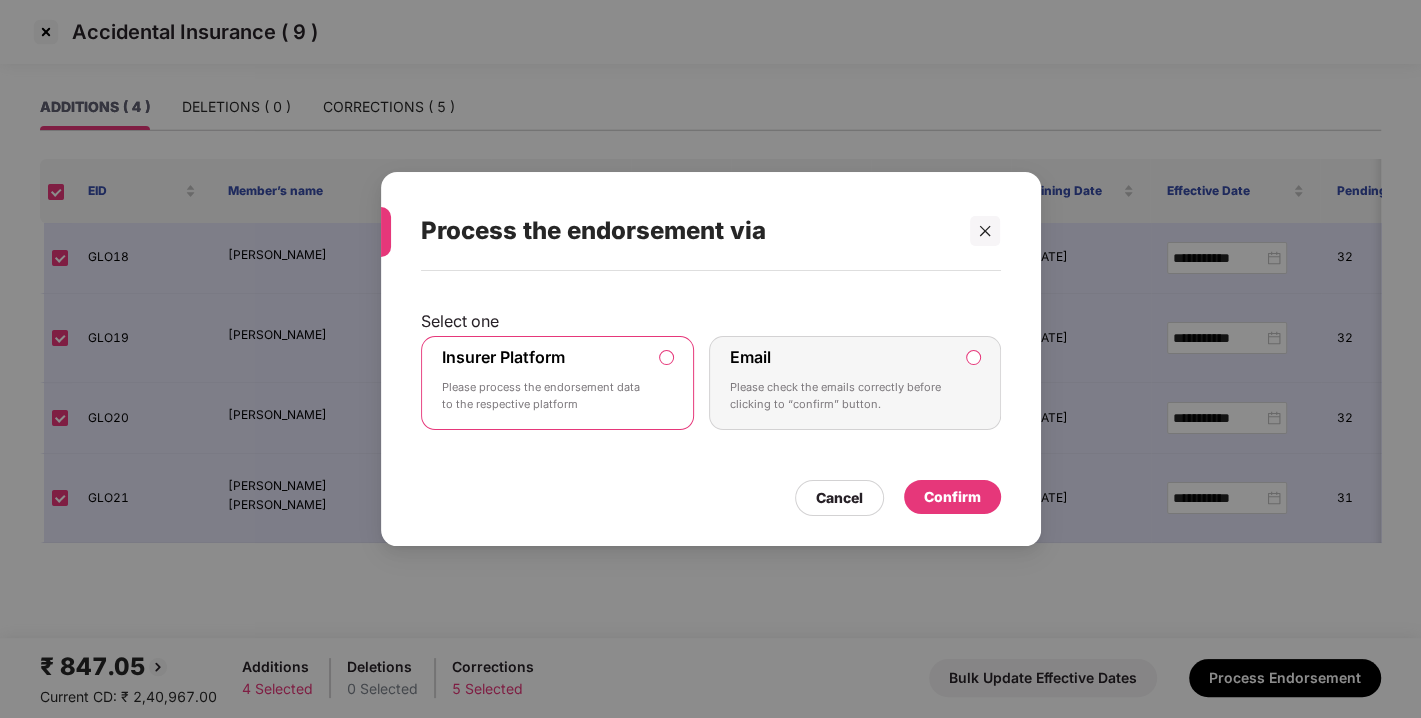 click on "Confirm" at bounding box center (952, 497) 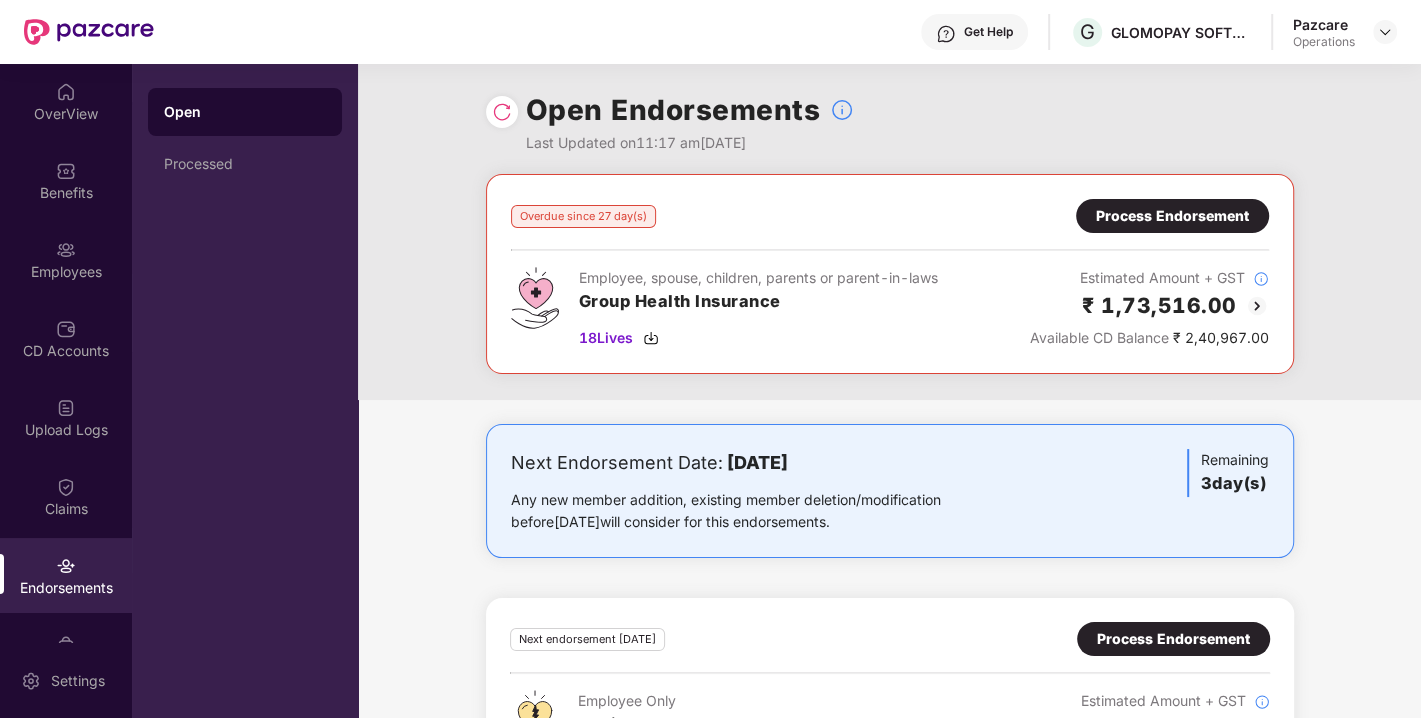 scroll, scrollTop: 321, scrollLeft: 0, axis: vertical 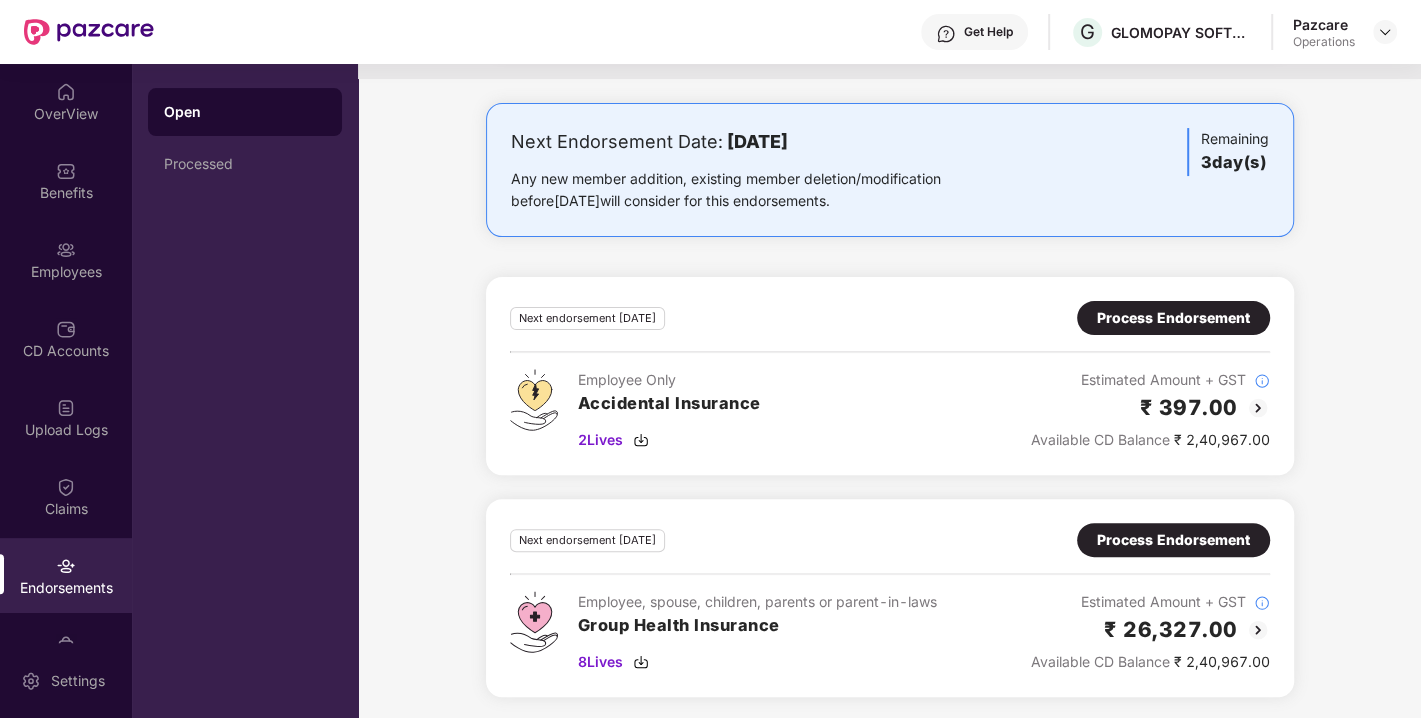 click on "Process Endorsement" at bounding box center (1173, 318) 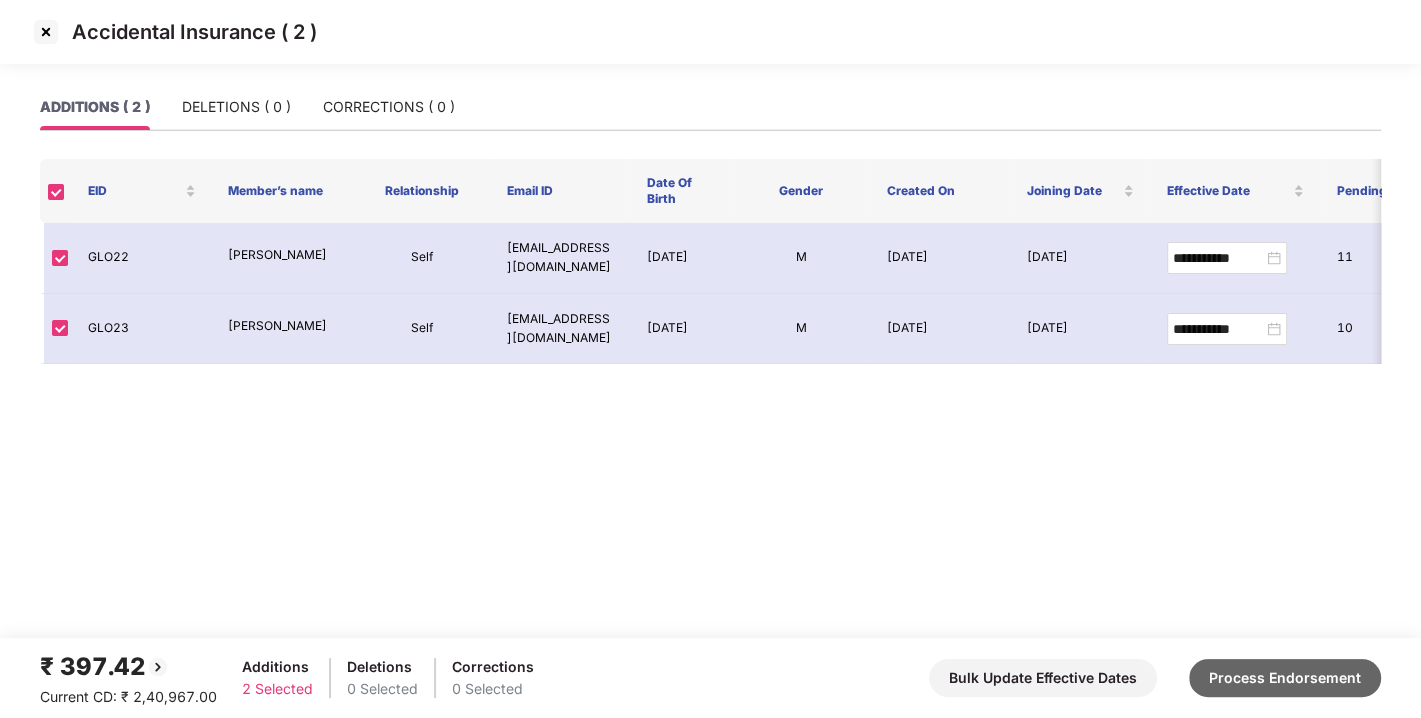 click on "Process Endorsement" at bounding box center (1285, 678) 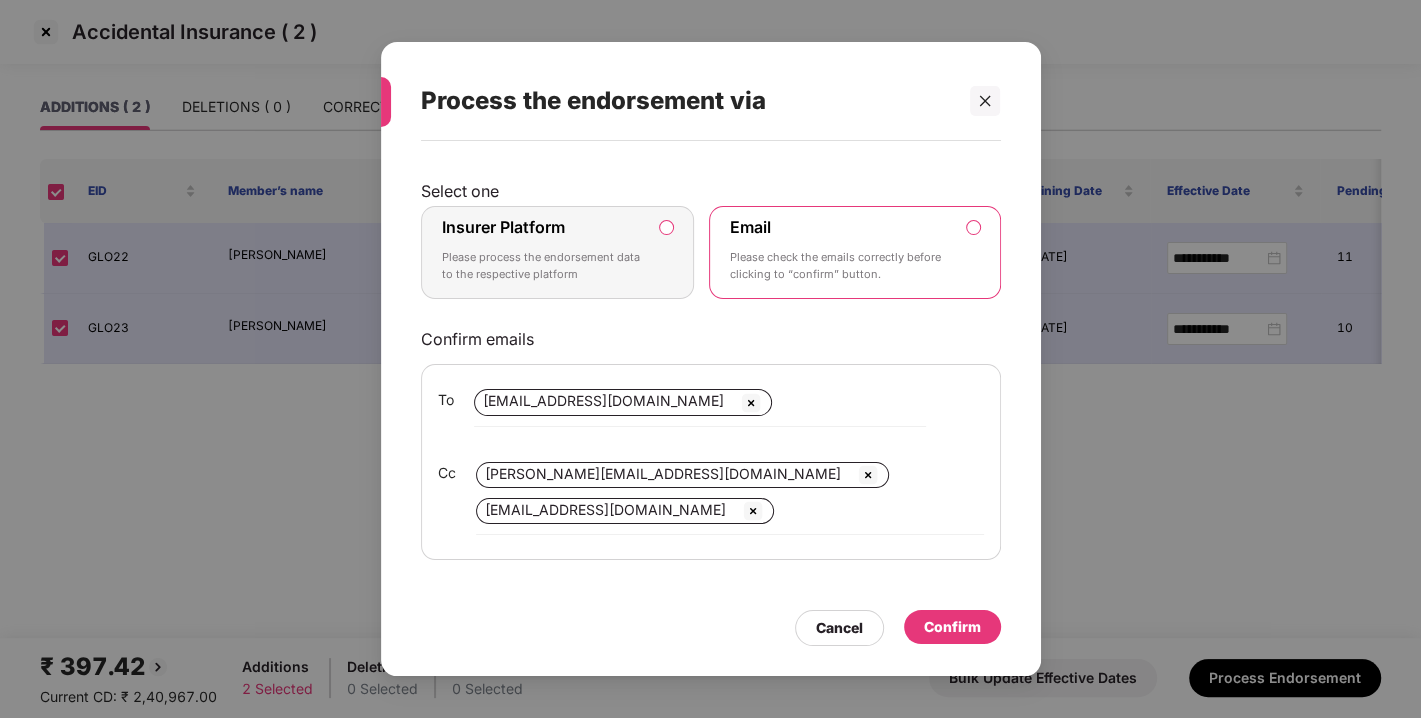 click on "Please process the endorsement data to the respective platform" at bounding box center [544, 266] 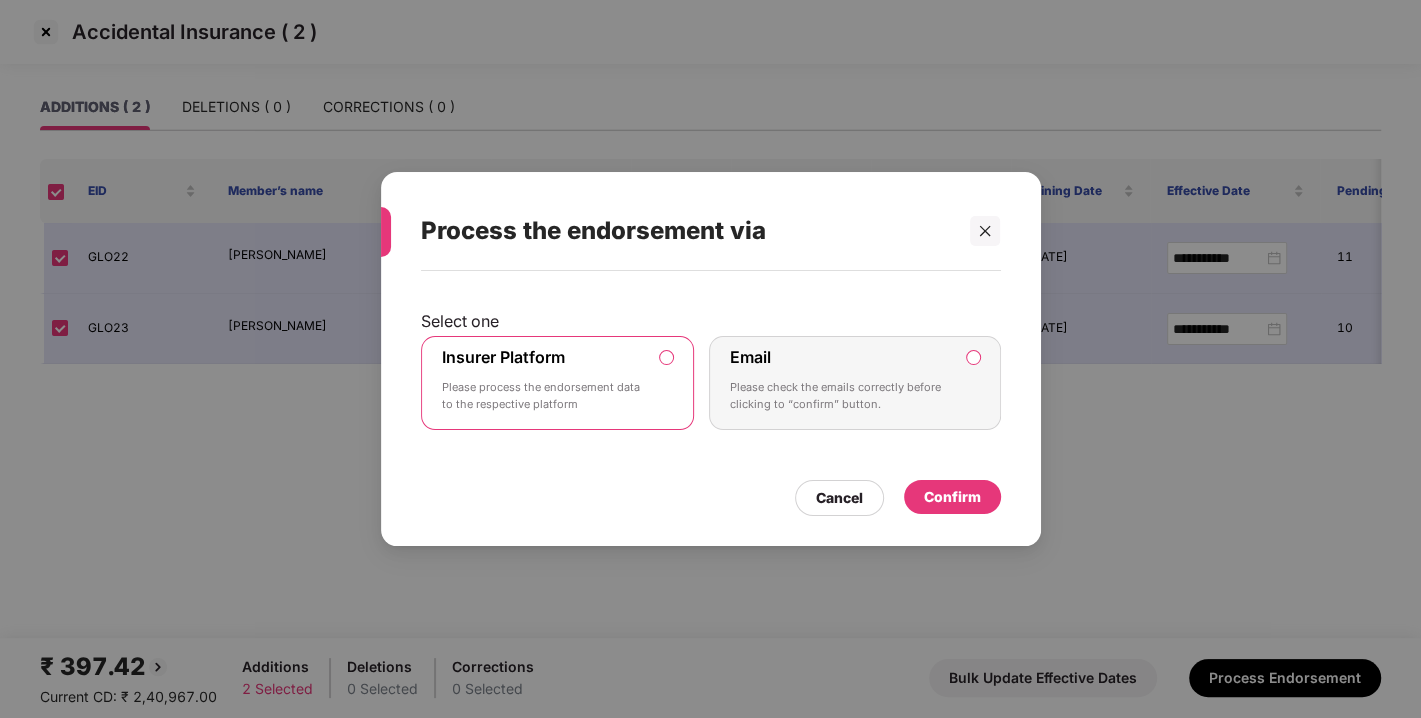 click on "Confirm" at bounding box center (952, 497) 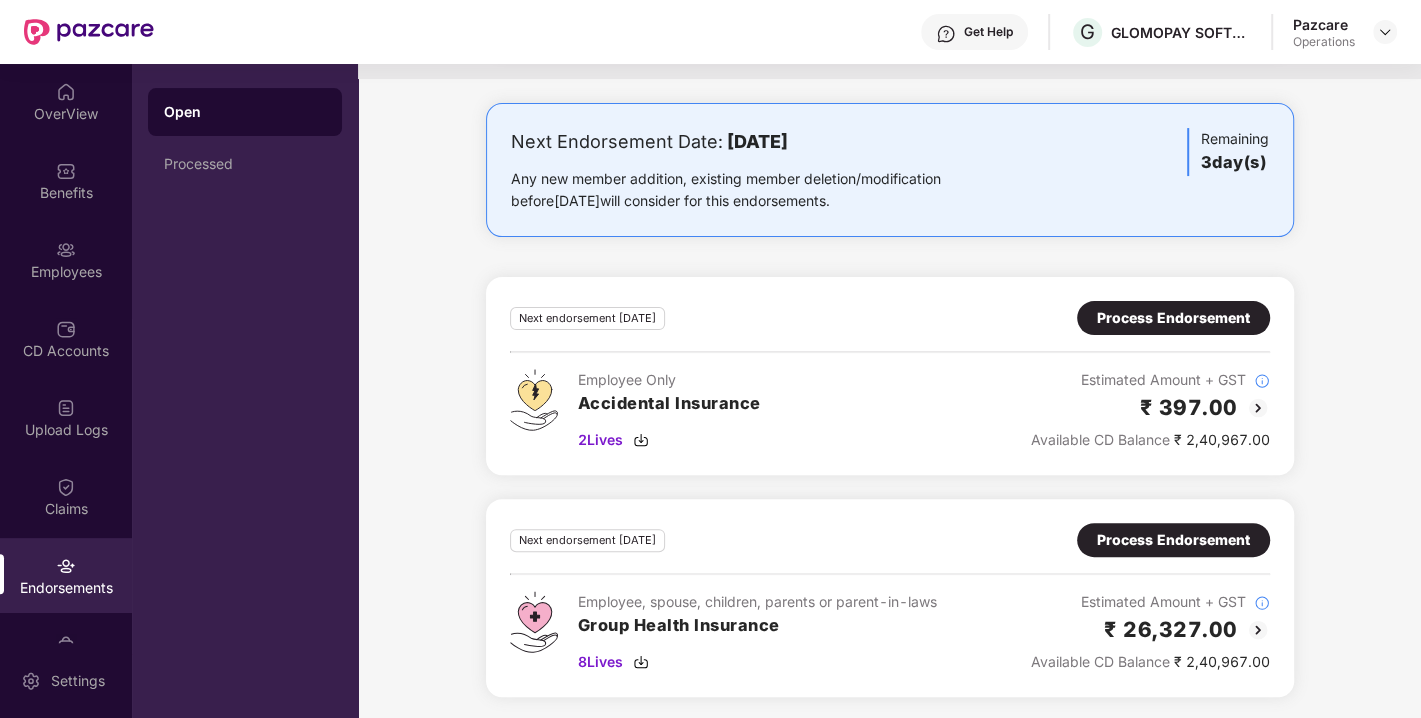 scroll, scrollTop: 0, scrollLeft: 0, axis: both 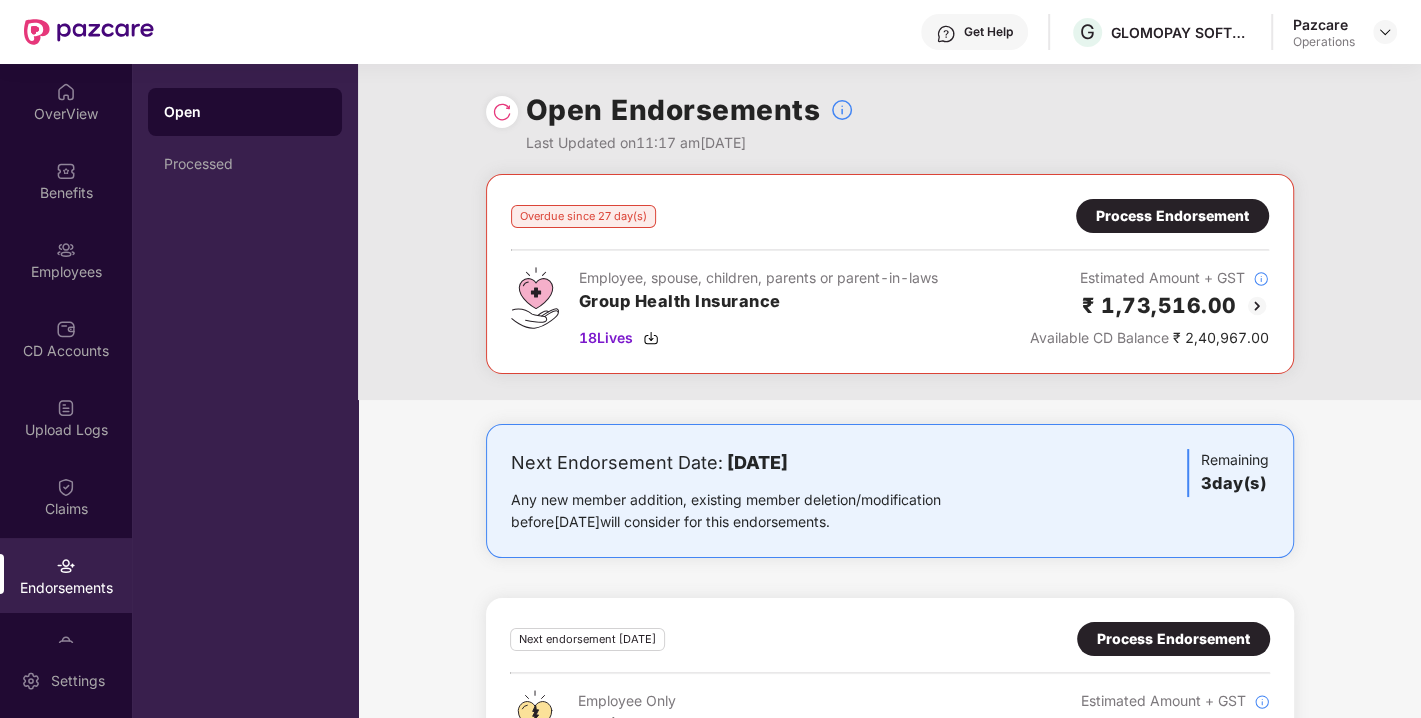 click at bounding box center [502, 112] 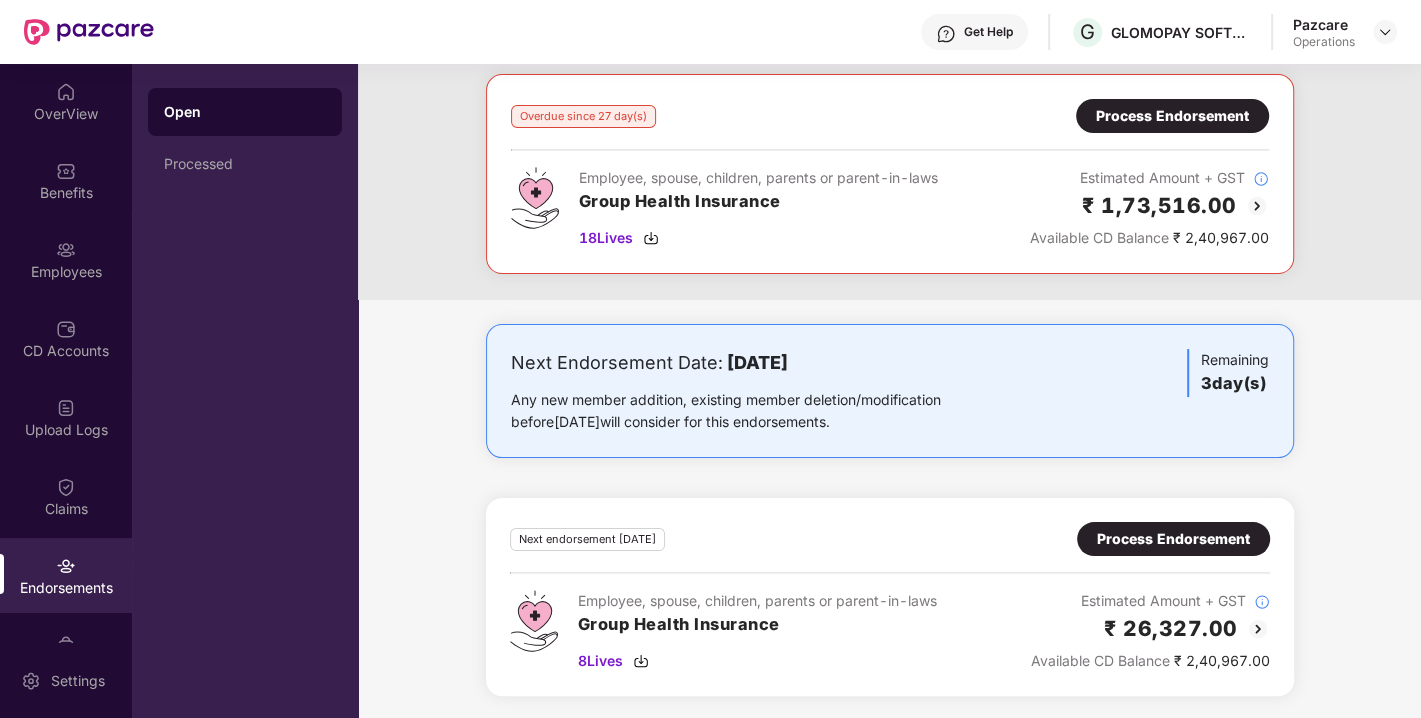 scroll, scrollTop: 0, scrollLeft: 0, axis: both 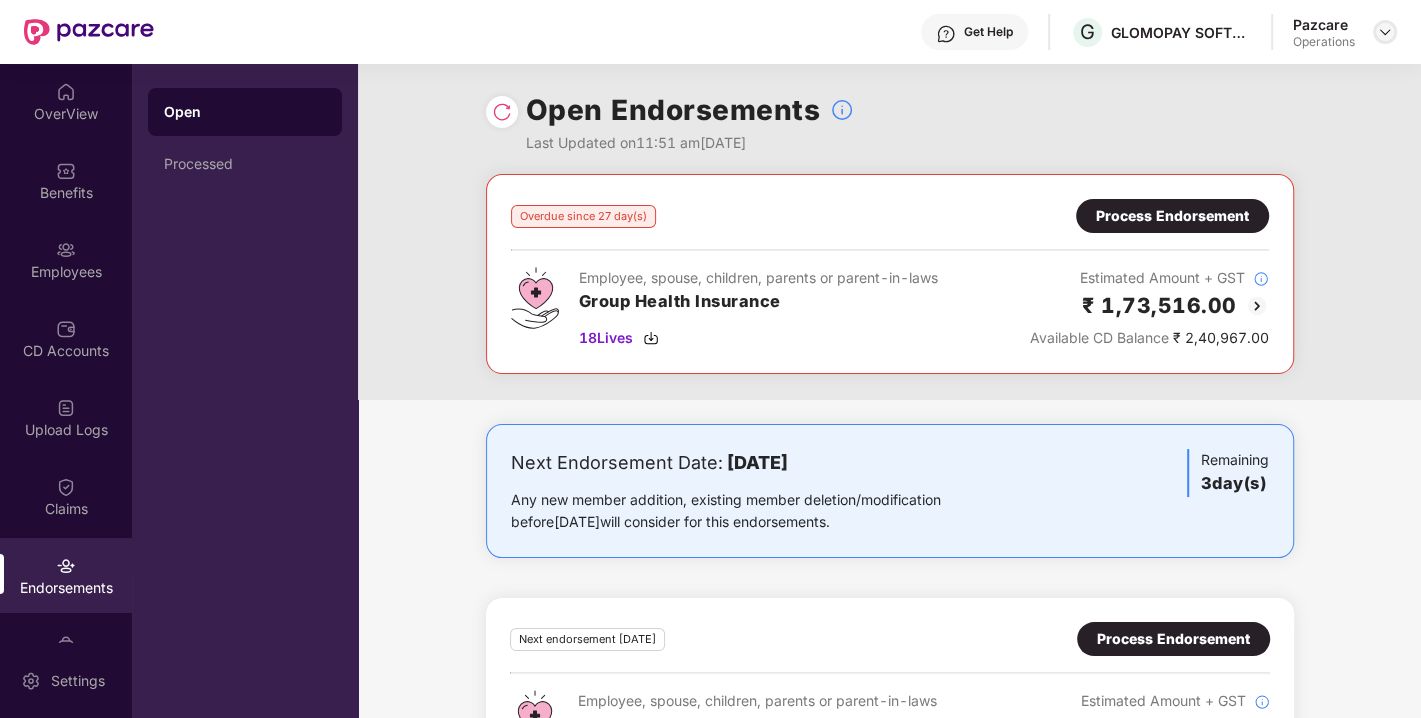 click at bounding box center [1385, 32] 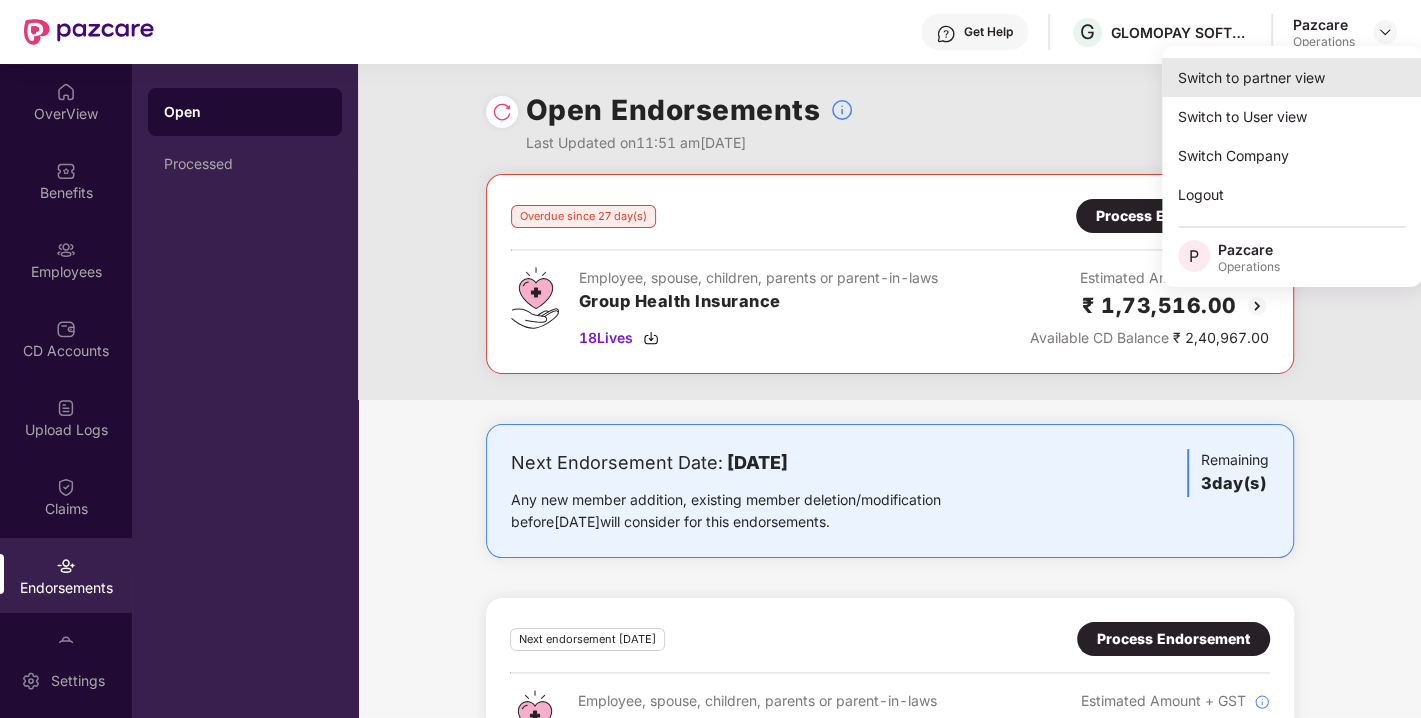 click on "Switch to partner view" at bounding box center (1292, 77) 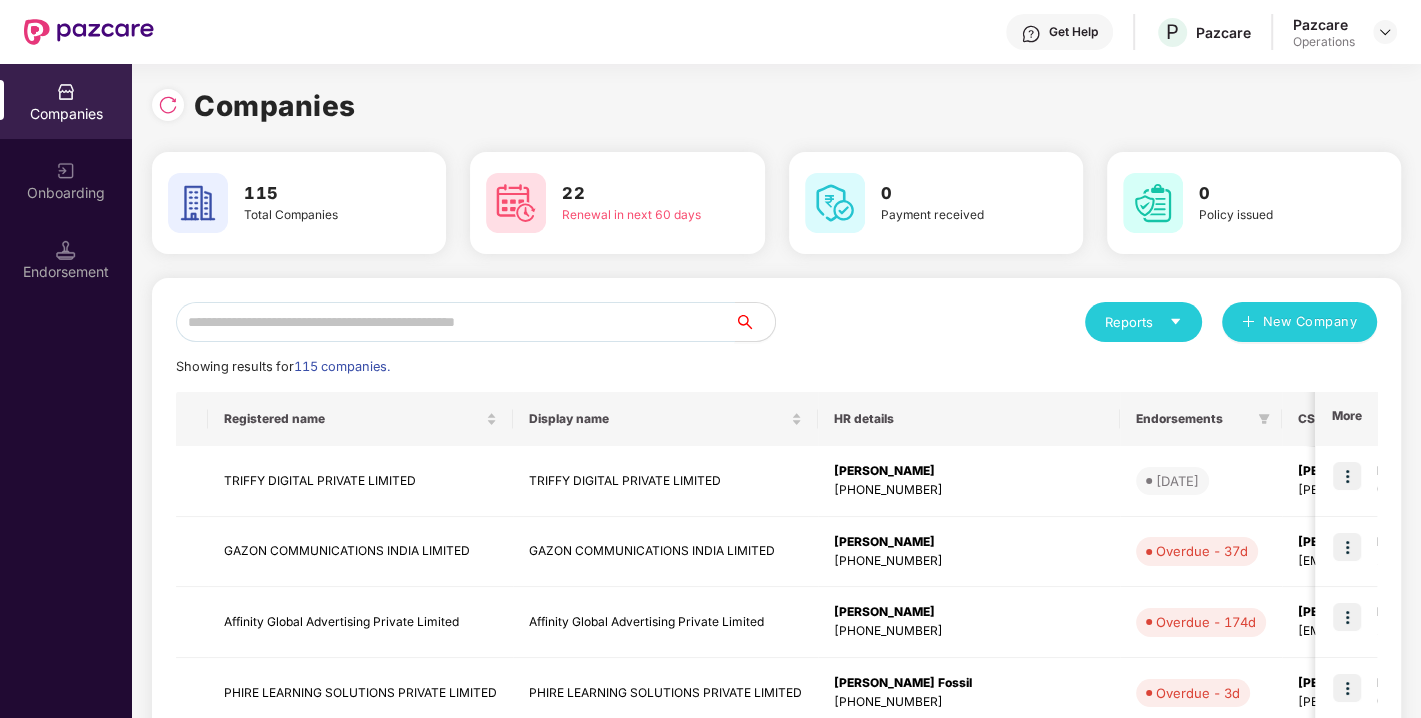 click at bounding box center (455, 322) 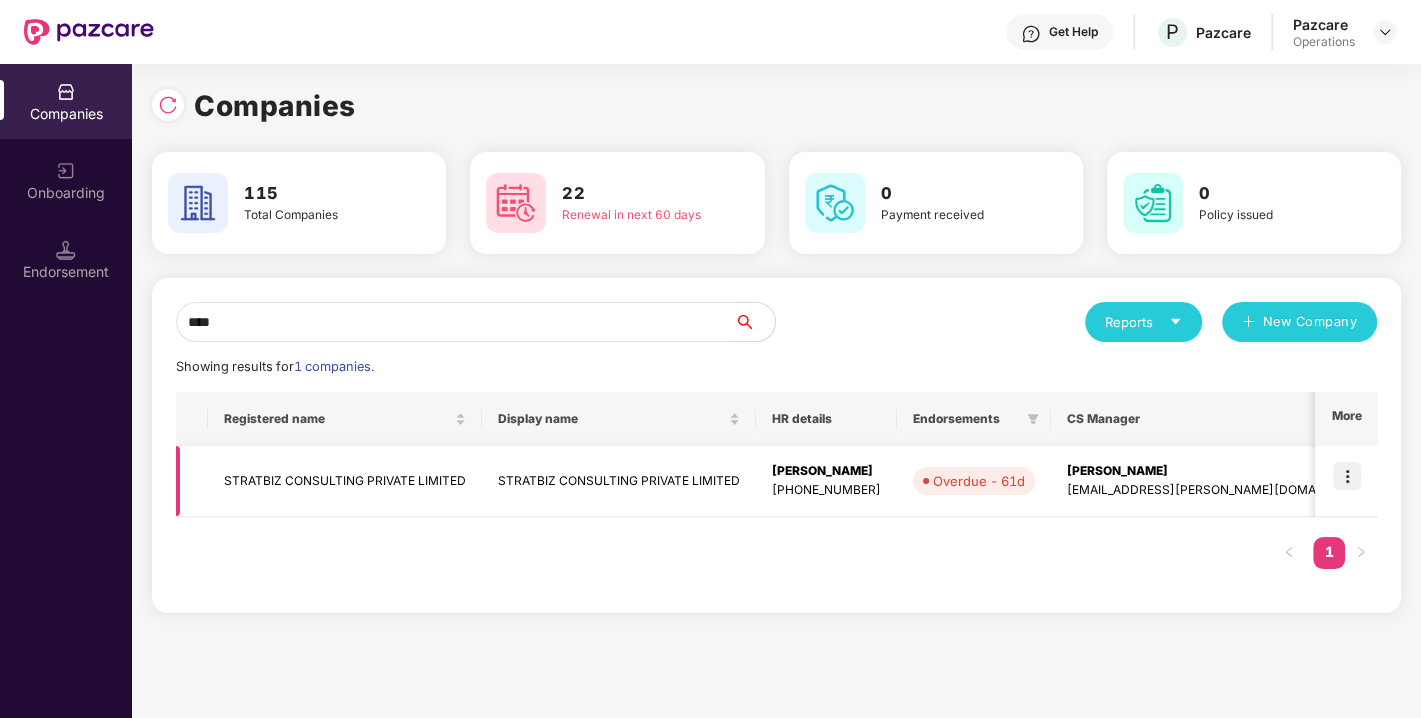 type on "****" 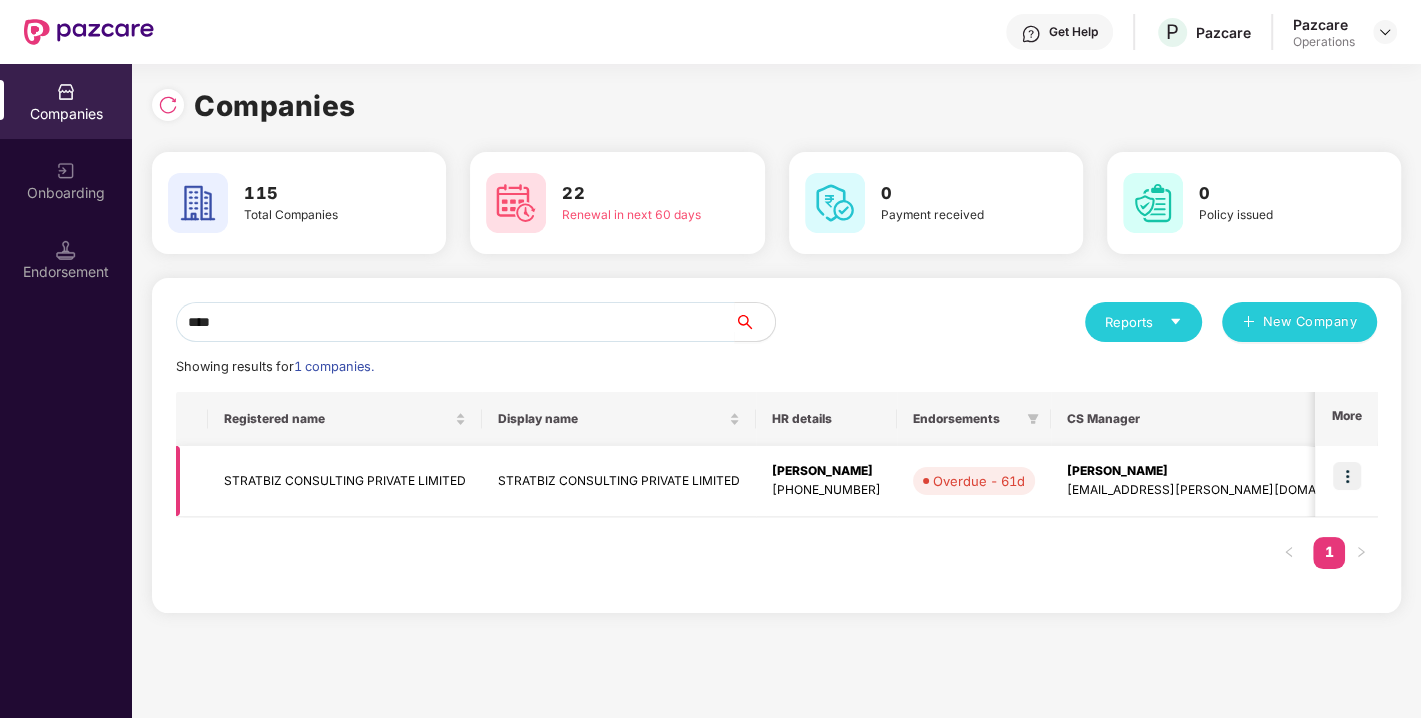 click at bounding box center (1347, 476) 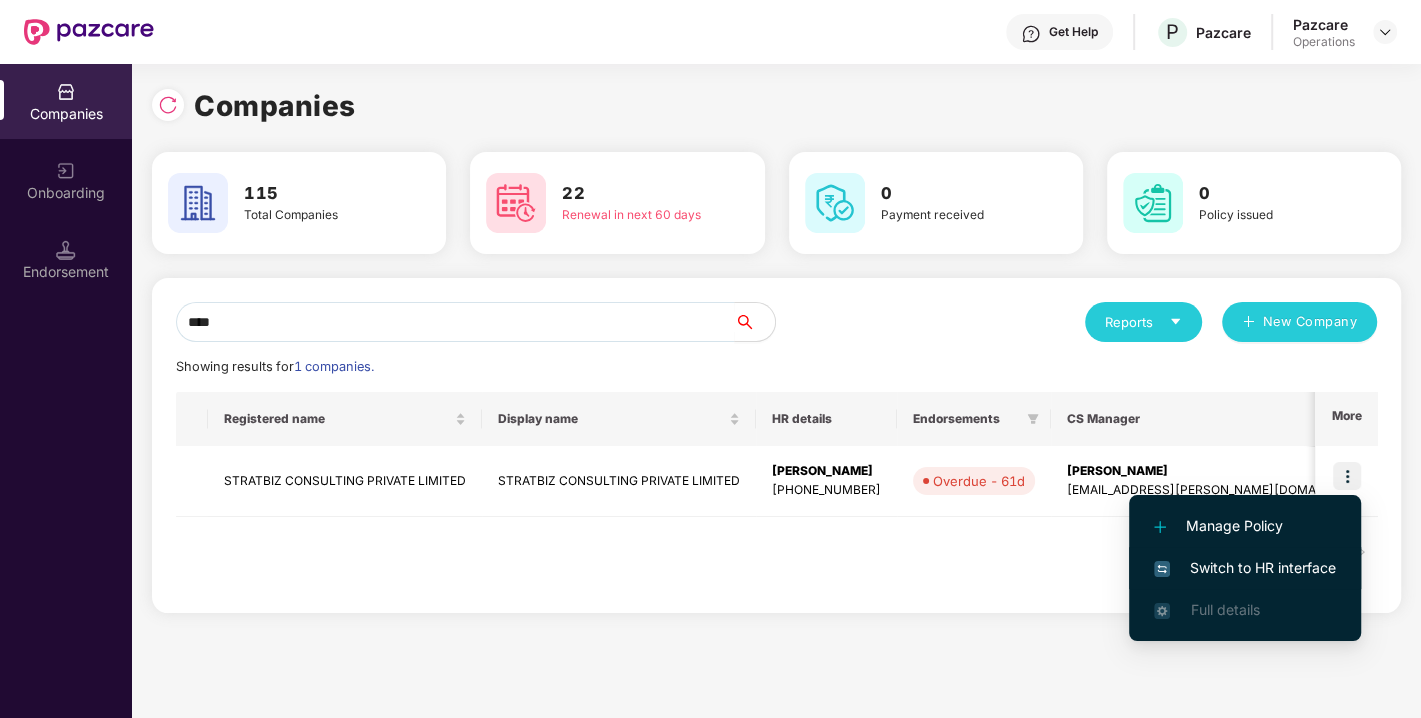 click on "Switch to HR interface" at bounding box center [1245, 568] 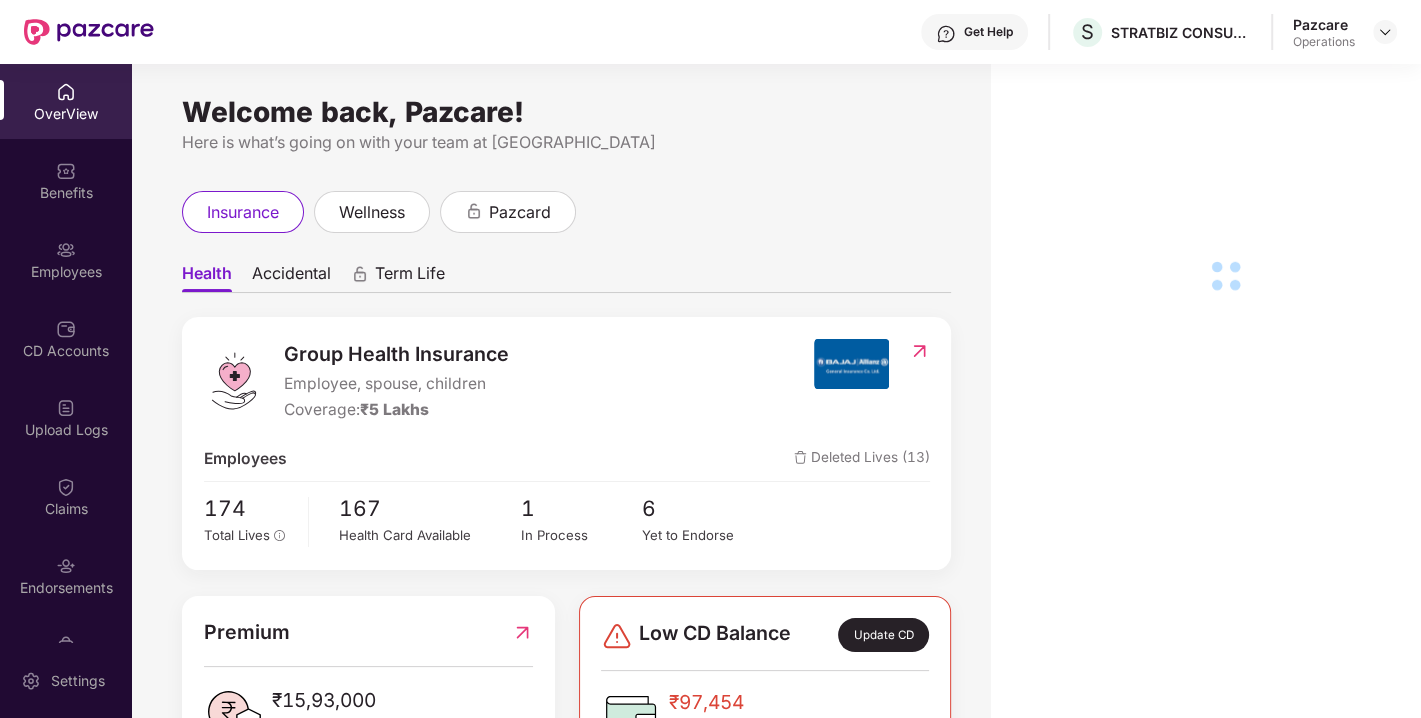 scroll, scrollTop: 52, scrollLeft: 0, axis: vertical 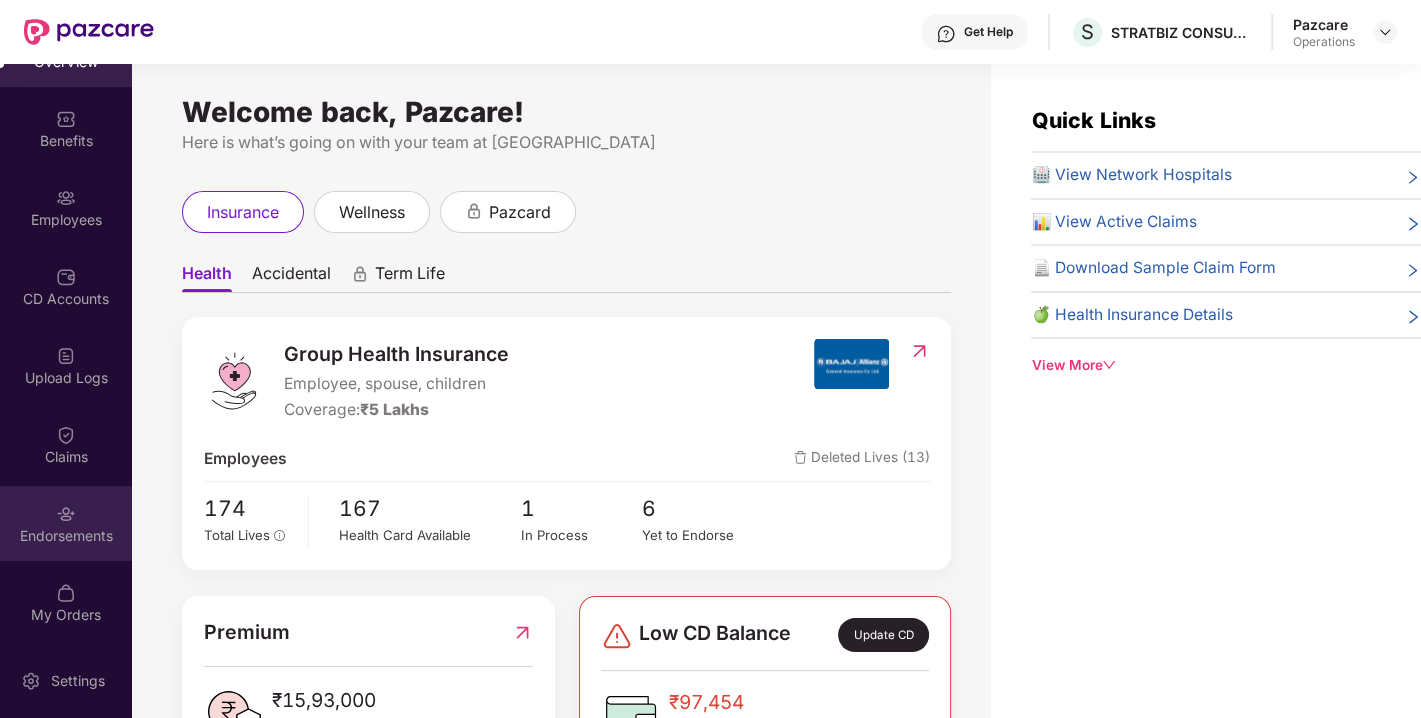 click on "Endorsements" at bounding box center [66, 523] 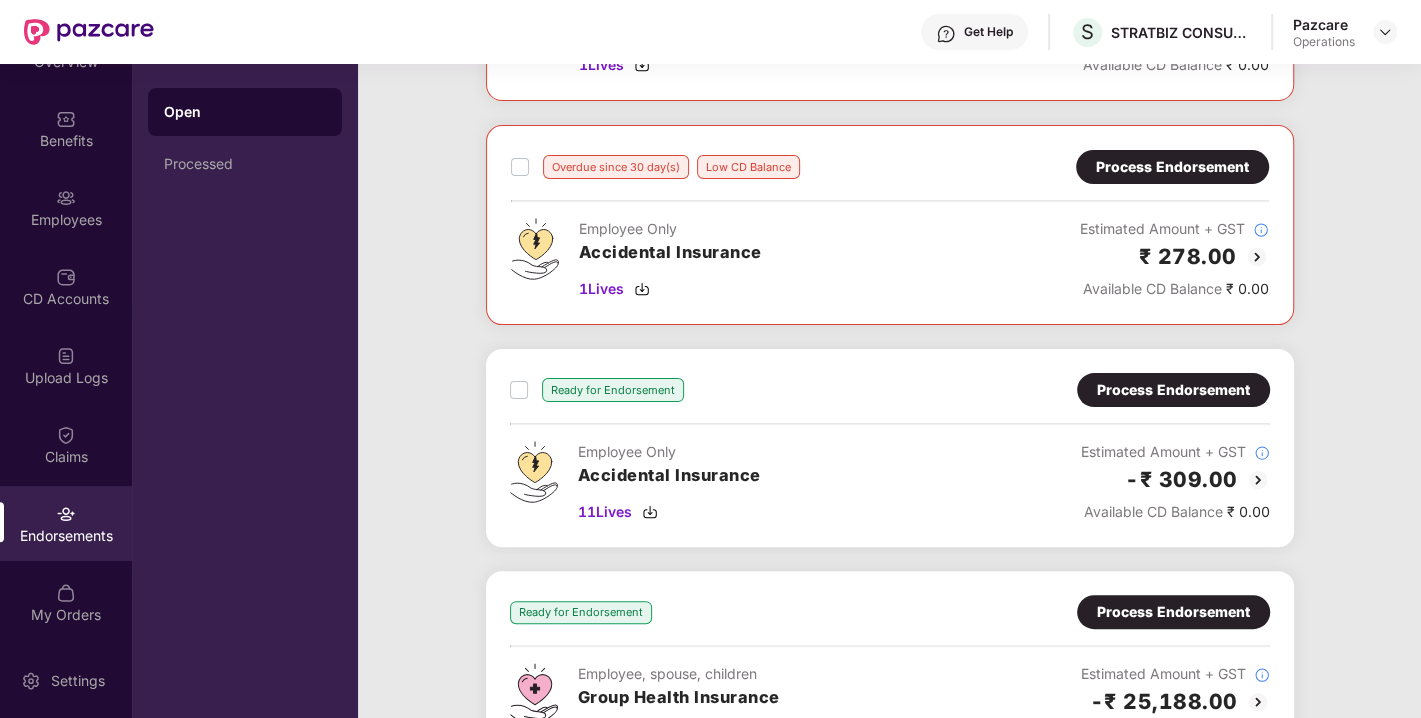 scroll, scrollTop: 264, scrollLeft: 0, axis: vertical 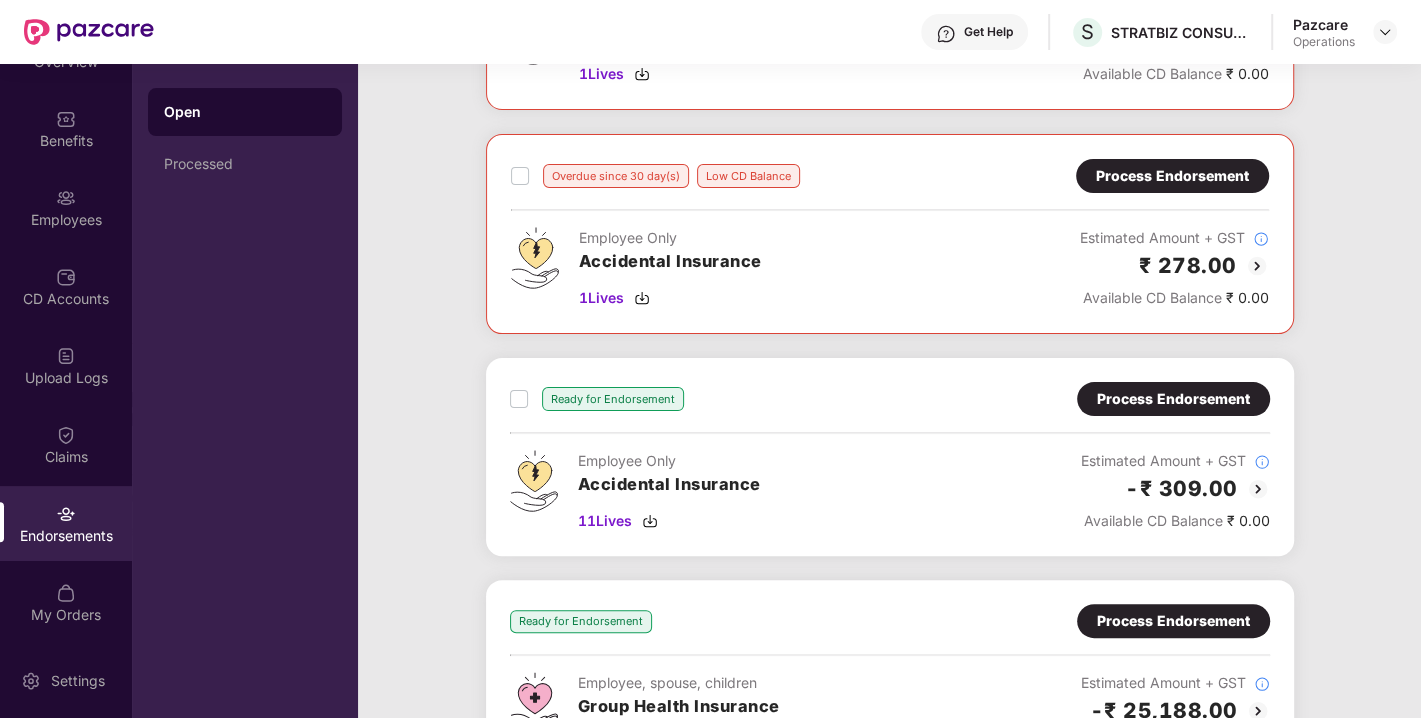 click on "Process Endorsement" at bounding box center (1173, 399) 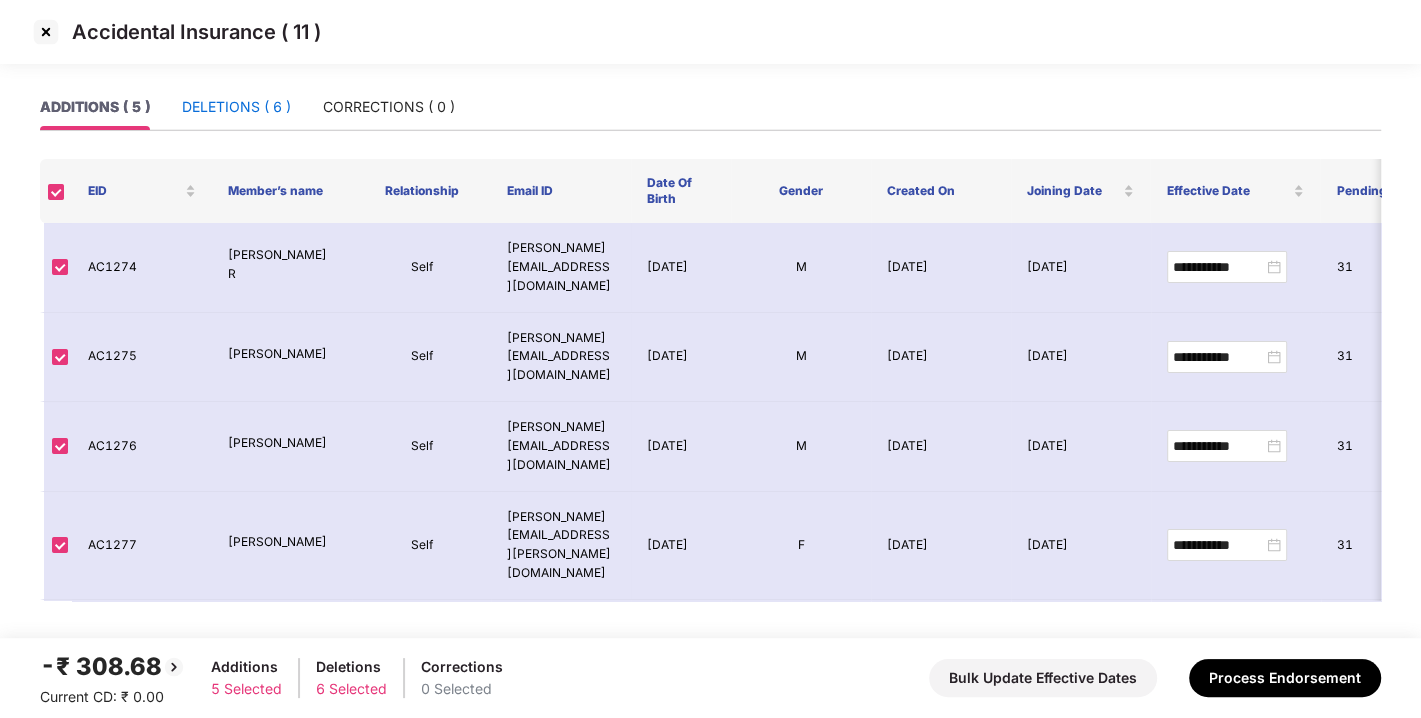 click on "DELETIONS ( 6 )" at bounding box center (236, 107) 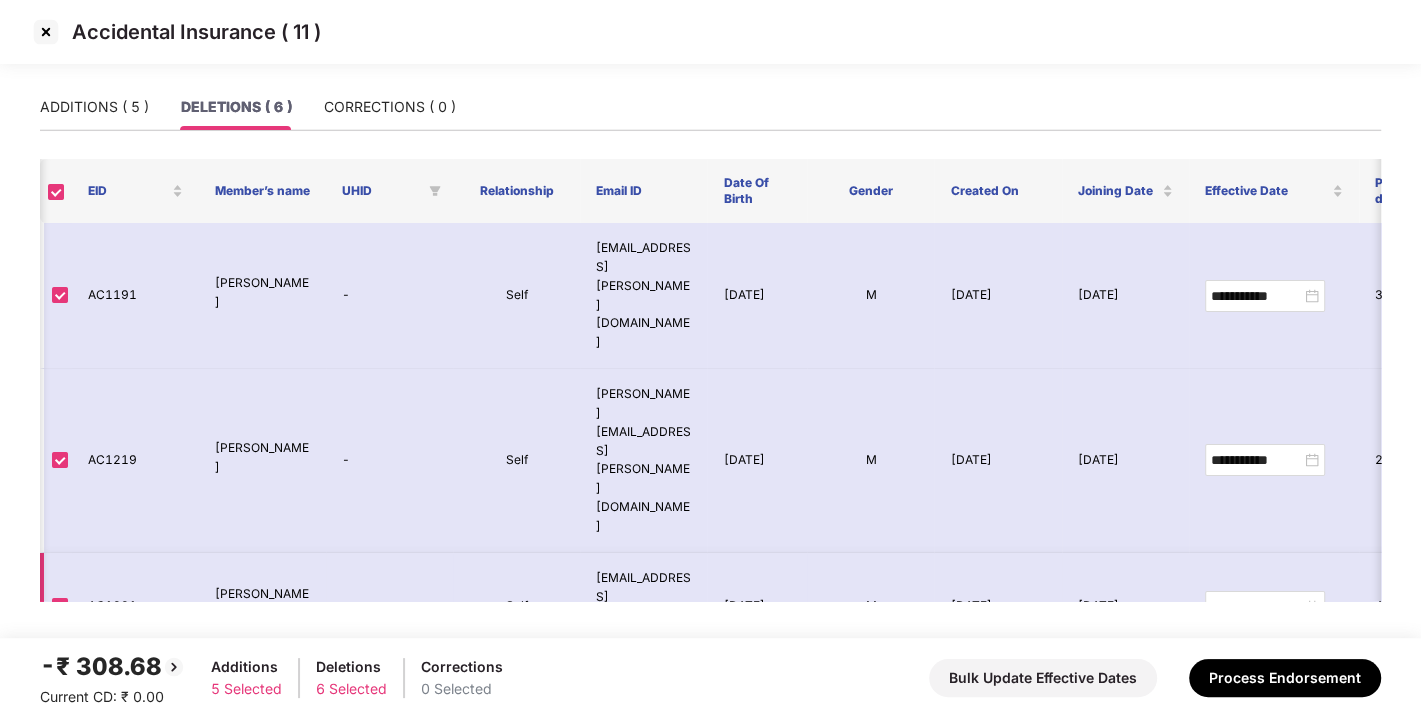 scroll, scrollTop: 0, scrollLeft: 75, axis: horizontal 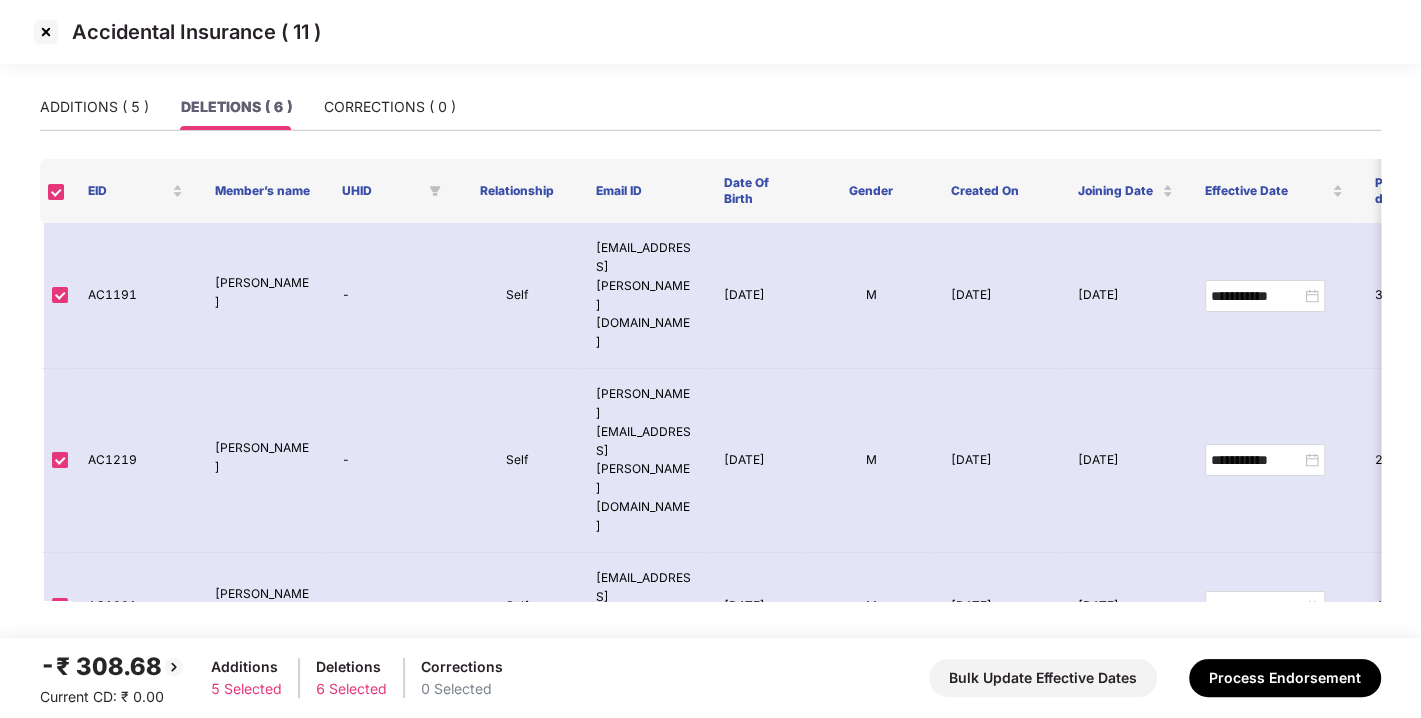 click at bounding box center (46, 32) 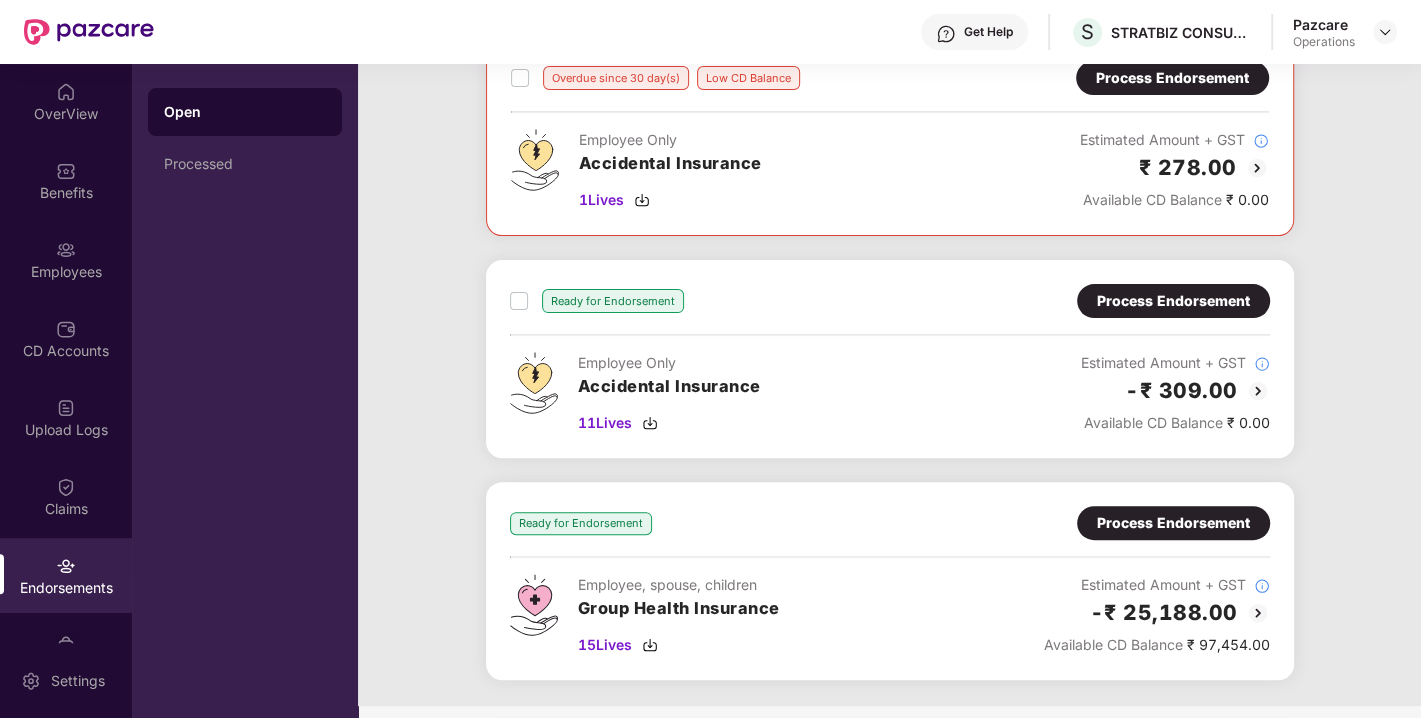 scroll, scrollTop: 366, scrollLeft: 0, axis: vertical 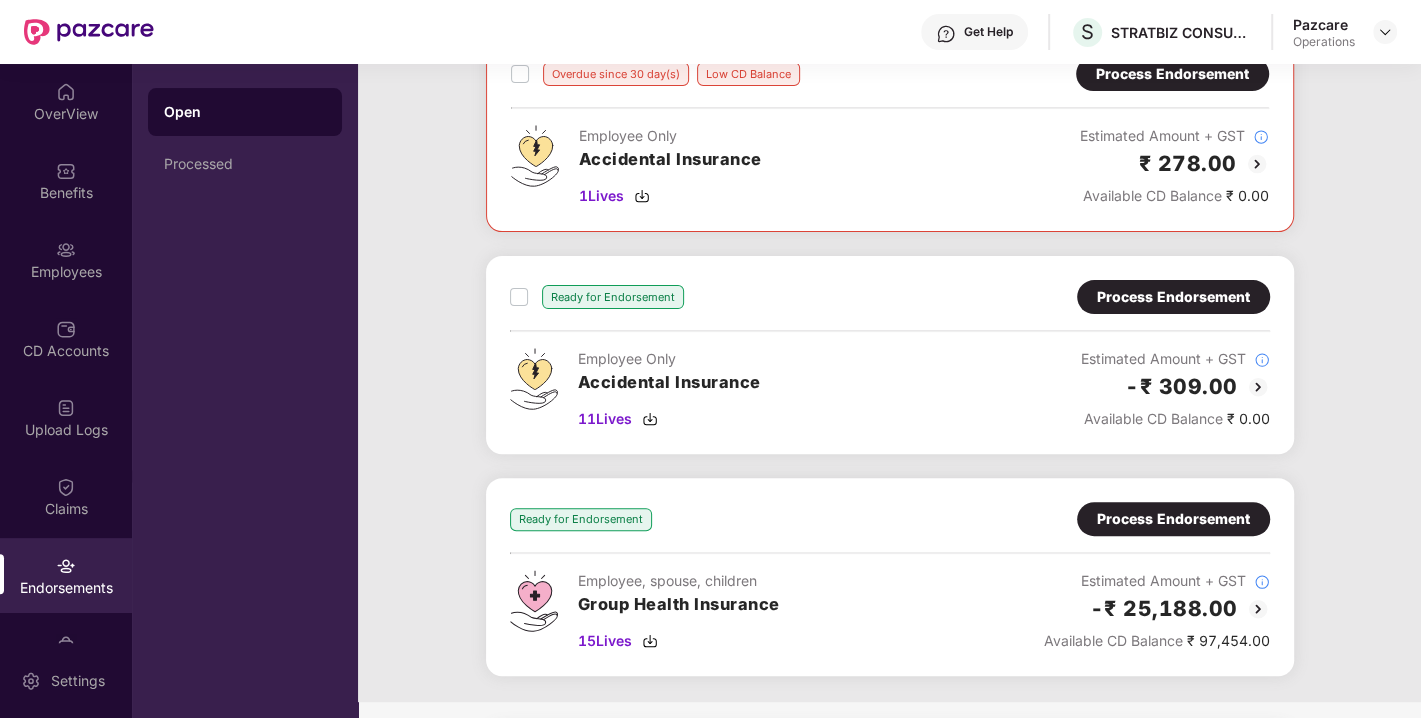 click on "Process Endorsement" at bounding box center [1173, 297] 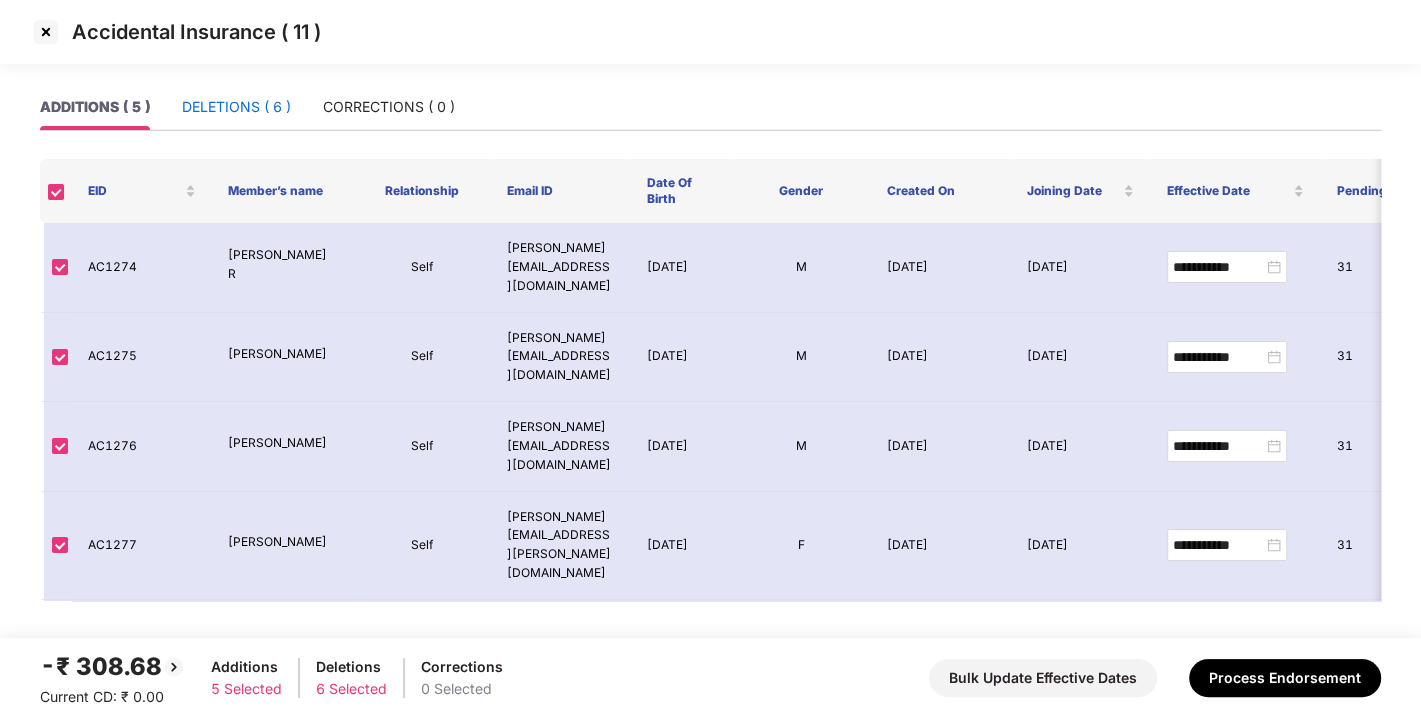click on "DELETIONS ( 6 )" at bounding box center [236, 107] 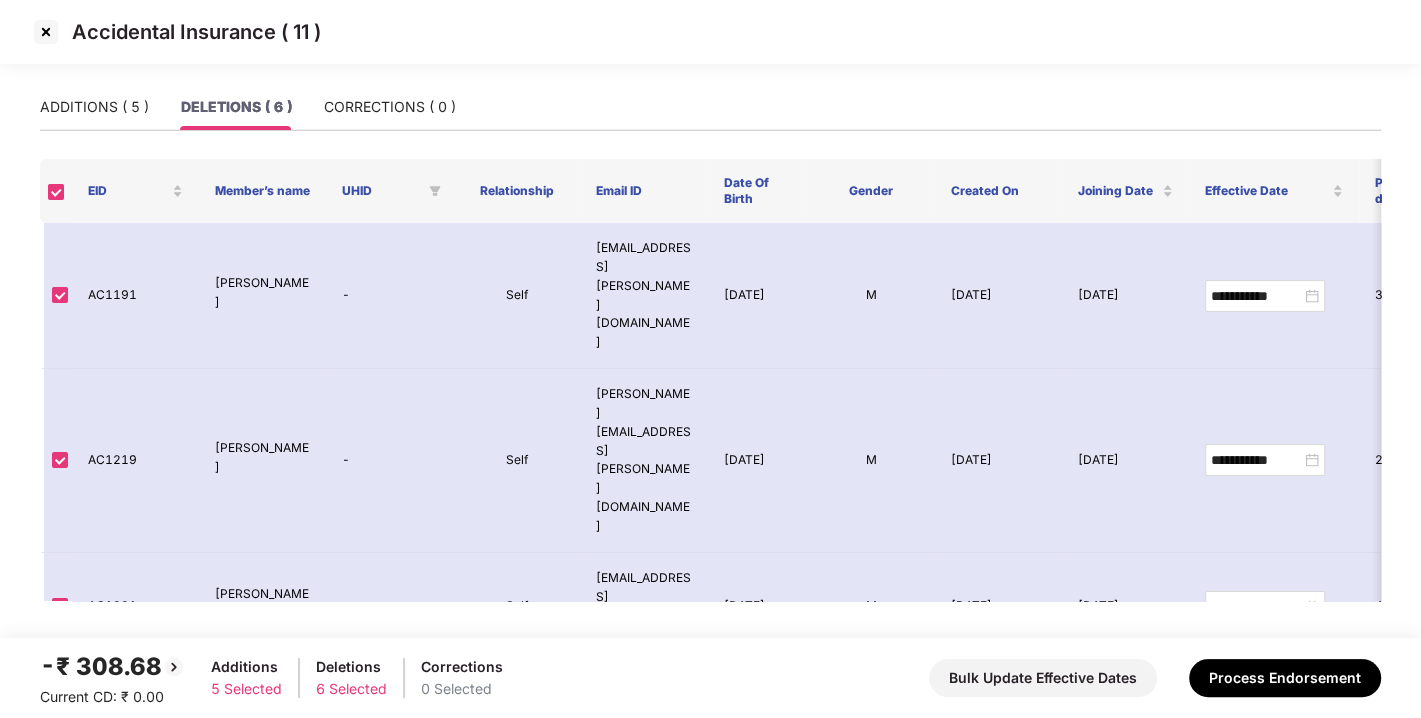 click at bounding box center [46, 32] 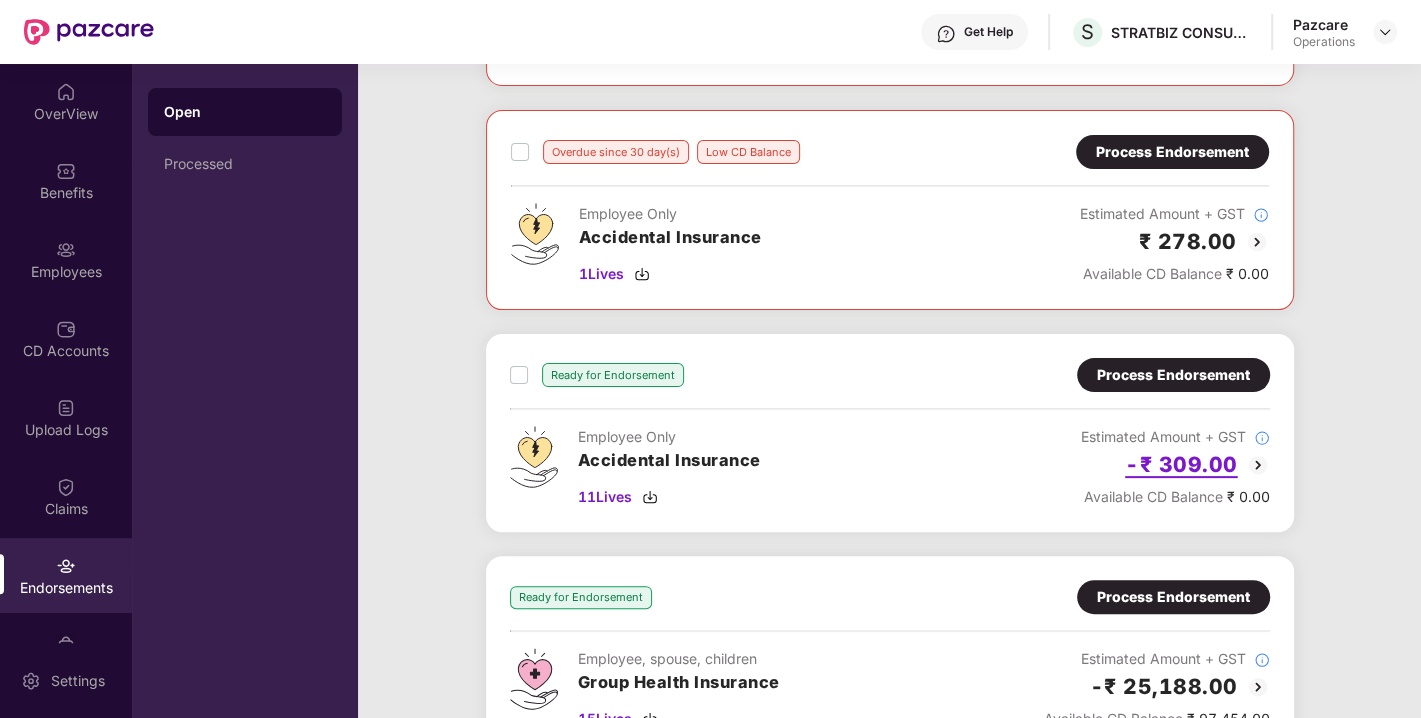 scroll, scrollTop: 291, scrollLeft: 0, axis: vertical 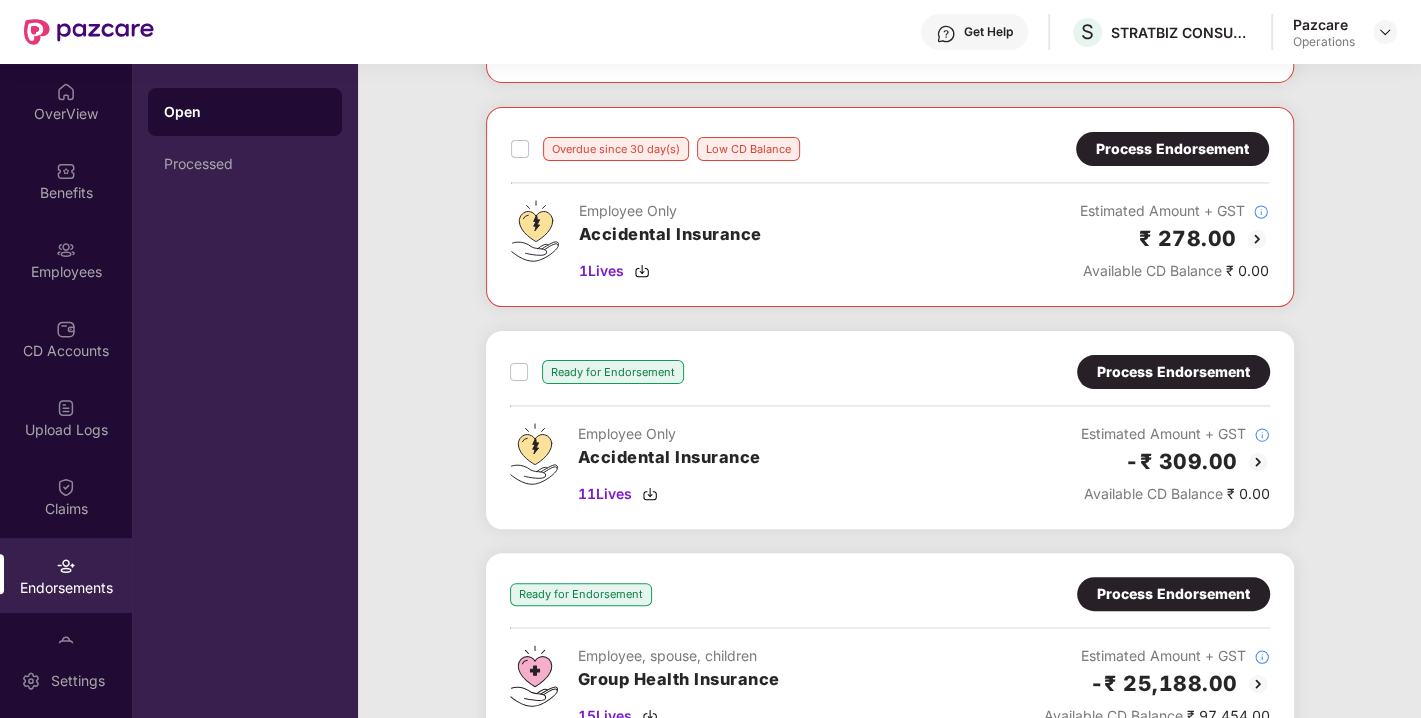 click at bounding box center (1258, 462) 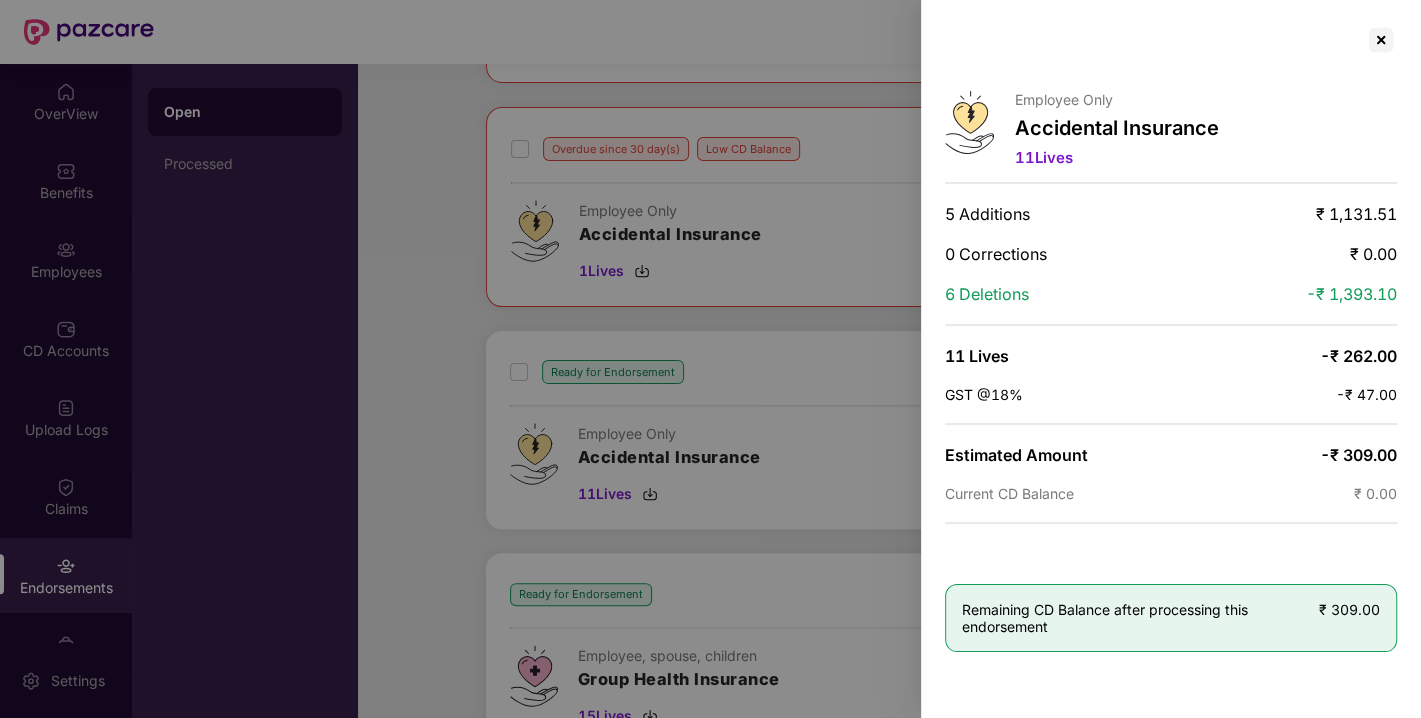 click at bounding box center [710, 359] 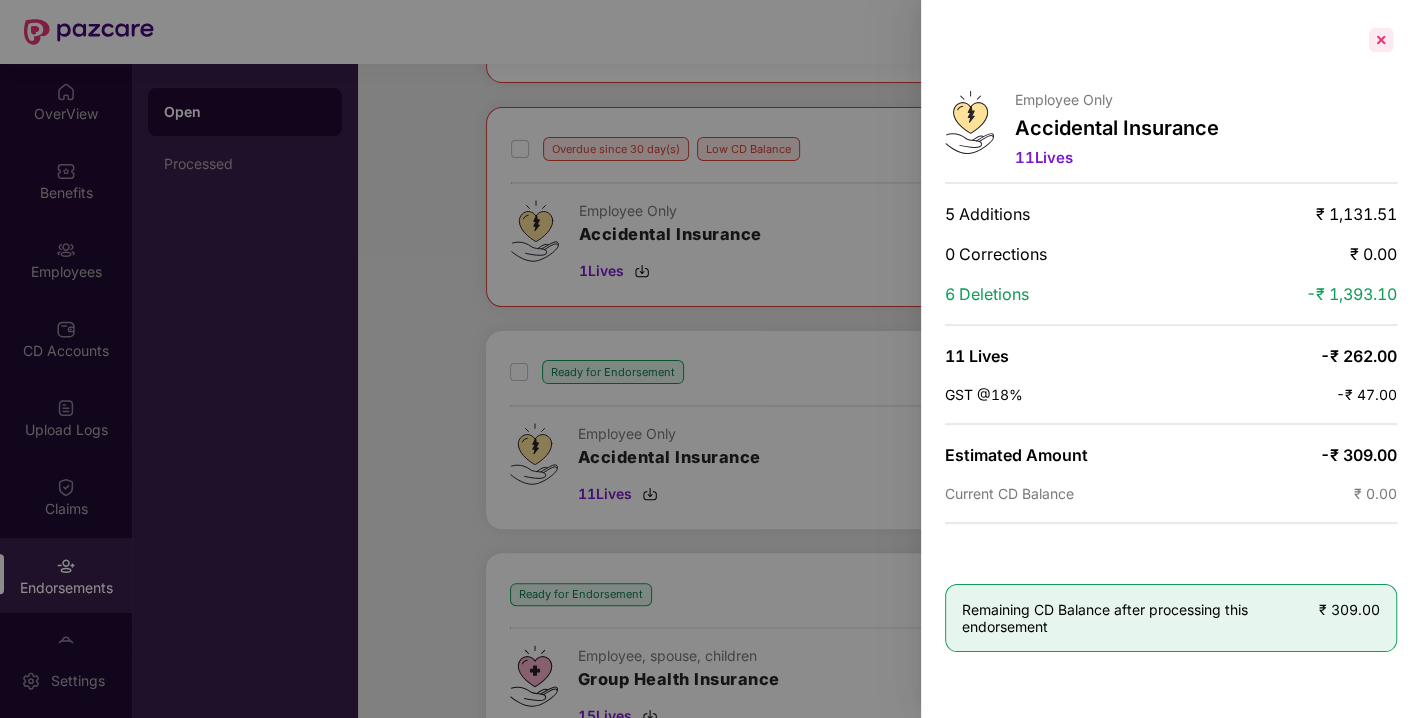 click at bounding box center (1381, 40) 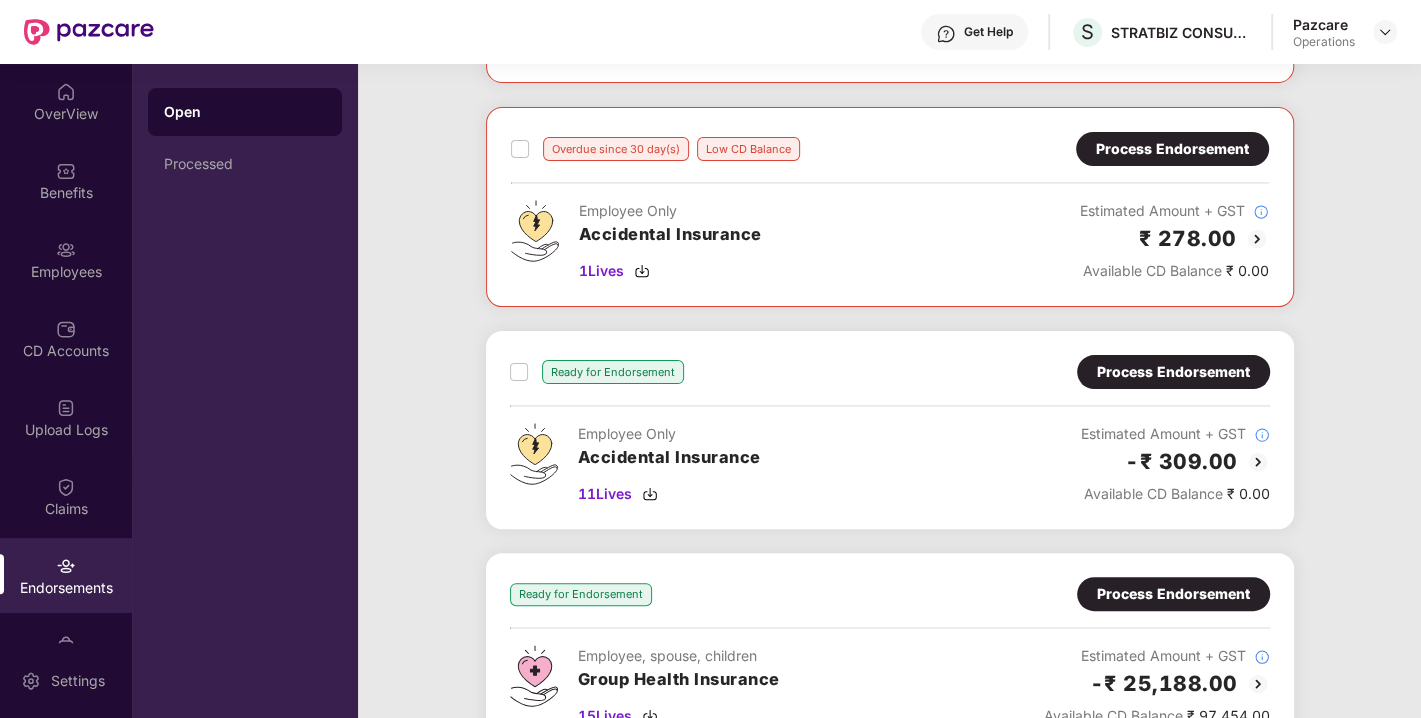 scroll, scrollTop: 0, scrollLeft: 0, axis: both 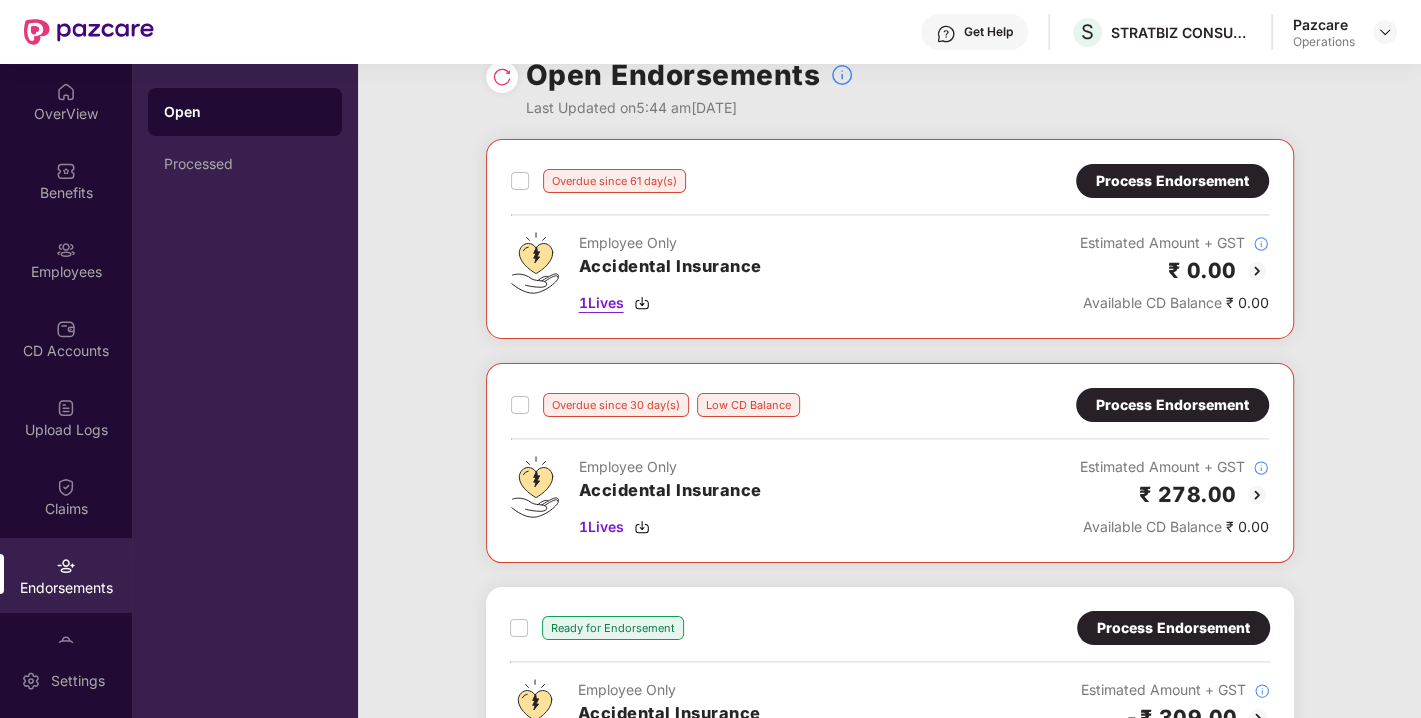 click on "1  Lives" at bounding box center [601, 303] 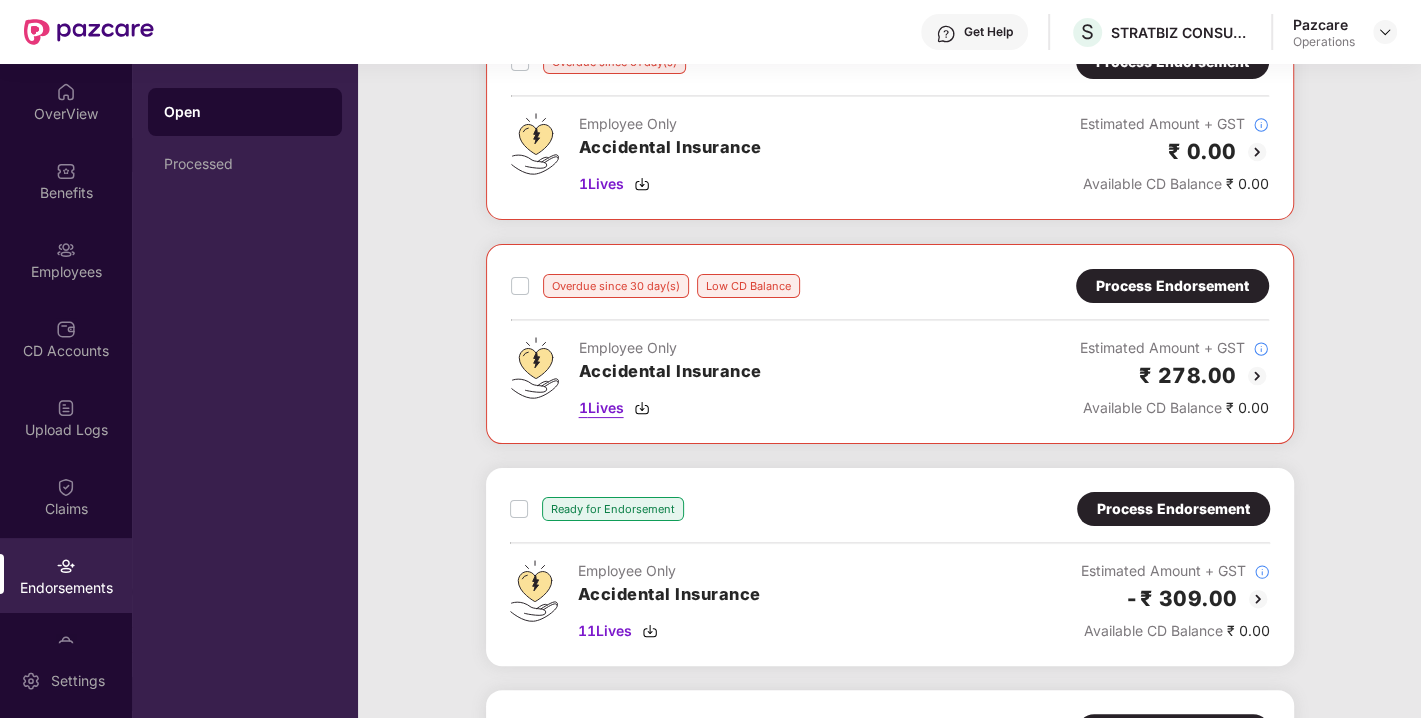 scroll, scrollTop: 155, scrollLeft: 0, axis: vertical 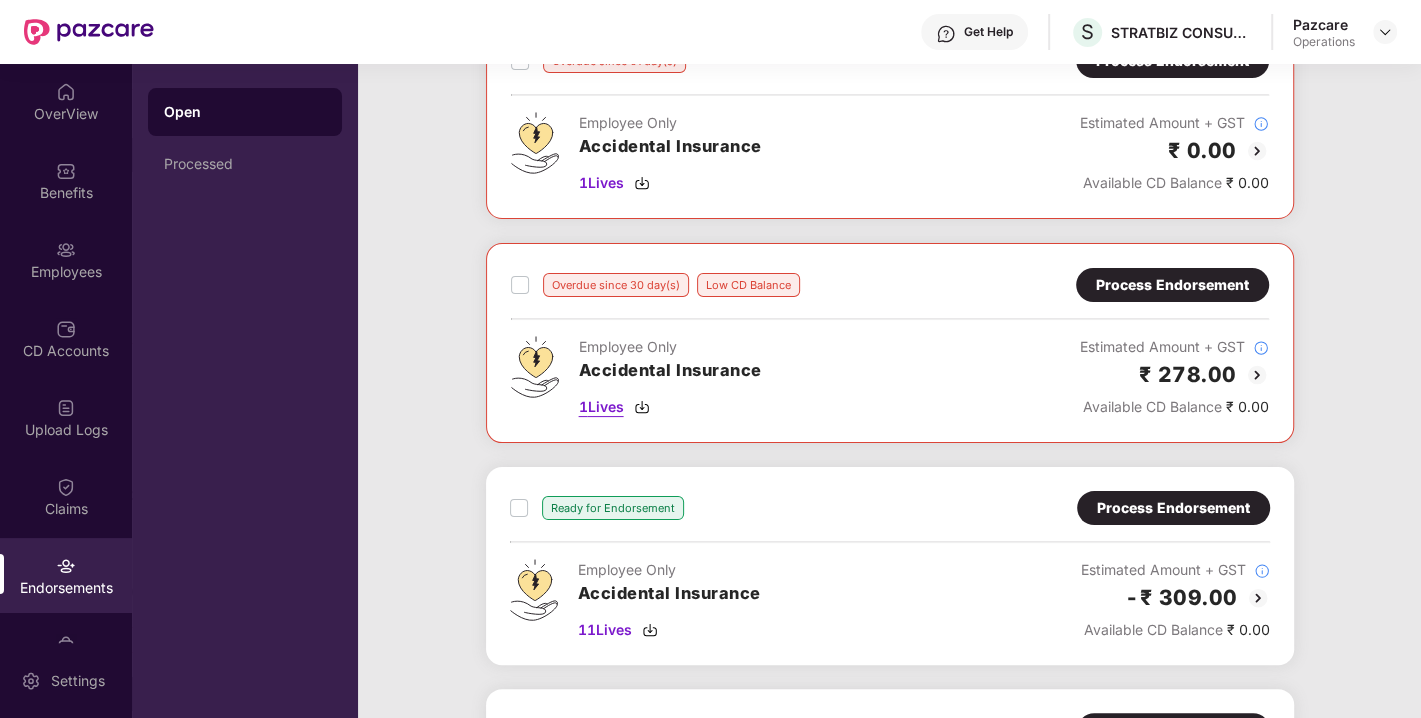 click on "1  Lives" at bounding box center [601, 407] 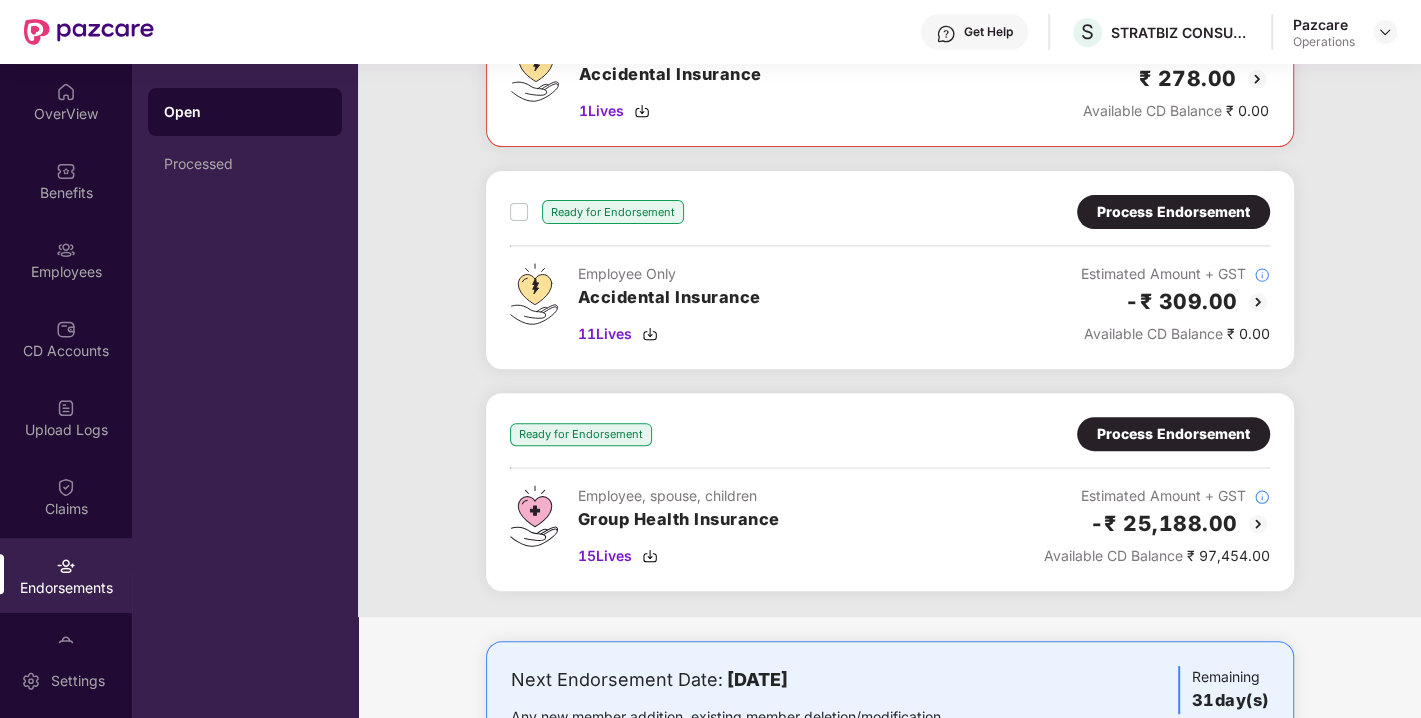 scroll, scrollTop: 459, scrollLeft: 0, axis: vertical 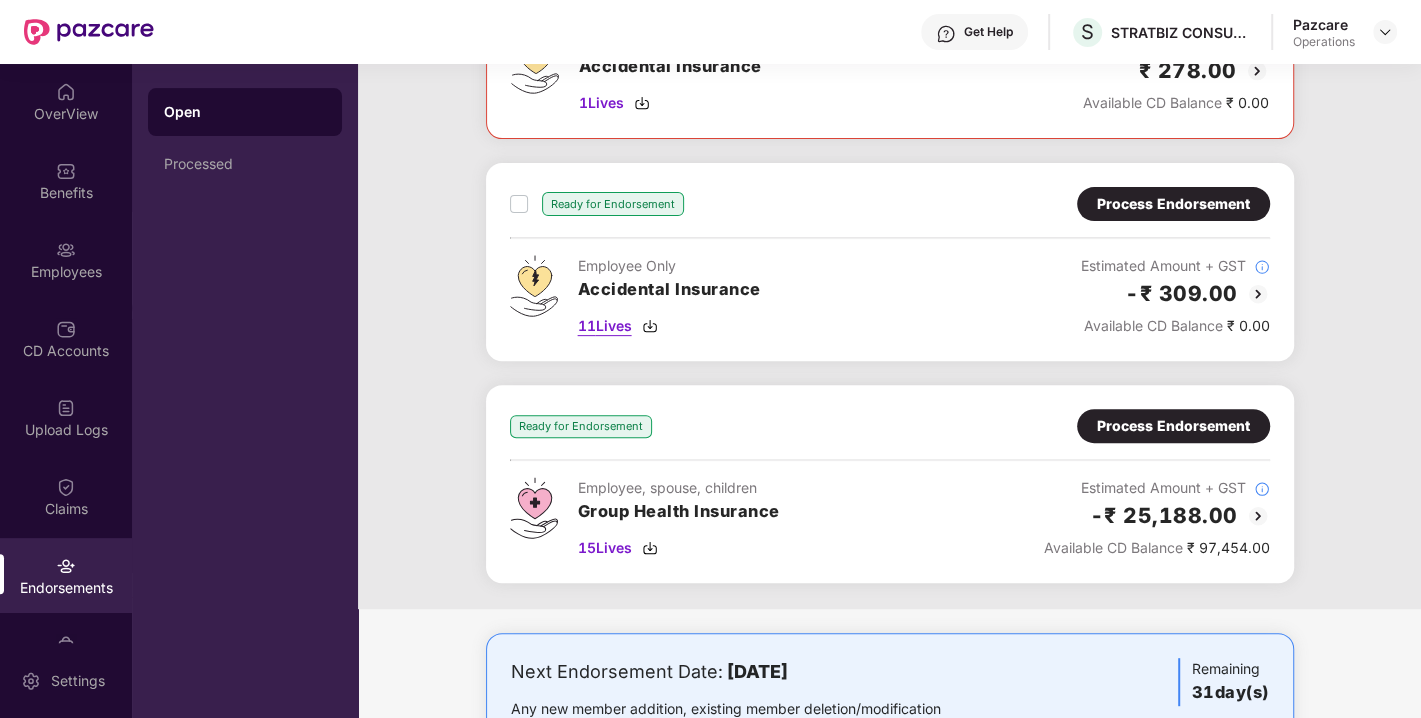 click on "11  Lives" at bounding box center [605, 326] 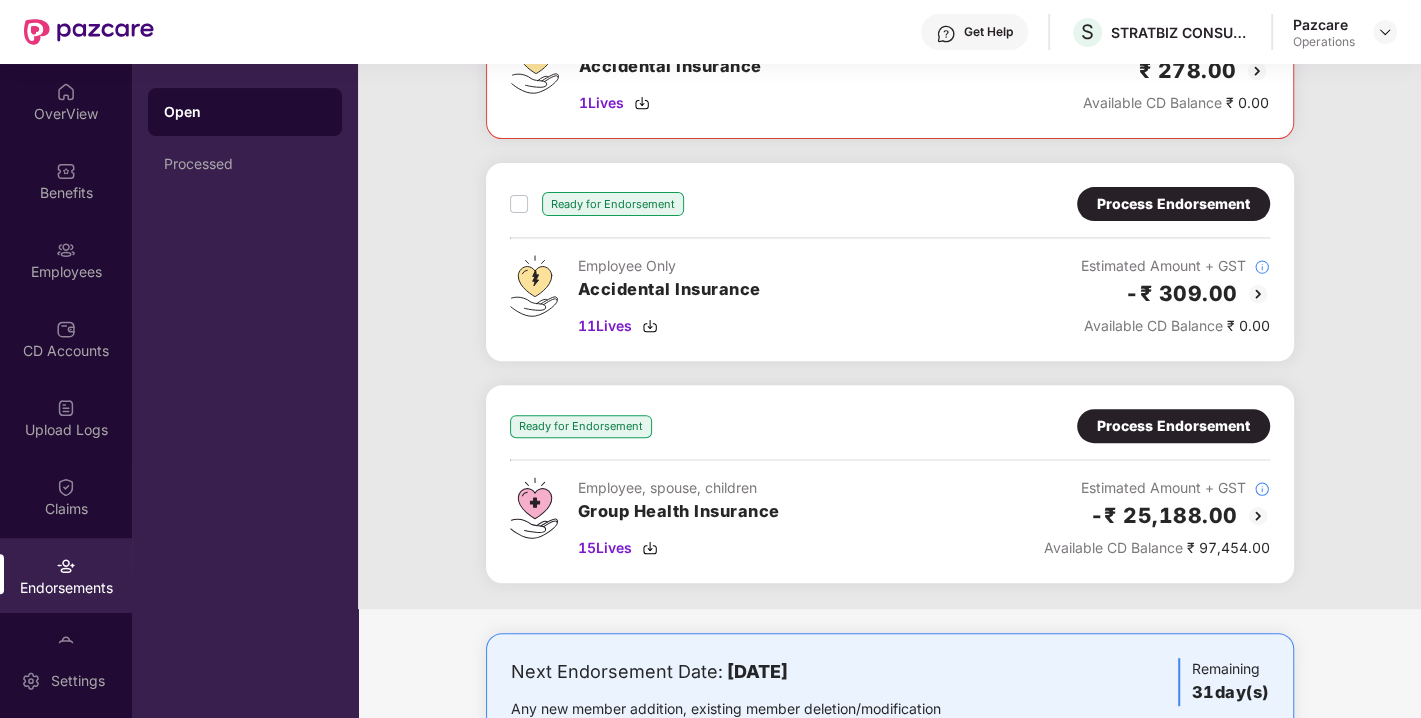 scroll, scrollTop: 0, scrollLeft: 0, axis: both 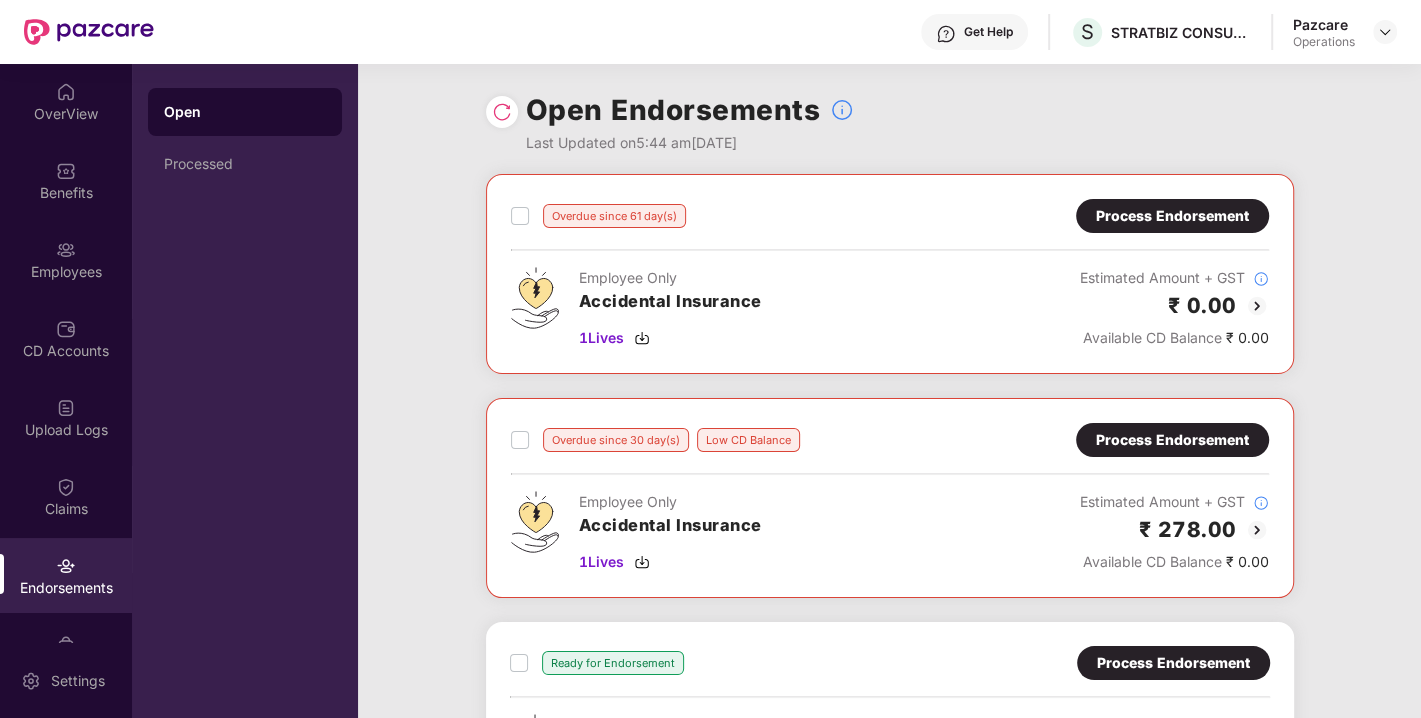 click on "Process Endorsement" at bounding box center [1172, 216] 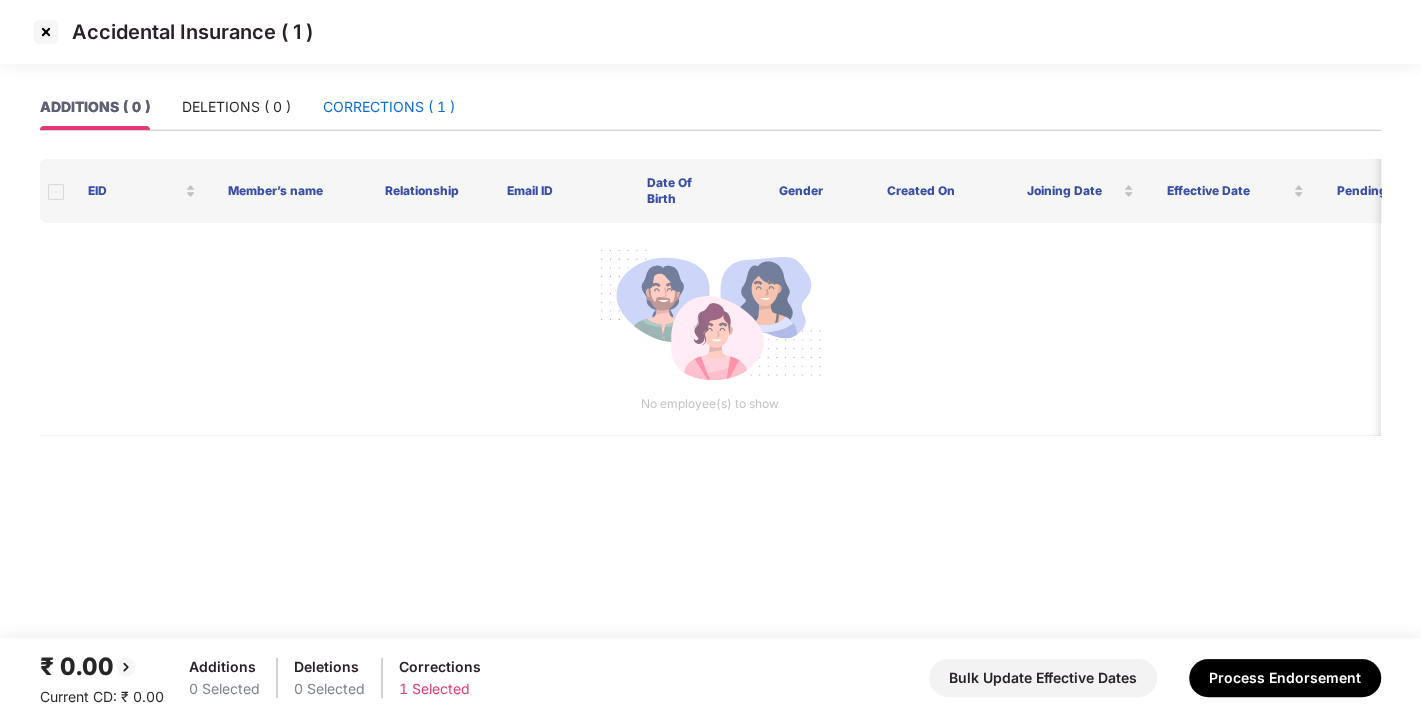 click on "CORRECTIONS ( 1 )" at bounding box center [389, 107] 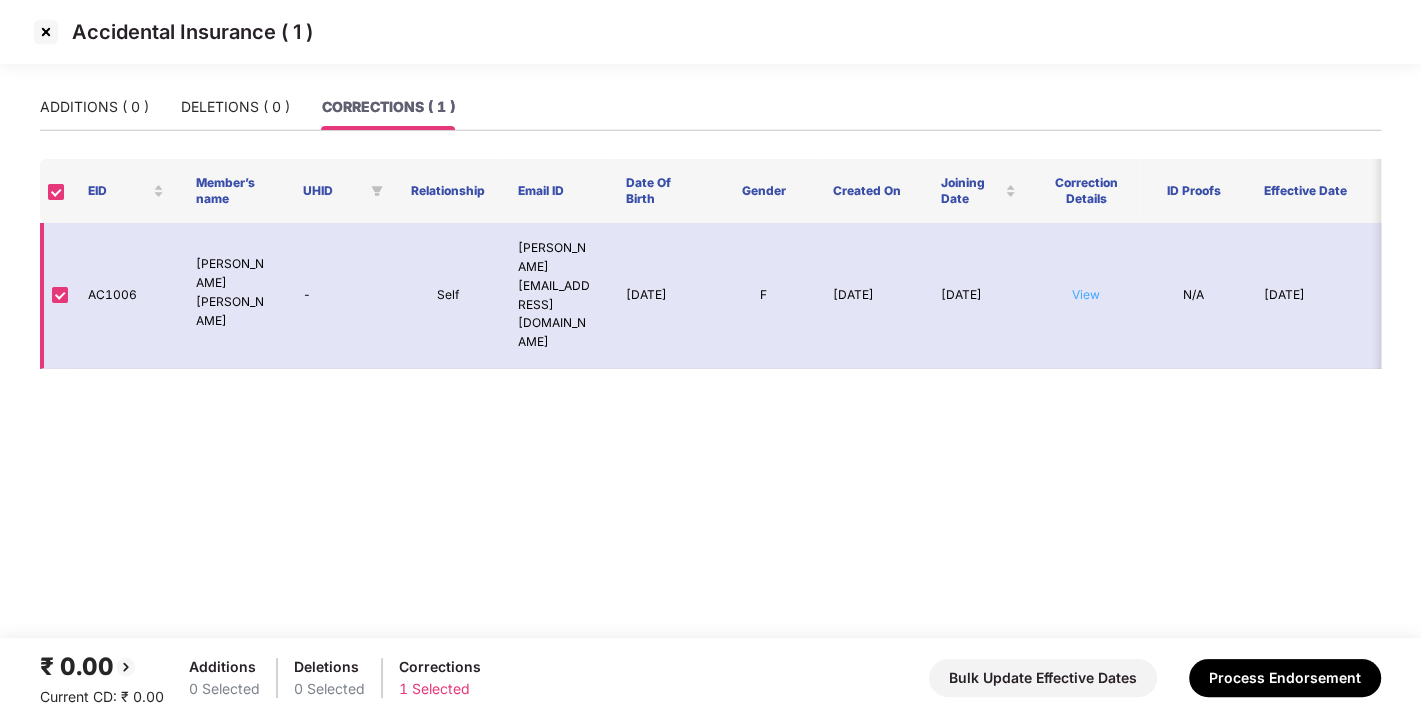click on "View" at bounding box center [1086, 294] 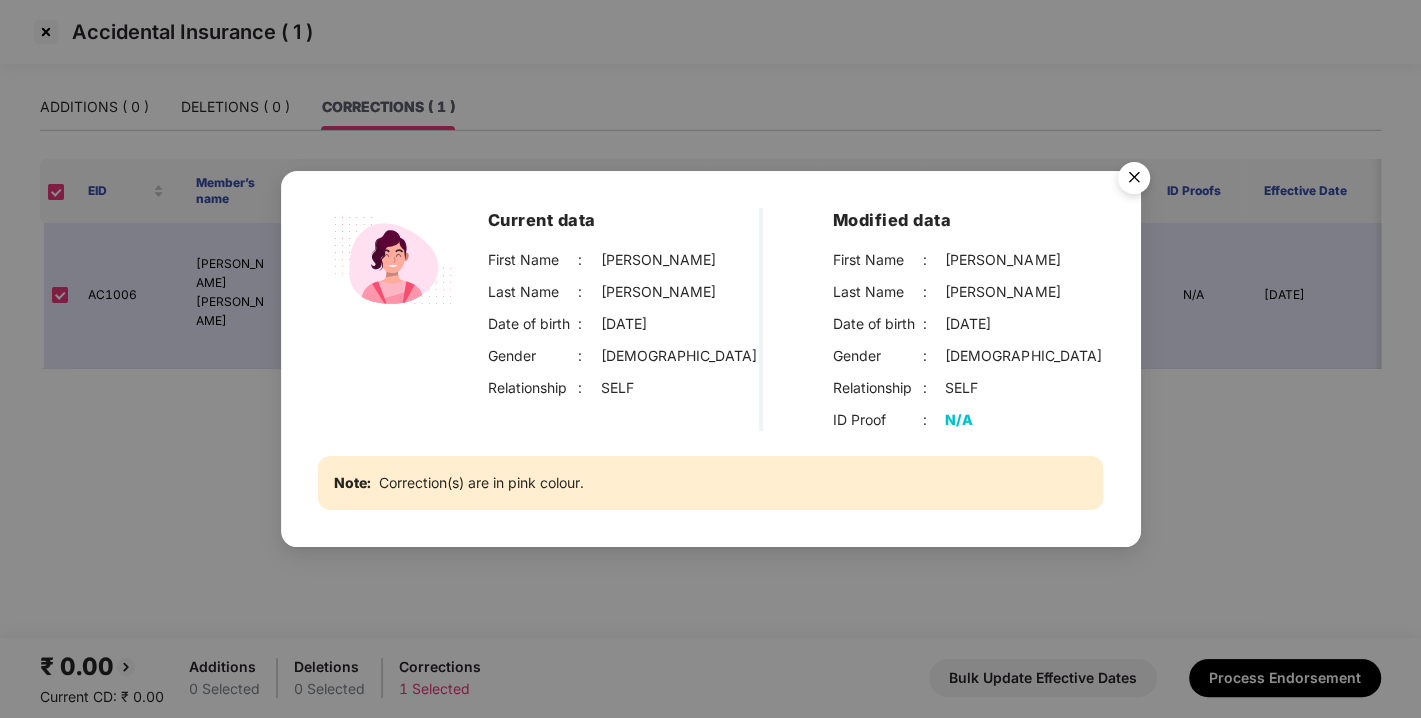 click at bounding box center [1134, 181] 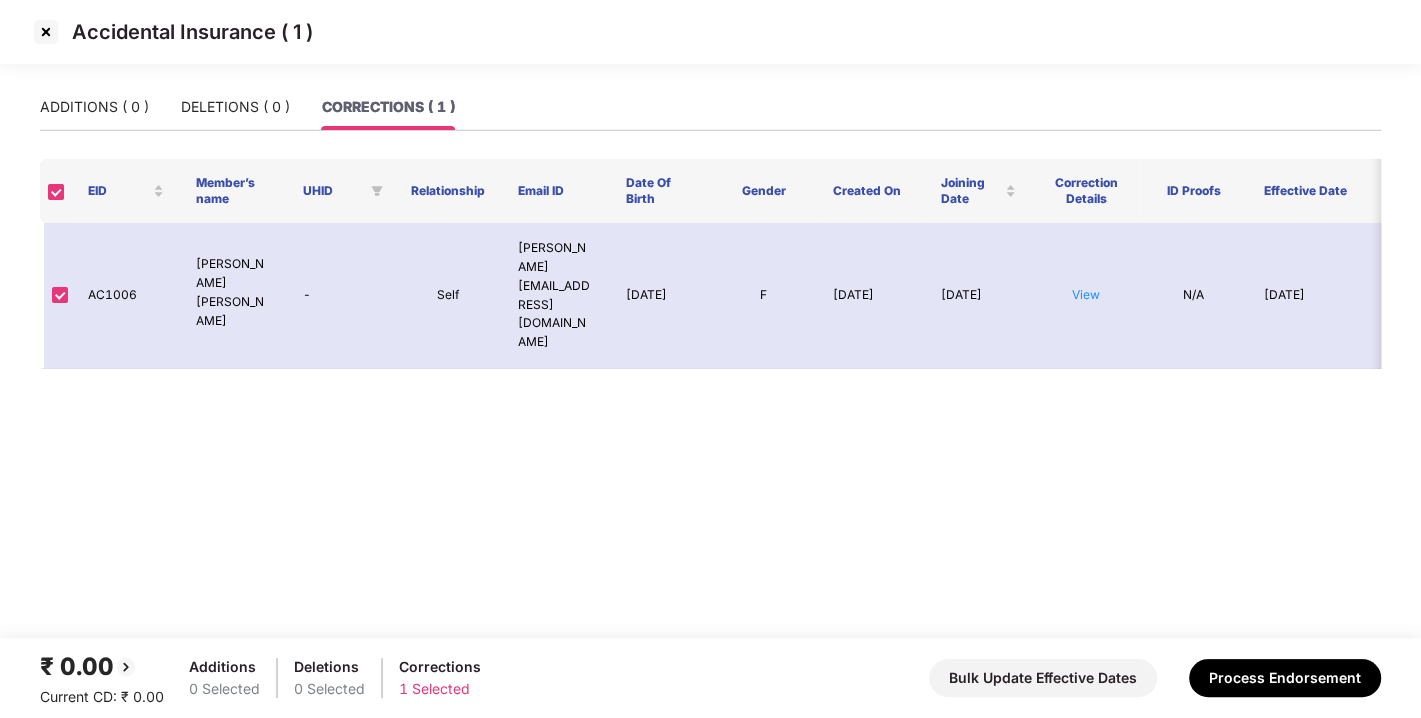 click at bounding box center (46, 32) 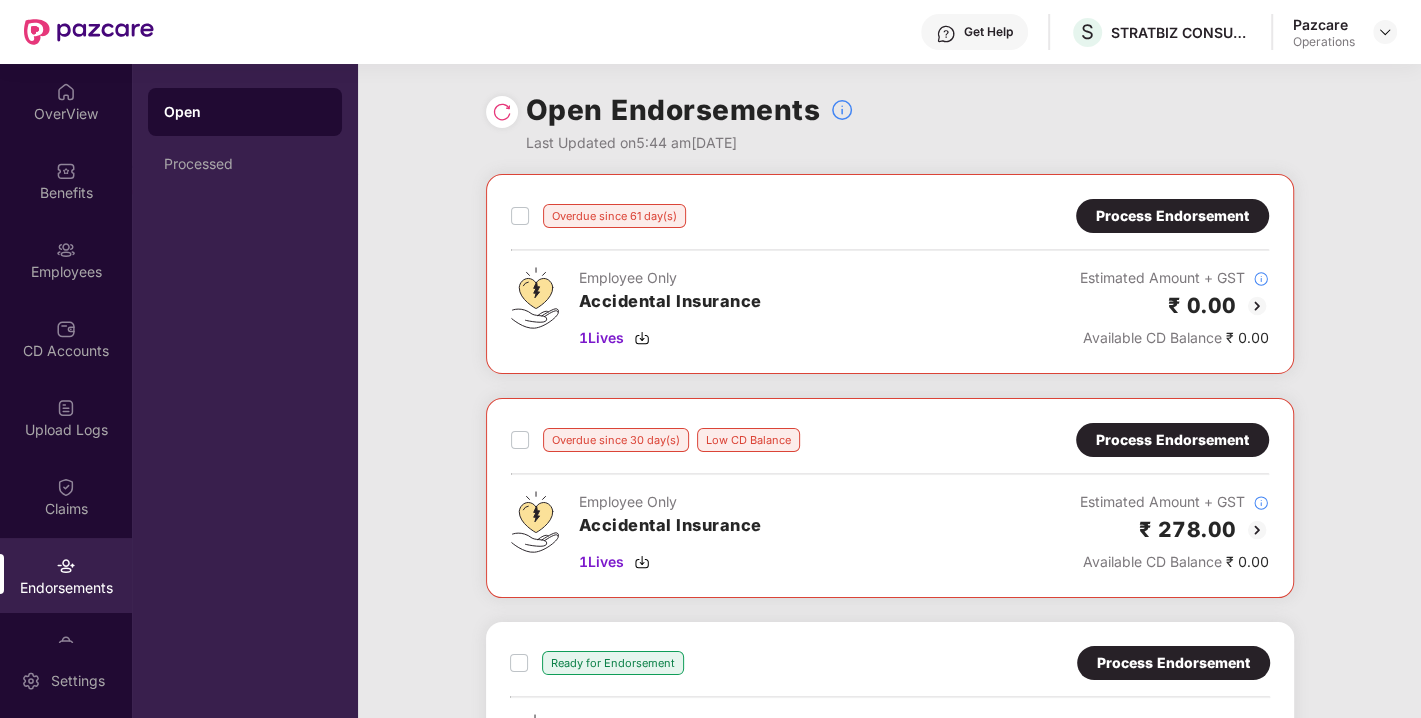 scroll, scrollTop: 100, scrollLeft: 0, axis: vertical 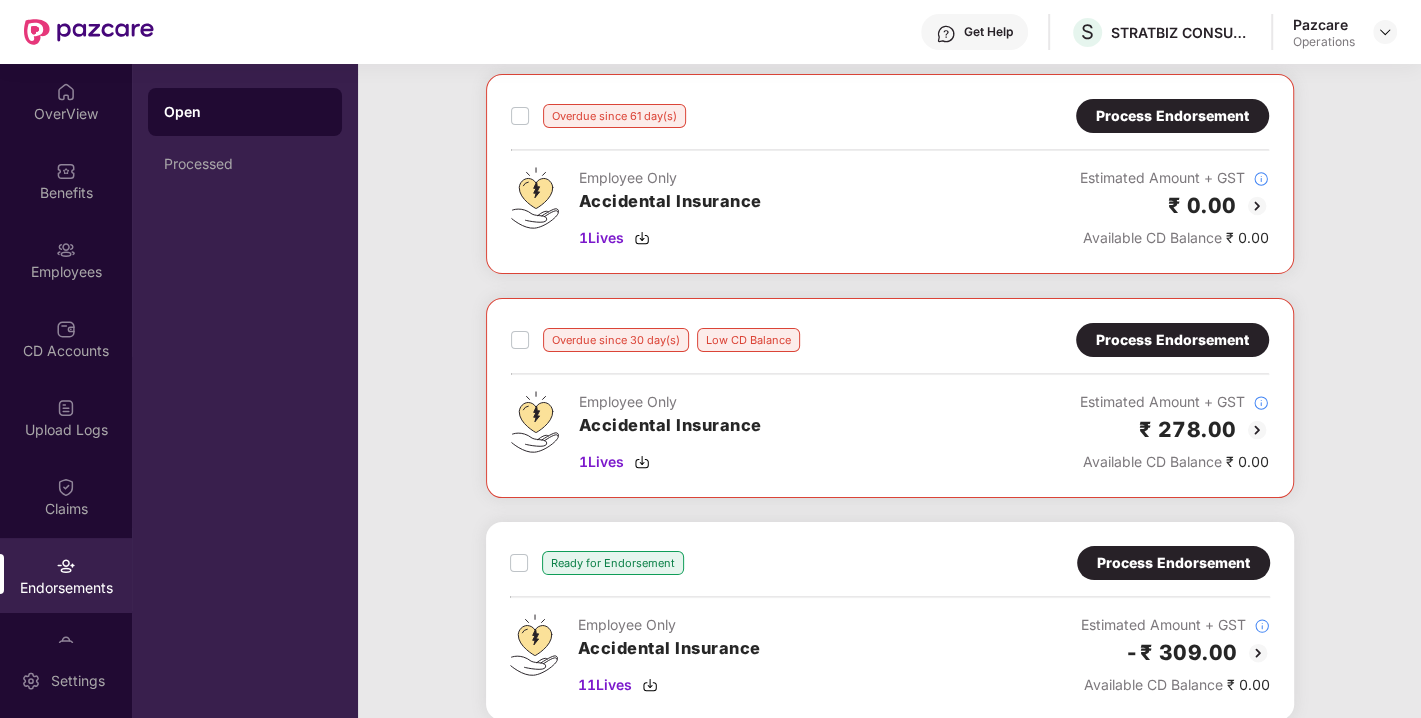 click on "Process Endorsement" at bounding box center (1172, 340) 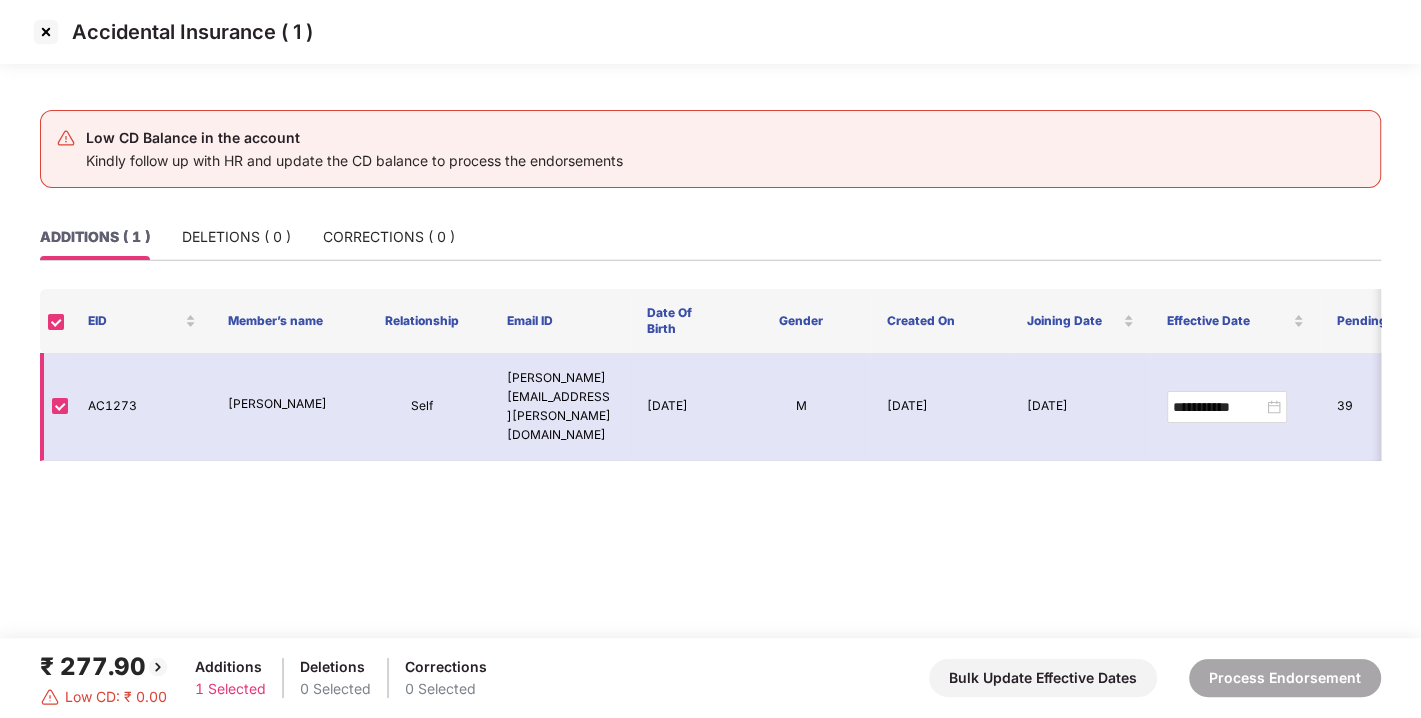 scroll, scrollTop: 0, scrollLeft: 286, axis: horizontal 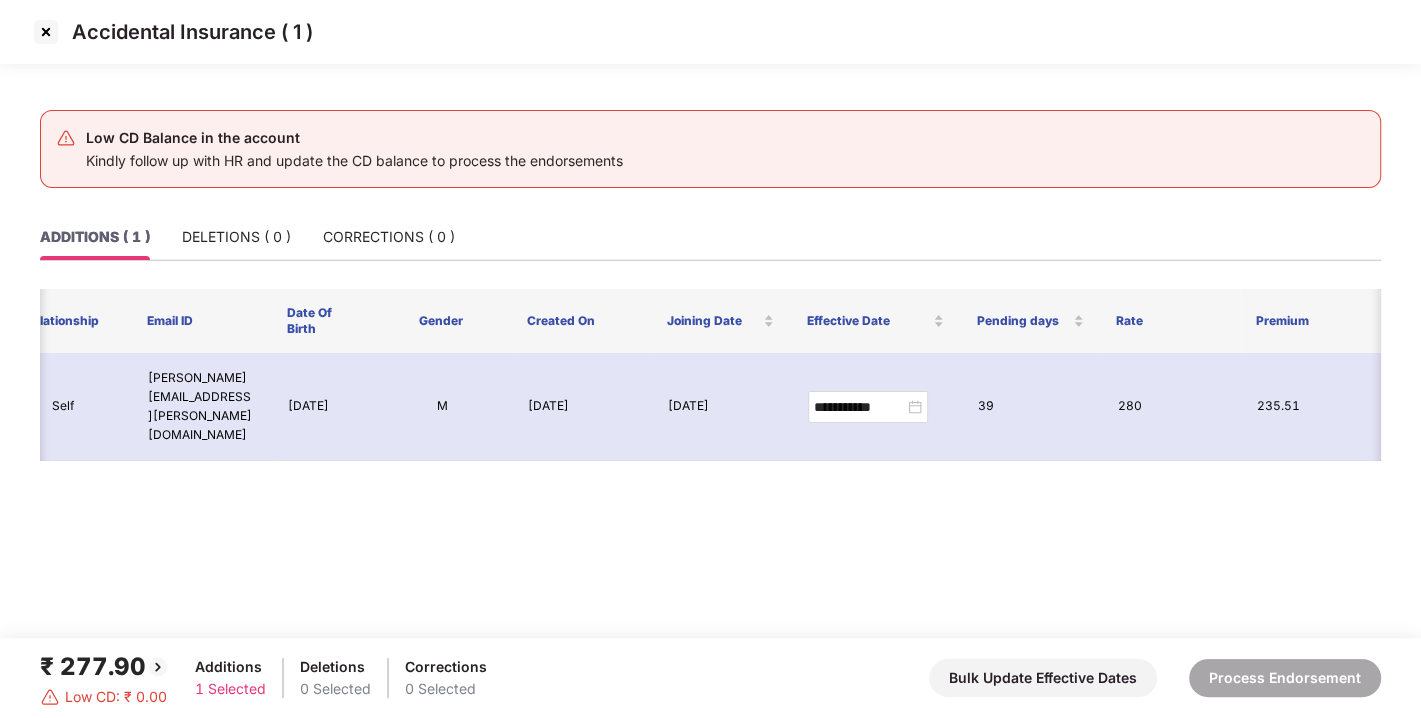 click at bounding box center [46, 32] 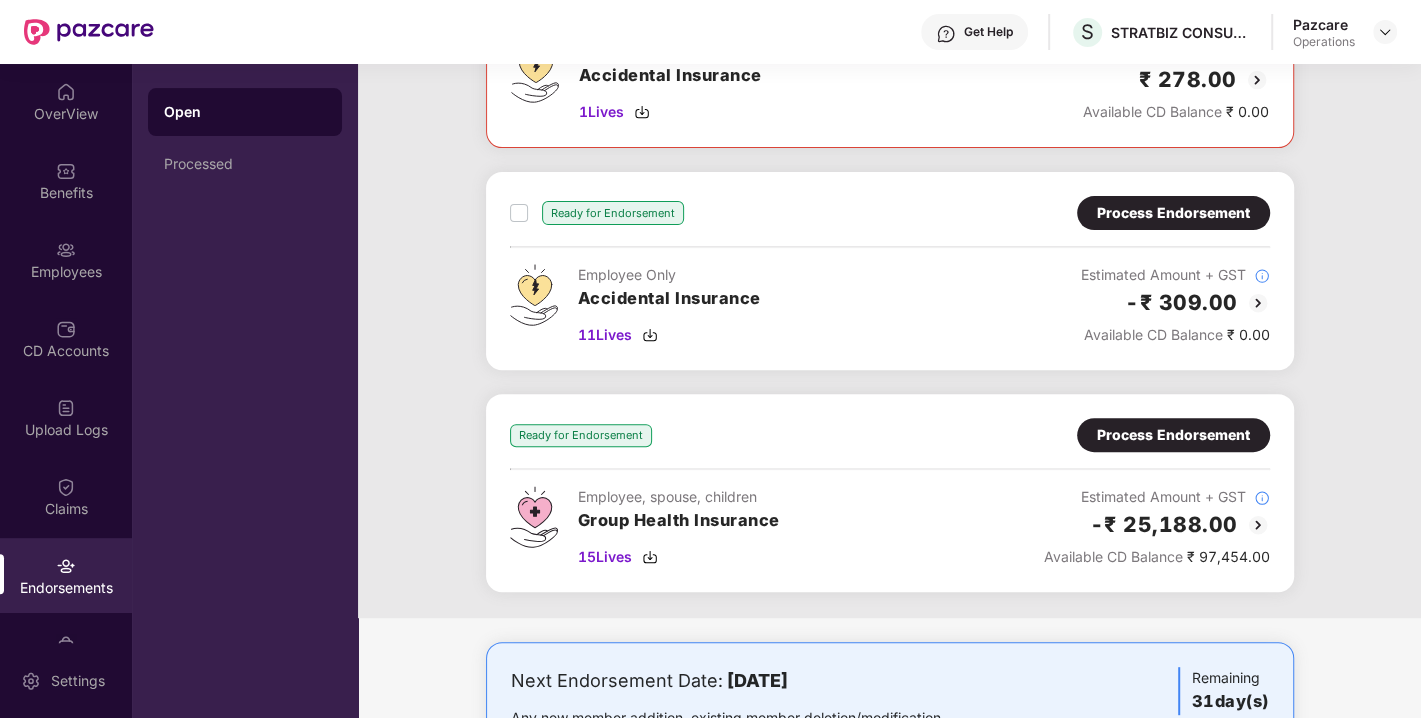 click on "Ready for Endorsement Process Endorsement Employee, spouse, children Group Health Insurance   15  Lives Estimated Amount + GST -₹ 25,188.00 Available CD Balance   ₹ 97,454.00" at bounding box center [890, 493] 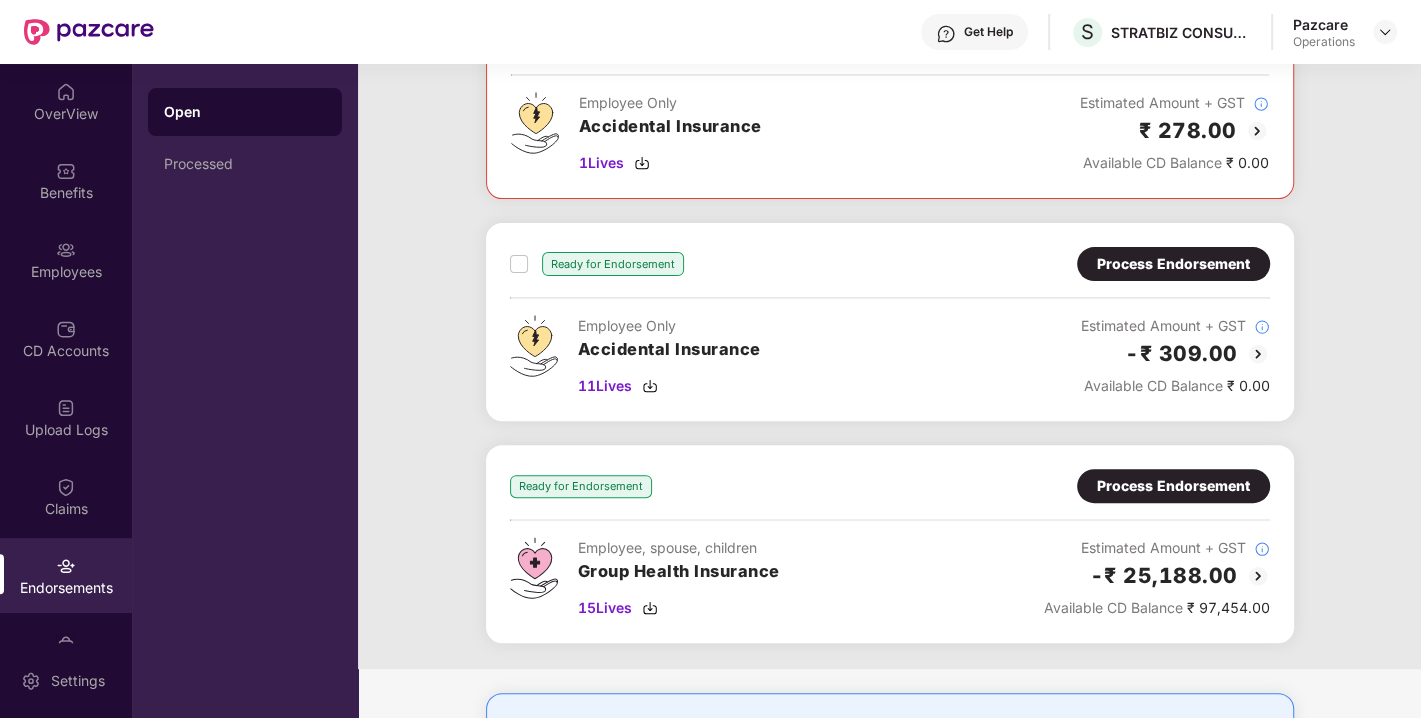 click on "Process Endorsement" at bounding box center [1173, 264] 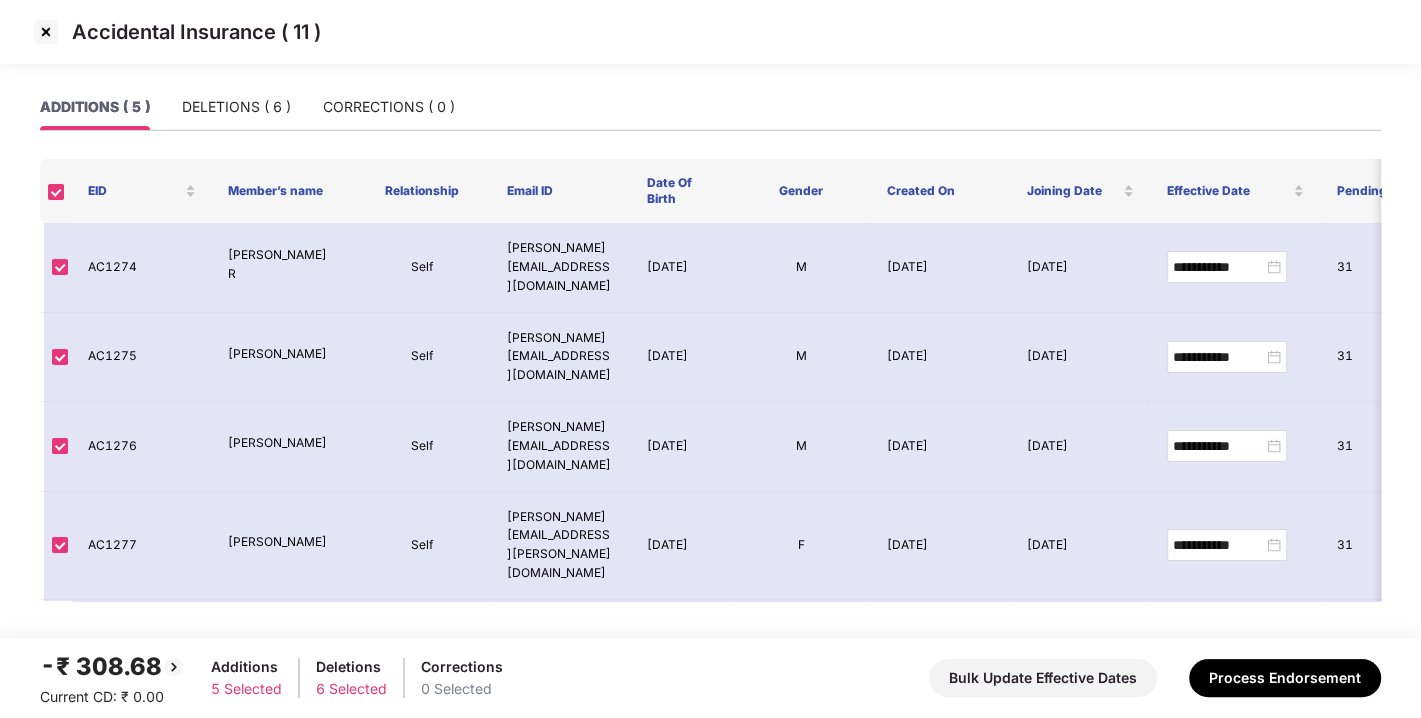 click at bounding box center (46, 32) 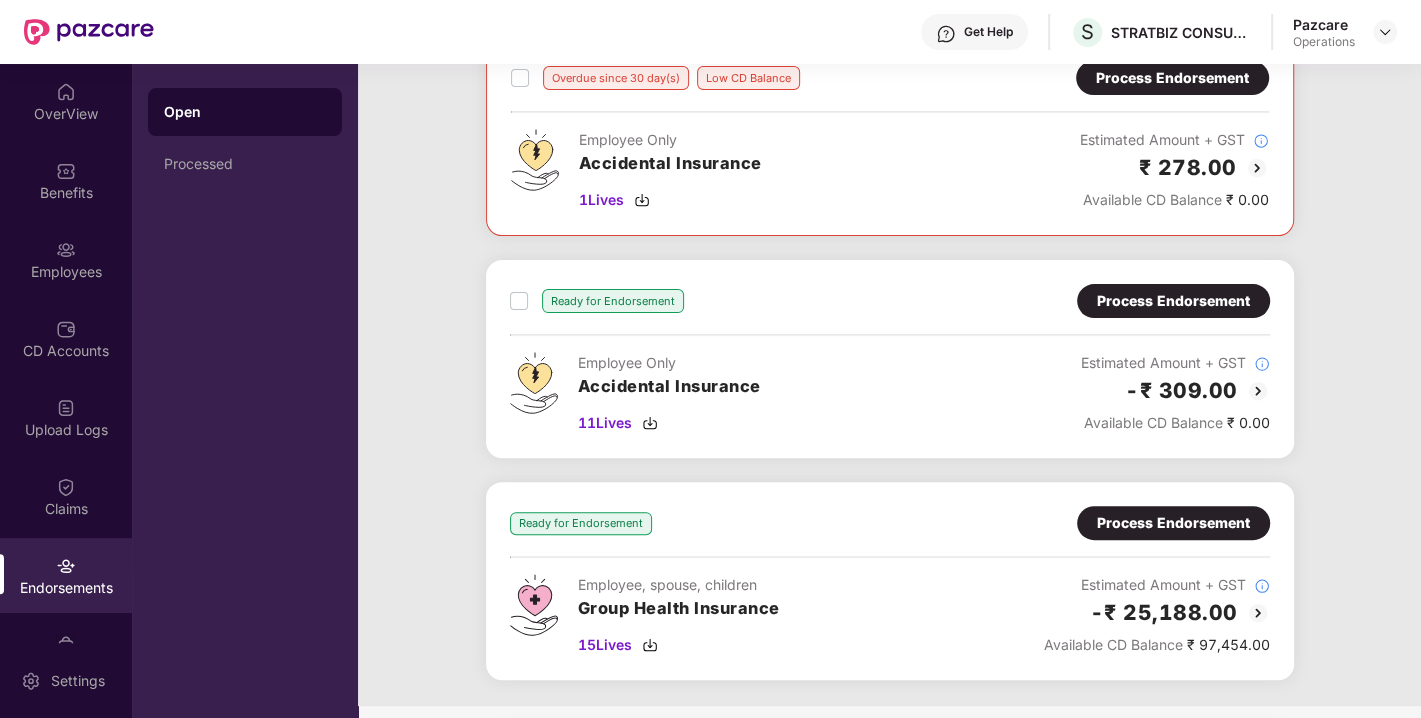 scroll, scrollTop: 544, scrollLeft: 0, axis: vertical 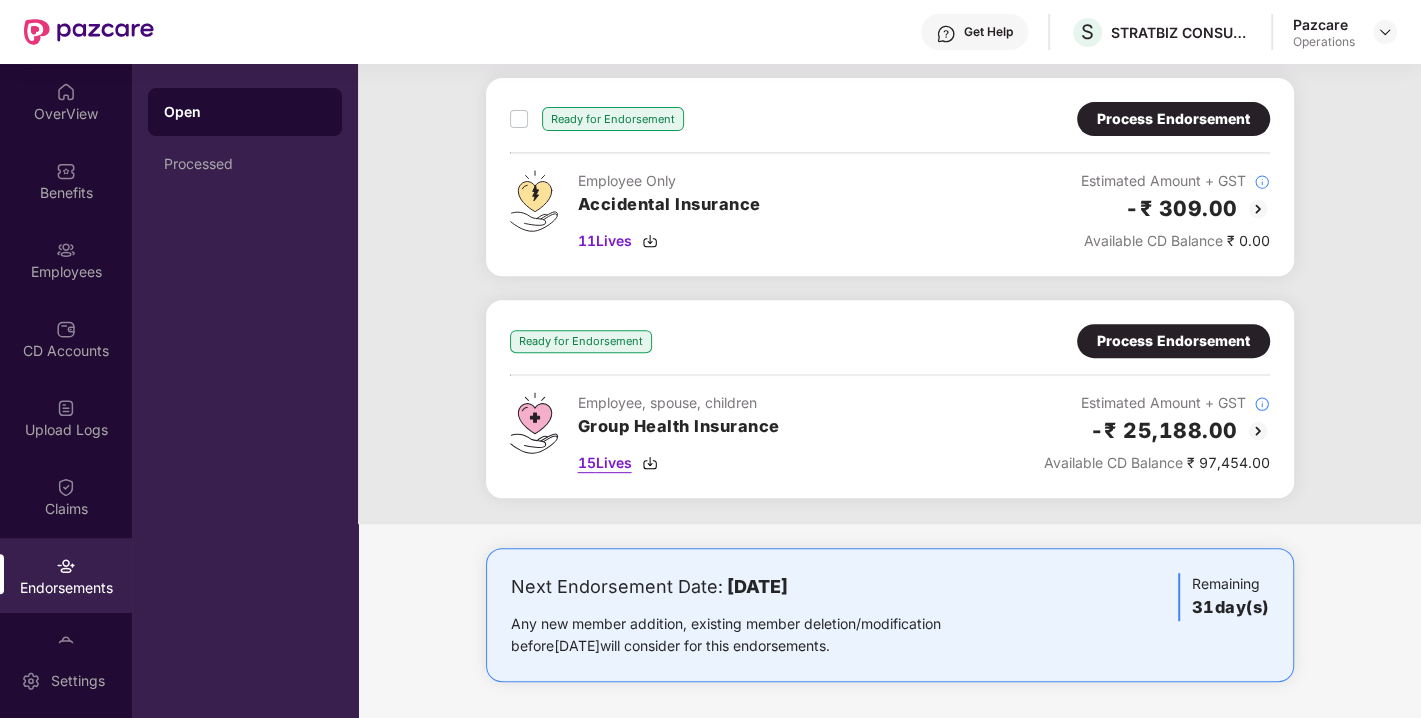 click on "15  Lives" at bounding box center (605, 463) 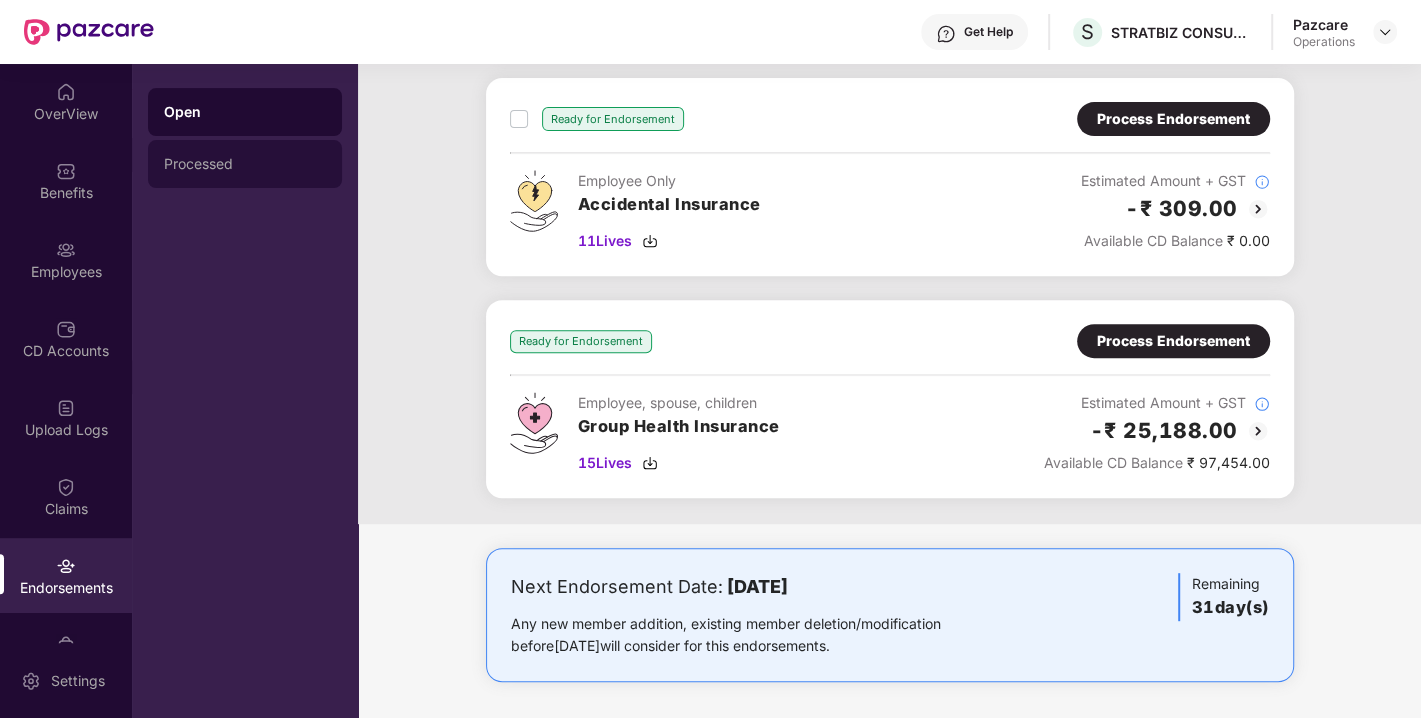 click on "Processed" at bounding box center (245, 164) 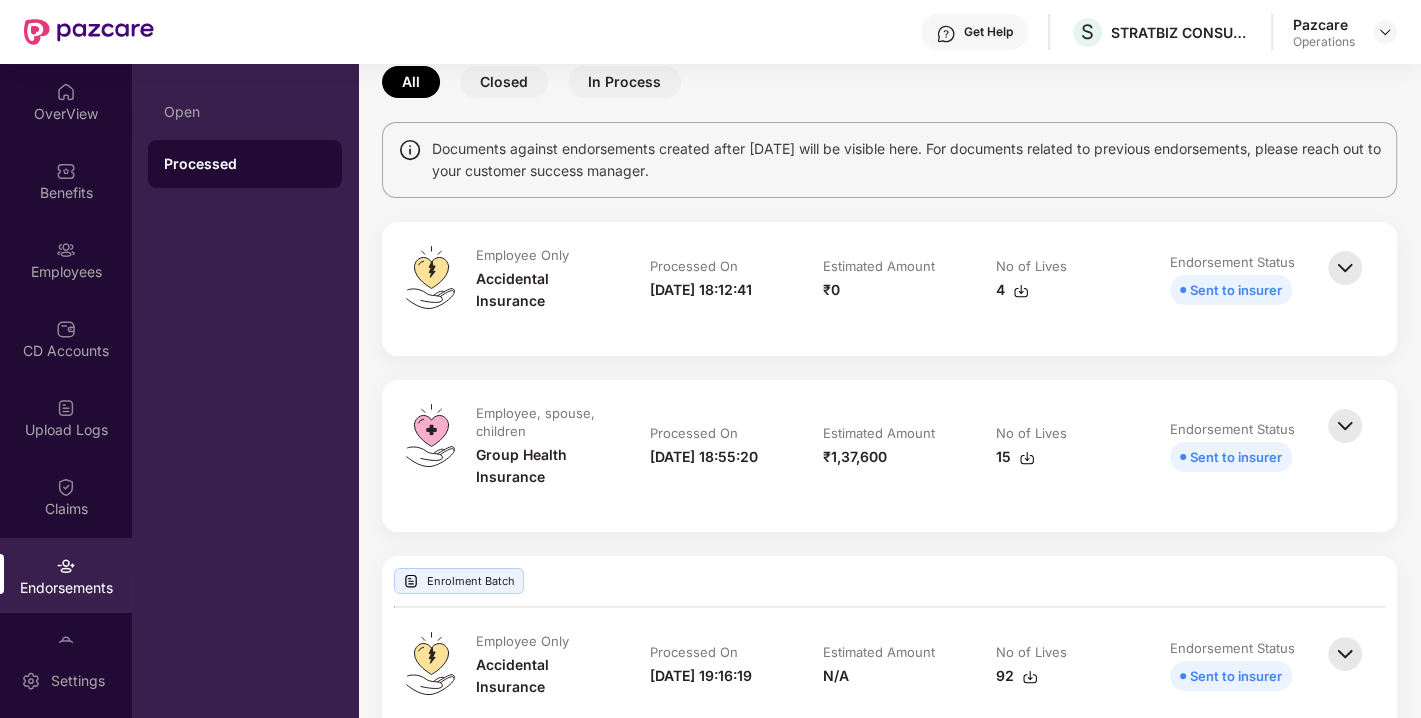 scroll, scrollTop: 132, scrollLeft: 0, axis: vertical 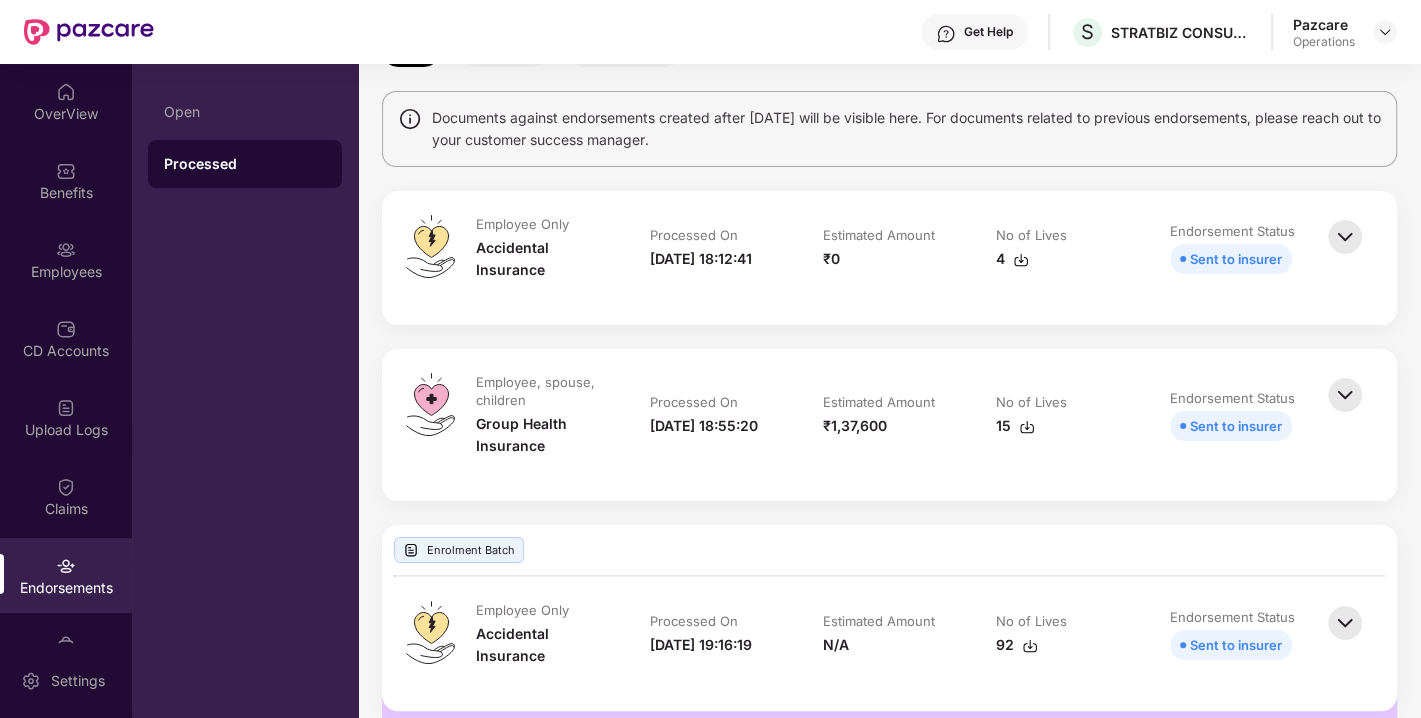 click at bounding box center (1027, 427) 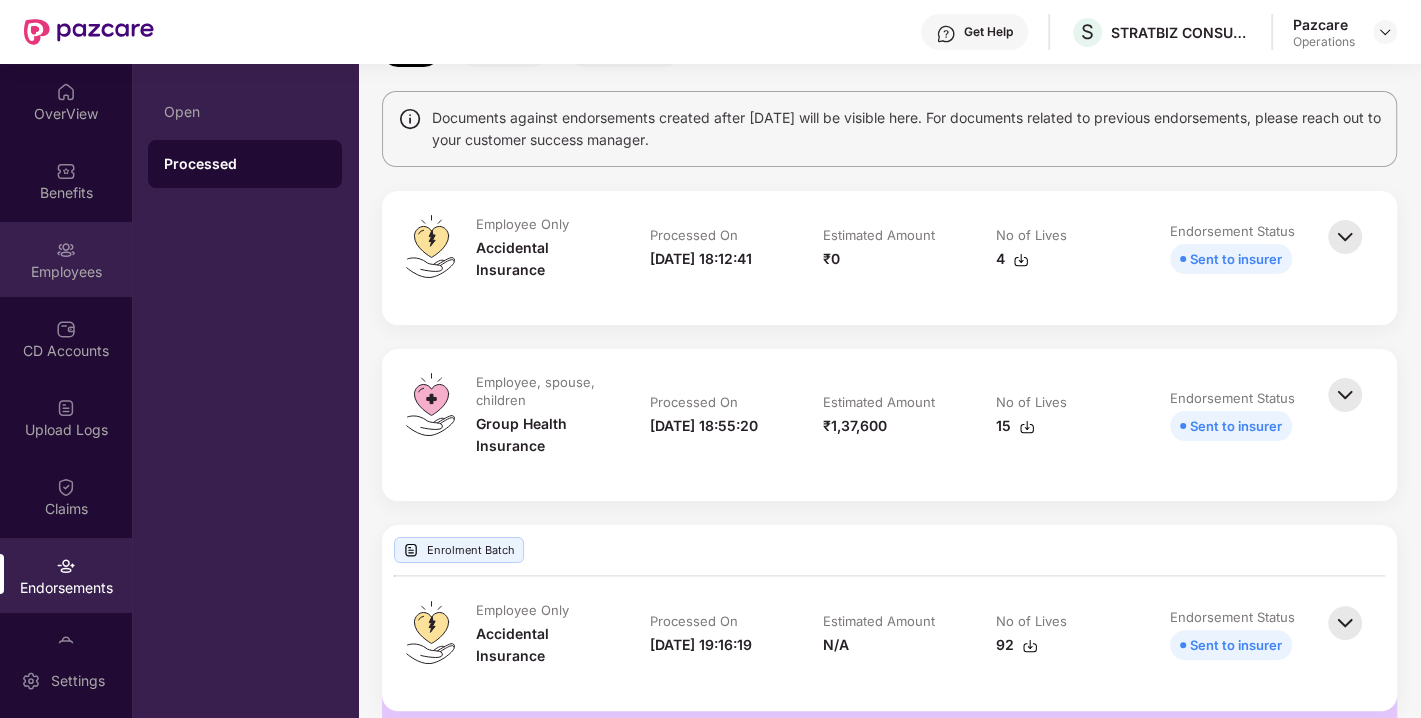 click on "Employees" at bounding box center (66, 272) 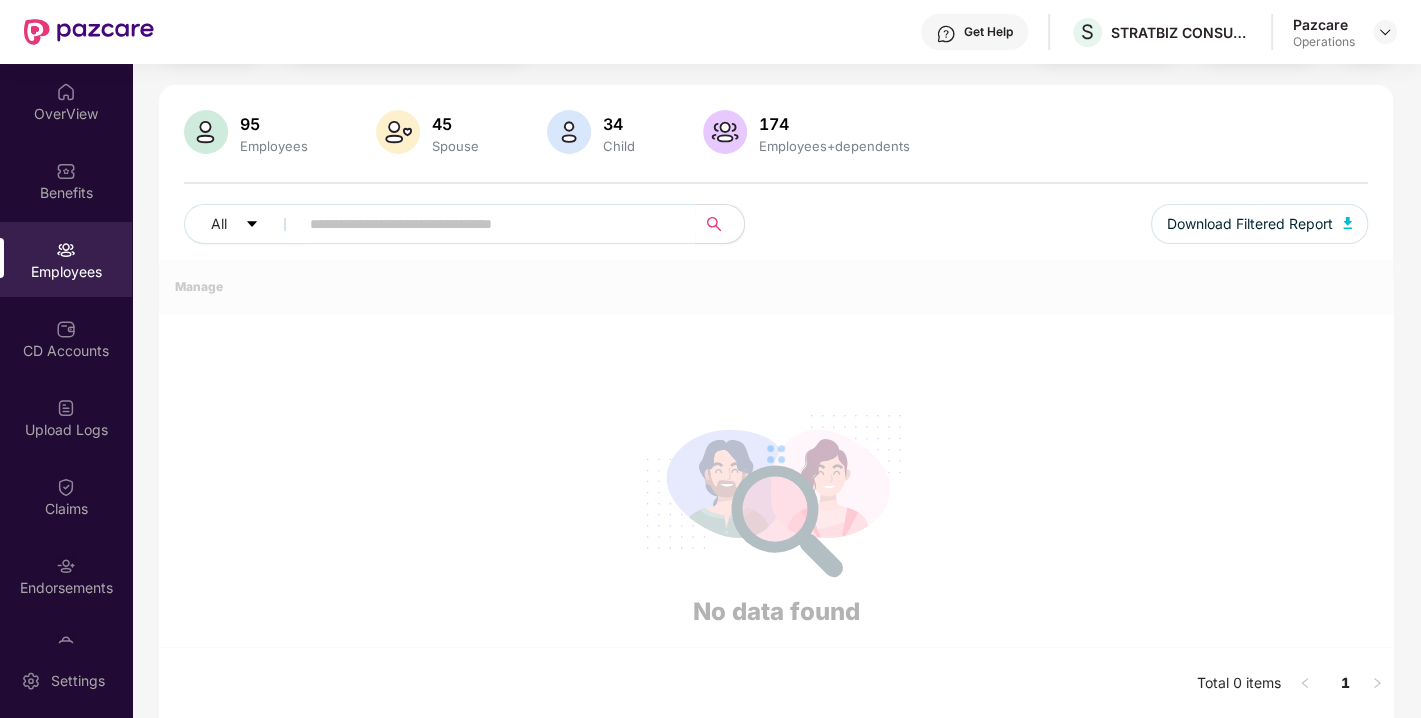 scroll, scrollTop: 132, scrollLeft: 0, axis: vertical 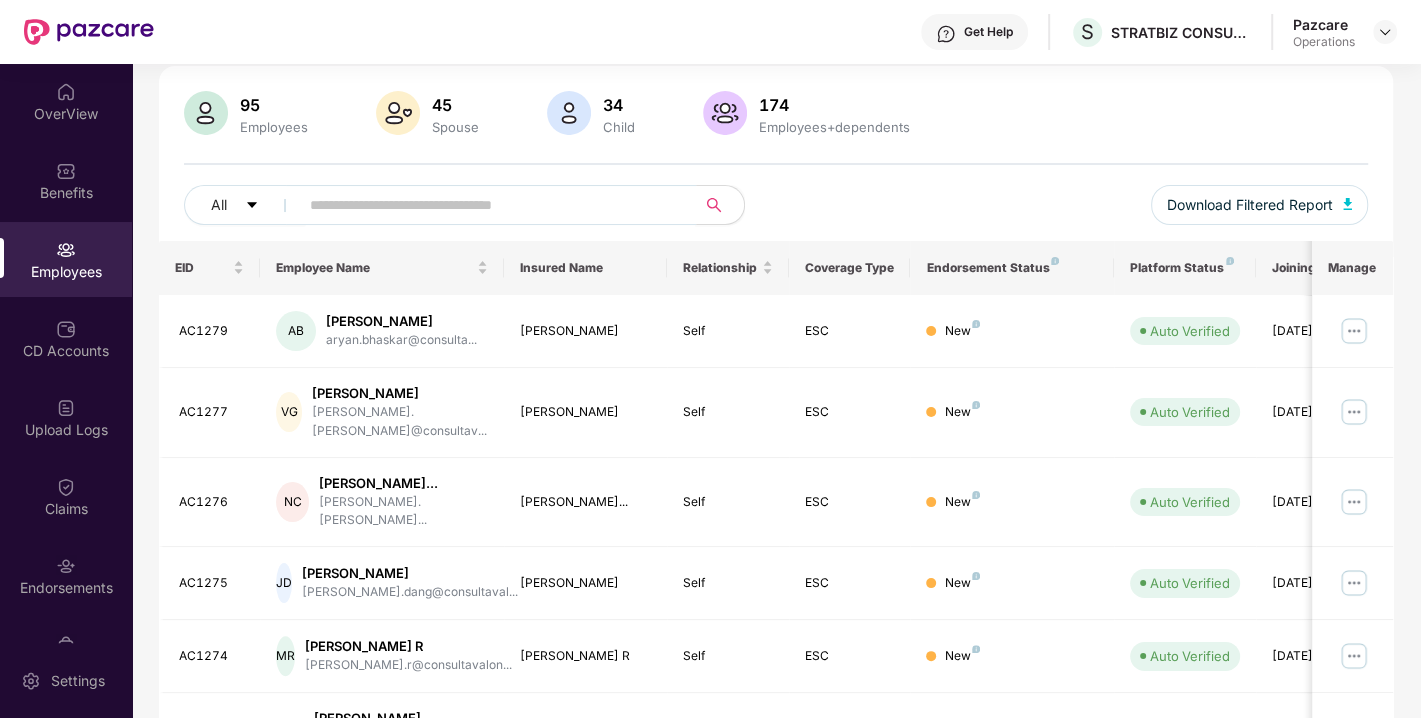 click at bounding box center (489, 205) 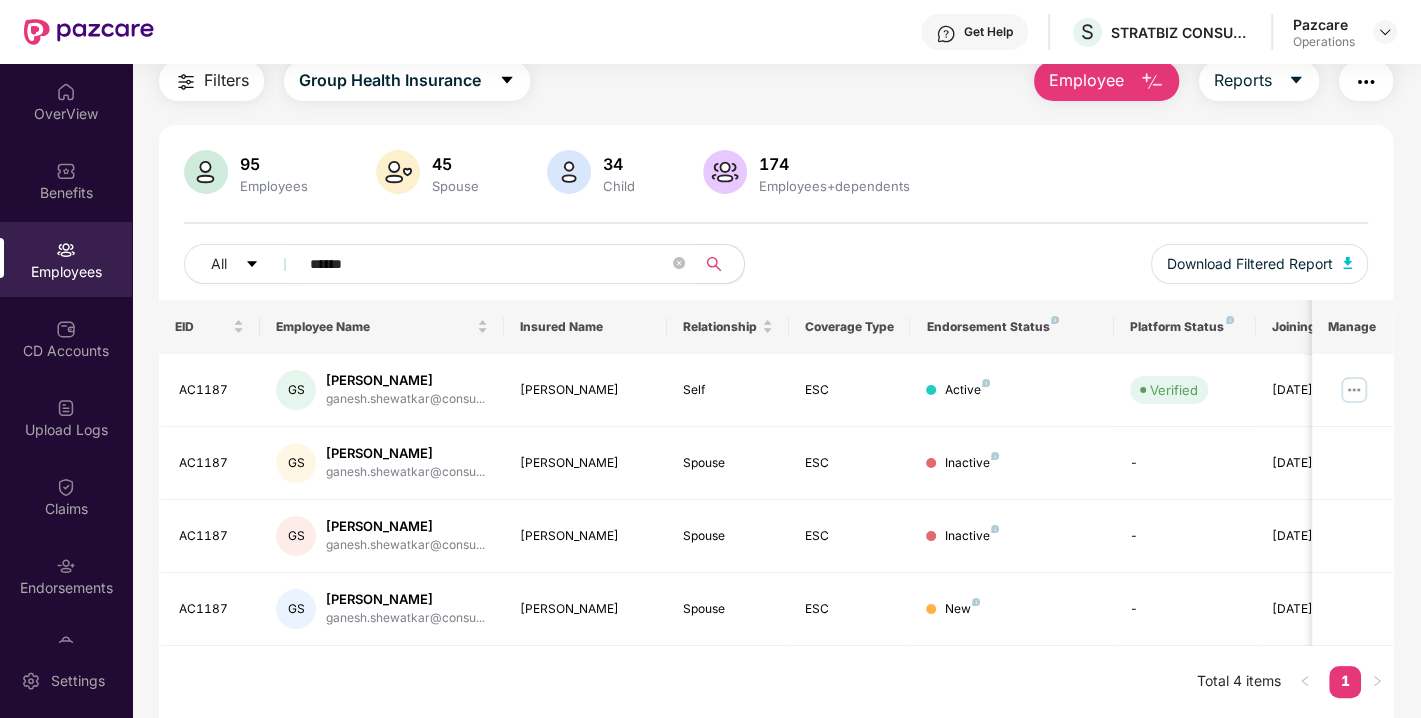 scroll, scrollTop: 71, scrollLeft: 0, axis: vertical 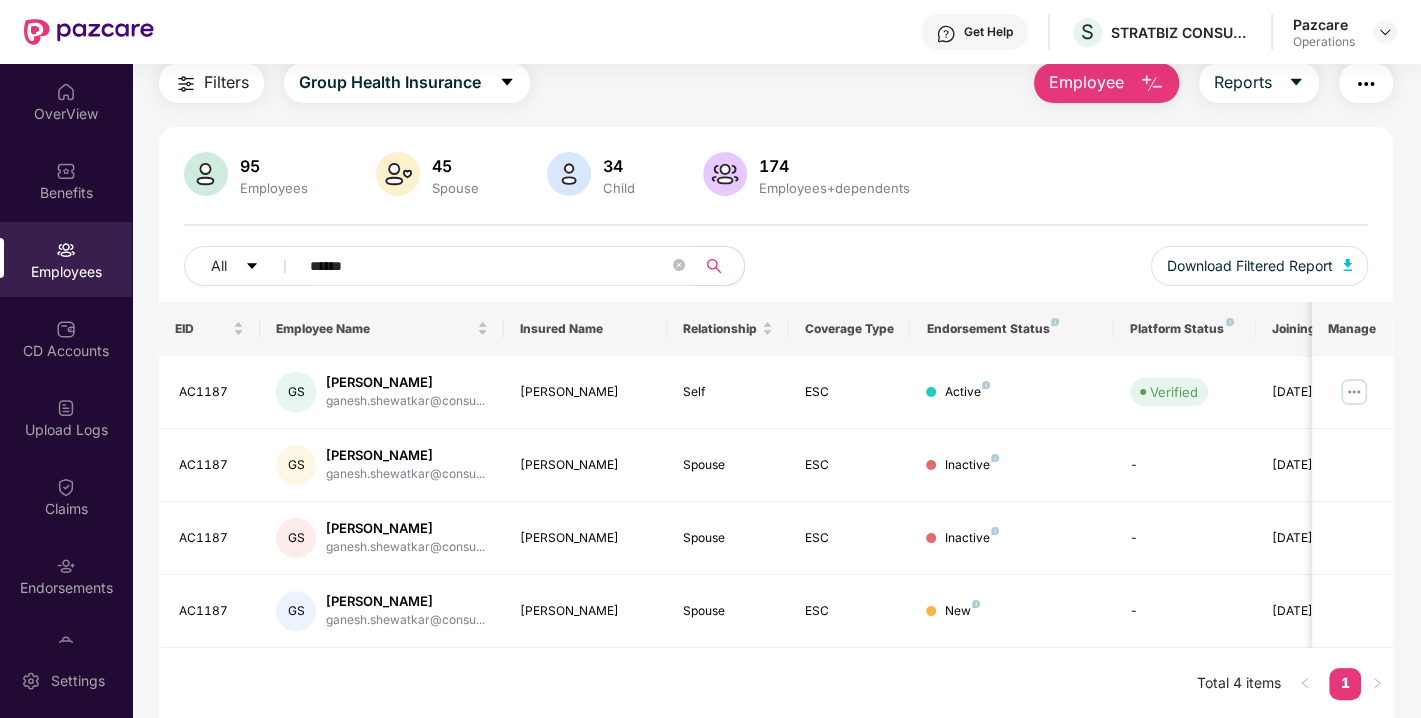 type on "******" 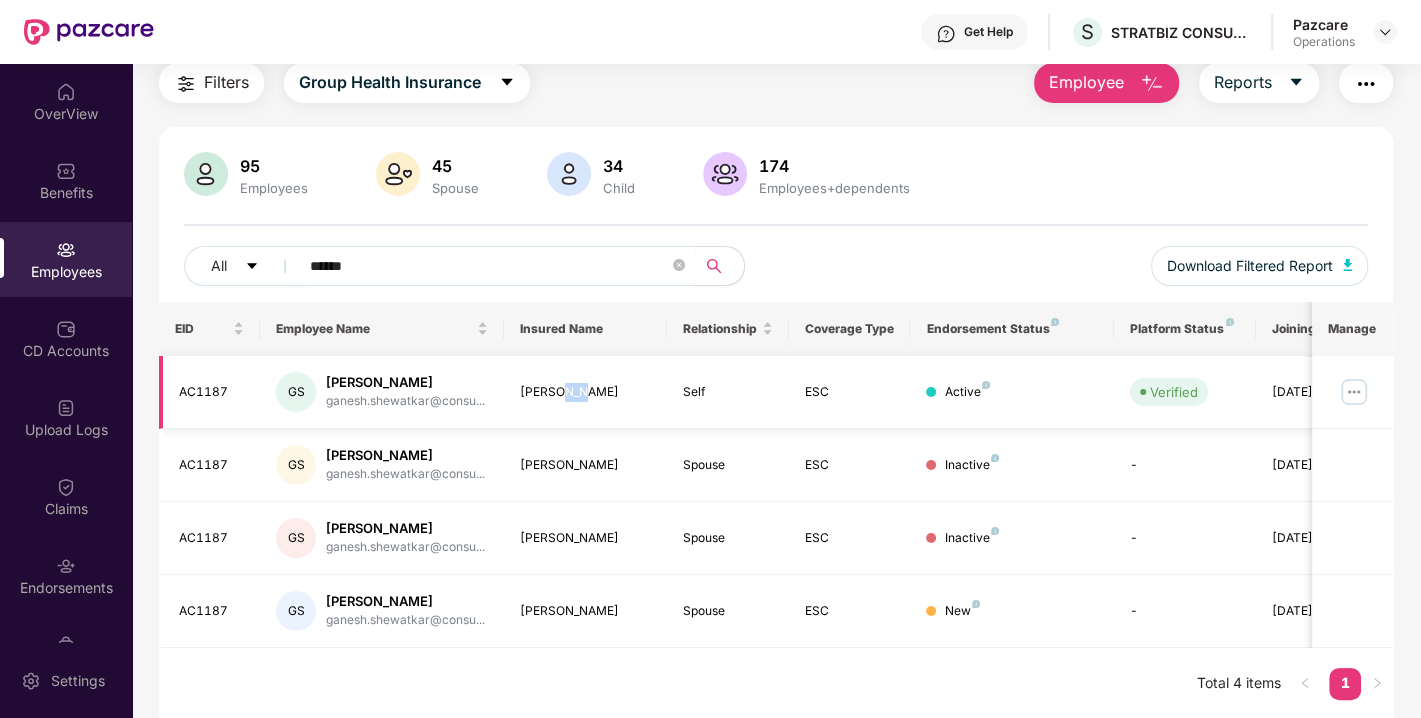 drag, startPoint x: 562, startPoint y: 389, endPoint x: 582, endPoint y: 391, distance: 20.09975 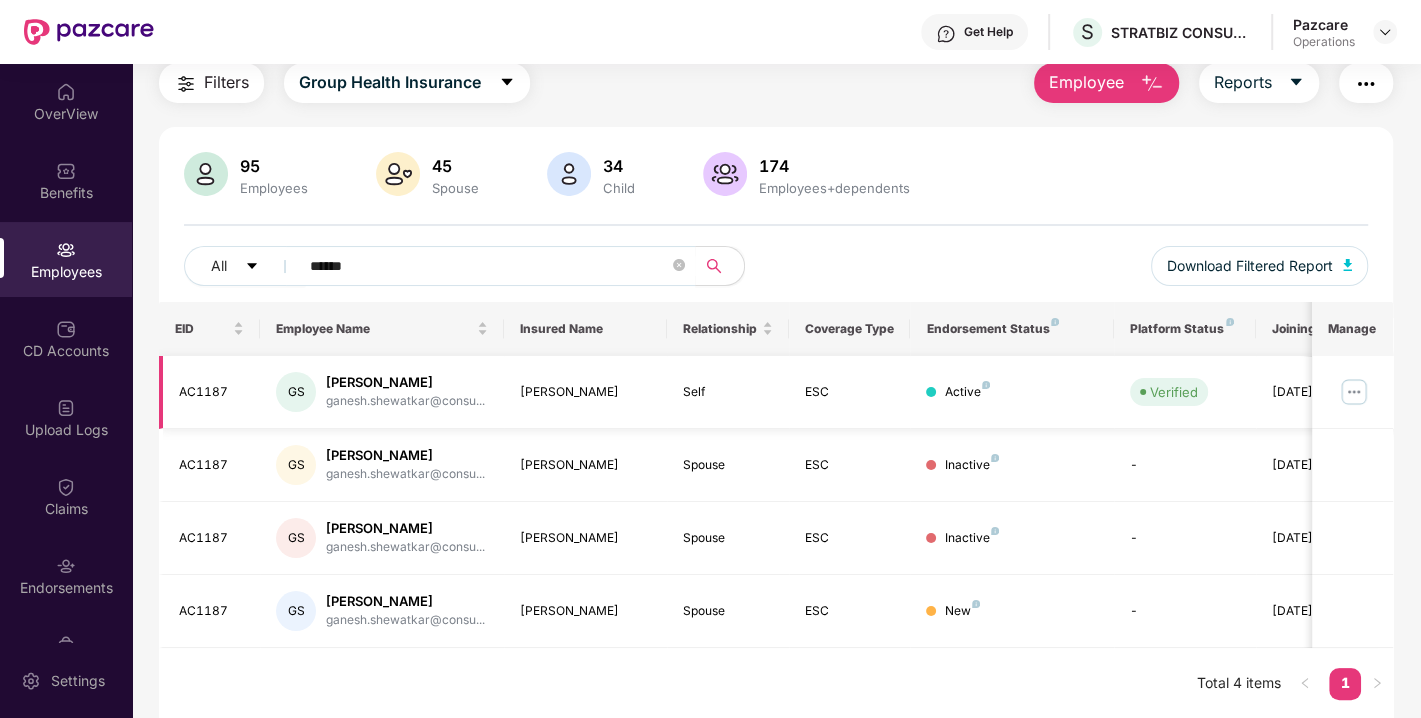 drag, startPoint x: 569, startPoint y: 391, endPoint x: 630, endPoint y: 391, distance: 61 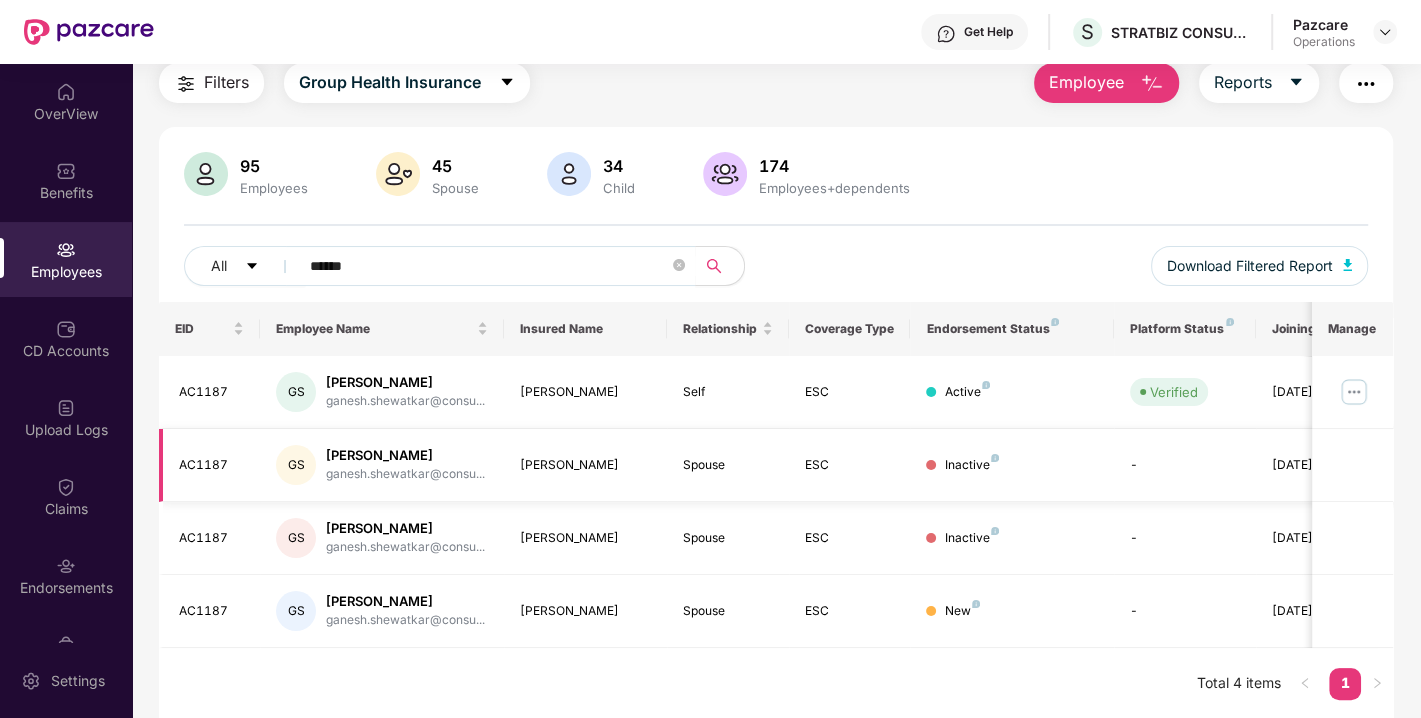 click on "[PERSON_NAME]" at bounding box center (585, 465) 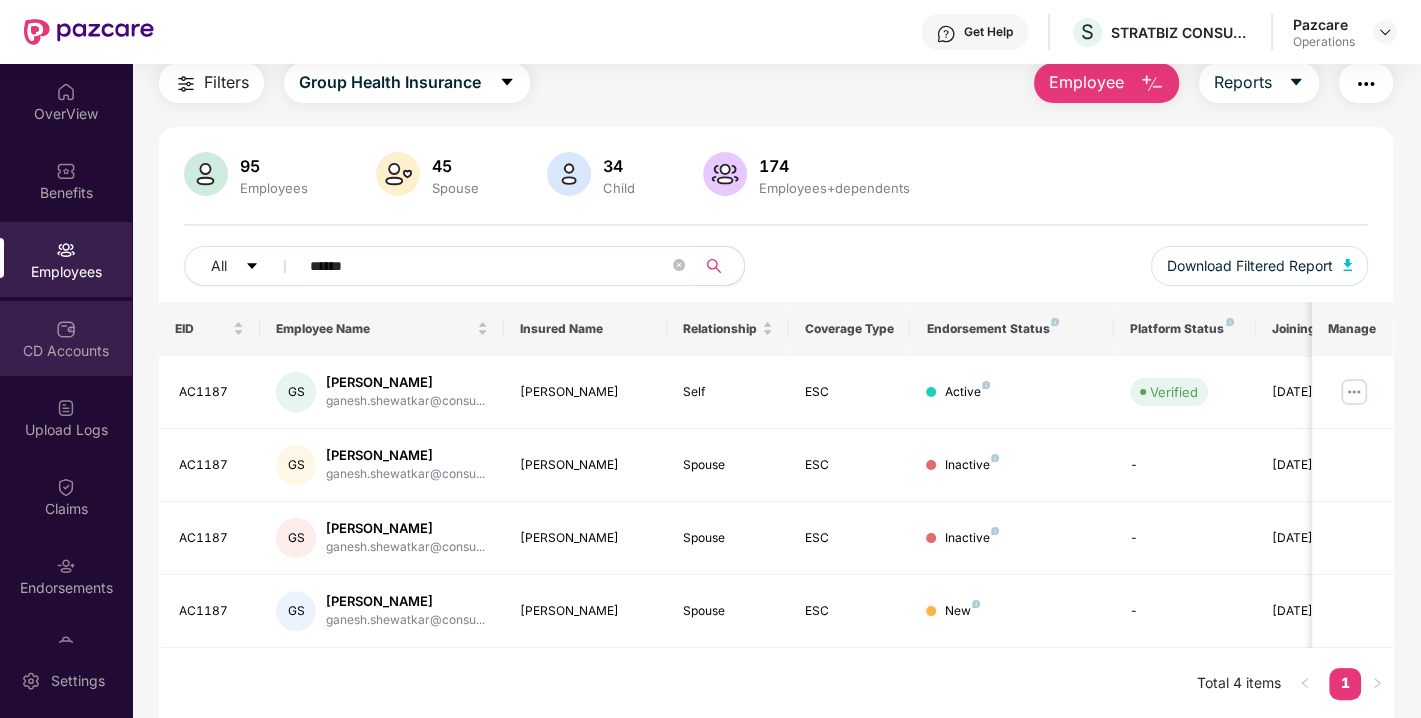 scroll, scrollTop: 52, scrollLeft: 0, axis: vertical 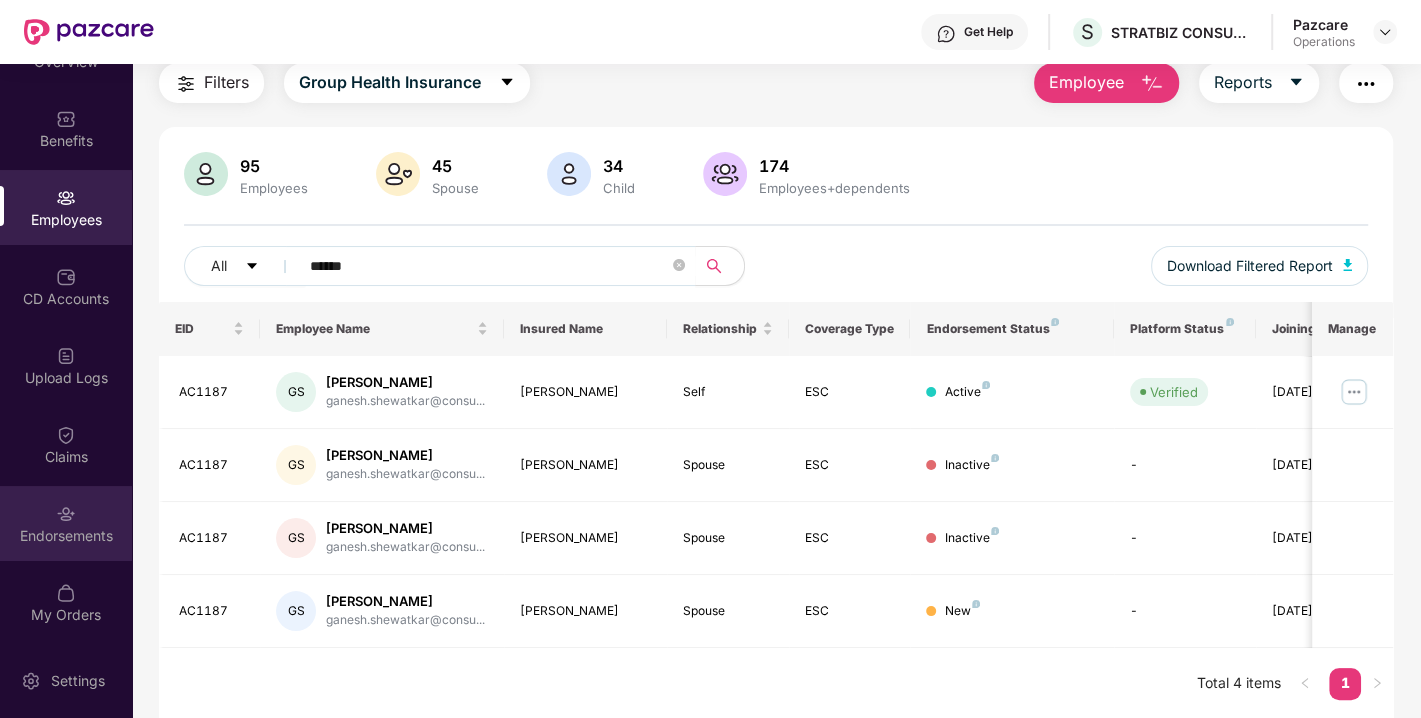 click on "Endorsements" at bounding box center [66, 523] 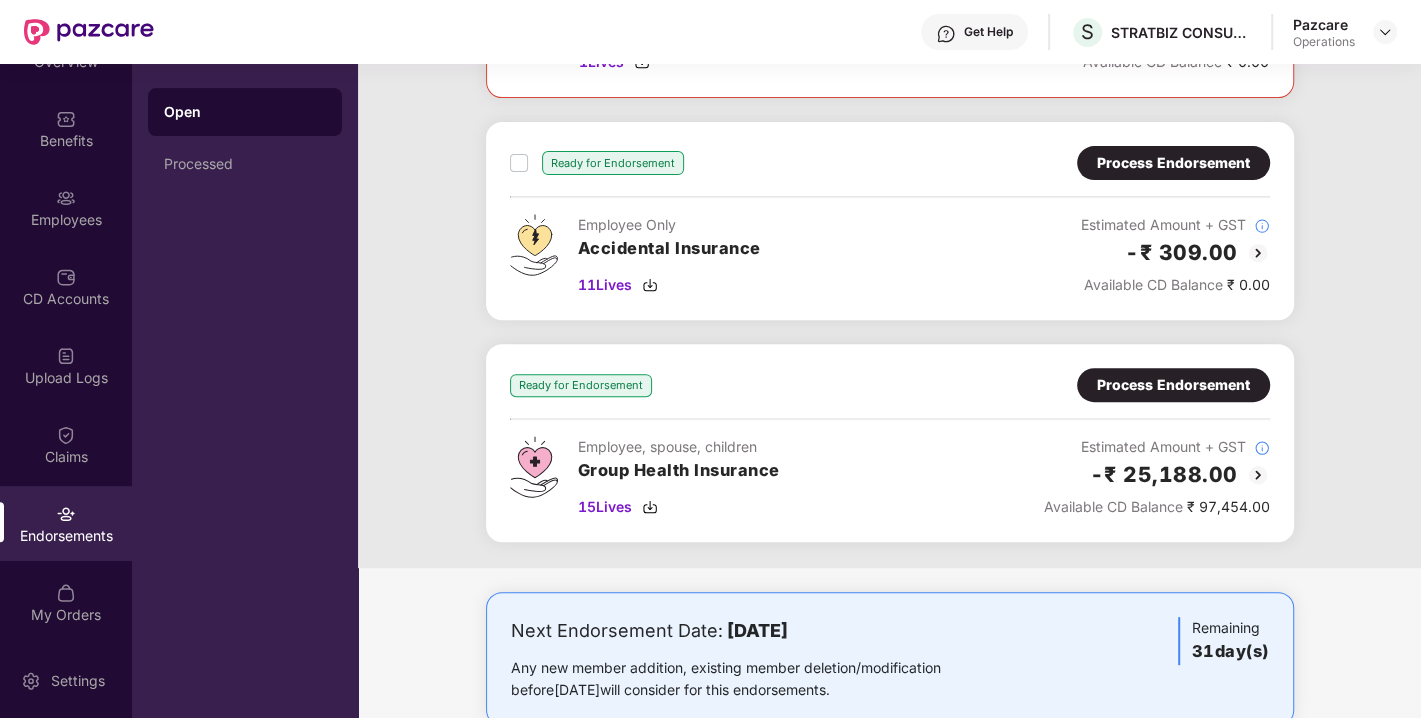 scroll, scrollTop: 520, scrollLeft: 0, axis: vertical 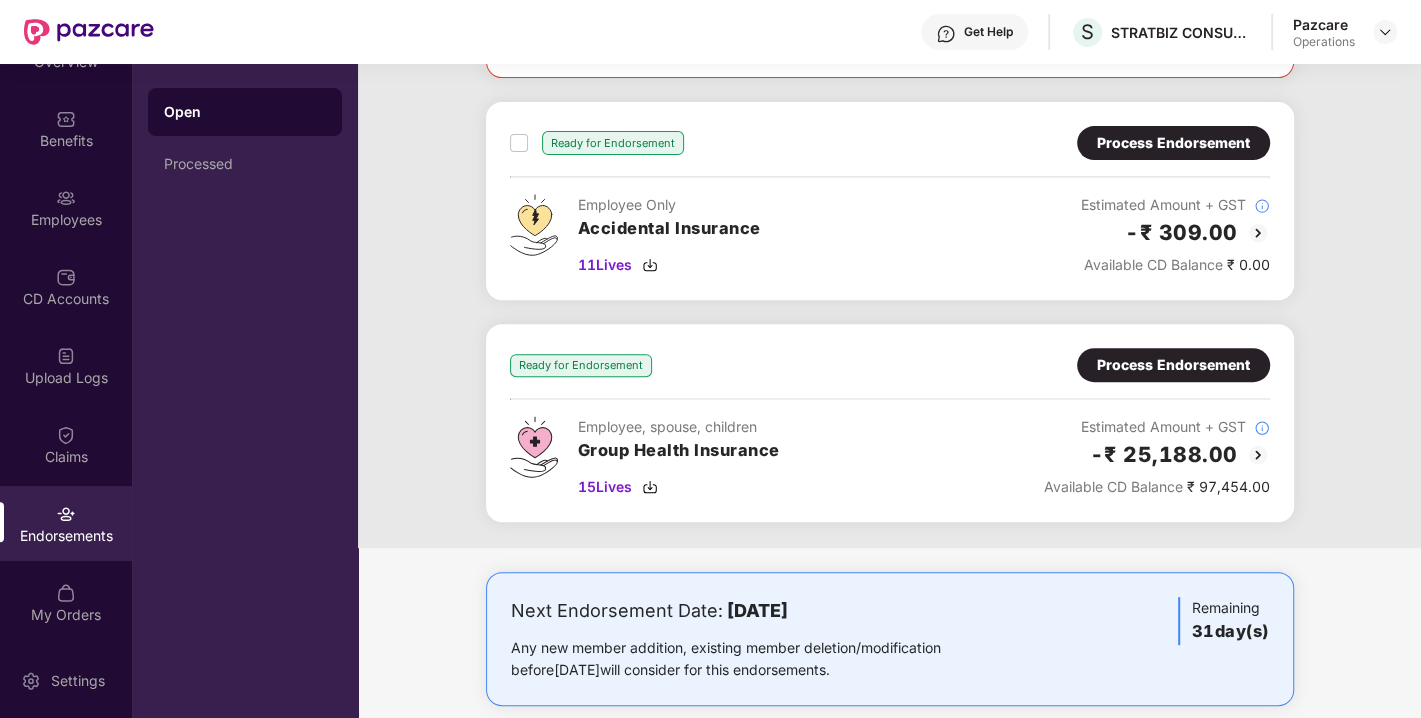 click on "Process Endorsement" at bounding box center [1173, 365] 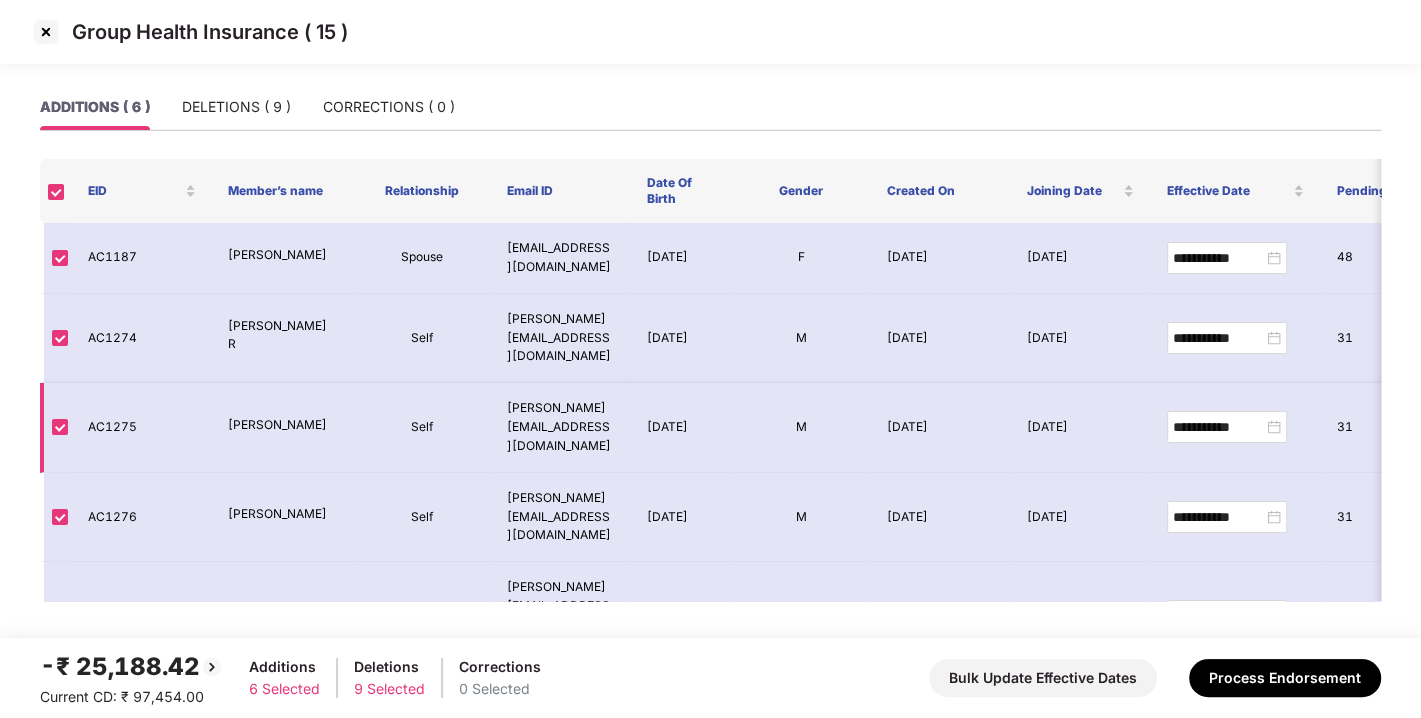 scroll, scrollTop: 82, scrollLeft: 0, axis: vertical 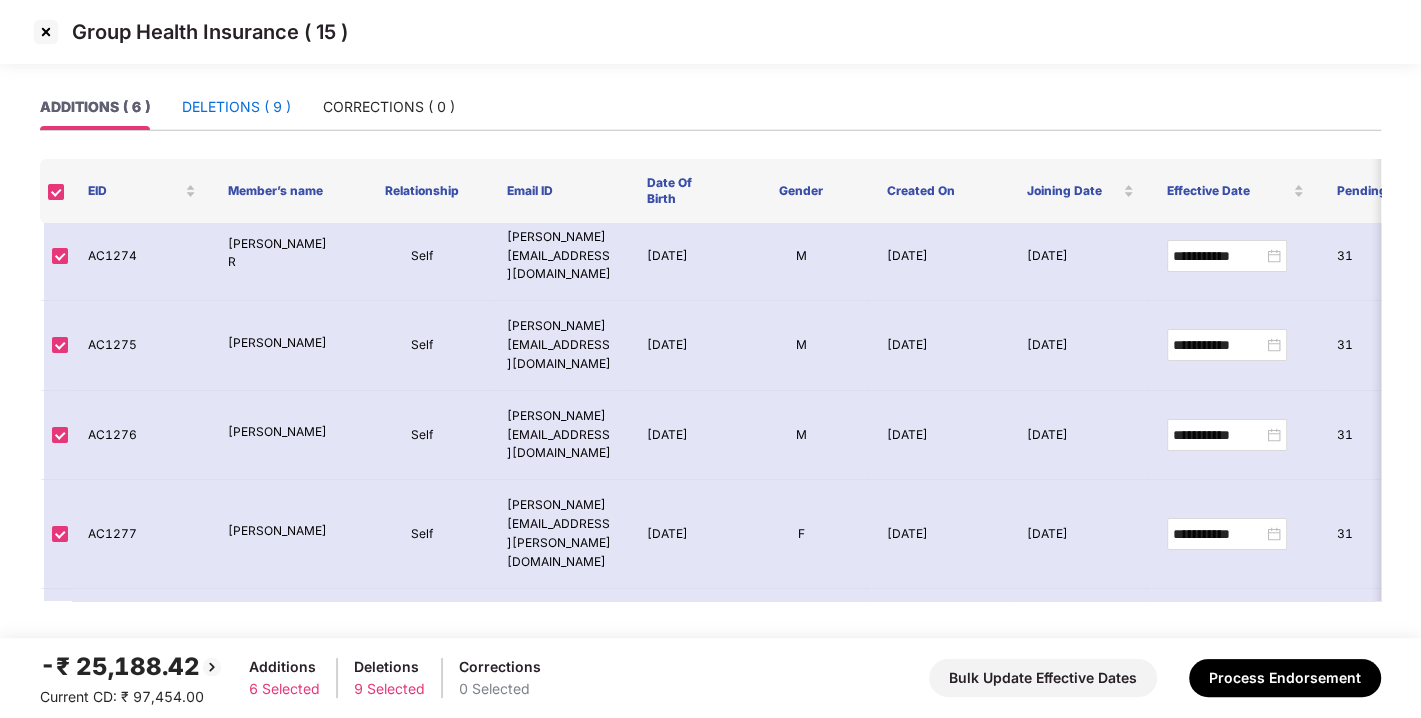 click on "DELETIONS ( 9 )" at bounding box center [236, 107] 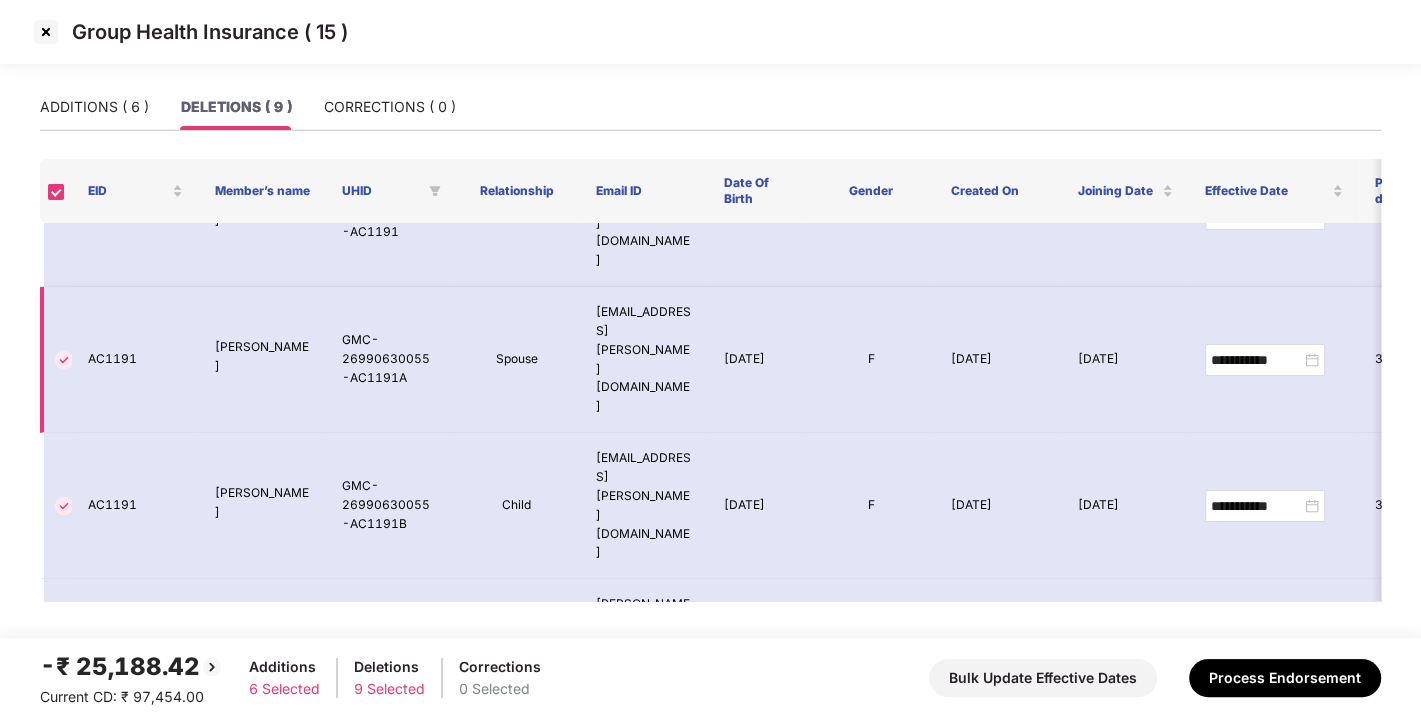 scroll, scrollTop: 0, scrollLeft: 0, axis: both 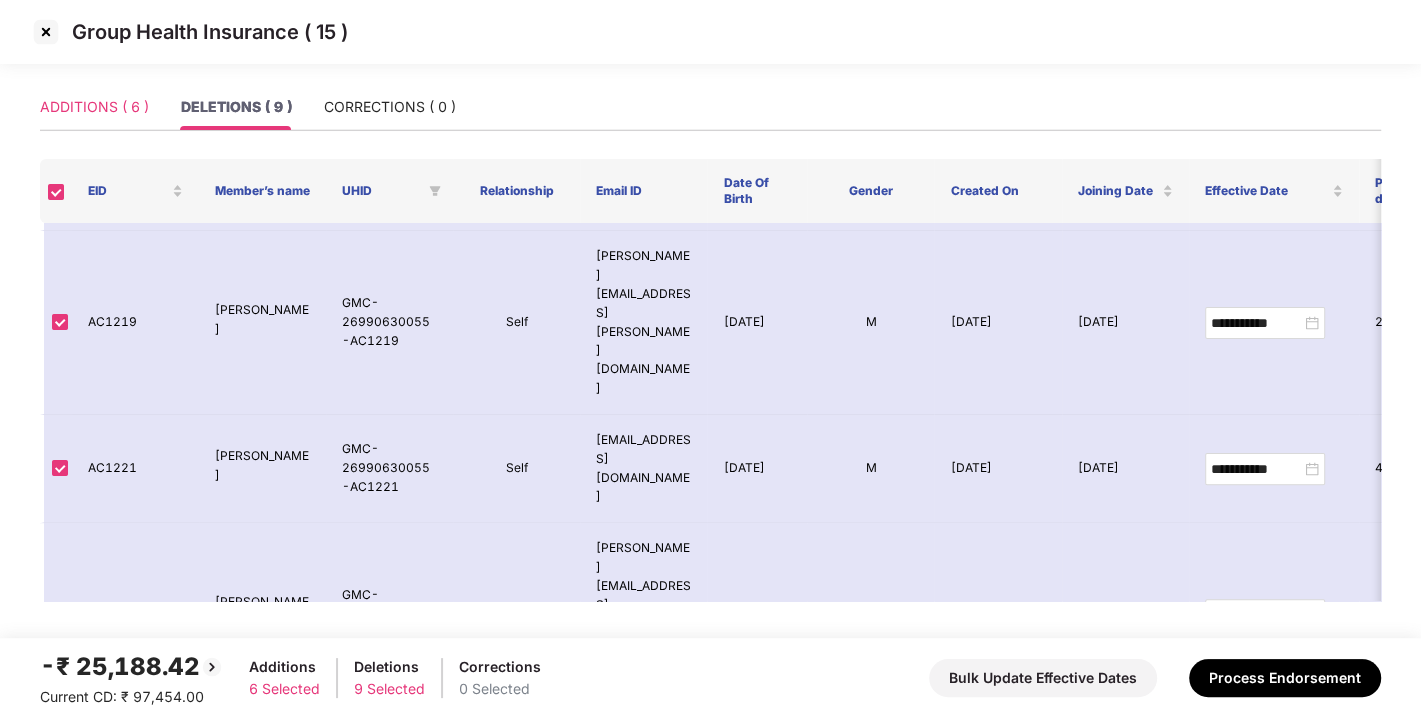 click on "ADDITIONS ( 6 )" at bounding box center [94, 107] 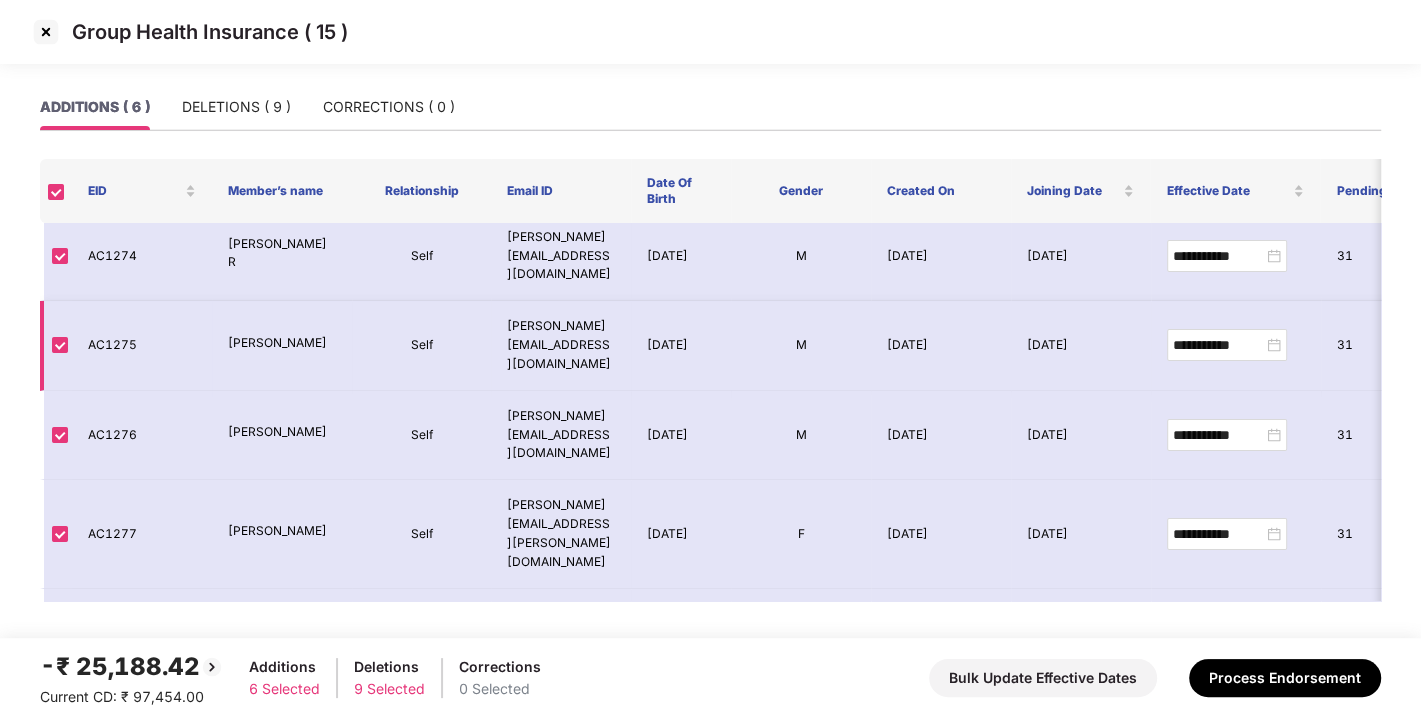 scroll, scrollTop: 0, scrollLeft: 0, axis: both 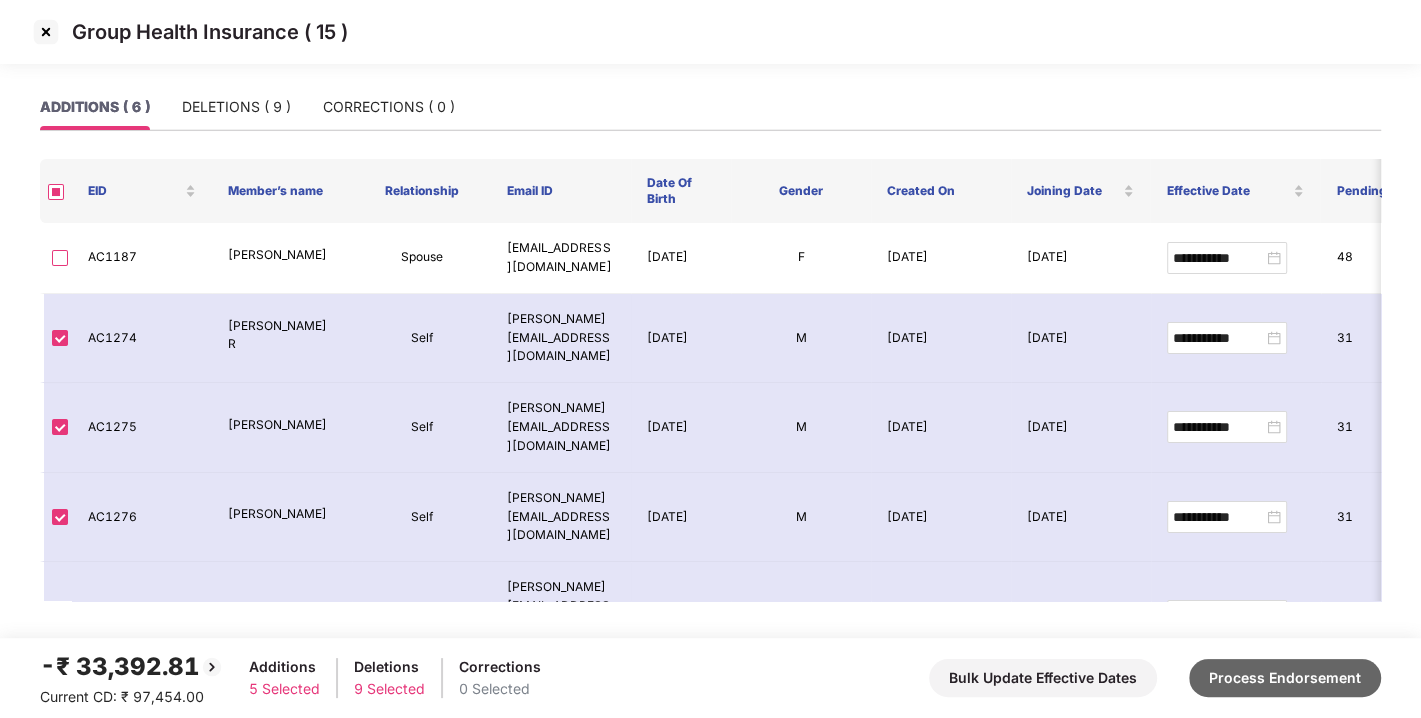 click on "Process Endorsement" at bounding box center (1285, 678) 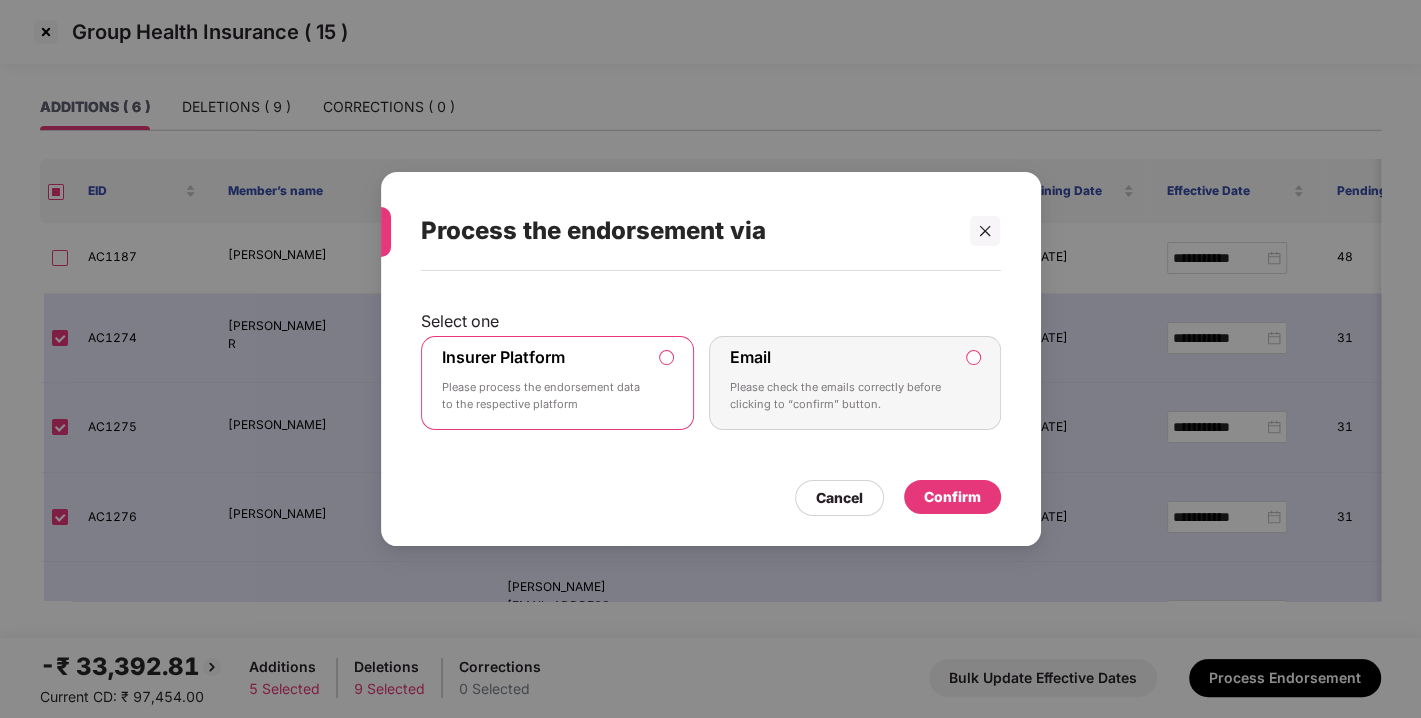 click on "Confirm" at bounding box center [952, 497] 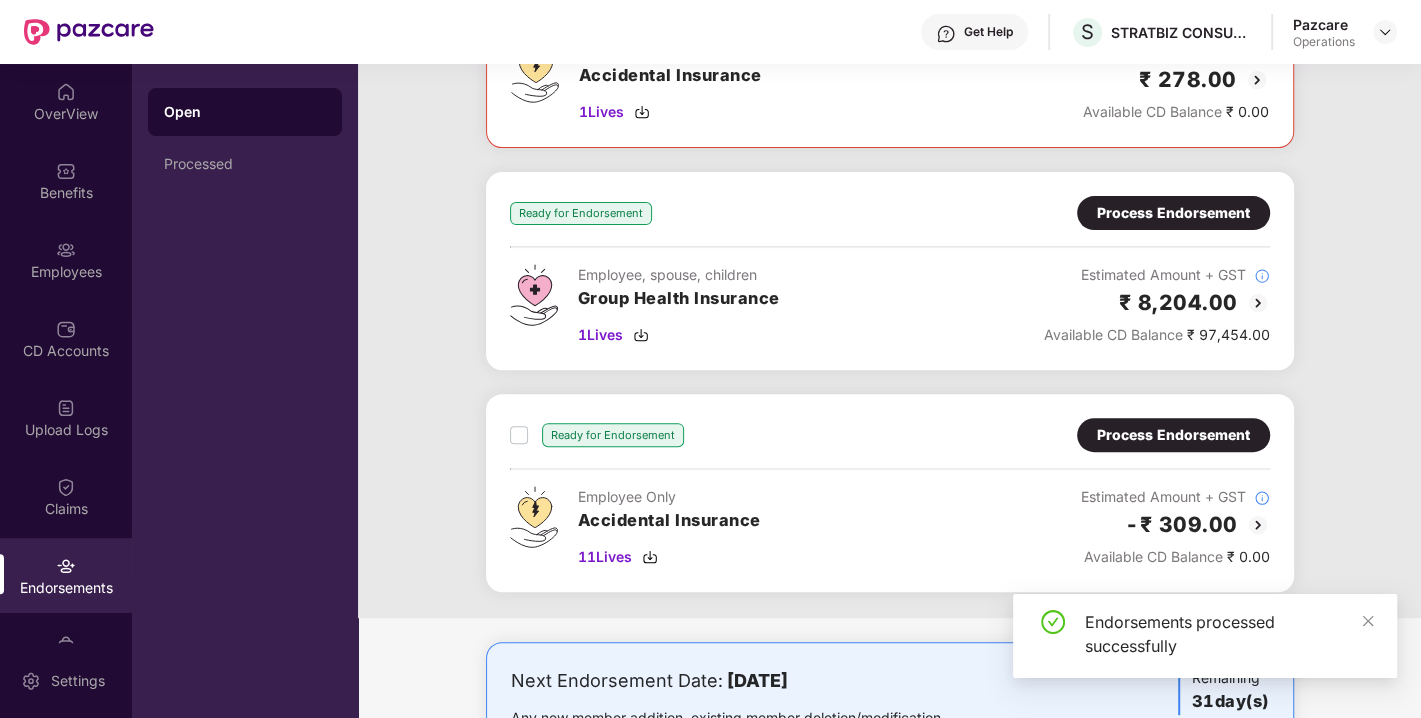scroll, scrollTop: 0, scrollLeft: 0, axis: both 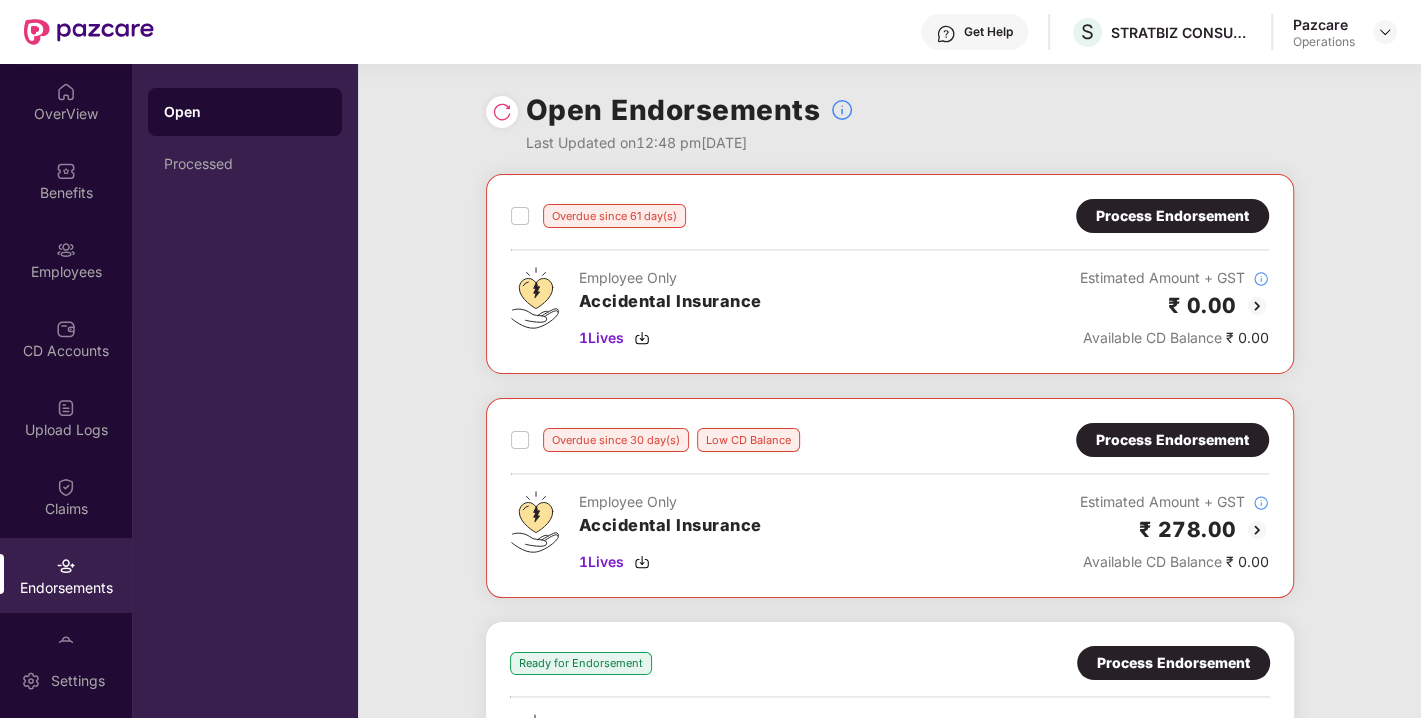 click at bounding box center (502, 112) 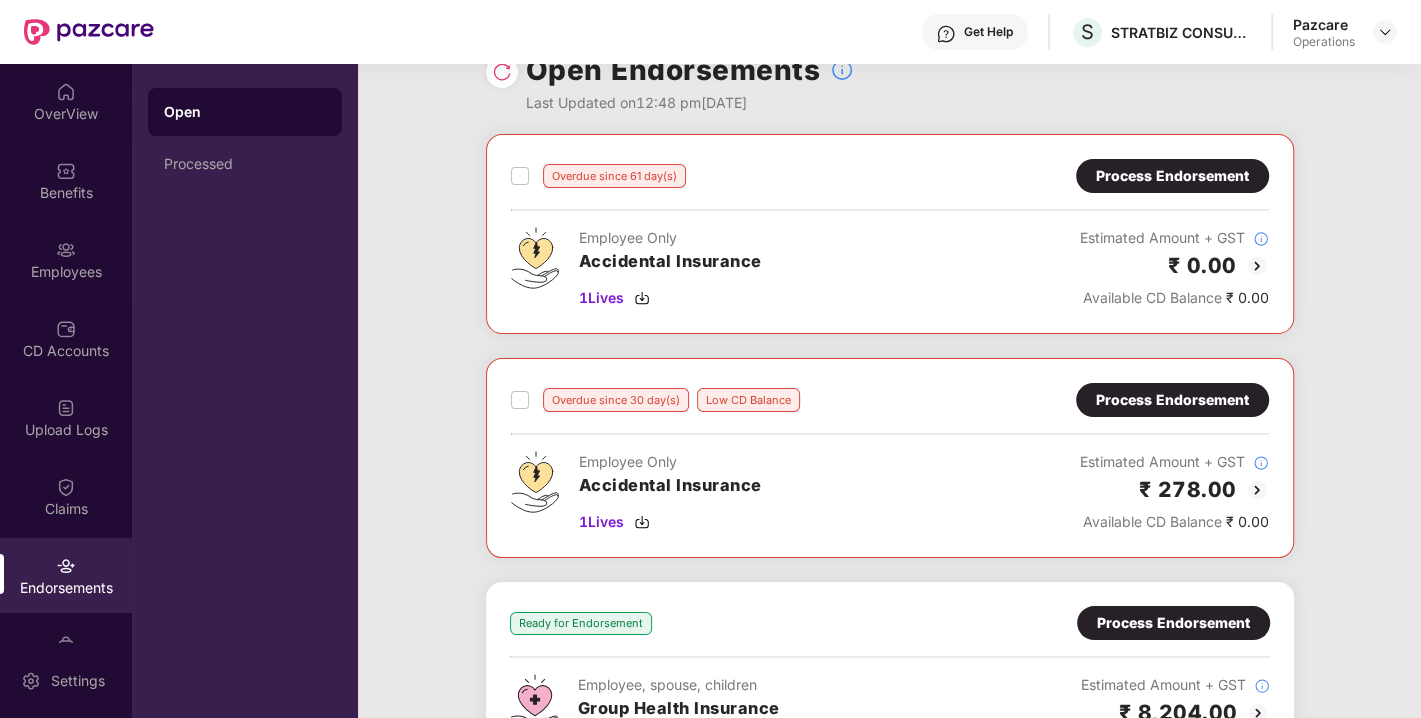 scroll, scrollTop: 0, scrollLeft: 0, axis: both 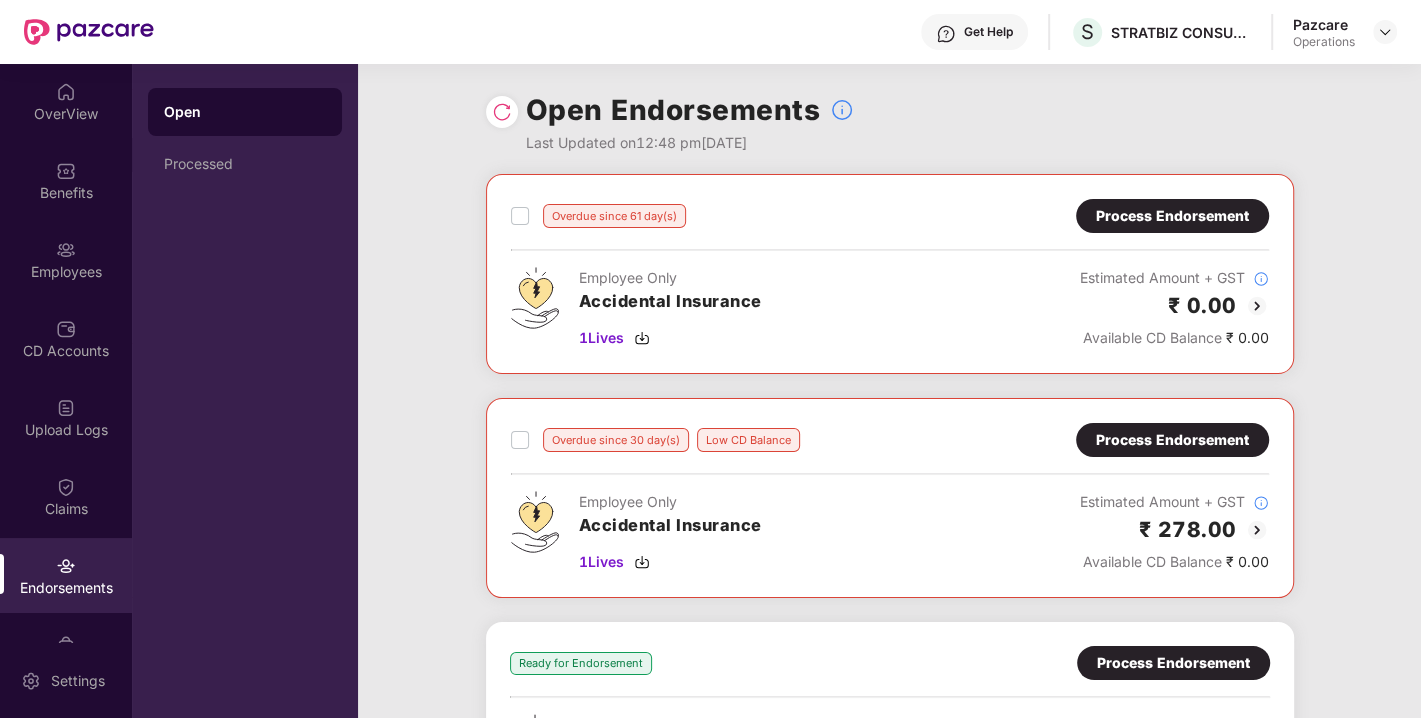 click at bounding box center (502, 112) 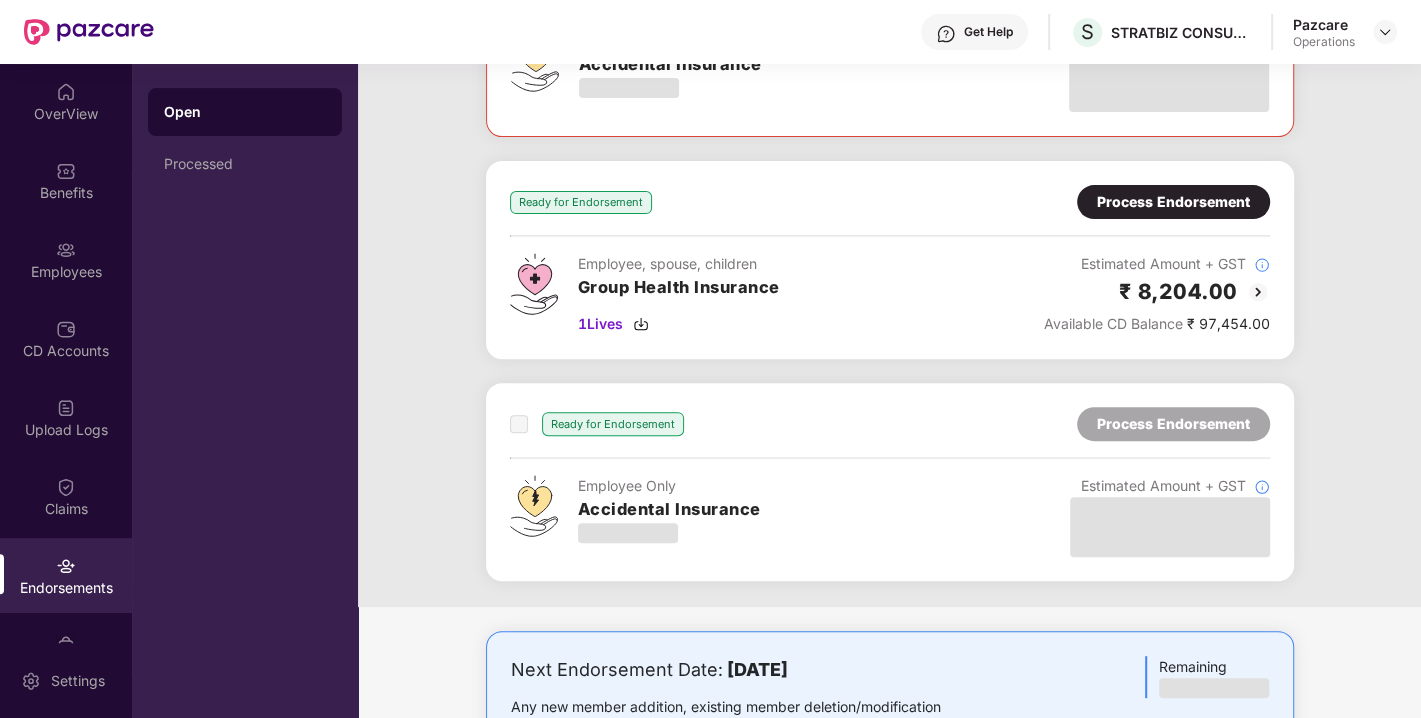 scroll, scrollTop: 446, scrollLeft: 0, axis: vertical 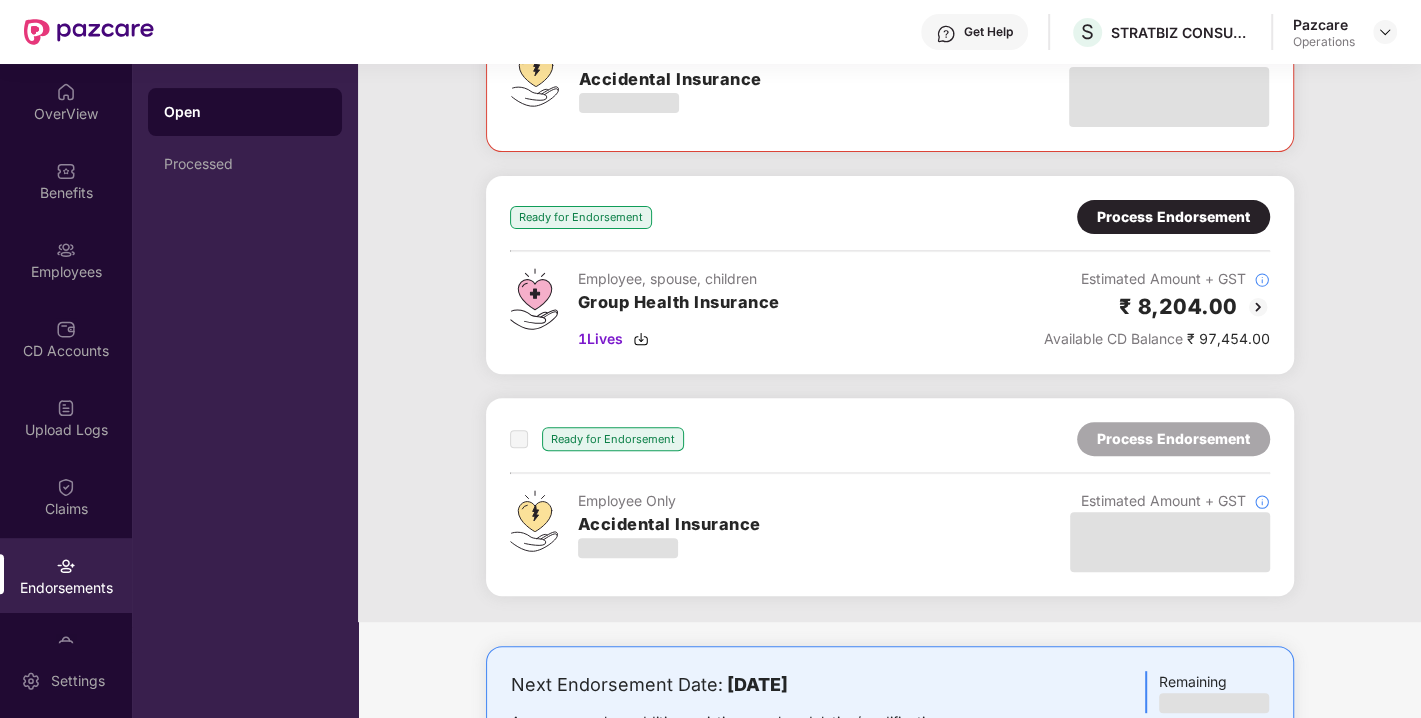 click on "Process Endorsement" at bounding box center [1173, 217] 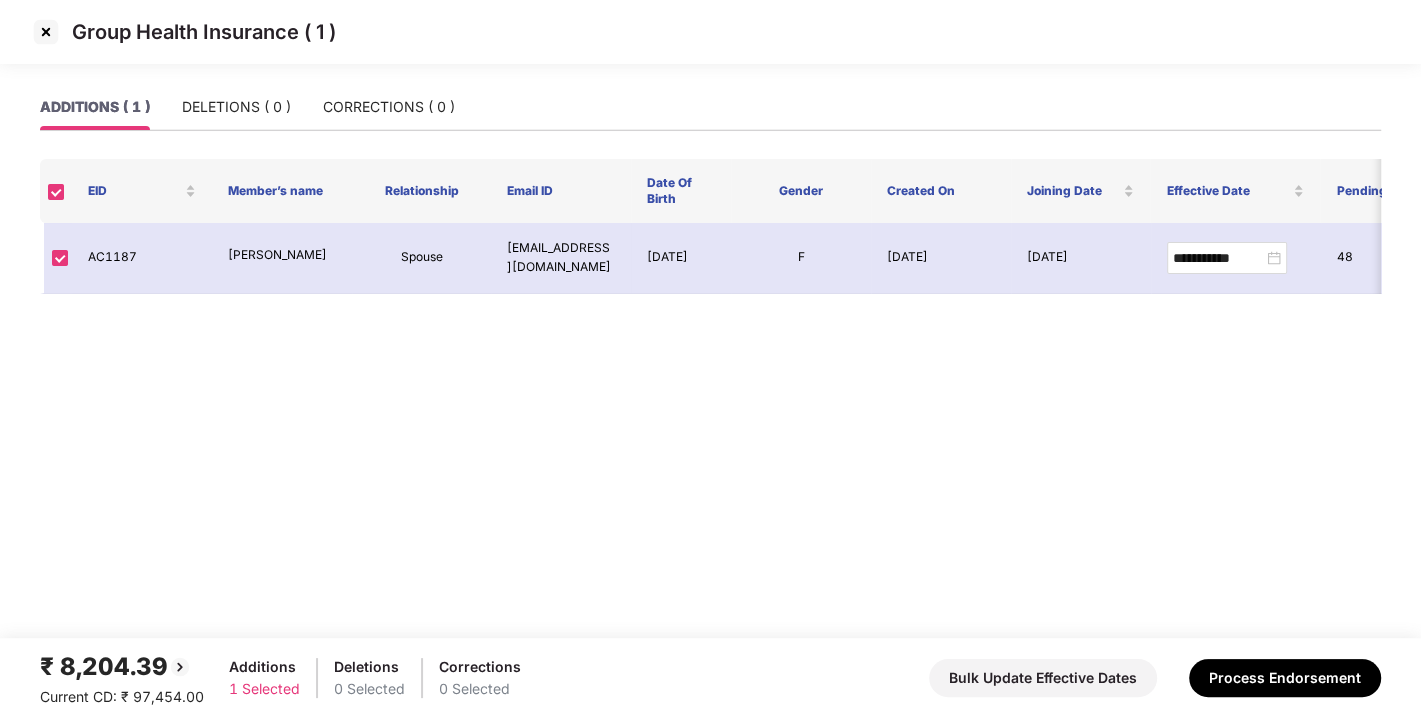 click at bounding box center (46, 32) 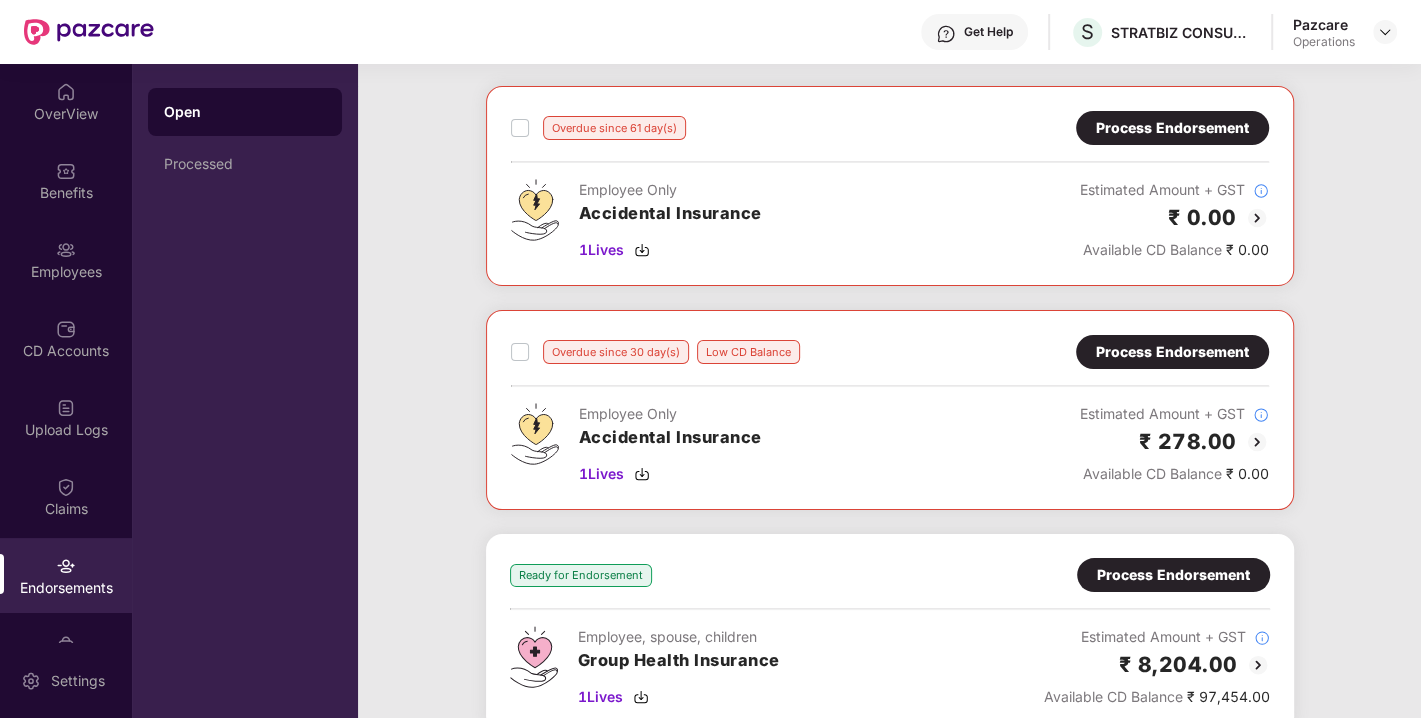 scroll, scrollTop: 91, scrollLeft: 0, axis: vertical 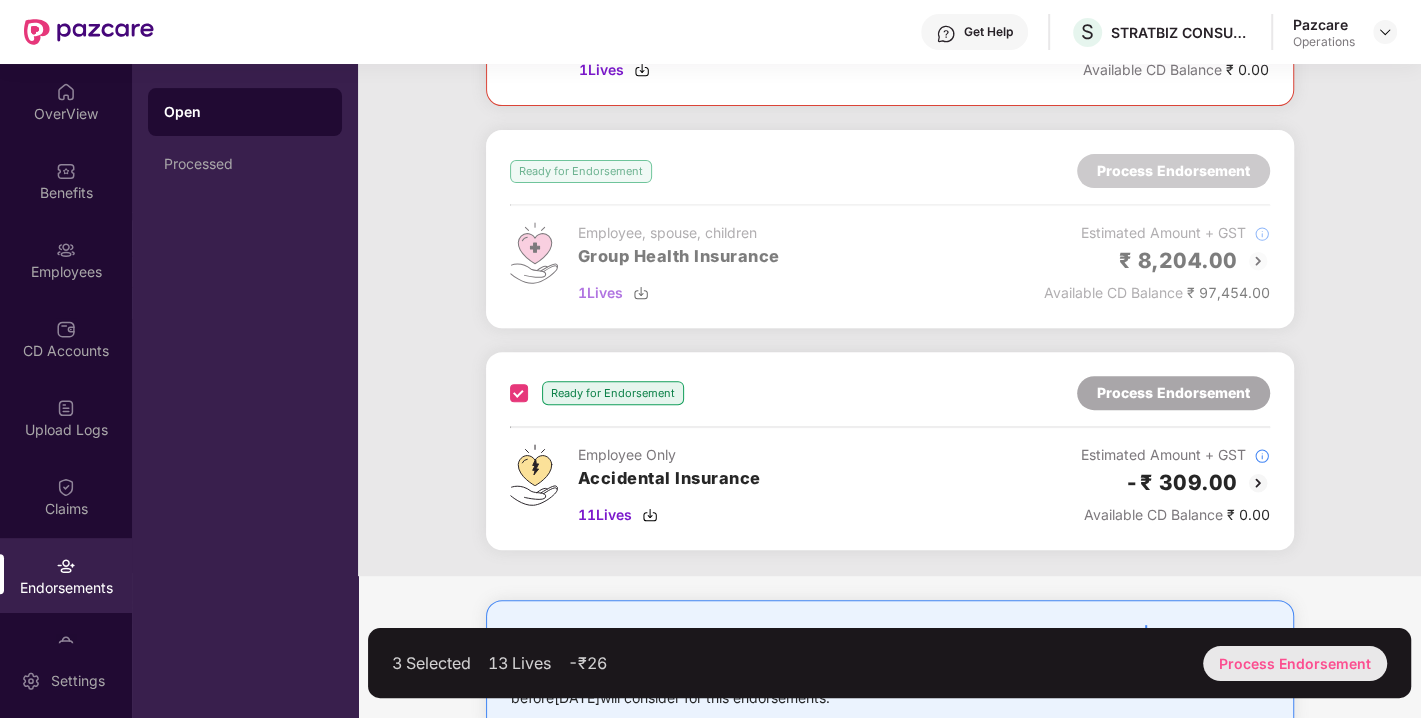 click on "Process Endorsement" at bounding box center (1295, 663) 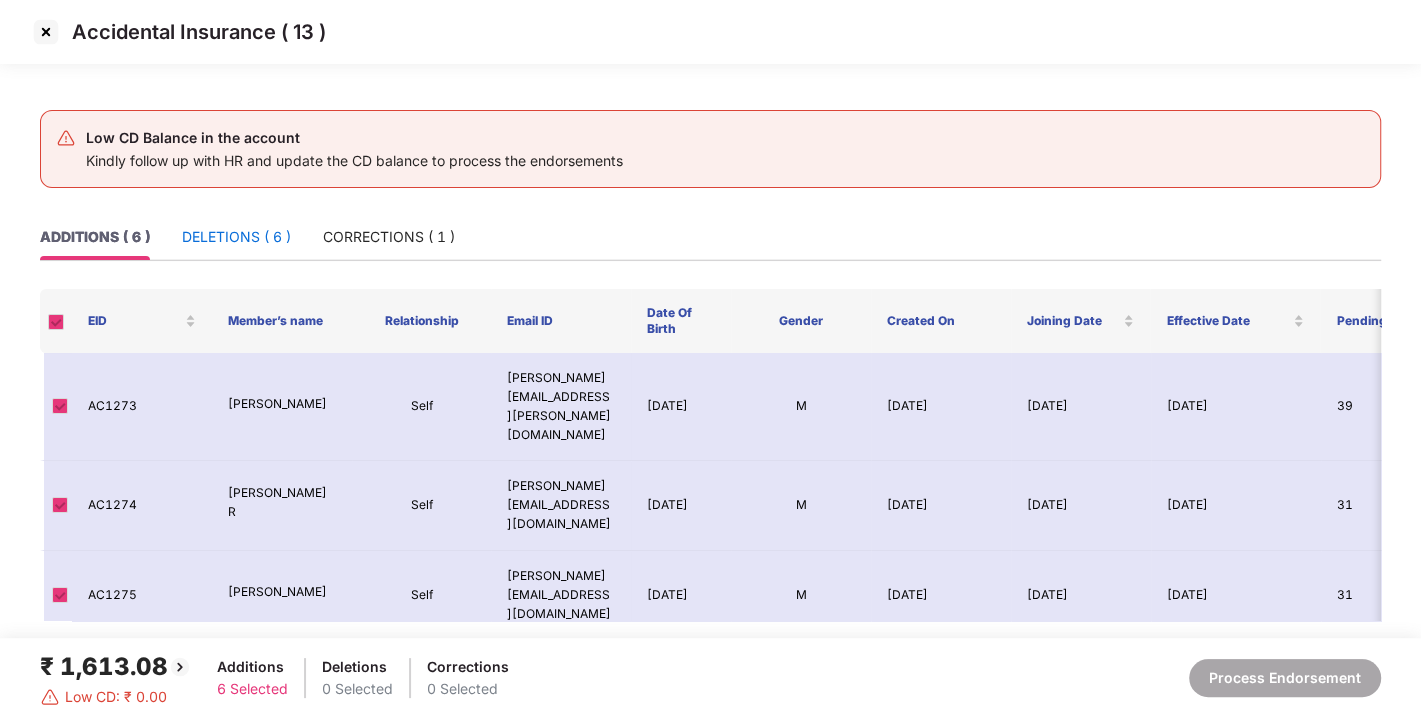 click on "DELETIONS ( 6 )" at bounding box center [236, 237] 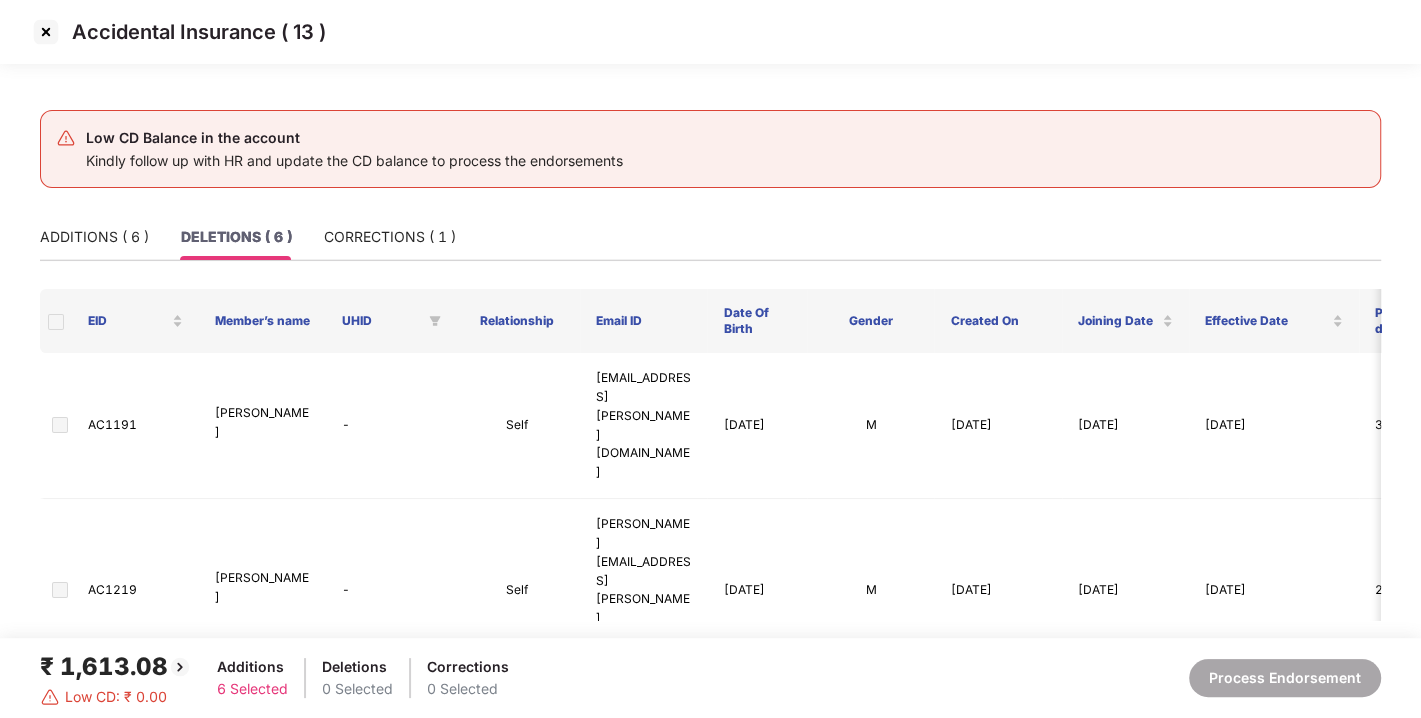 click at bounding box center (46, 32) 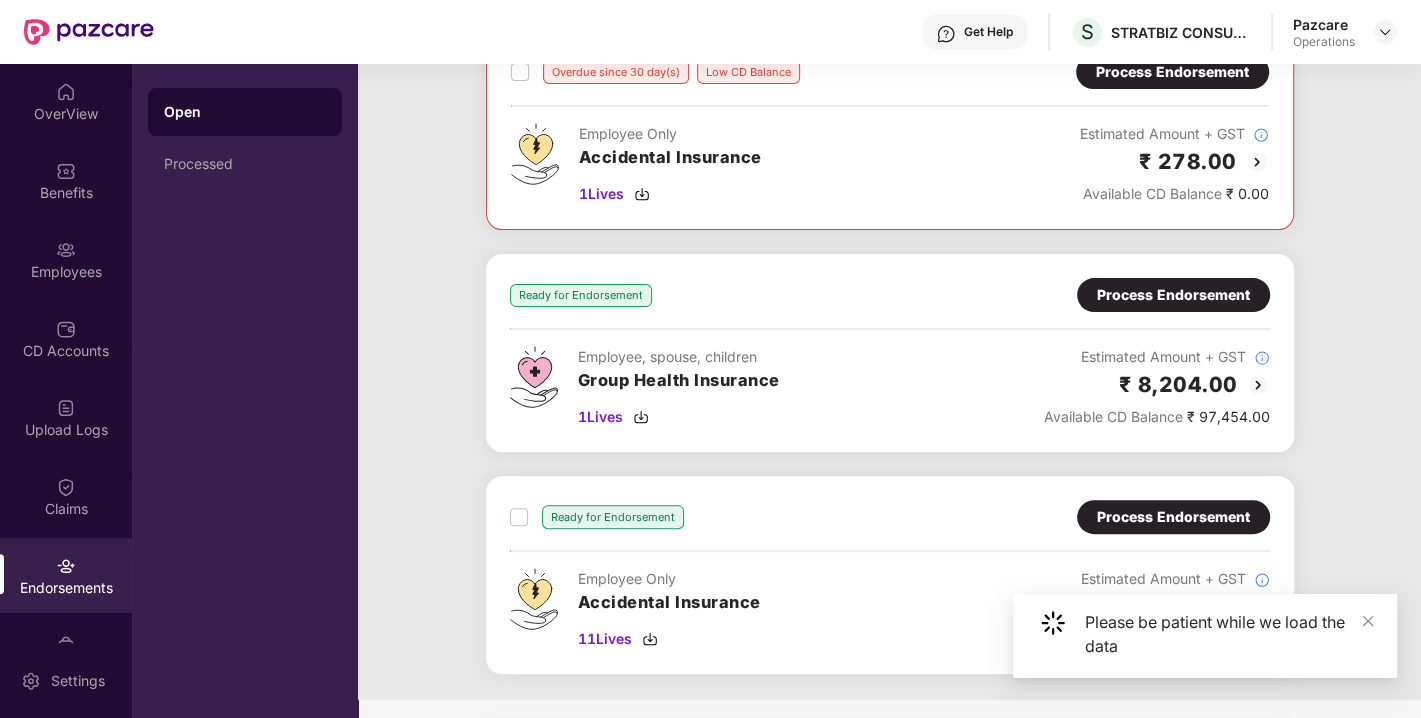 scroll, scrollTop: 361, scrollLeft: 0, axis: vertical 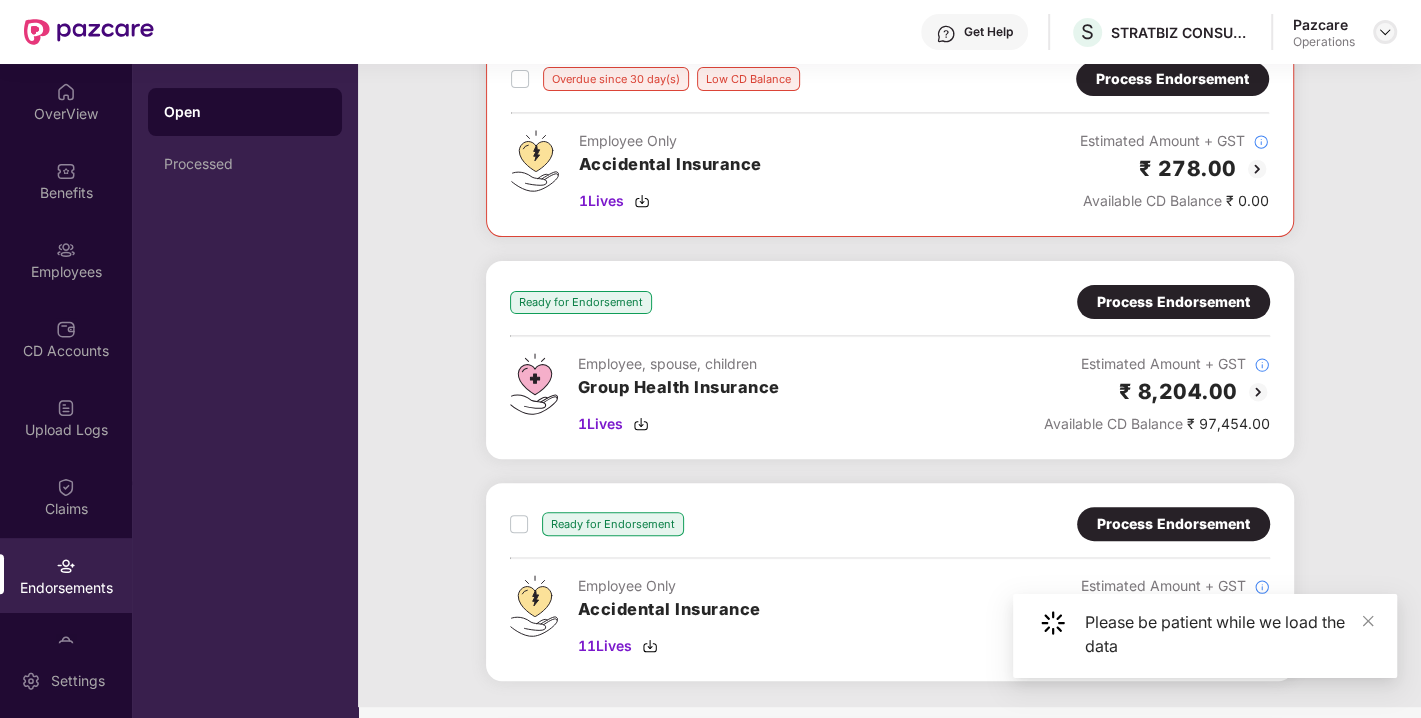 click at bounding box center [1385, 32] 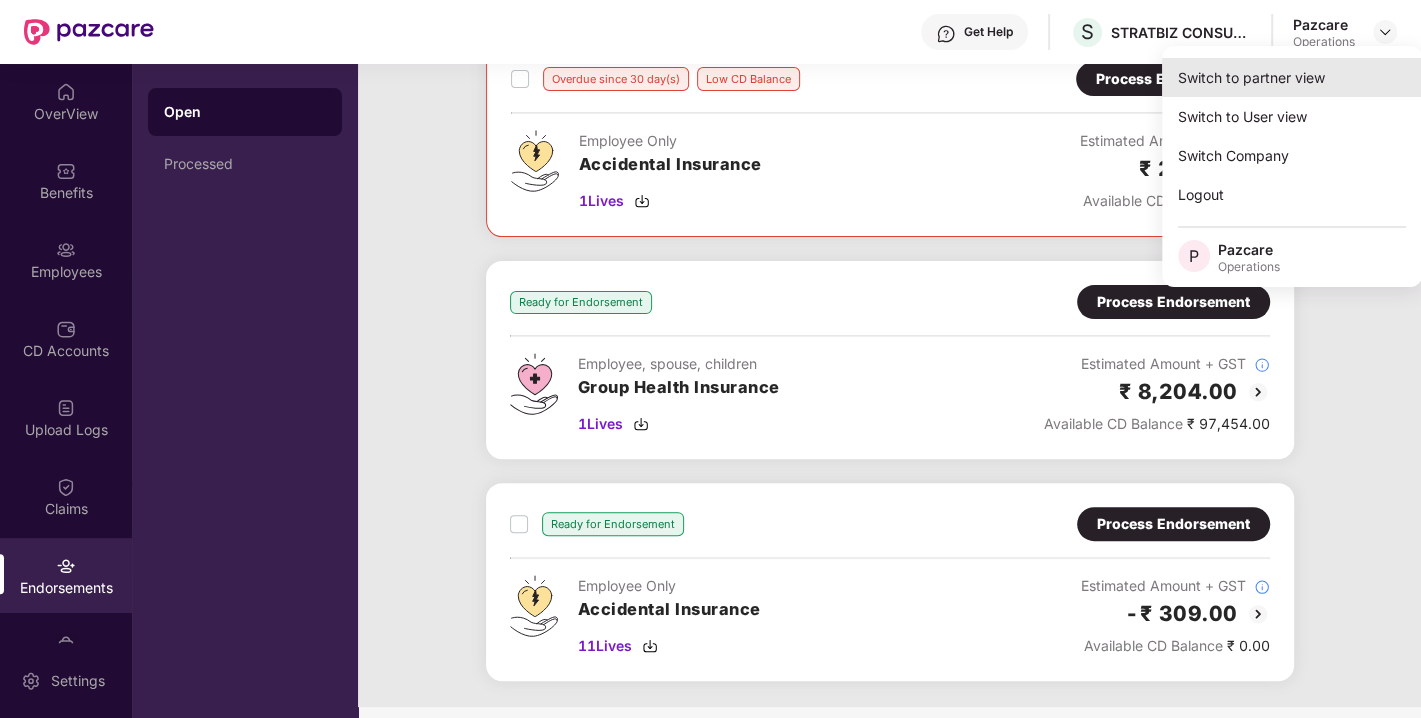 click on "Switch to partner view" at bounding box center [1292, 77] 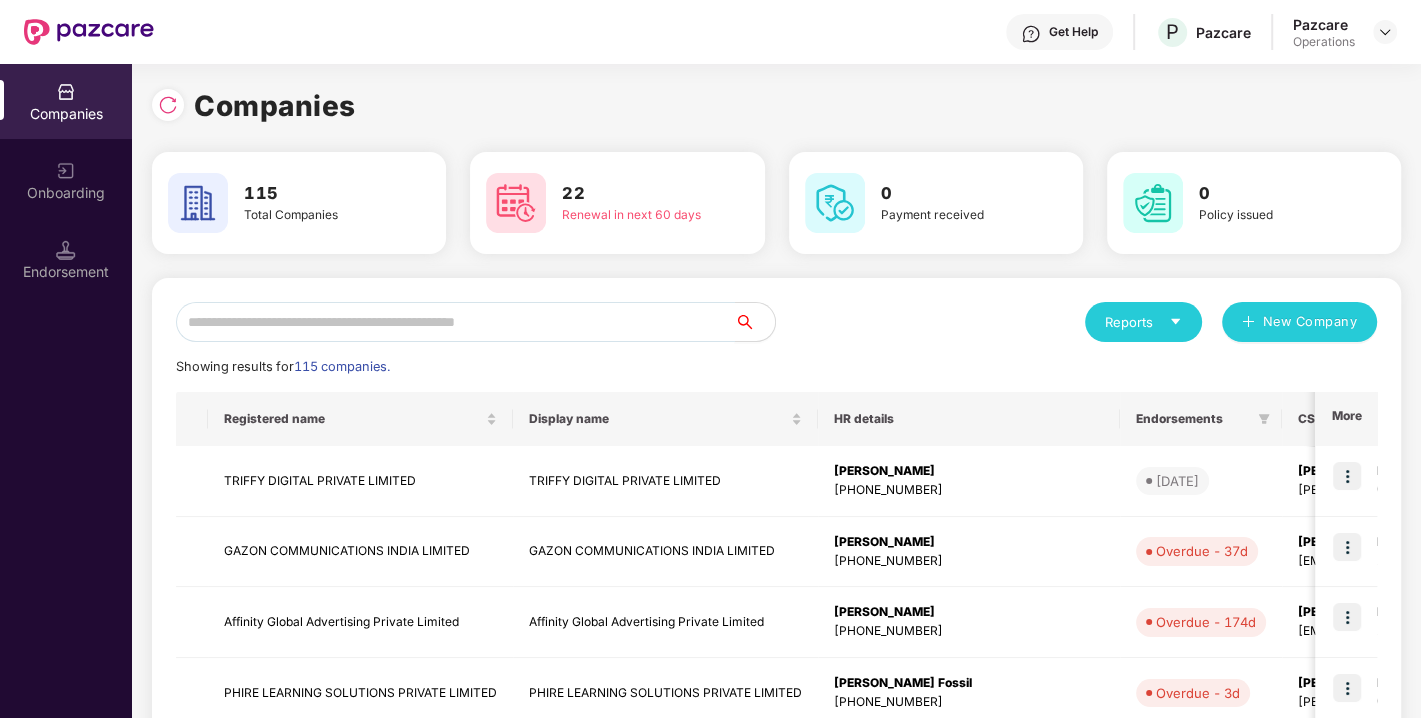 click at bounding box center (455, 322) 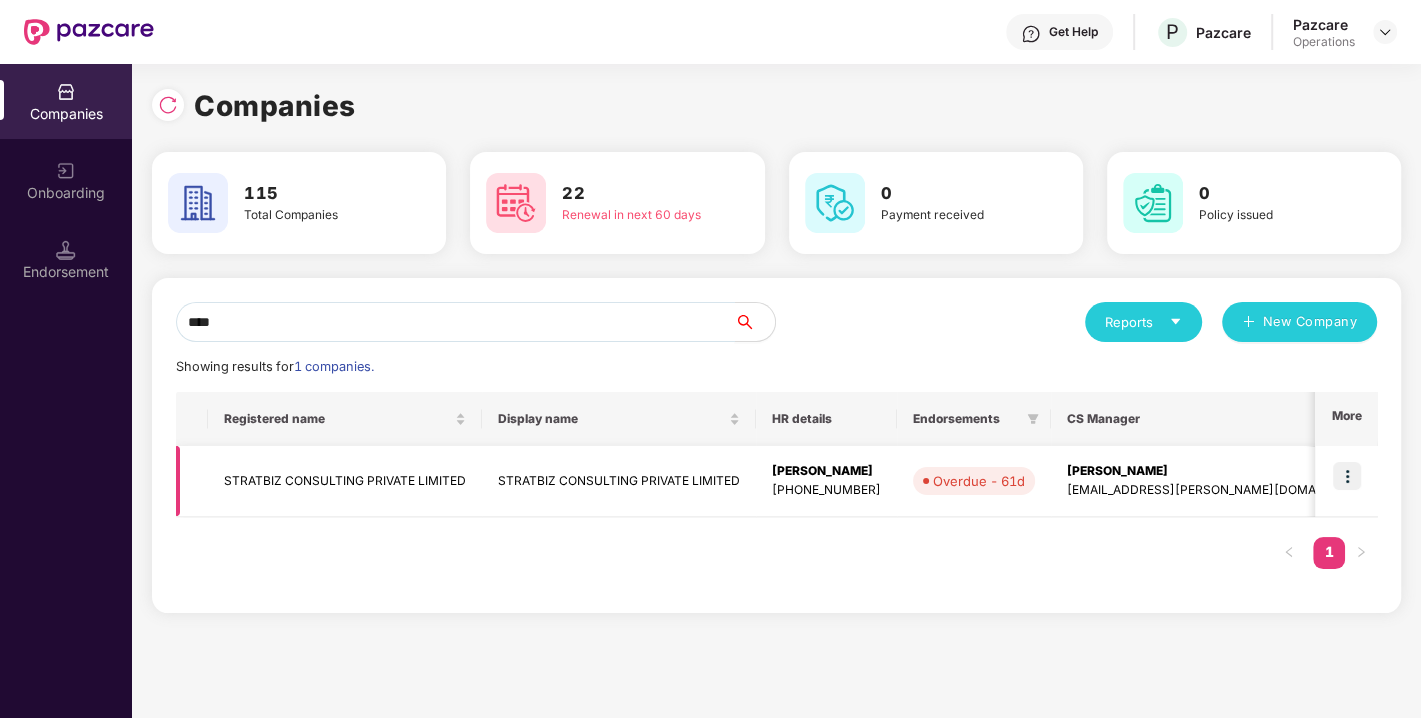 type on "****" 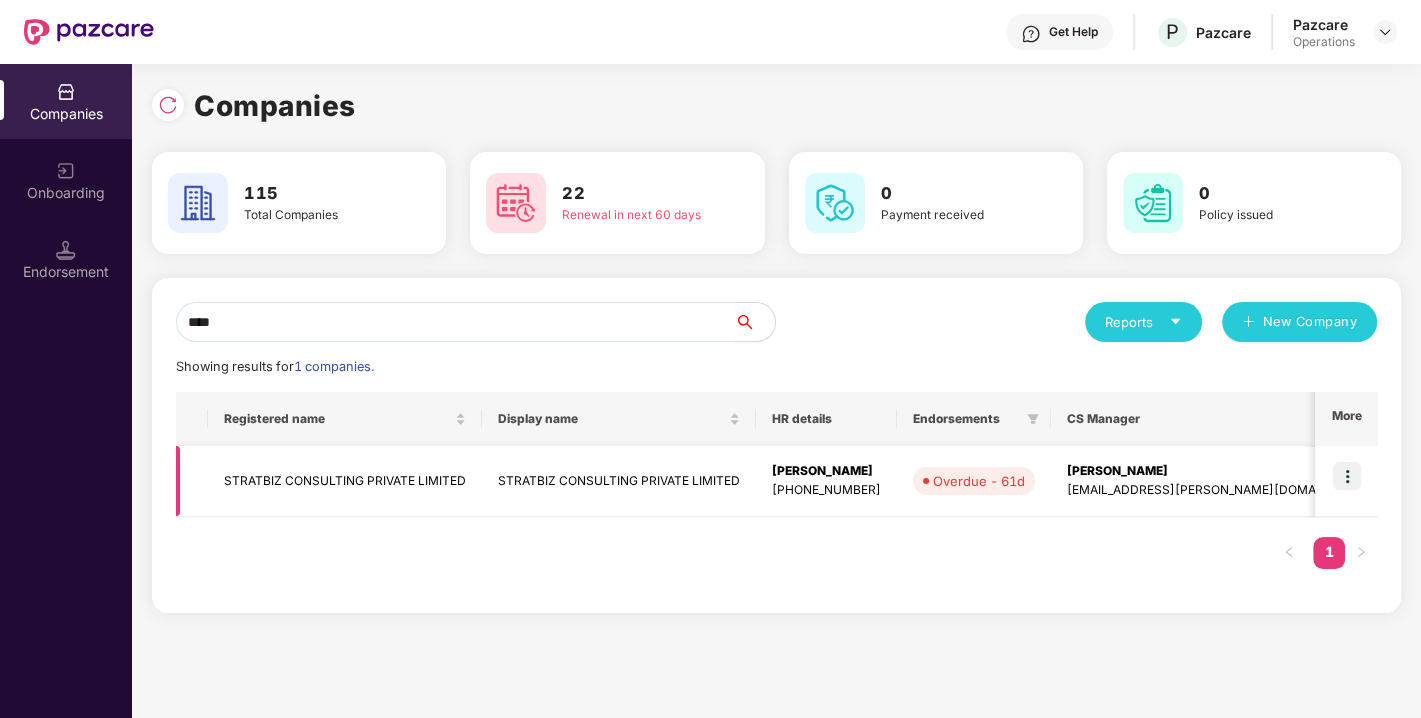 click on "STRATBIZ CONSULTING PRIVATE LIMITED" at bounding box center [345, 481] 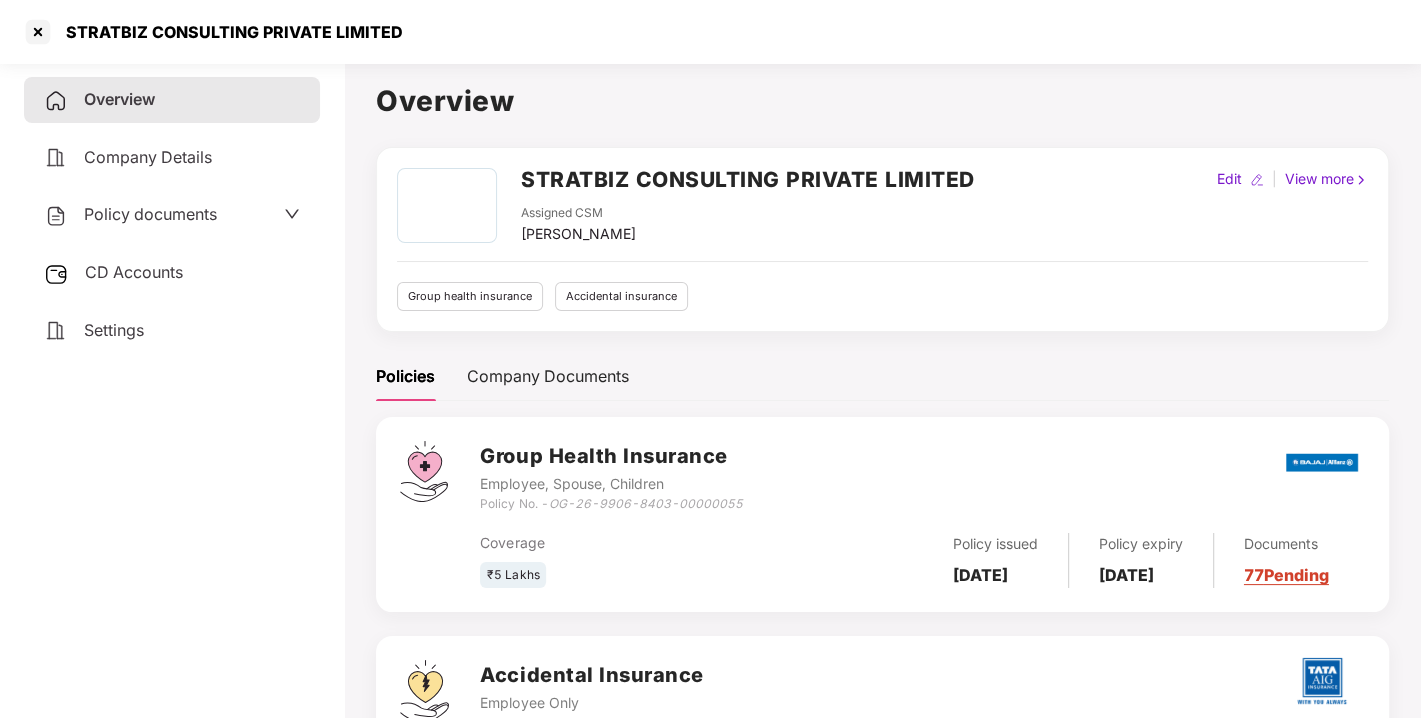 click on "CD Accounts" at bounding box center [172, 273] 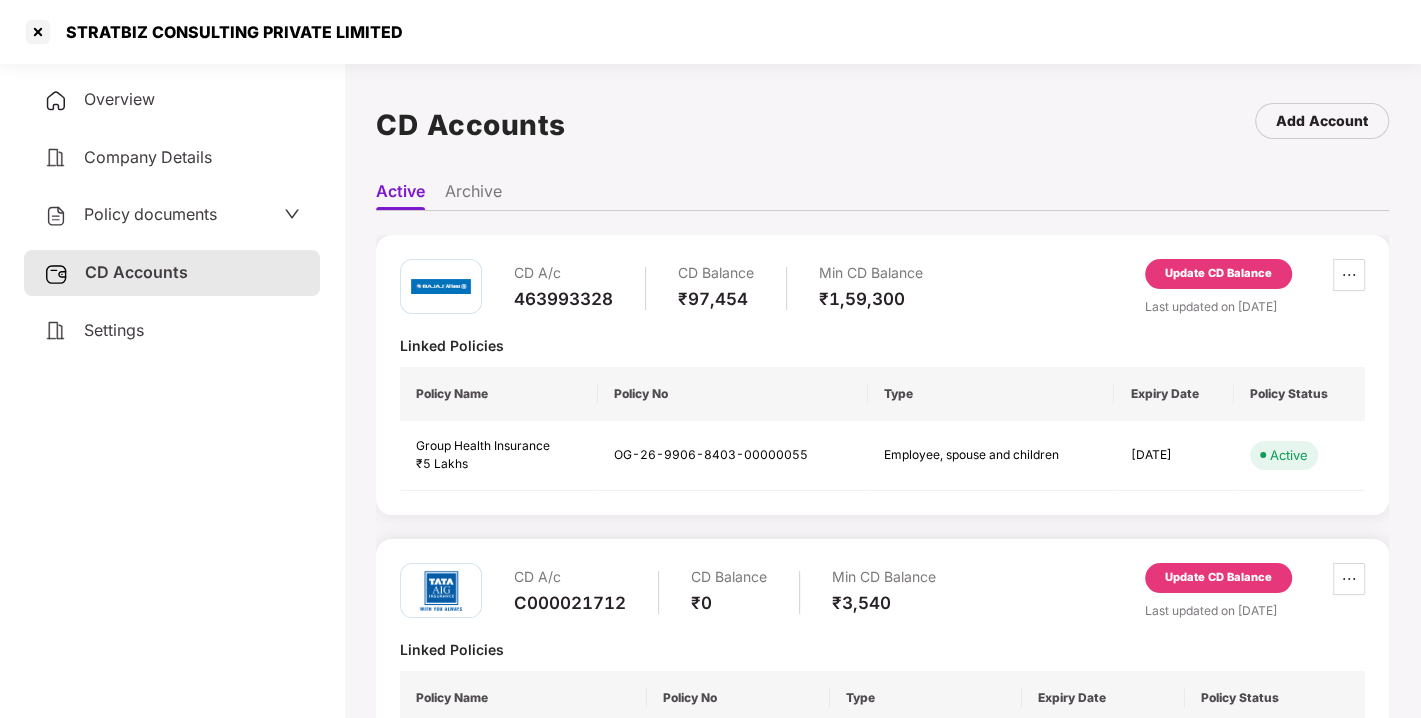 scroll, scrollTop: 118, scrollLeft: 0, axis: vertical 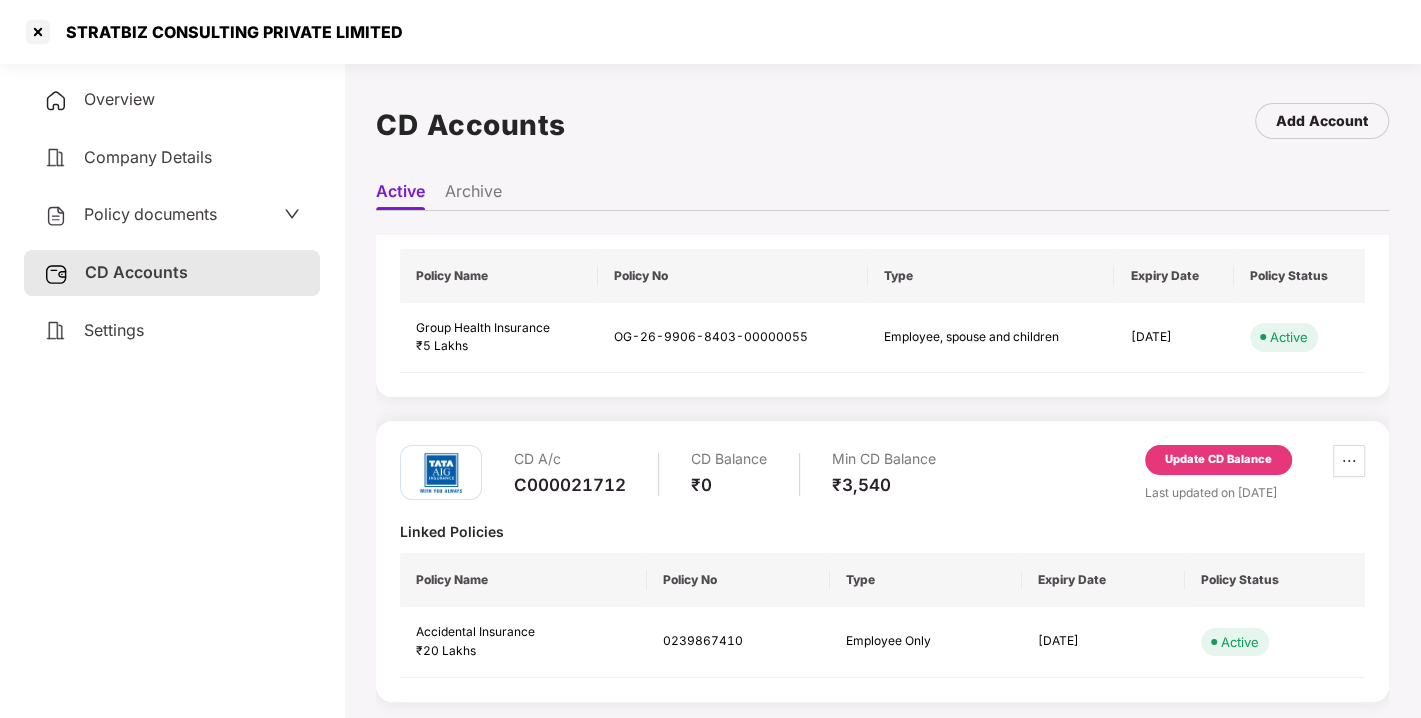 click on "Update CD Balance" at bounding box center (1218, 460) 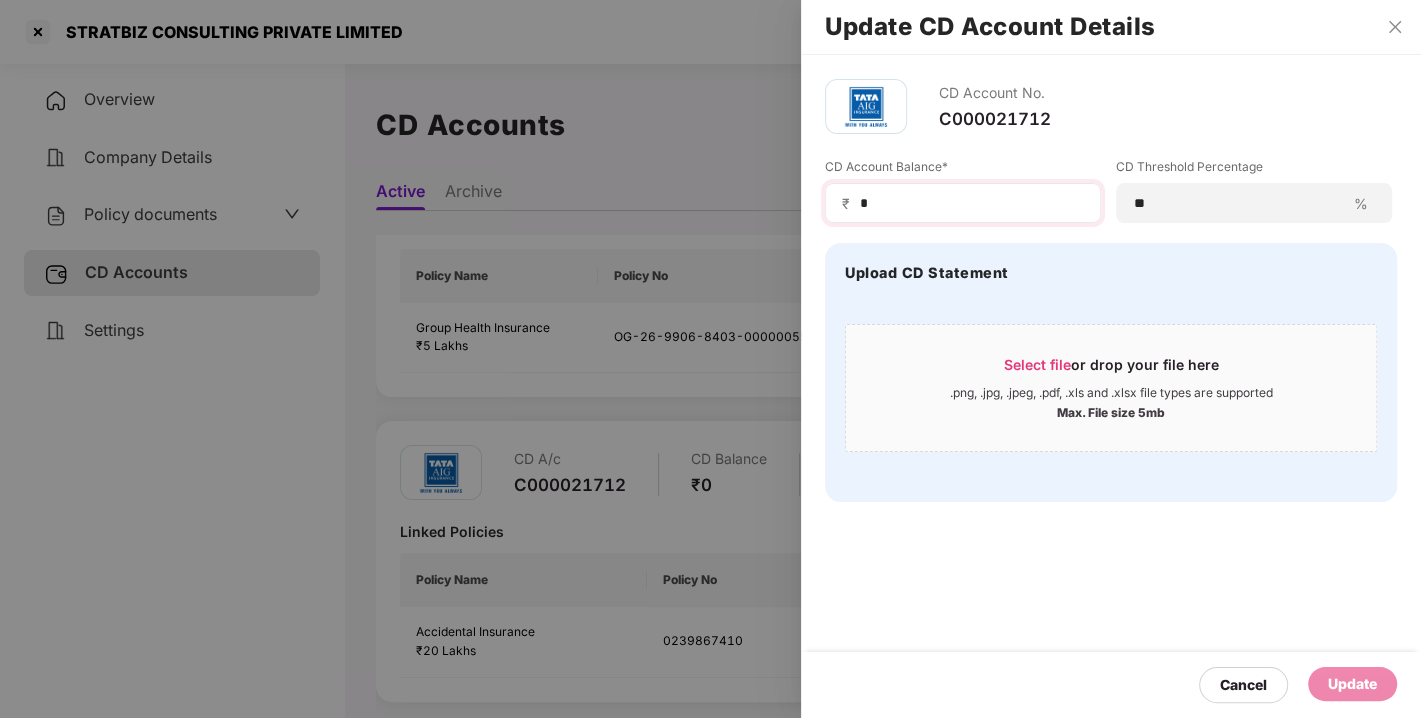 click on "₹ *" at bounding box center [963, 203] 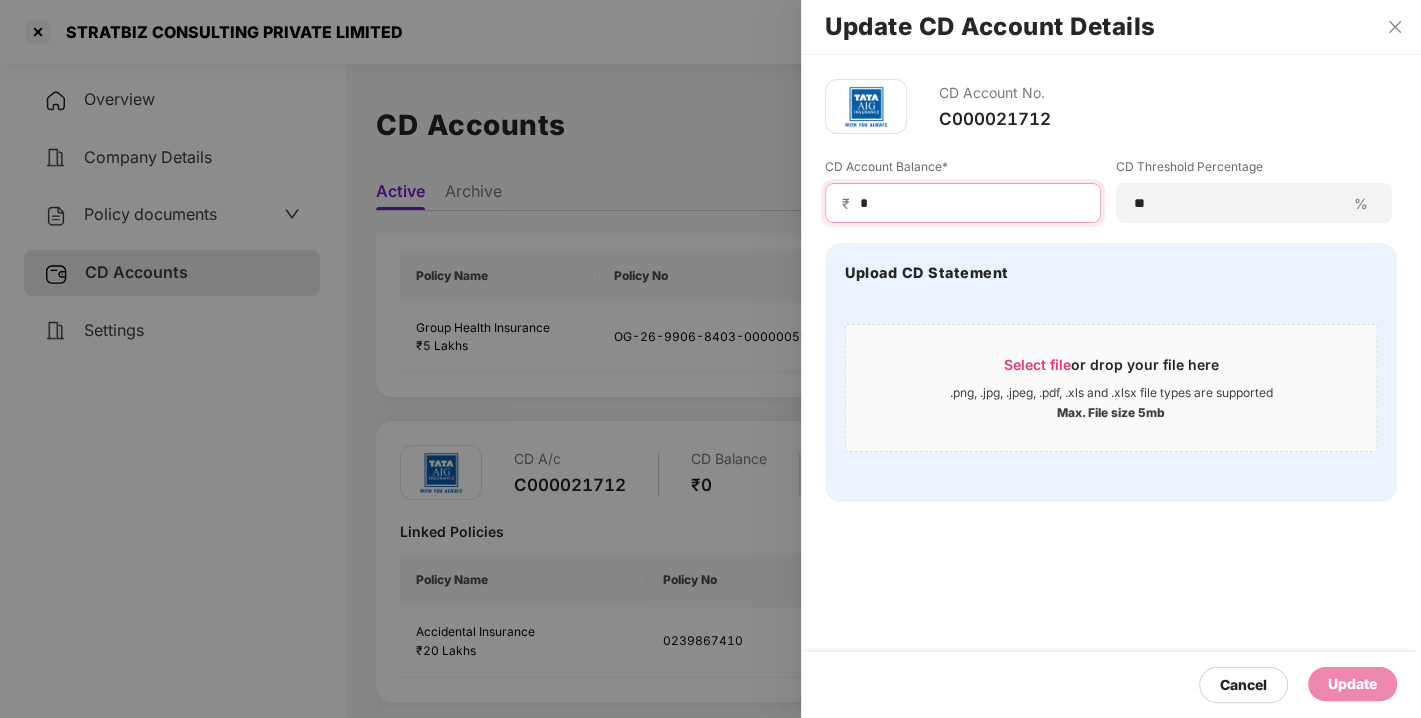 click on "*" at bounding box center [971, 203] 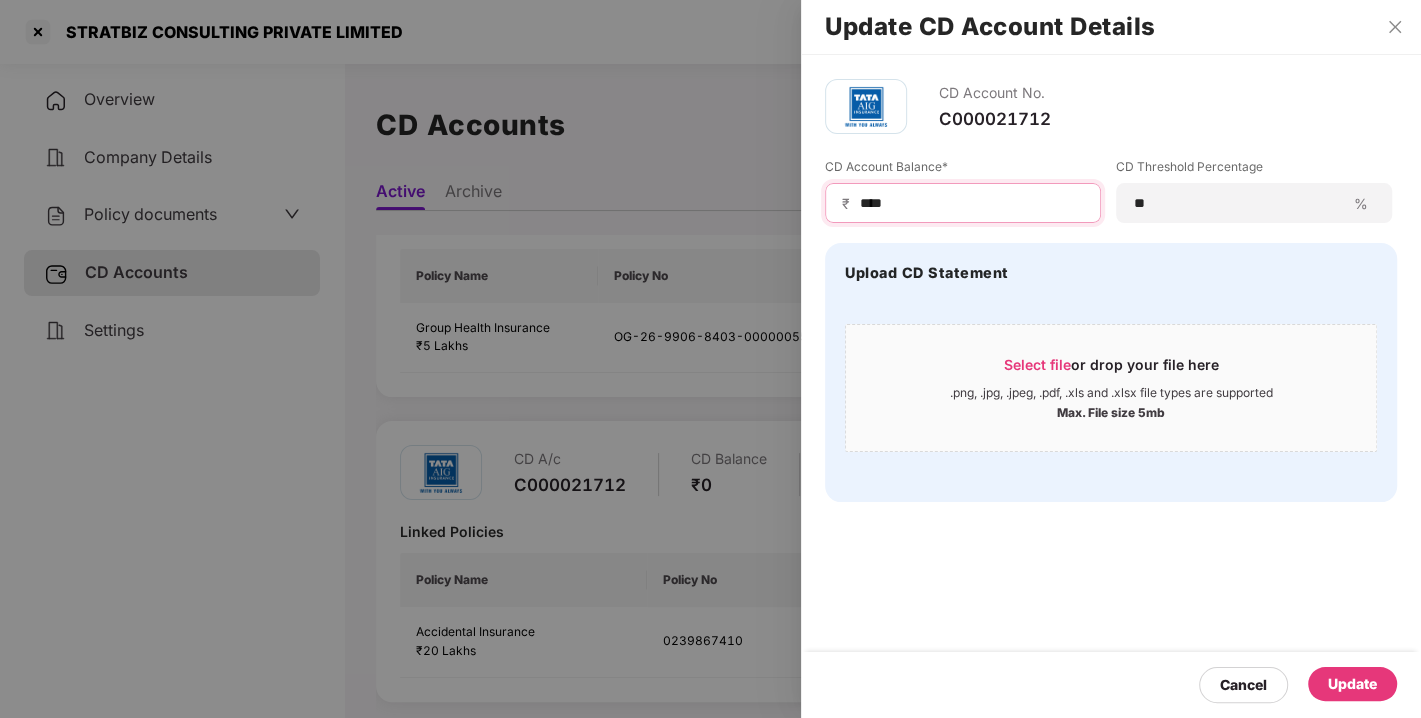 type on "****" 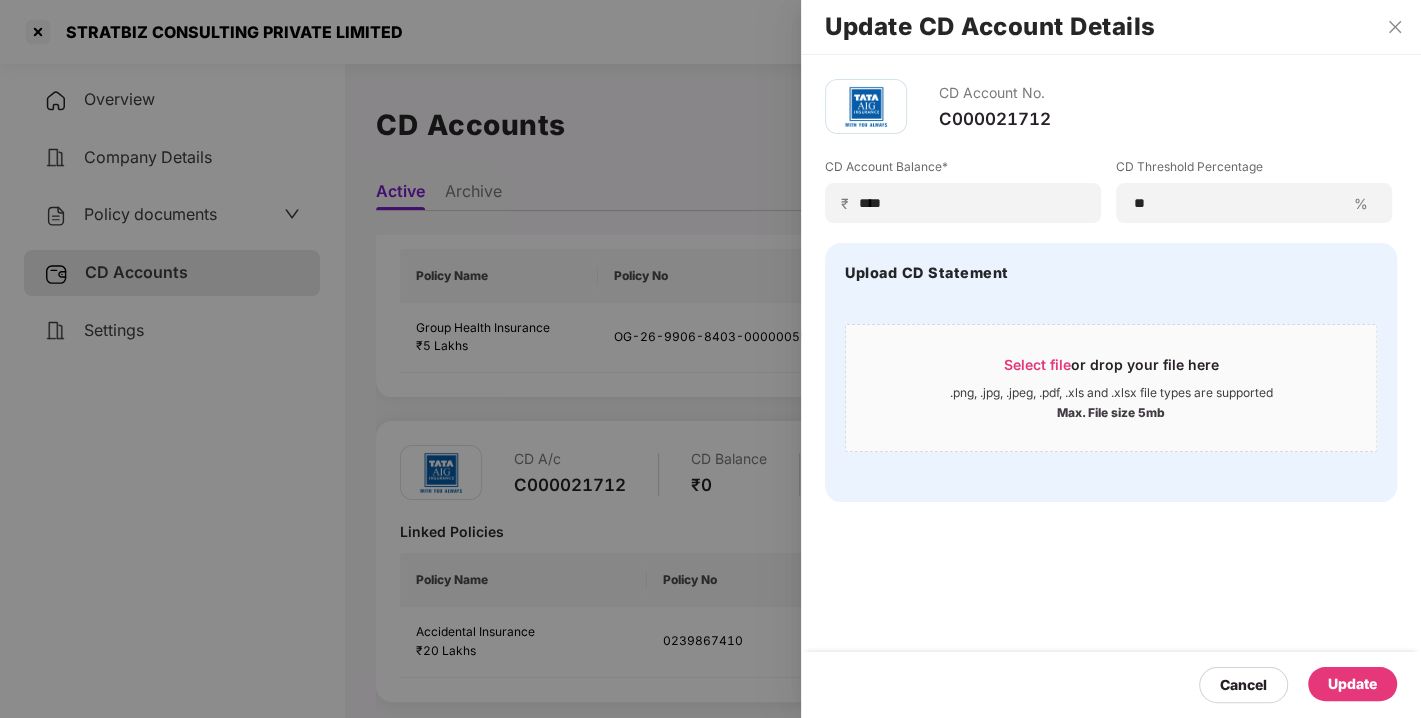 click on "Update" at bounding box center [1352, 684] 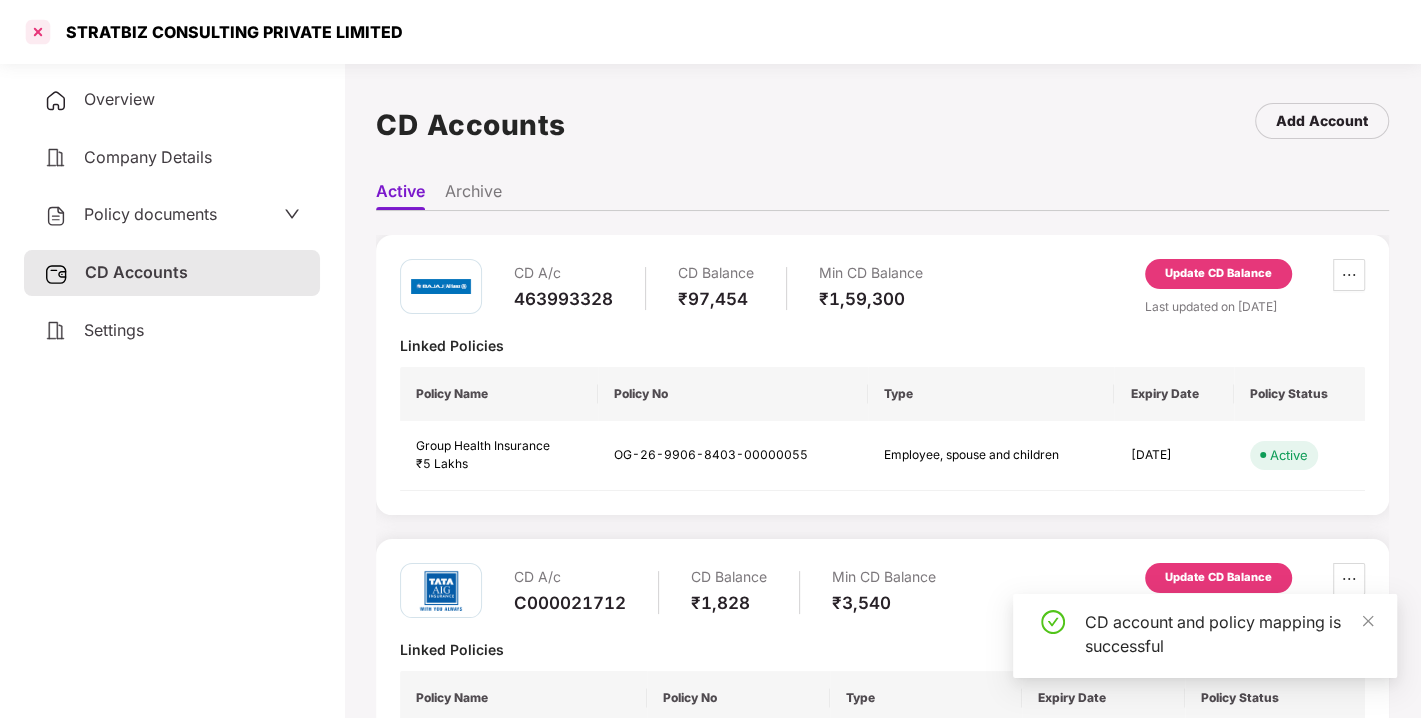 click at bounding box center (38, 32) 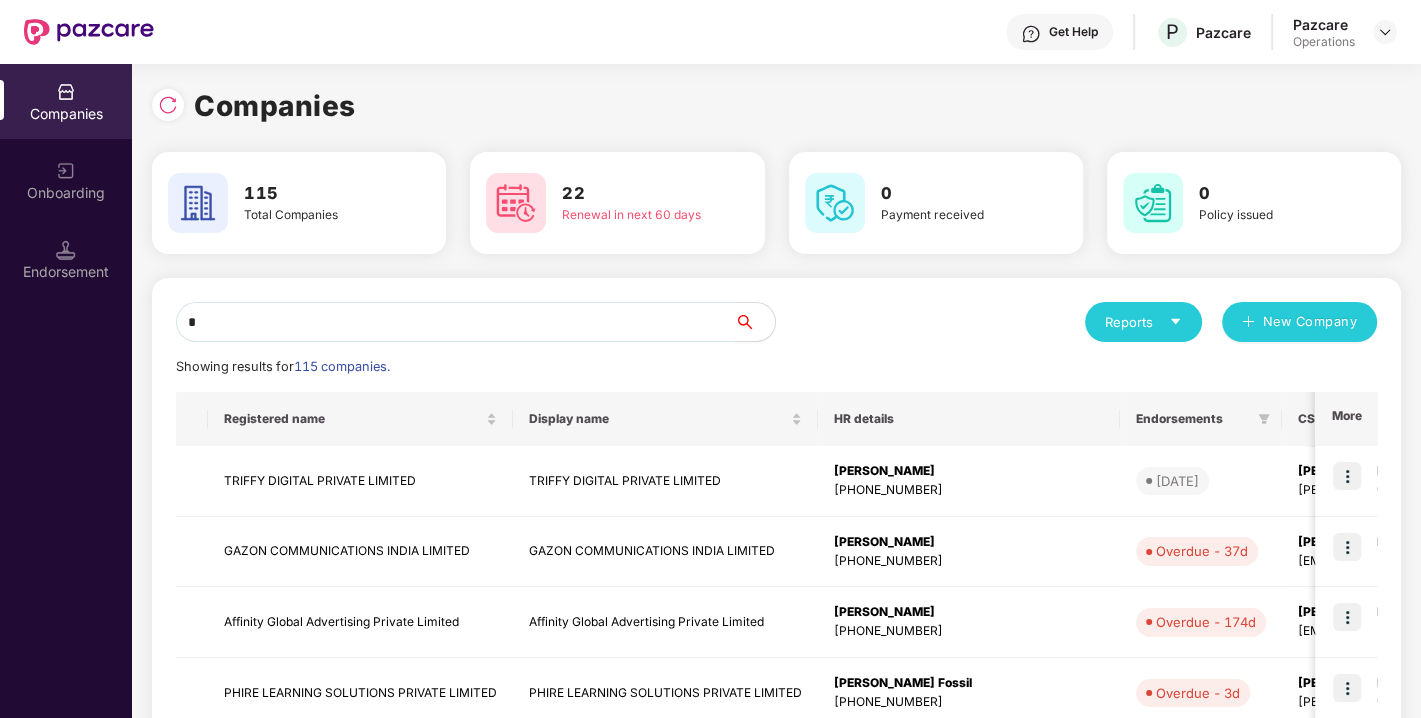 click on "*" at bounding box center [455, 322] 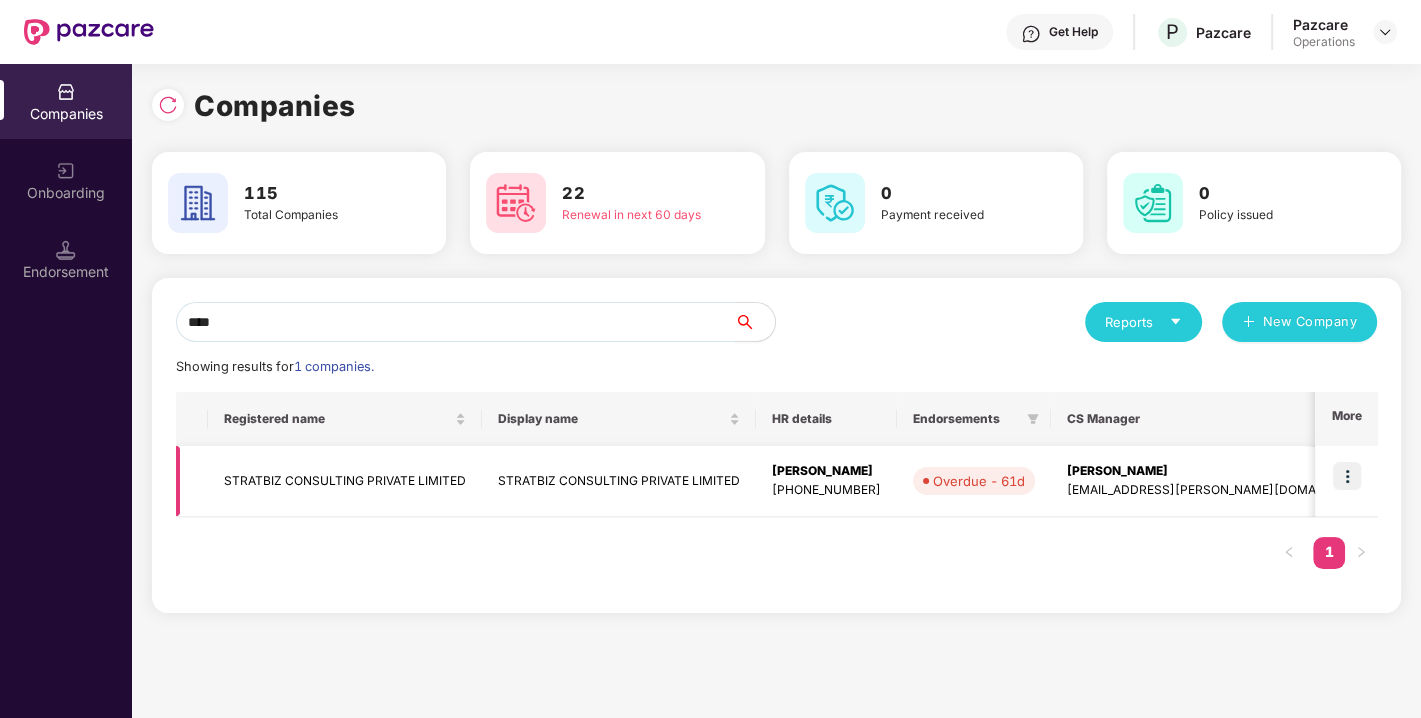 type on "****" 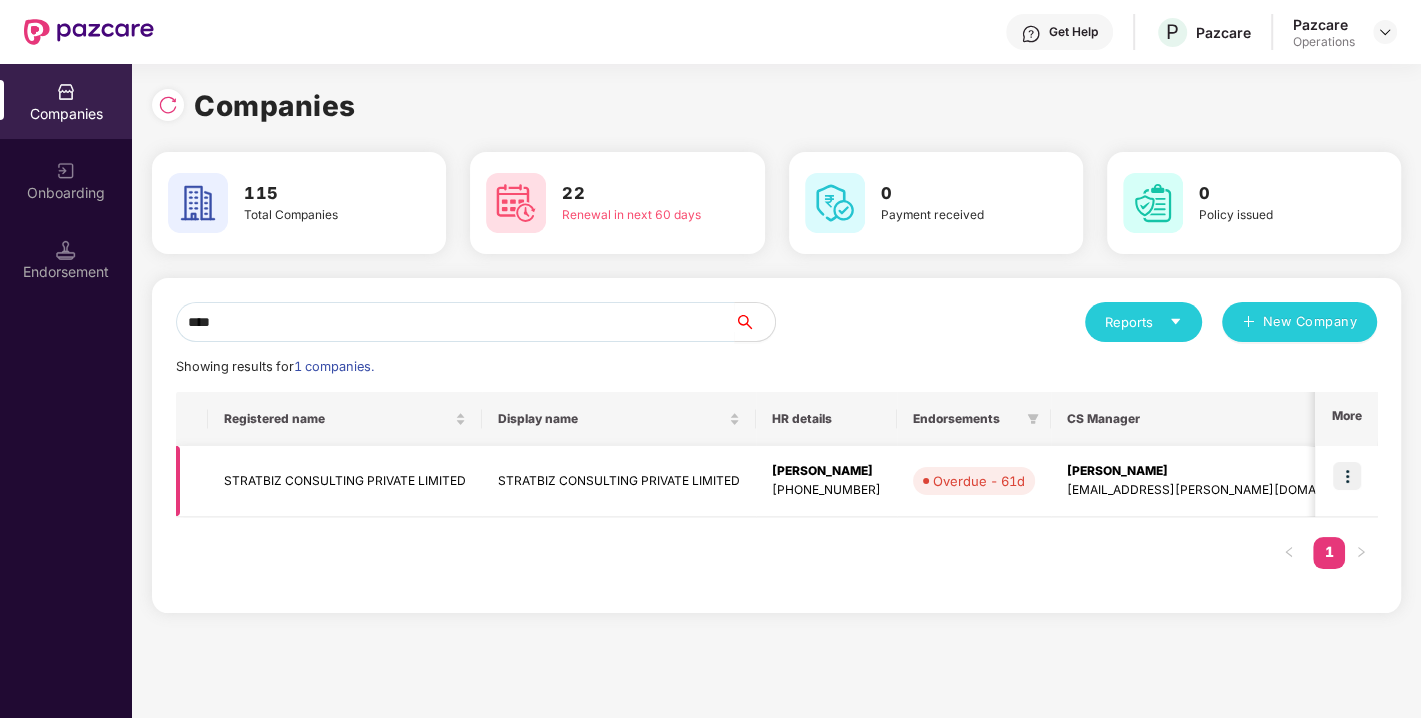 click at bounding box center (1347, 476) 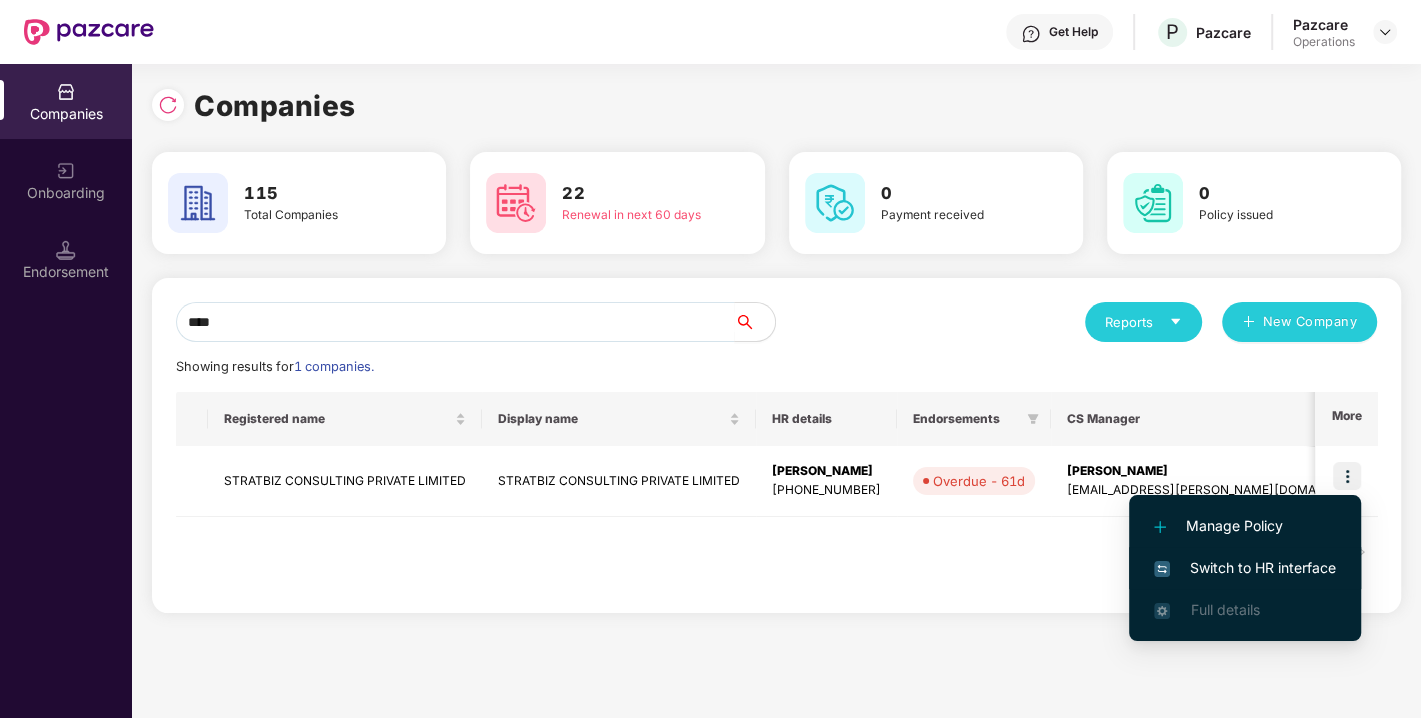 click on "Switch to HR interface" at bounding box center [1245, 568] 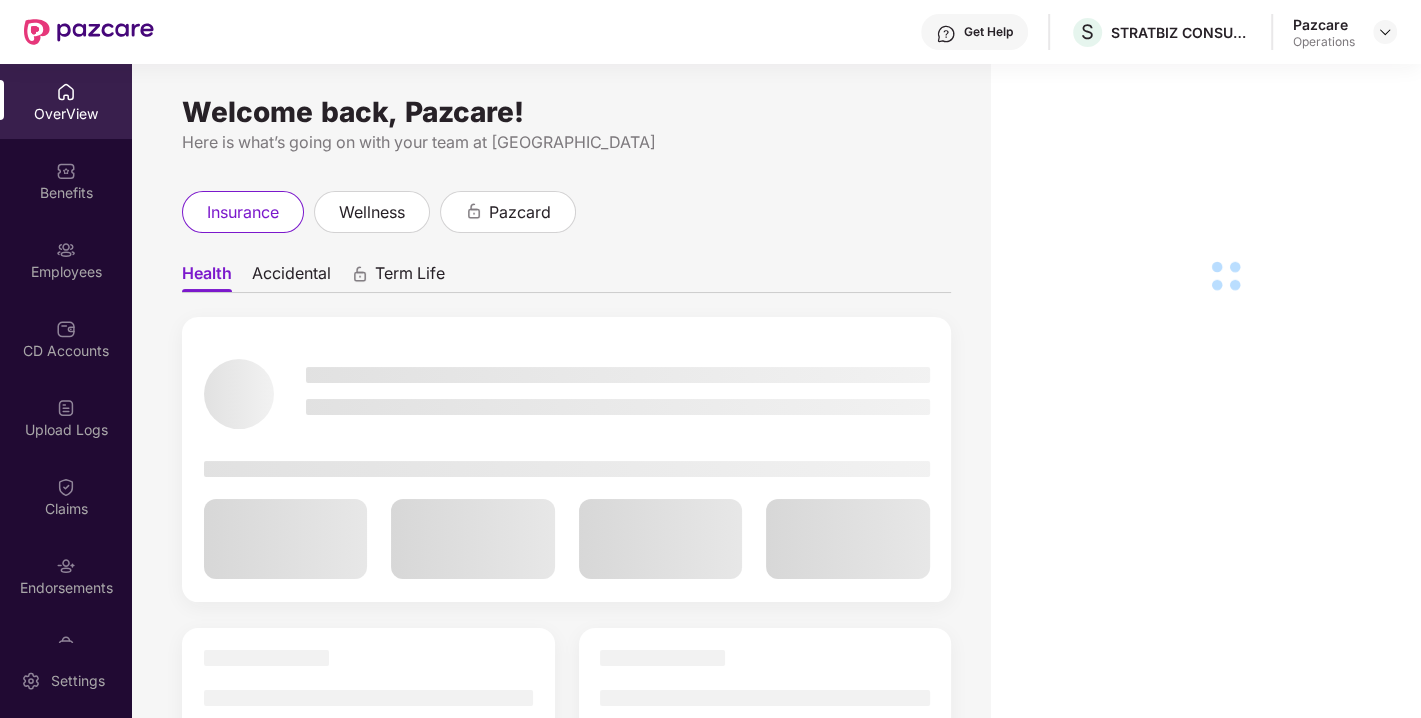 scroll, scrollTop: 52, scrollLeft: 0, axis: vertical 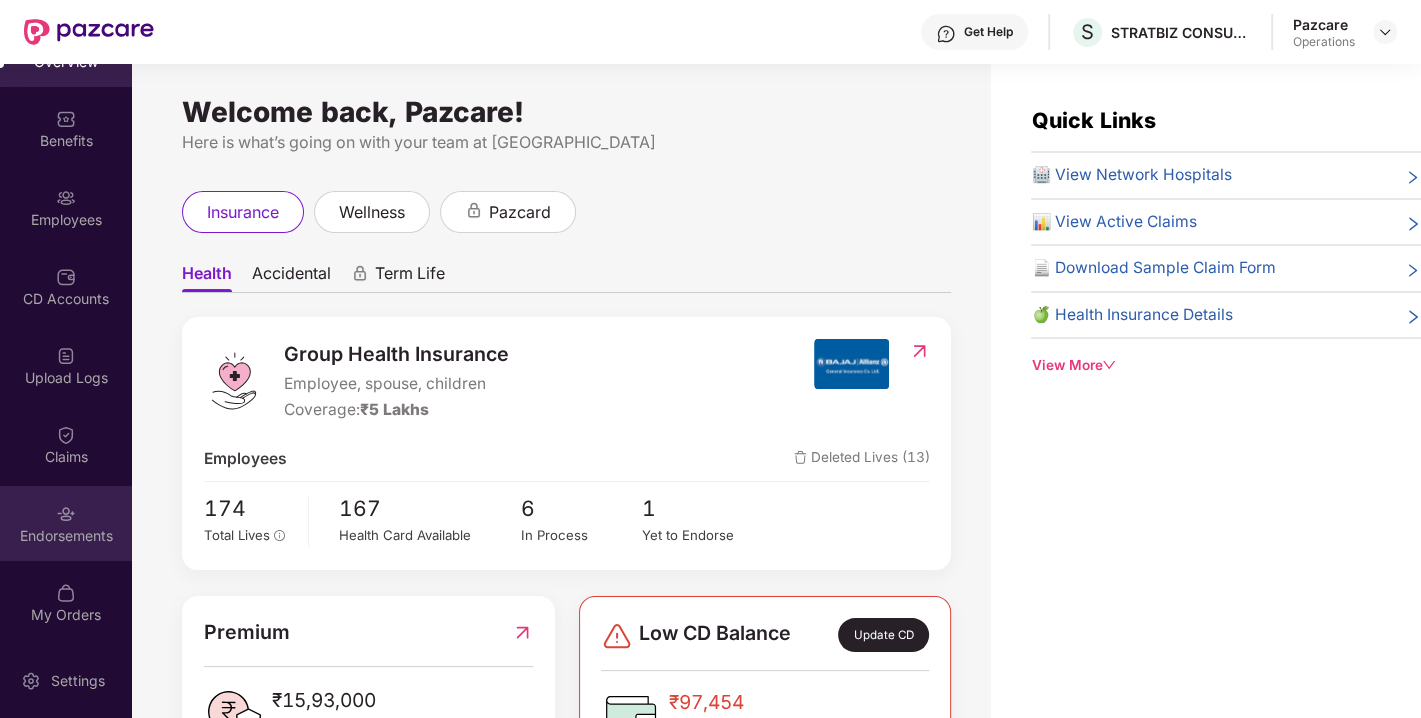 click on "Endorsements" at bounding box center [66, 523] 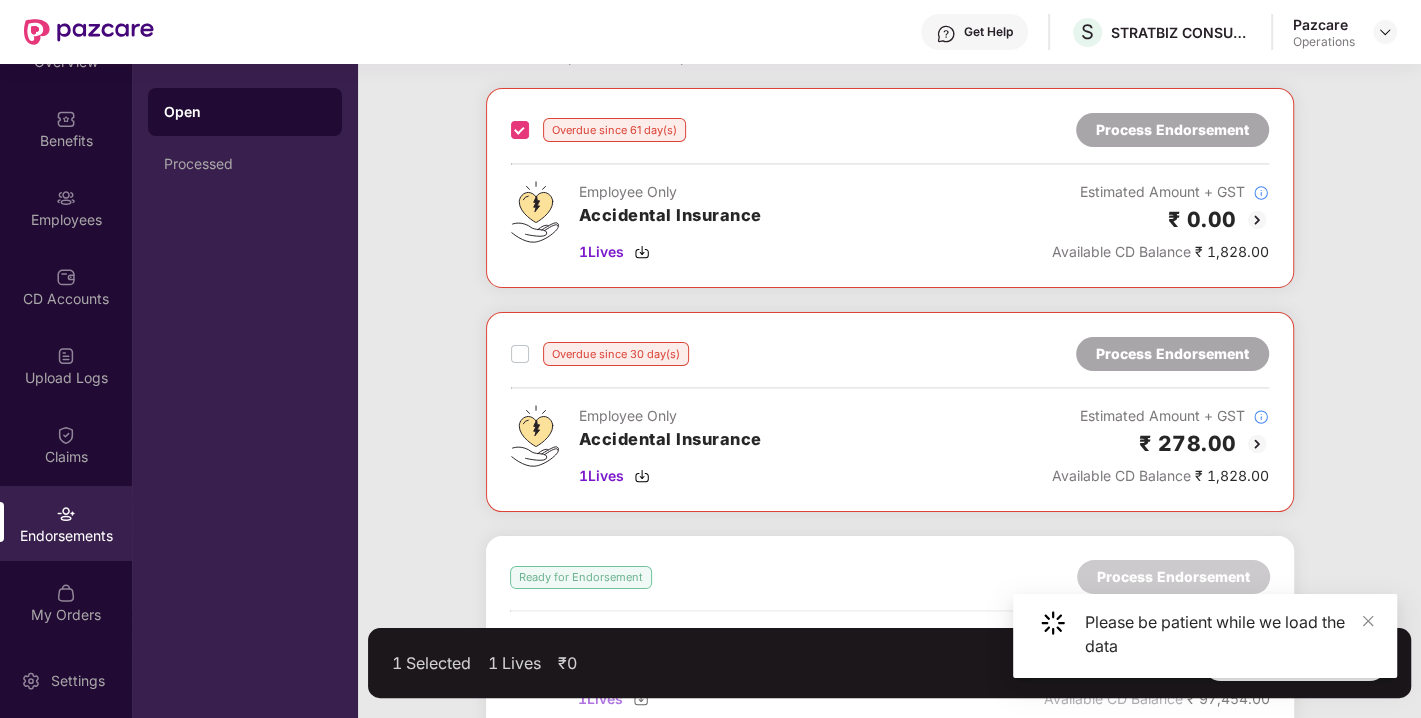 scroll, scrollTop: 88, scrollLeft: 0, axis: vertical 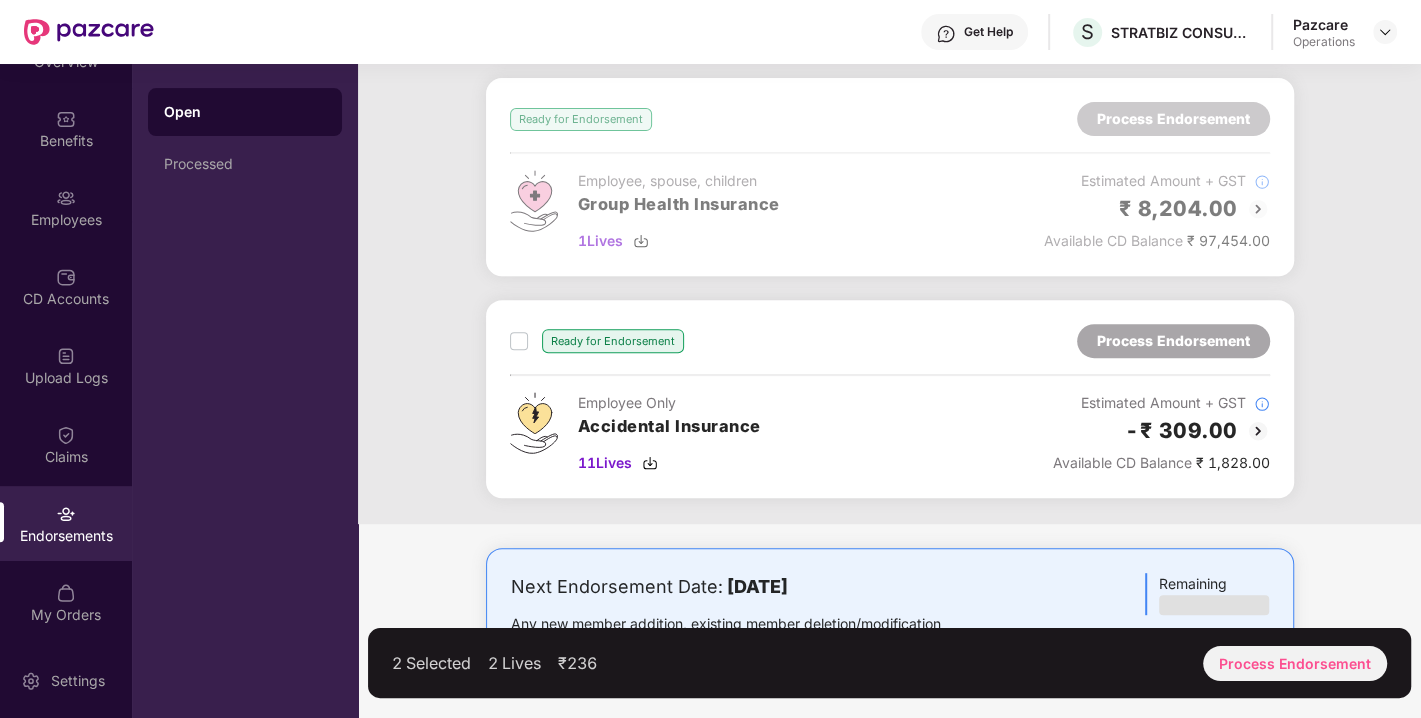 click at bounding box center (519, 341) 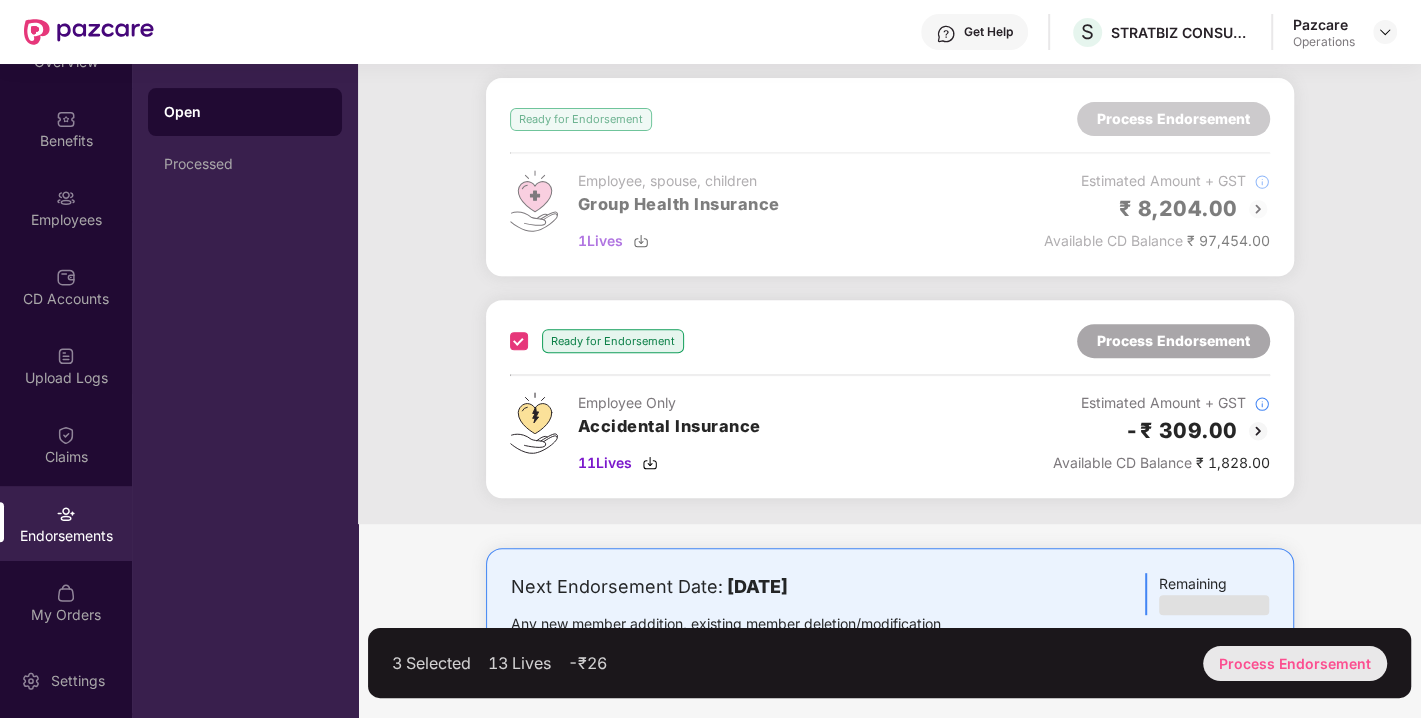 click on "Process Endorsement" at bounding box center (1295, 663) 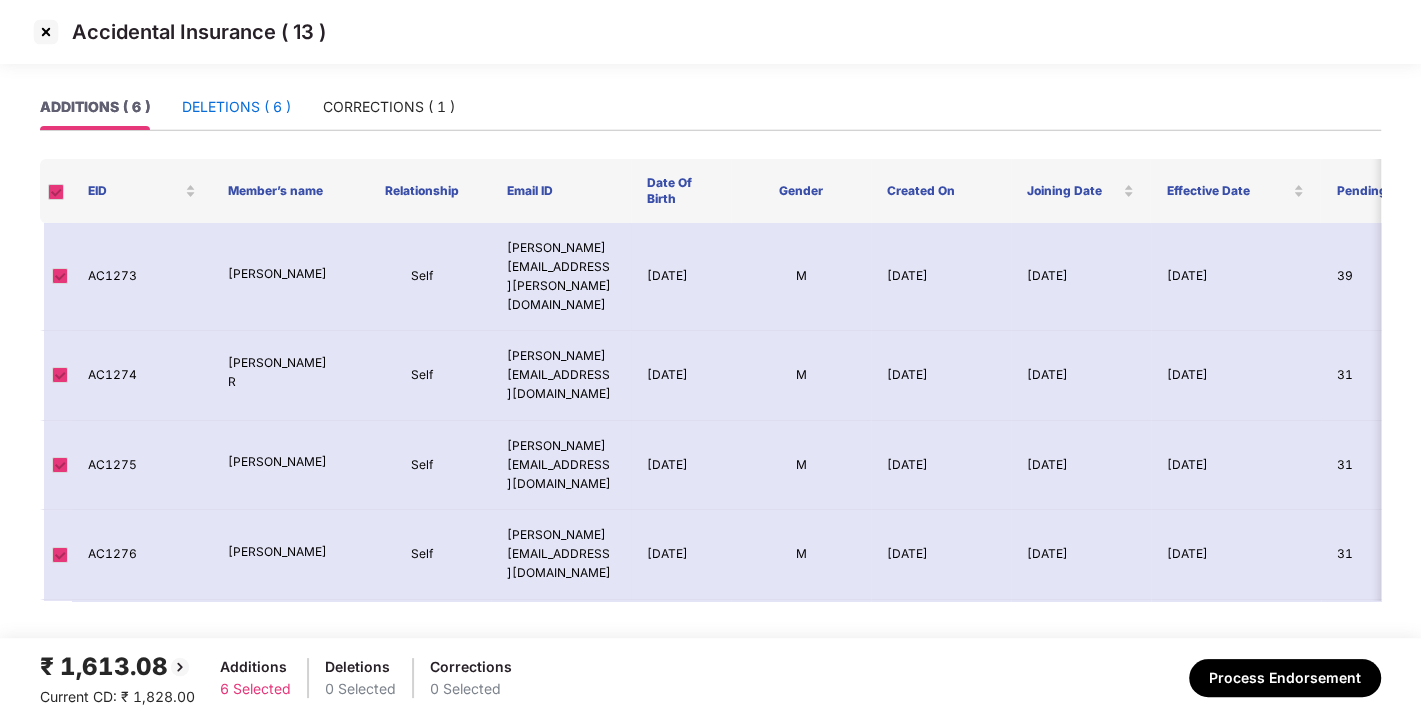 click on "DELETIONS ( 6 )" at bounding box center (236, 107) 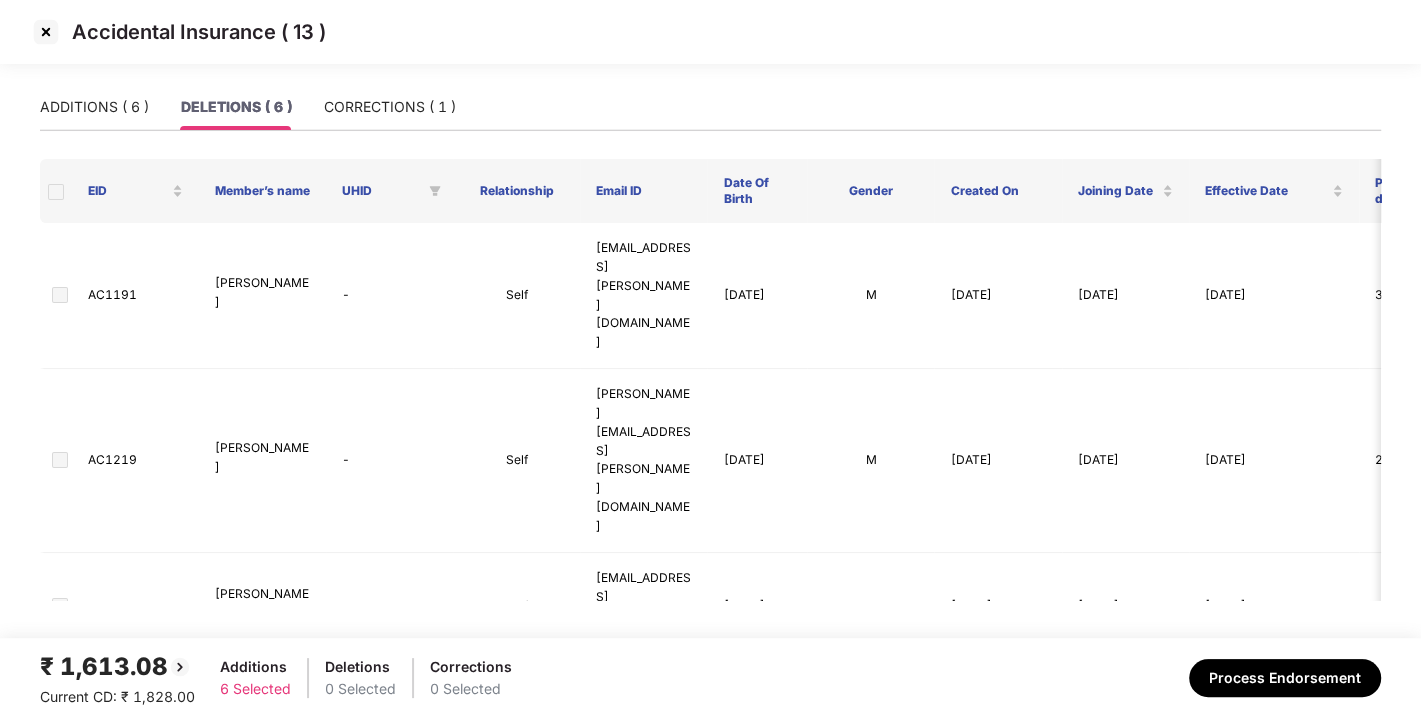click at bounding box center [46, 32] 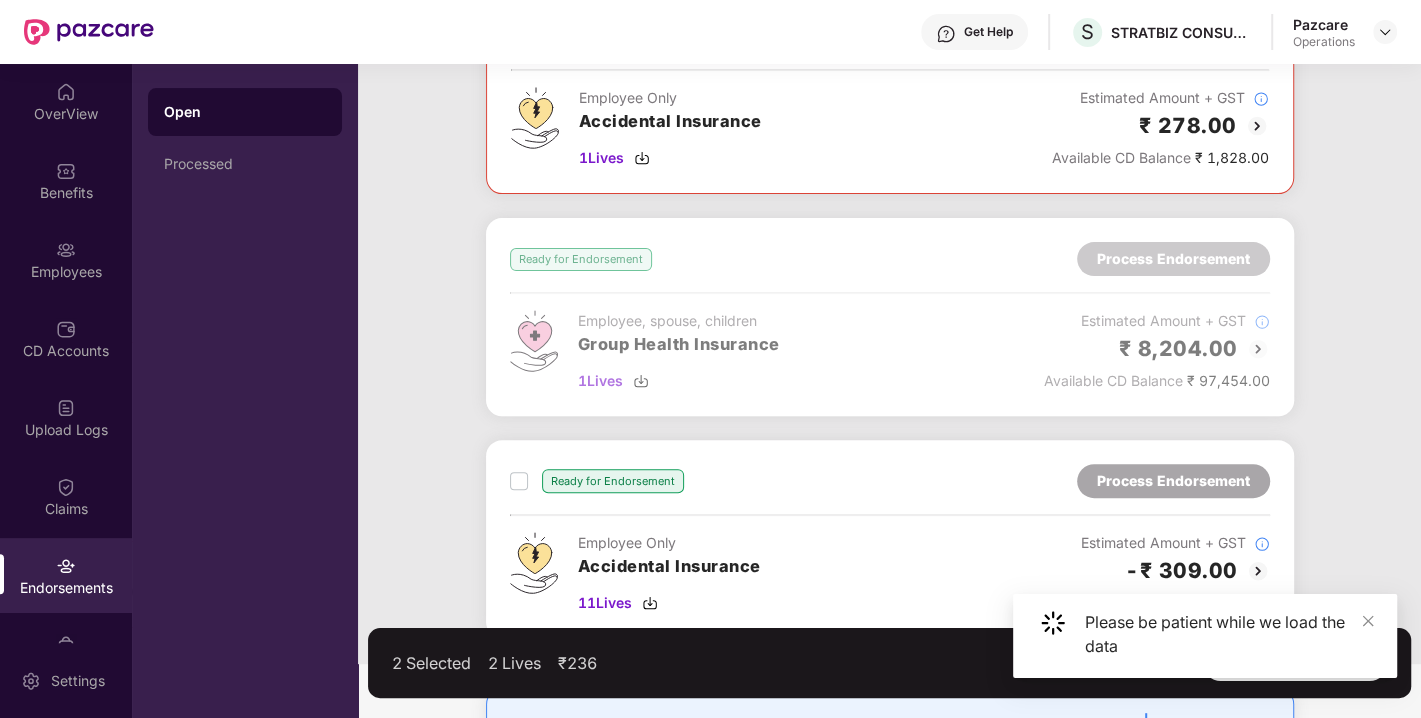 scroll, scrollTop: 421, scrollLeft: 0, axis: vertical 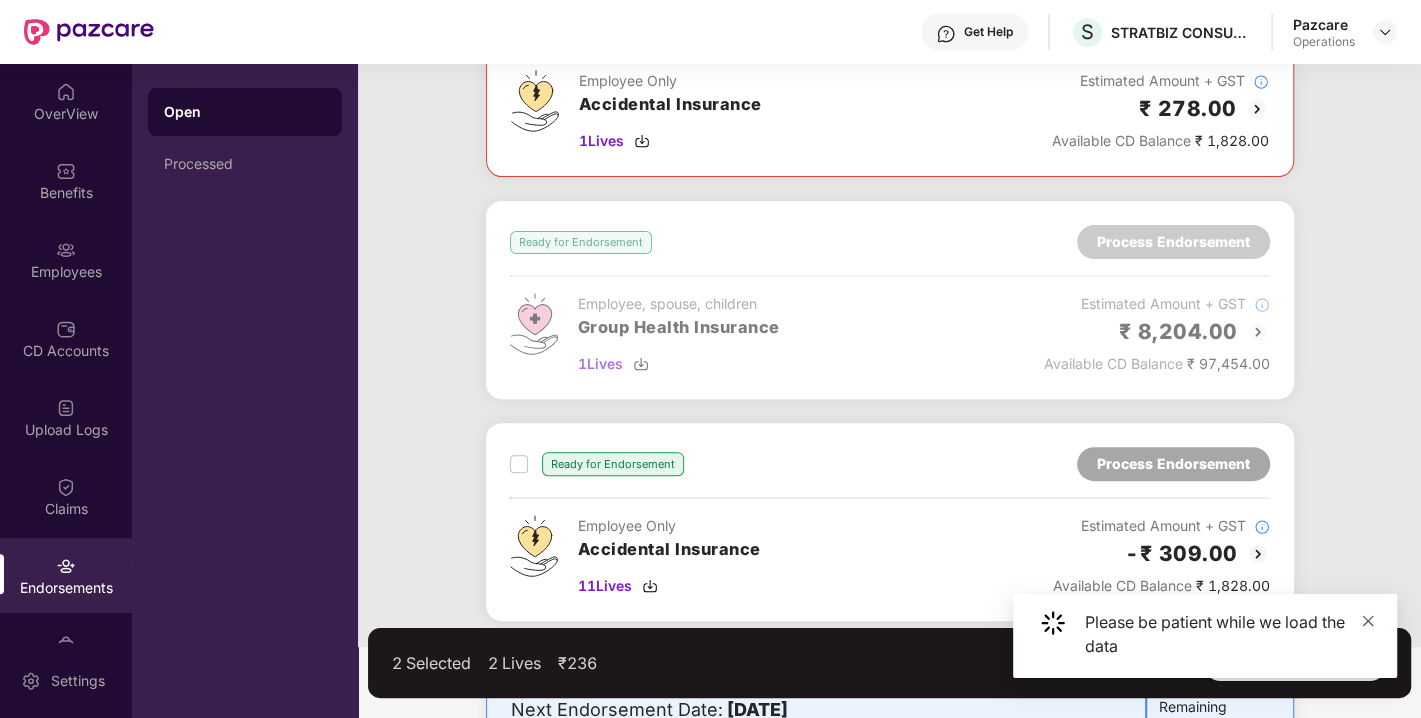 click 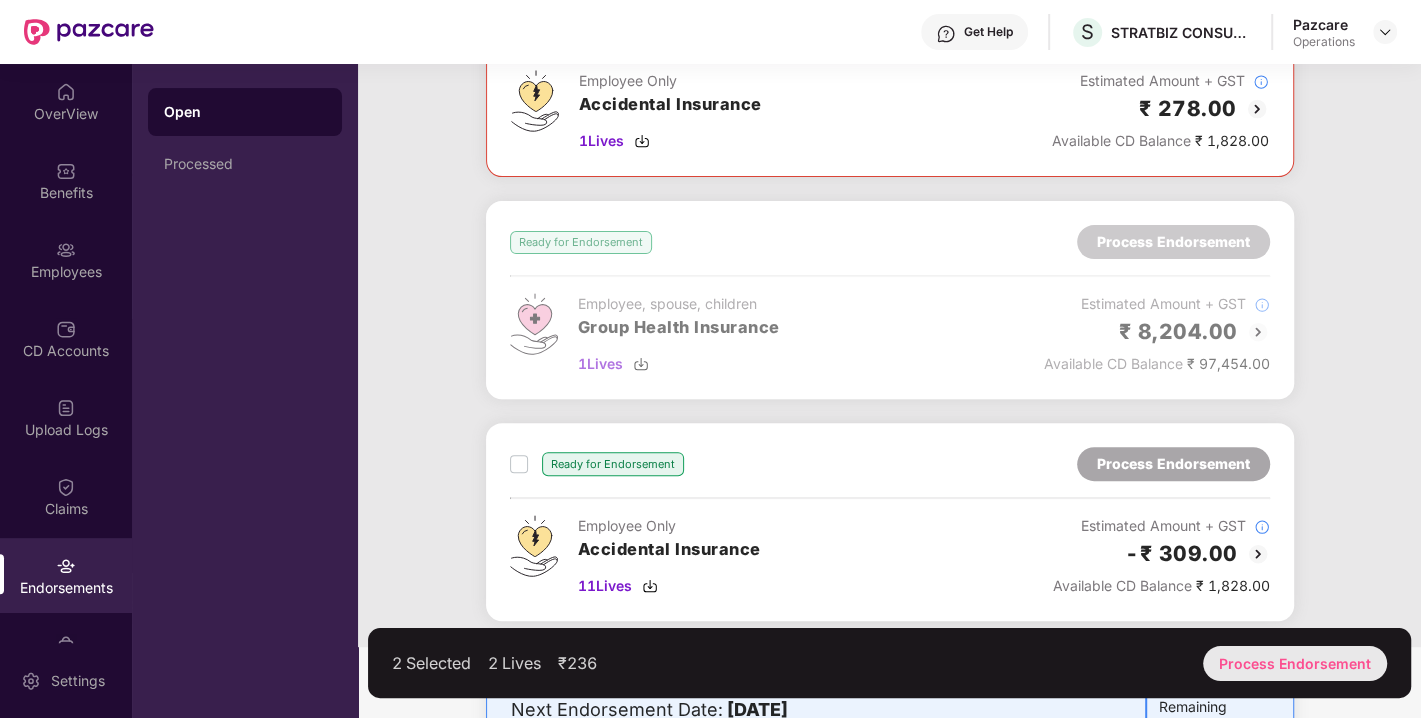 click on "Process Endorsement" at bounding box center (1295, 663) 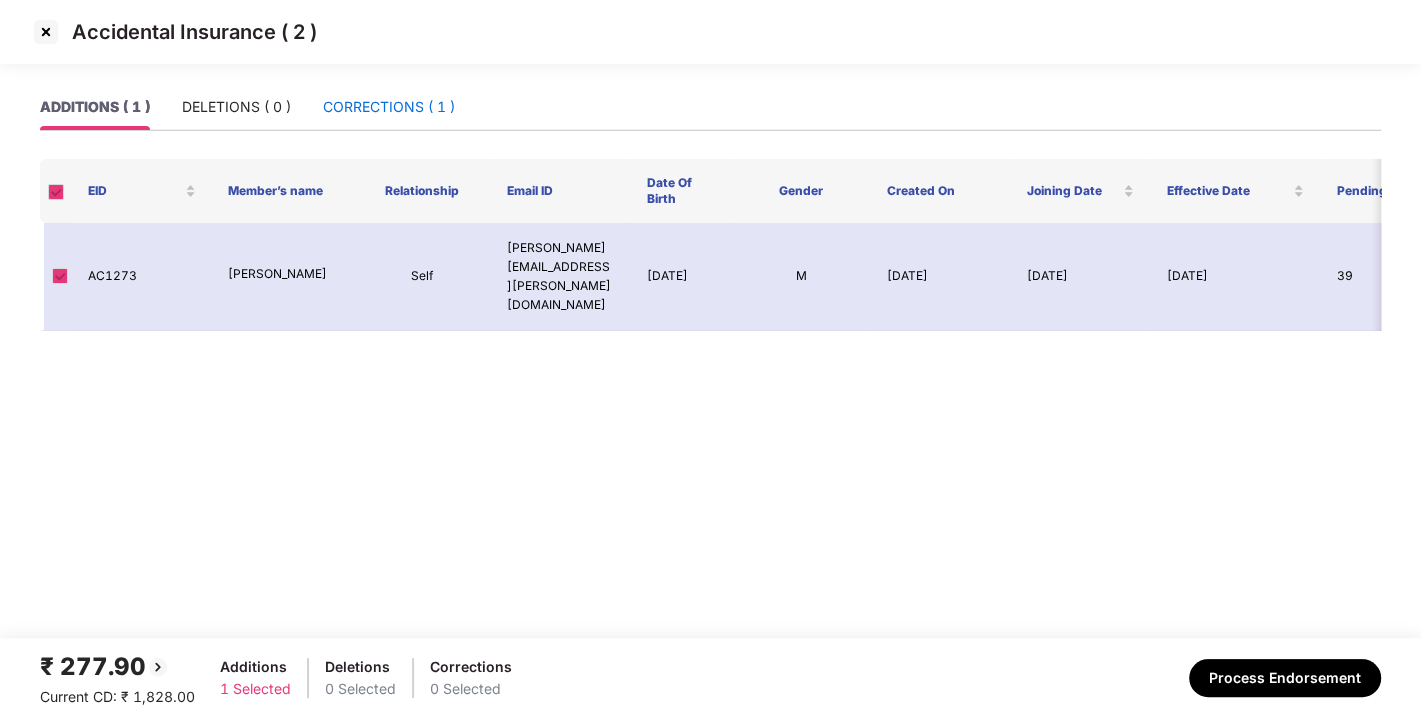 click on "CORRECTIONS ( 1 )" at bounding box center (389, 107) 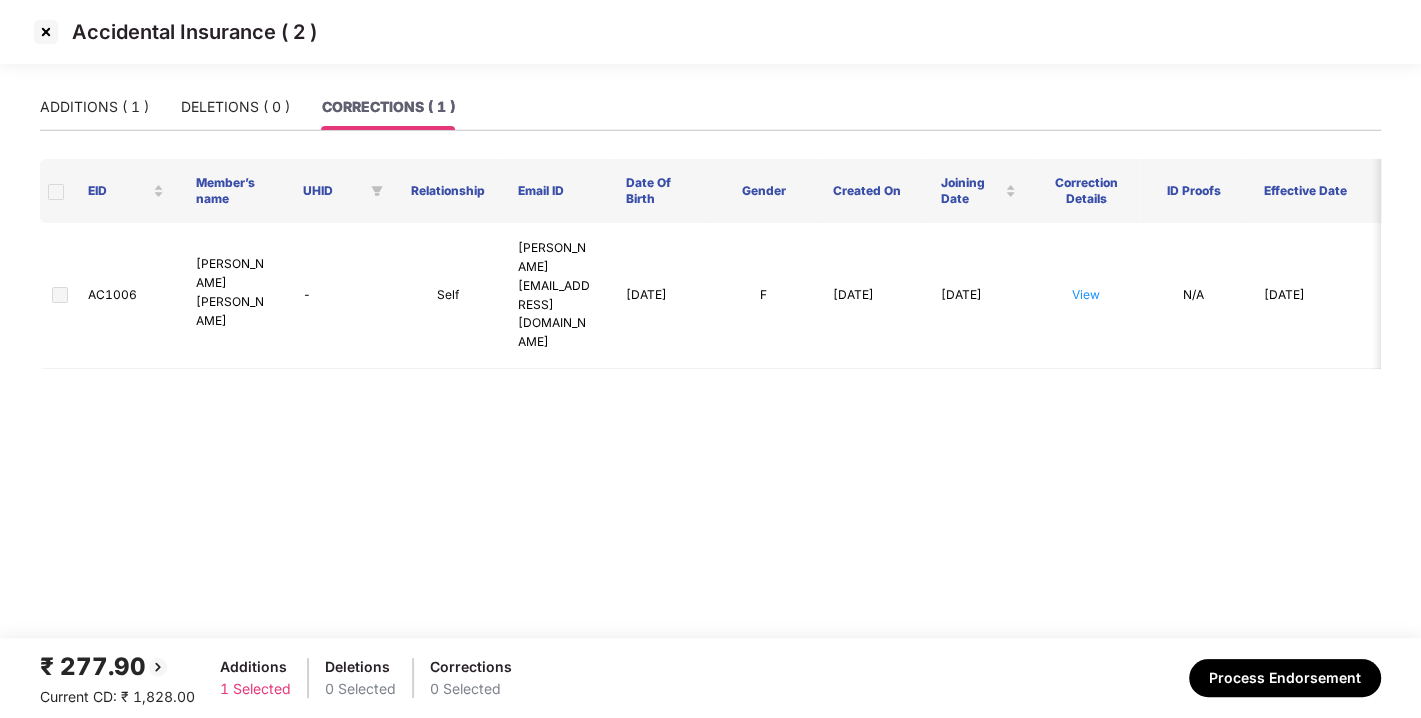 click at bounding box center (46, 32) 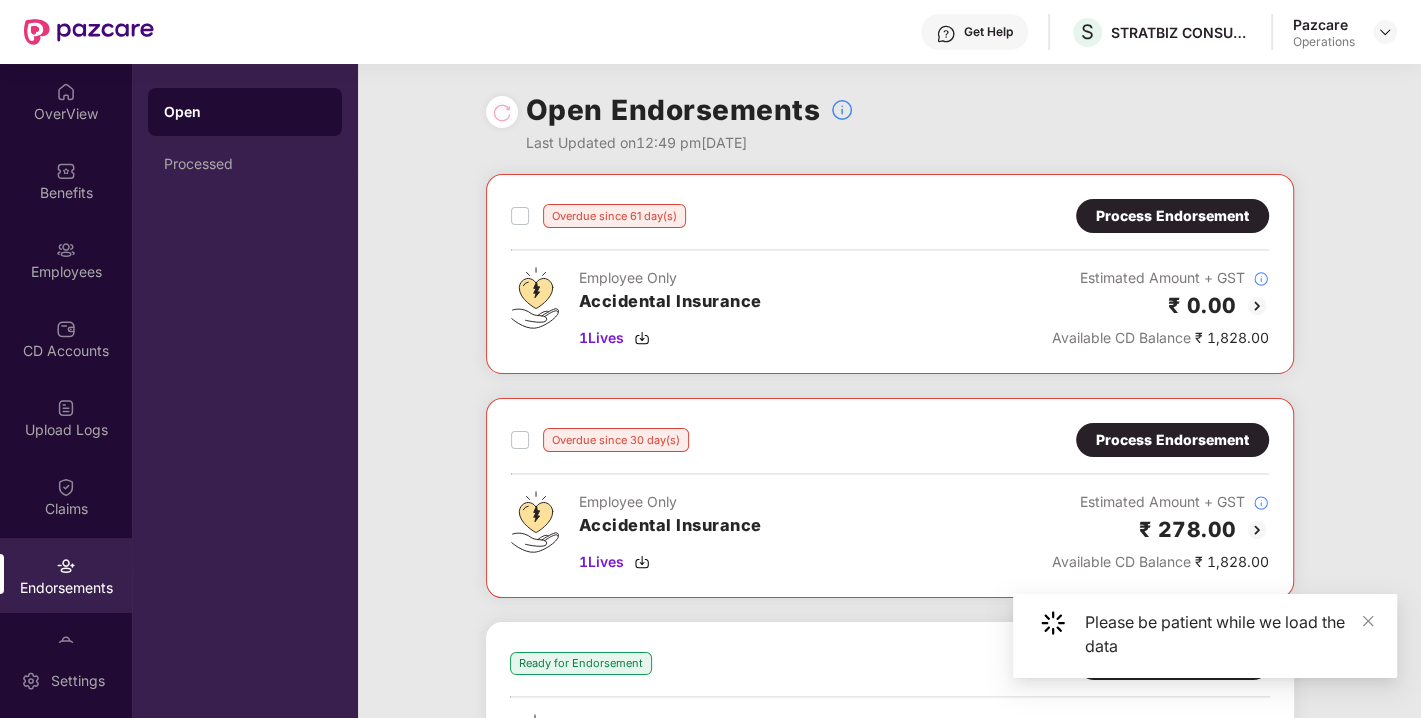 click on "Process Endorsement" at bounding box center (1172, 216) 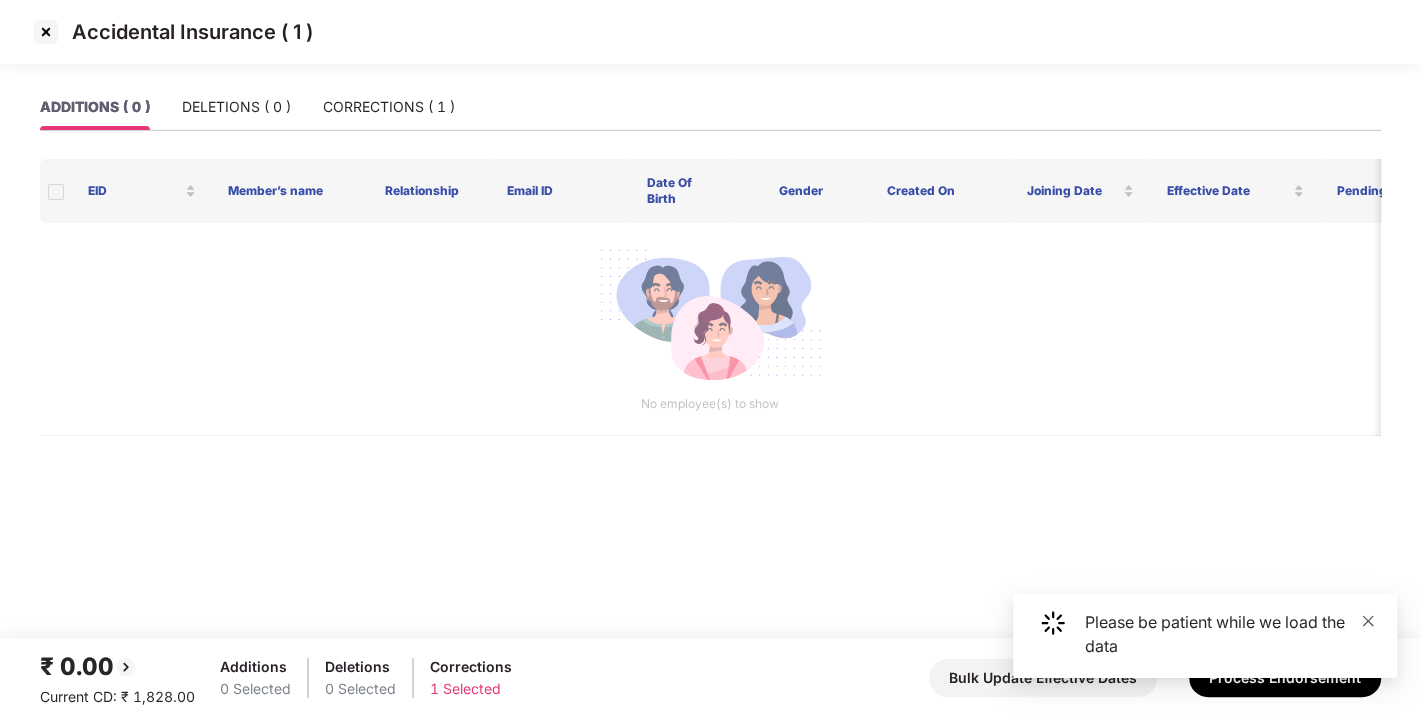 click 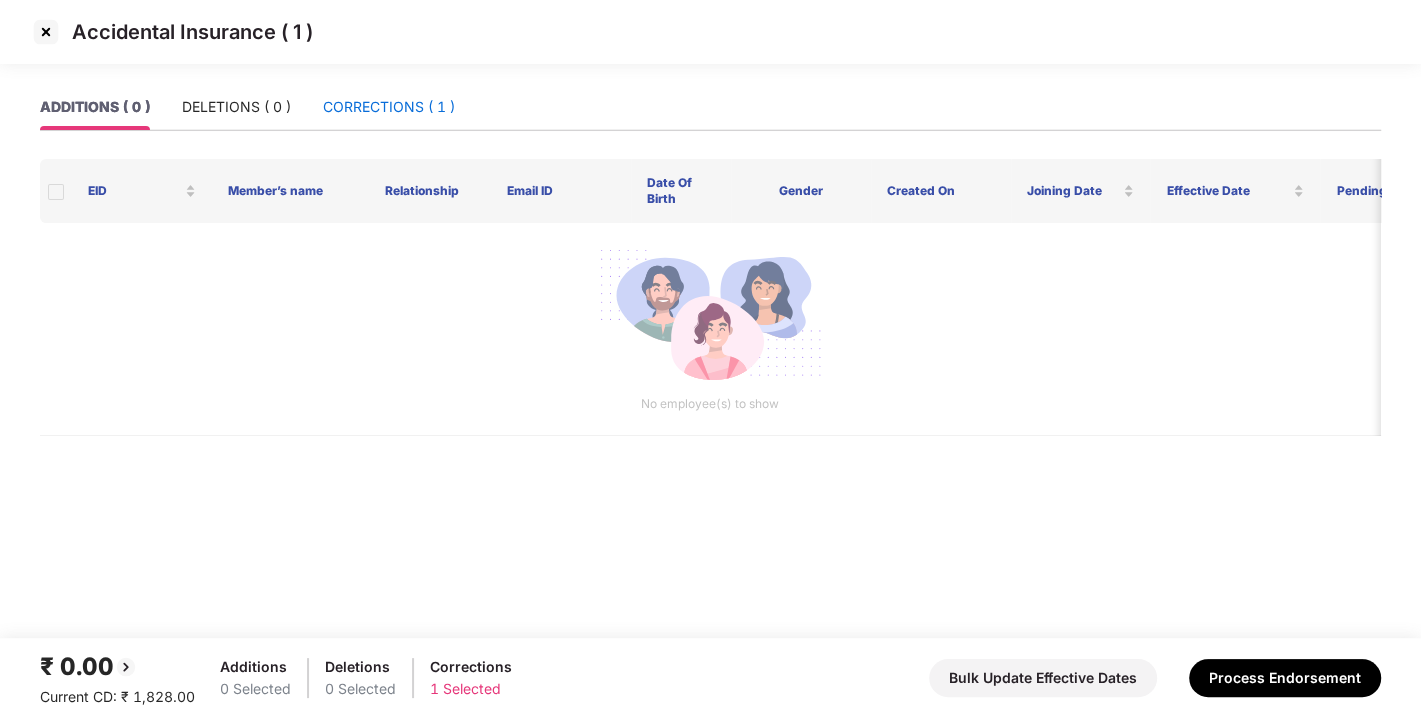click on "CORRECTIONS ( 1 )" at bounding box center [389, 107] 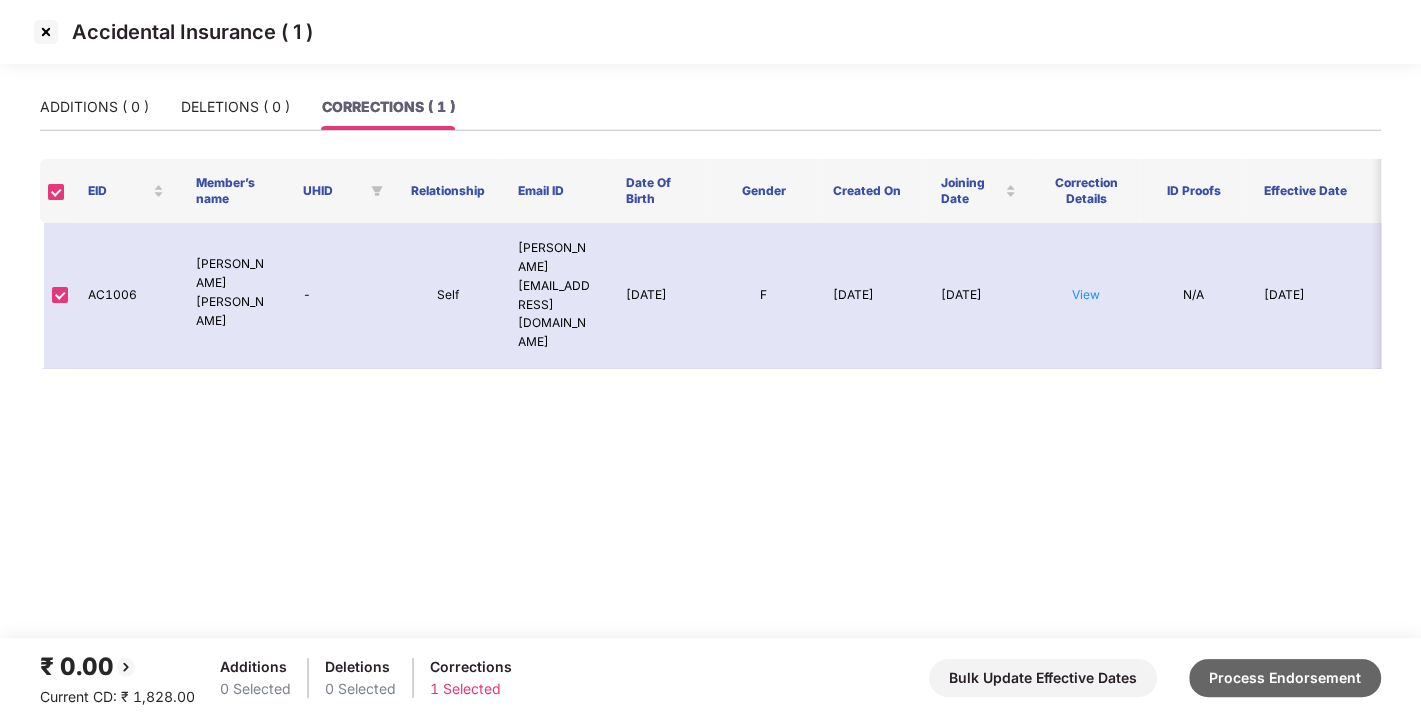 click on "Process Endorsement" at bounding box center (1285, 678) 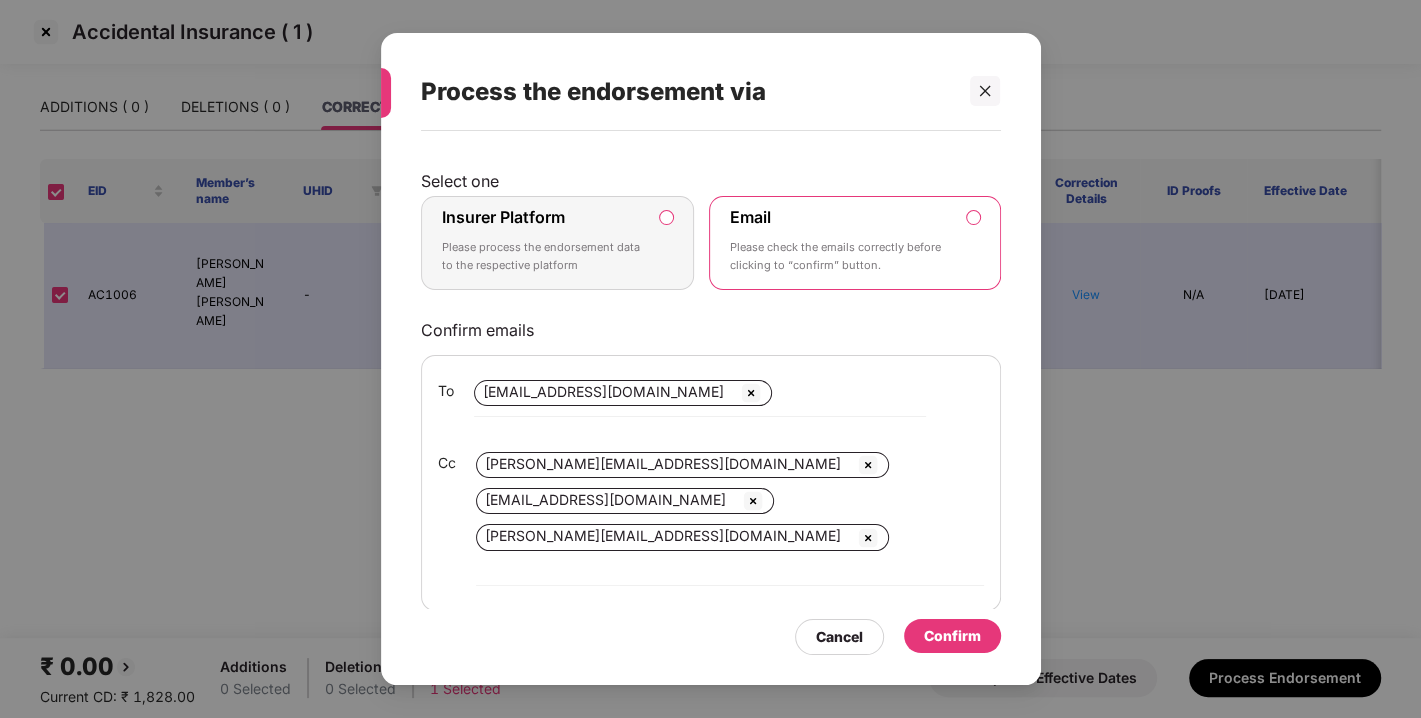 click on "Please process the endorsement data to the respective platform" at bounding box center [544, 256] 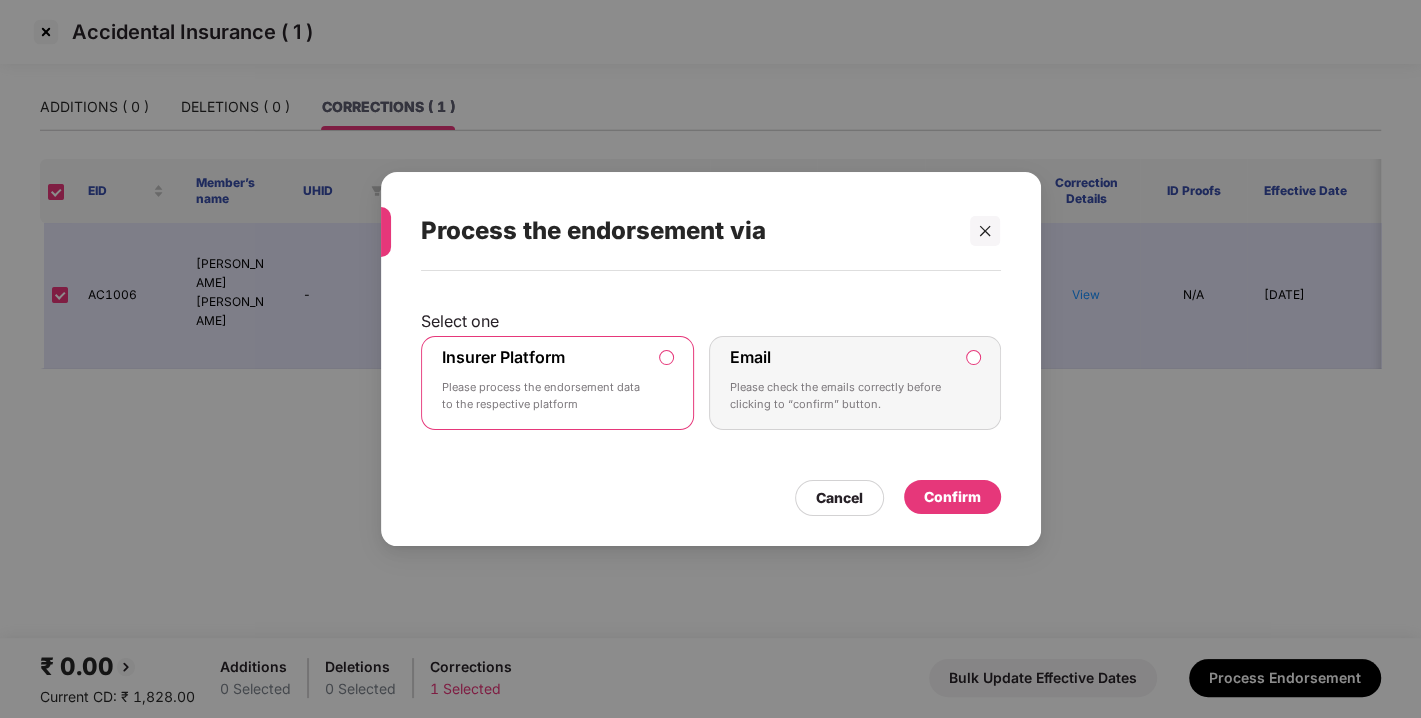 click on "Confirm" at bounding box center (952, 497) 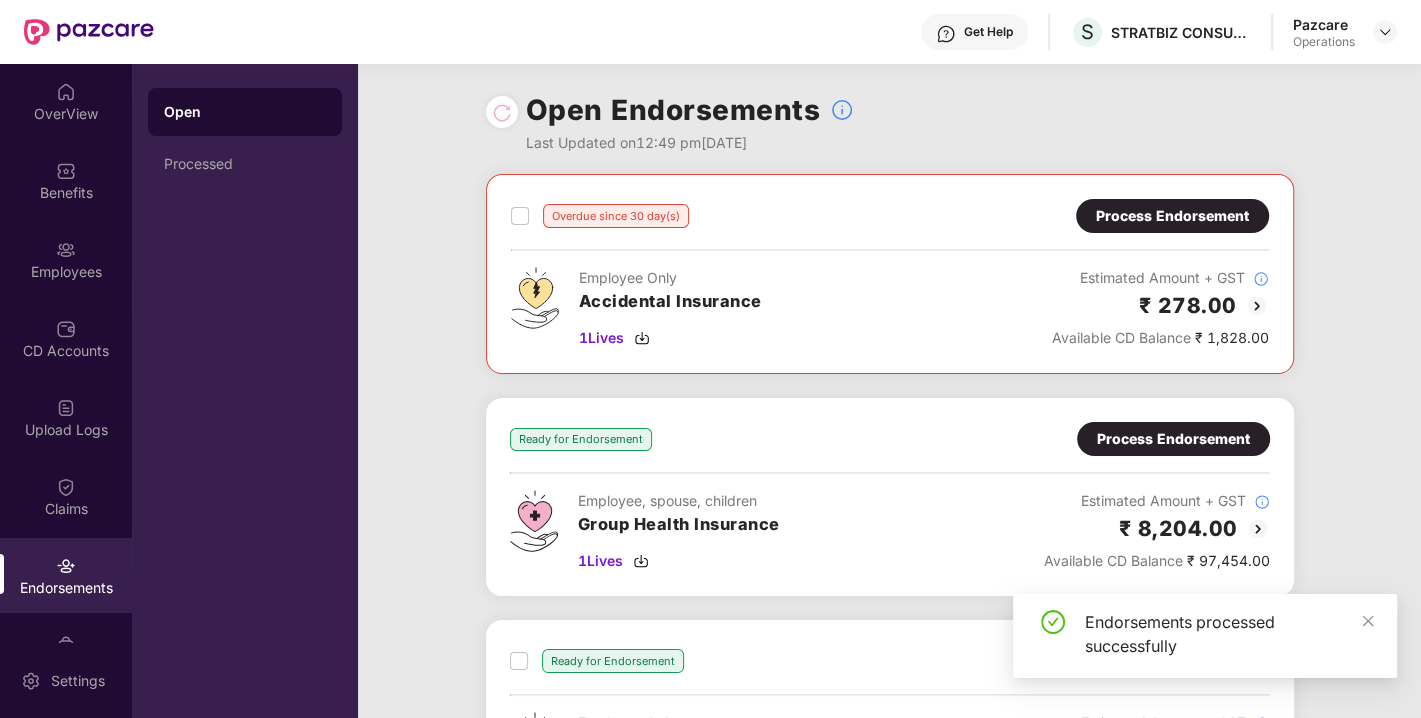 click on "Process Endorsement" at bounding box center [1172, 216] 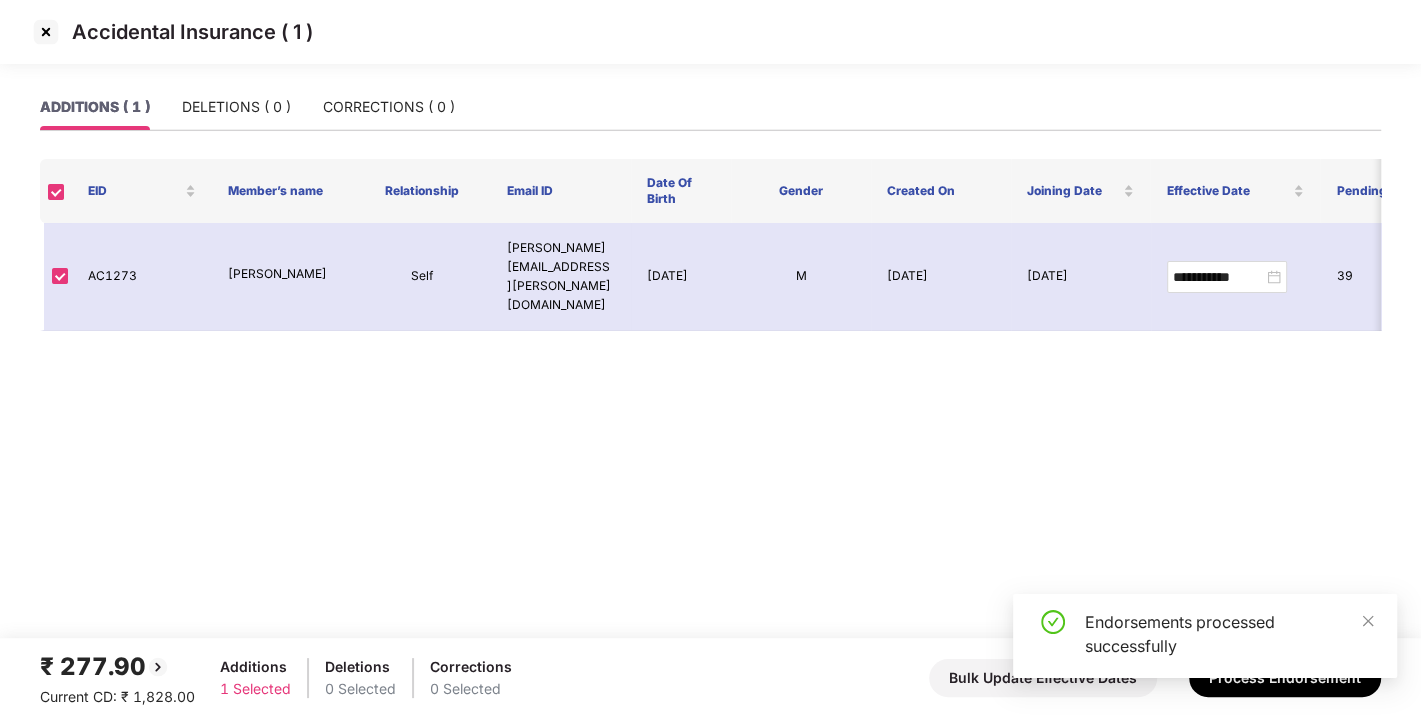 click on "Endorsements processed successfully" at bounding box center (1205, 644) 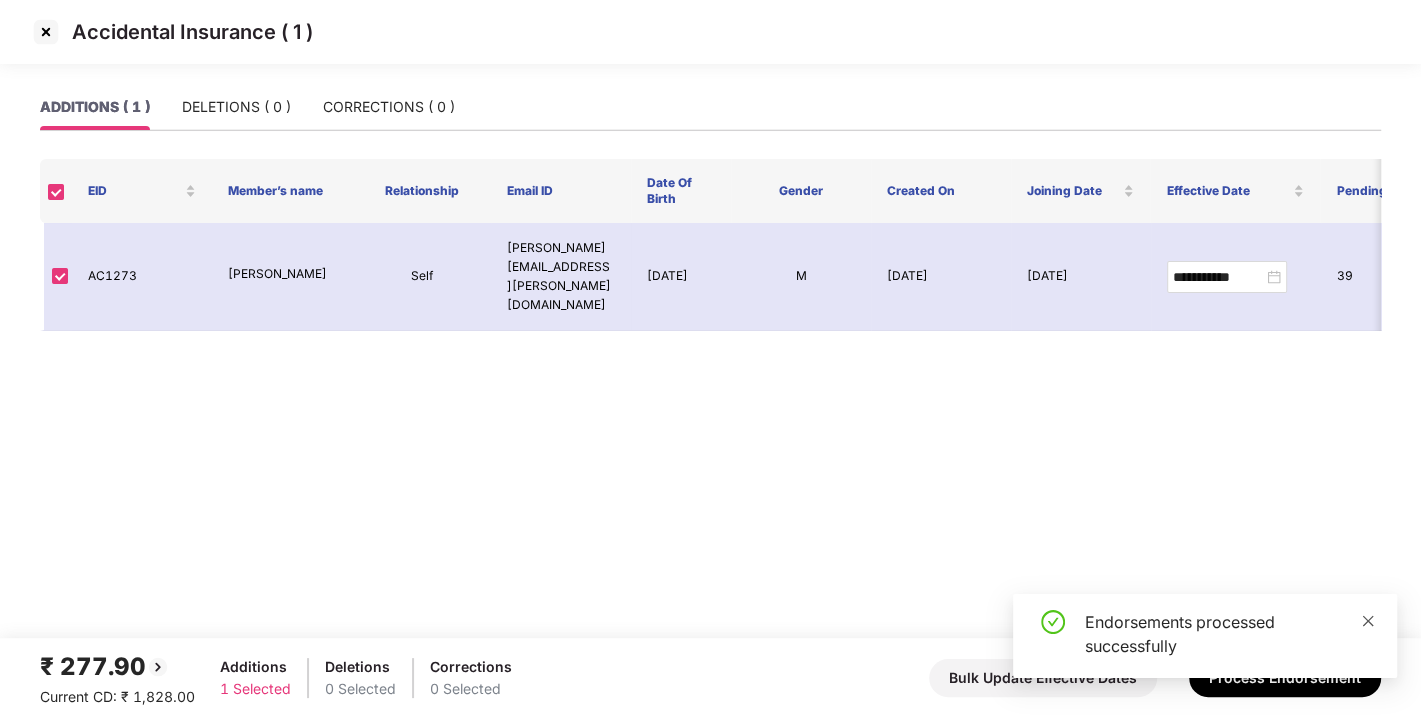 click 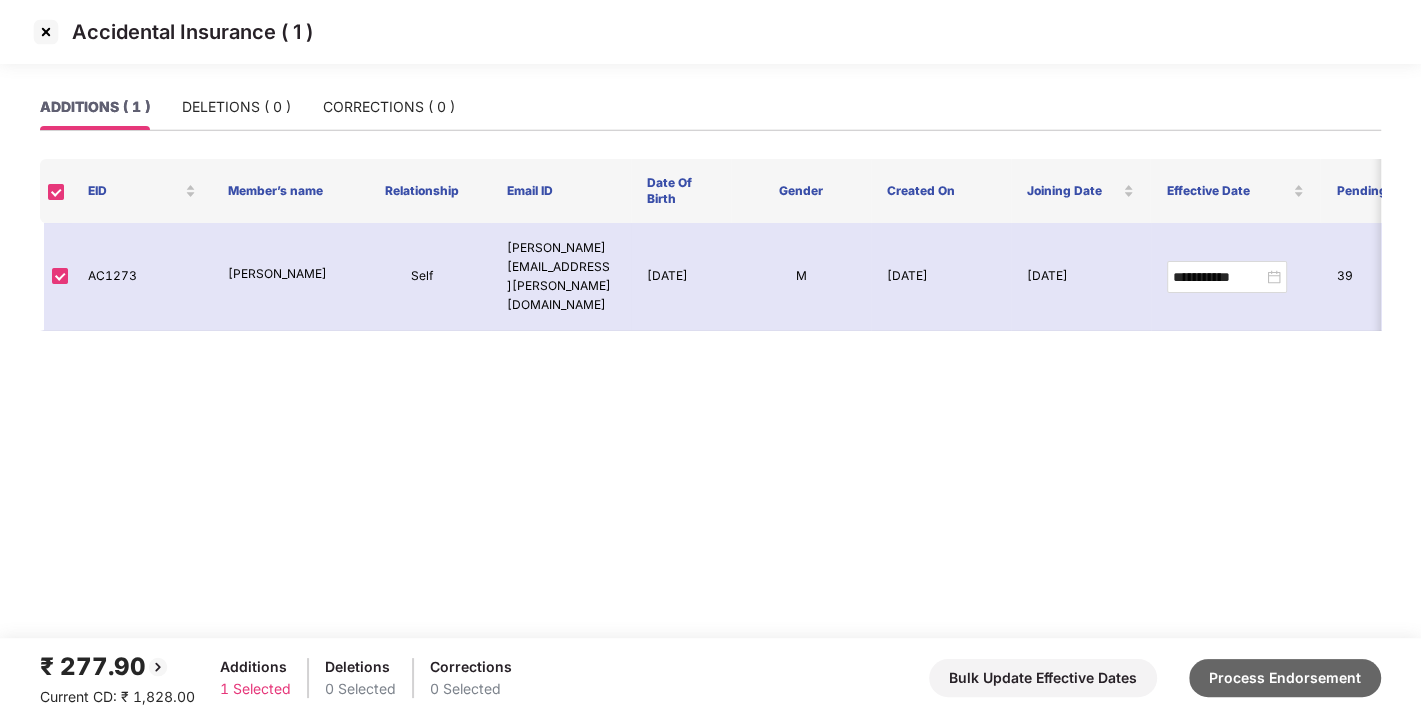 click on "Process Endorsement" at bounding box center [1285, 678] 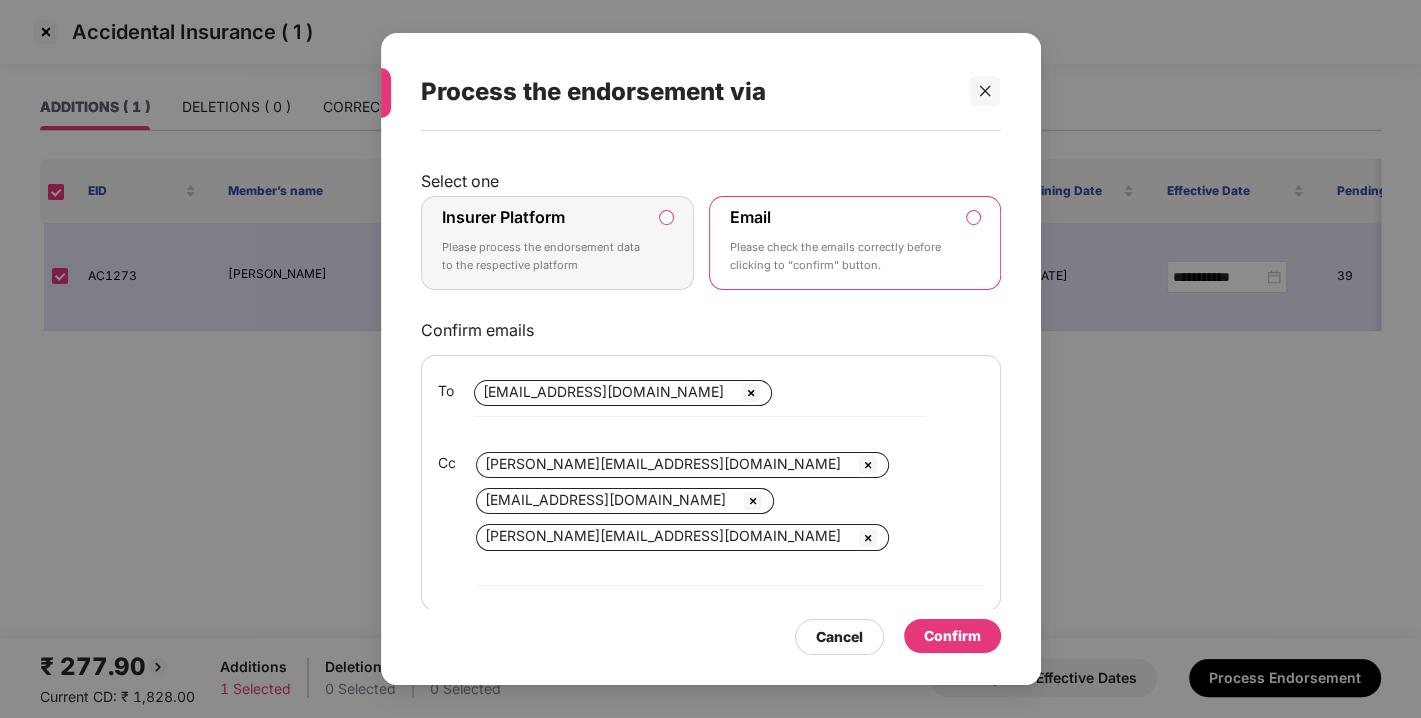 click on "Please process the endorsement data to the respective platform" at bounding box center (544, 256) 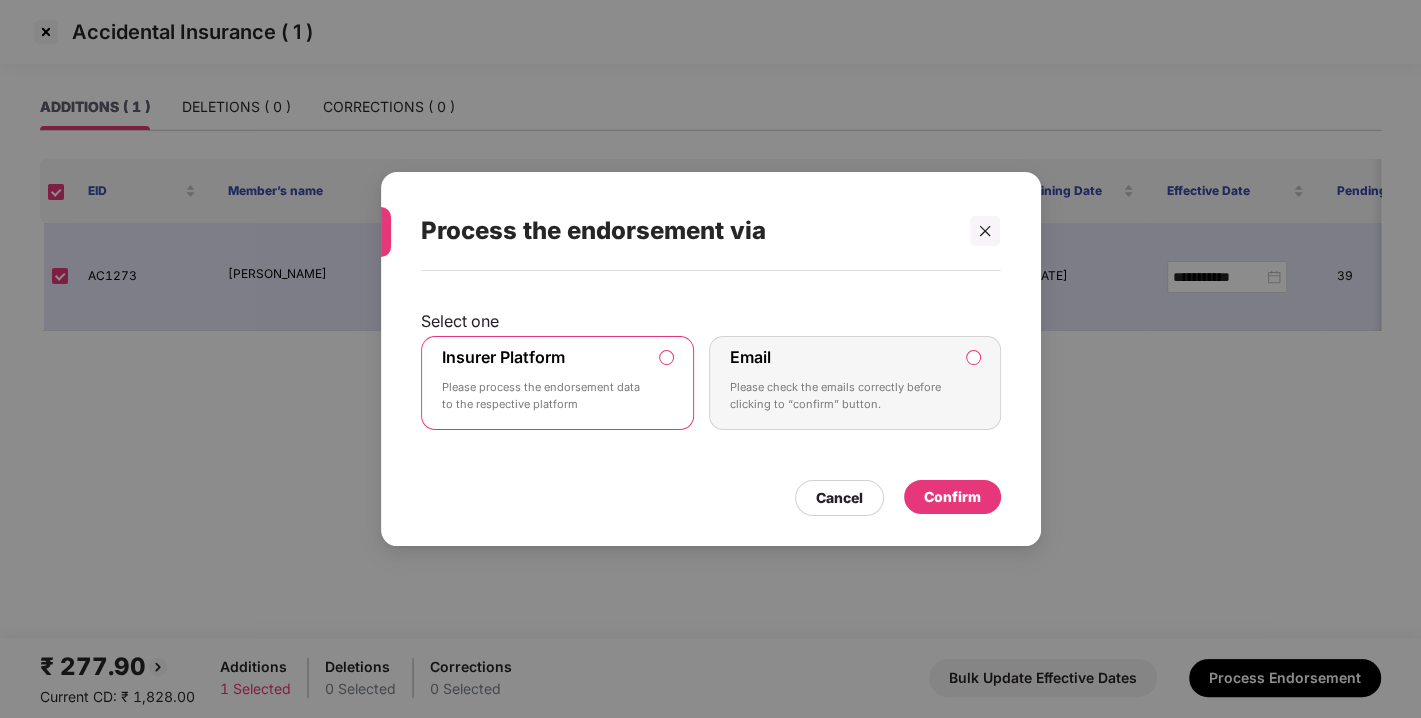click on "Confirm" at bounding box center [952, 497] 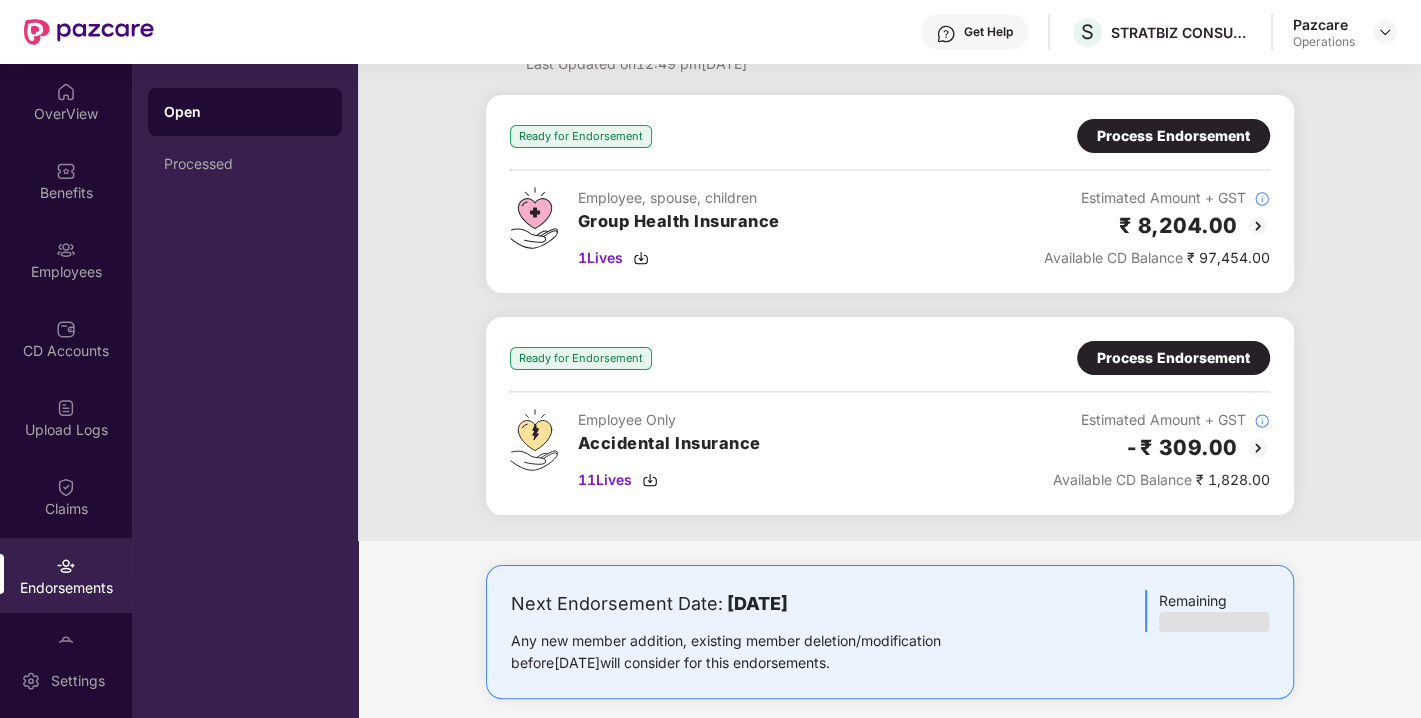 scroll, scrollTop: 80, scrollLeft: 0, axis: vertical 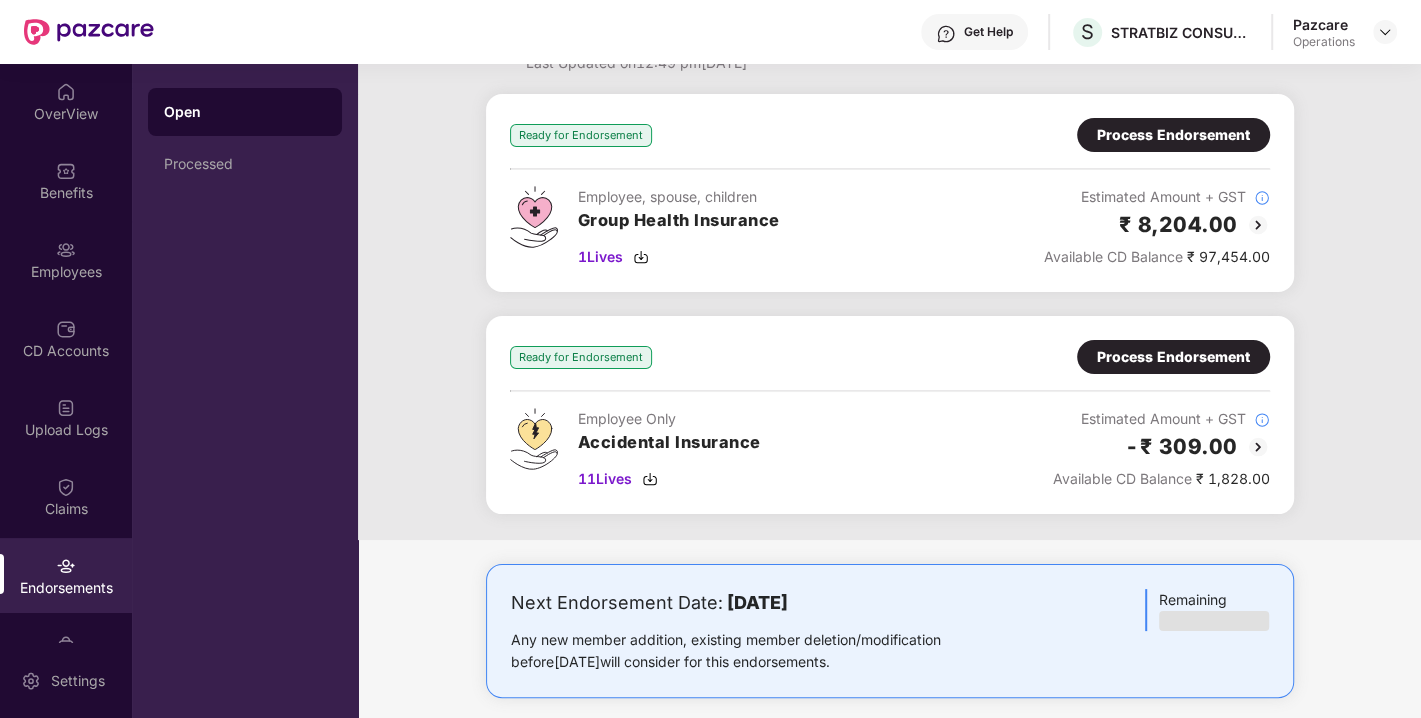 click on "Process Endorsement" at bounding box center [1173, 357] 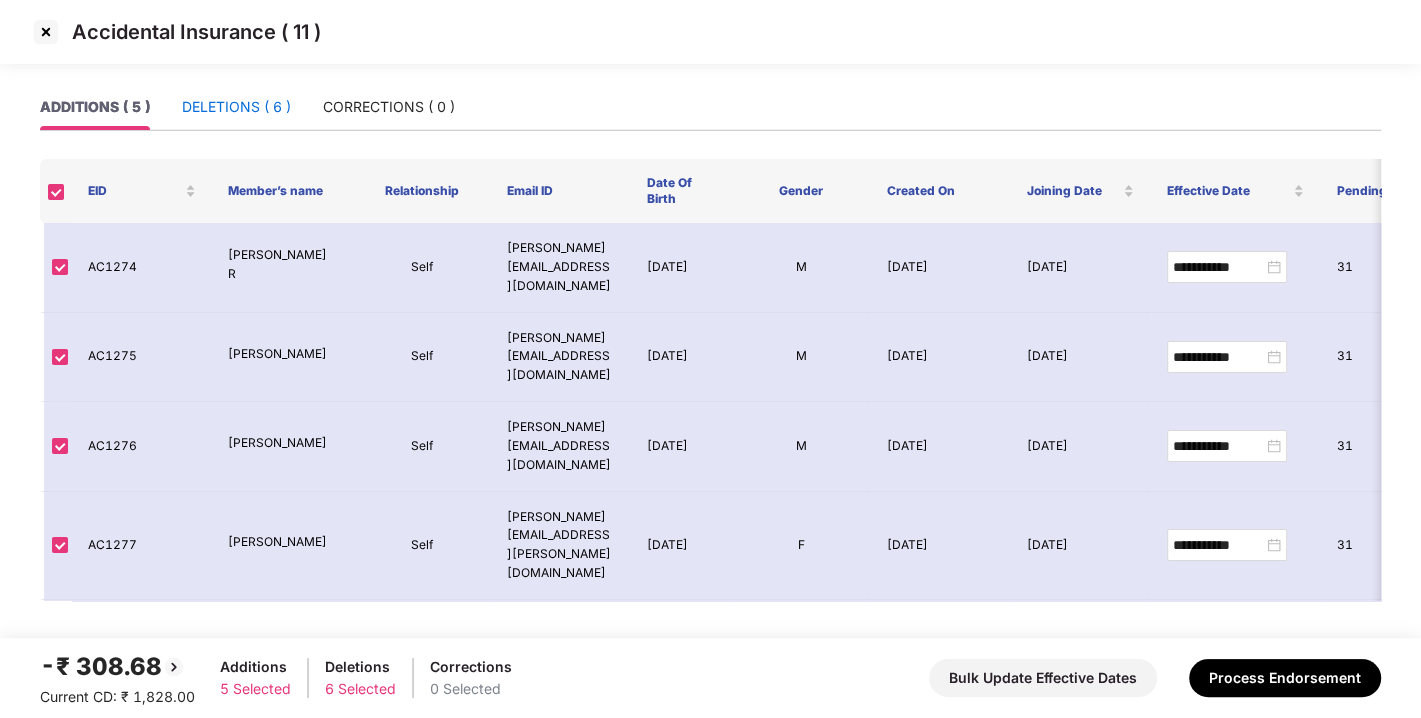 click on "DELETIONS ( 6 )" at bounding box center (236, 107) 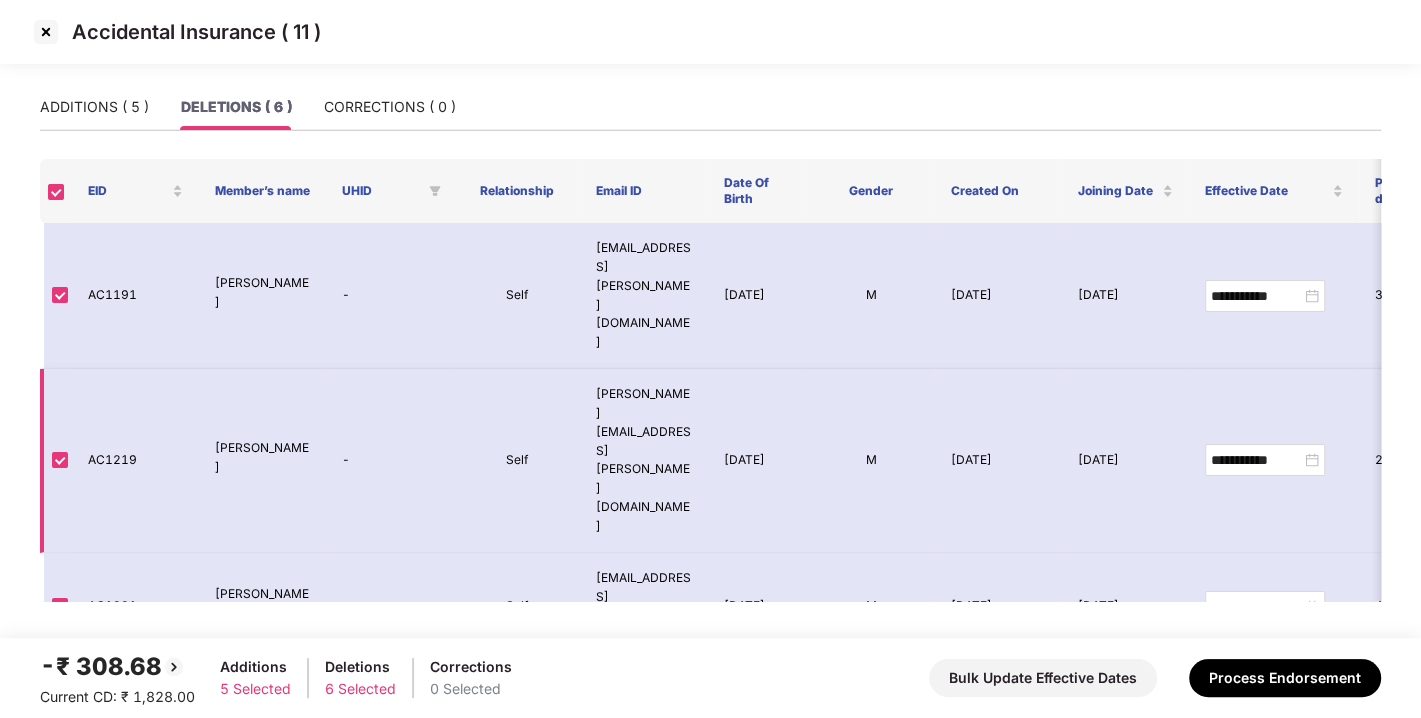 scroll, scrollTop: 120, scrollLeft: 0, axis: vertical 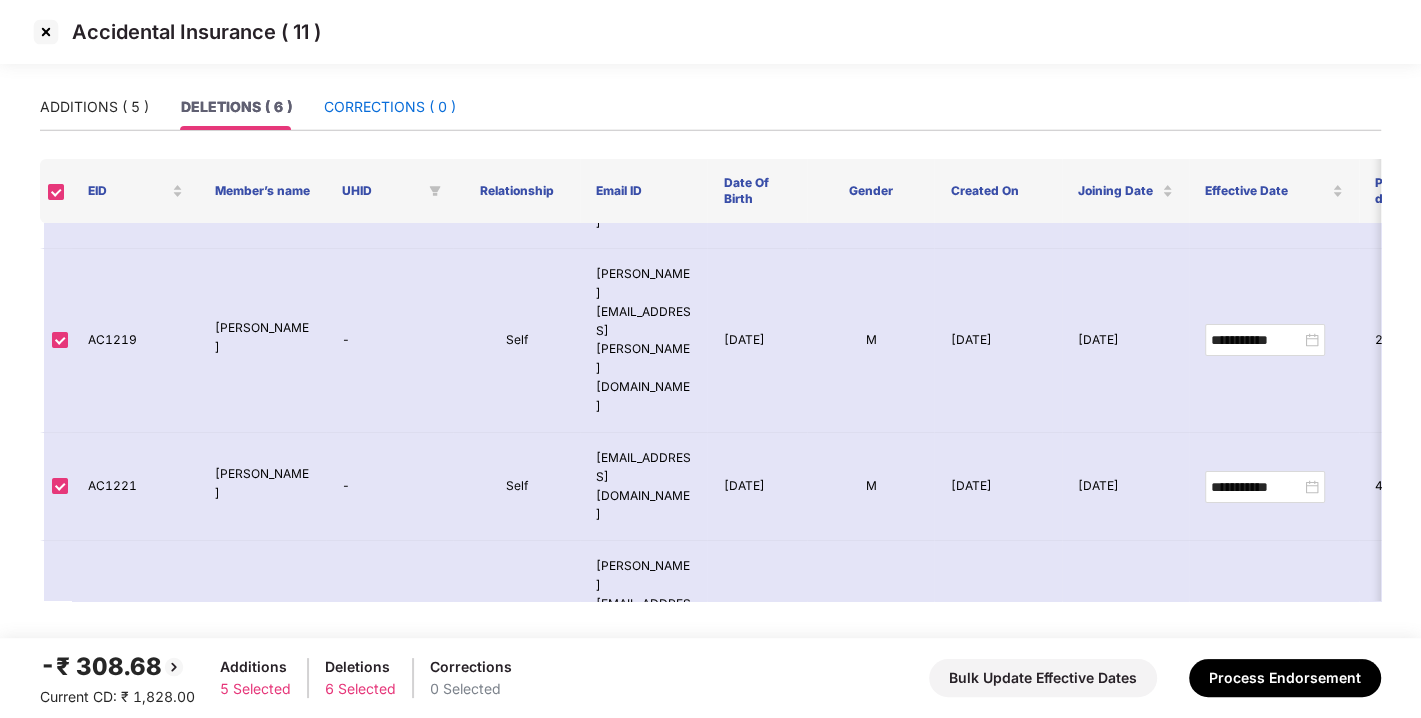 click on "CORRECTIONS ( 0 )" at bounding box center (390, 107) 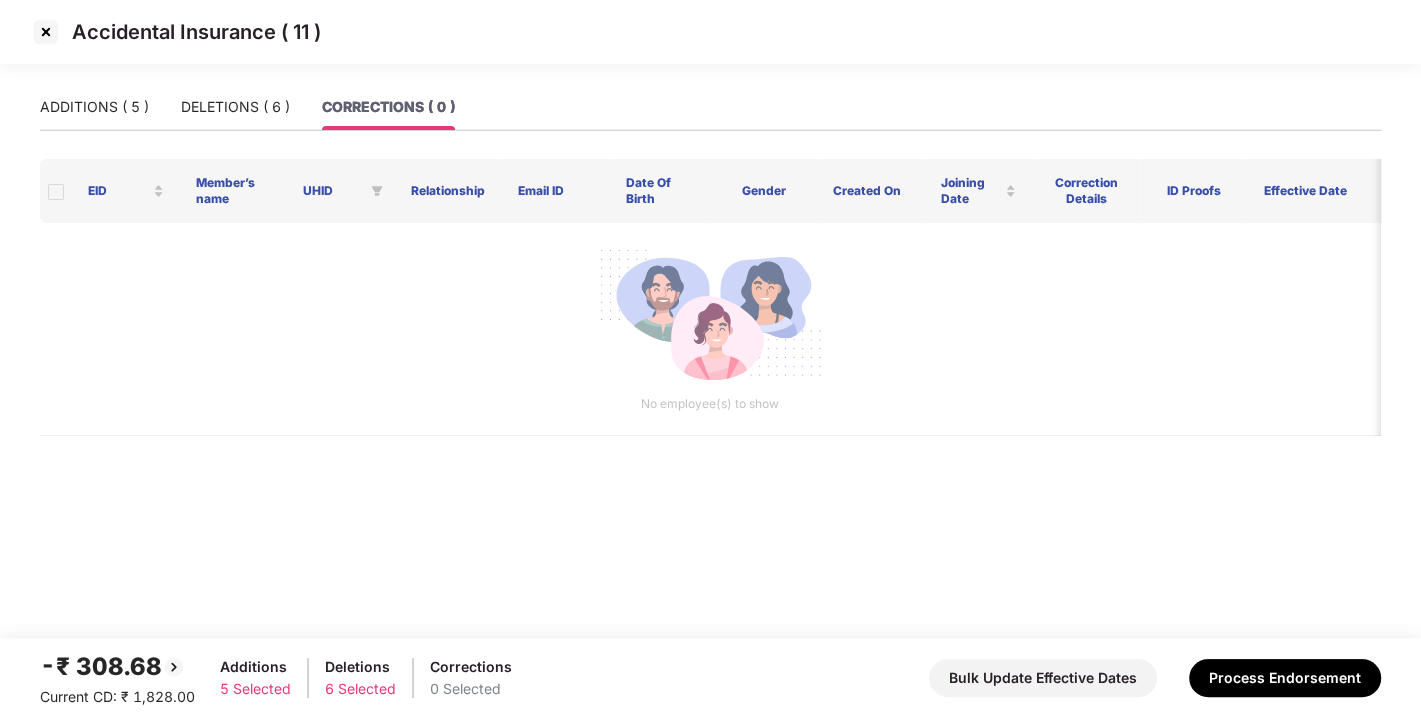 scroll, scrollTop: 0, scrollLeft: 0, axis: both 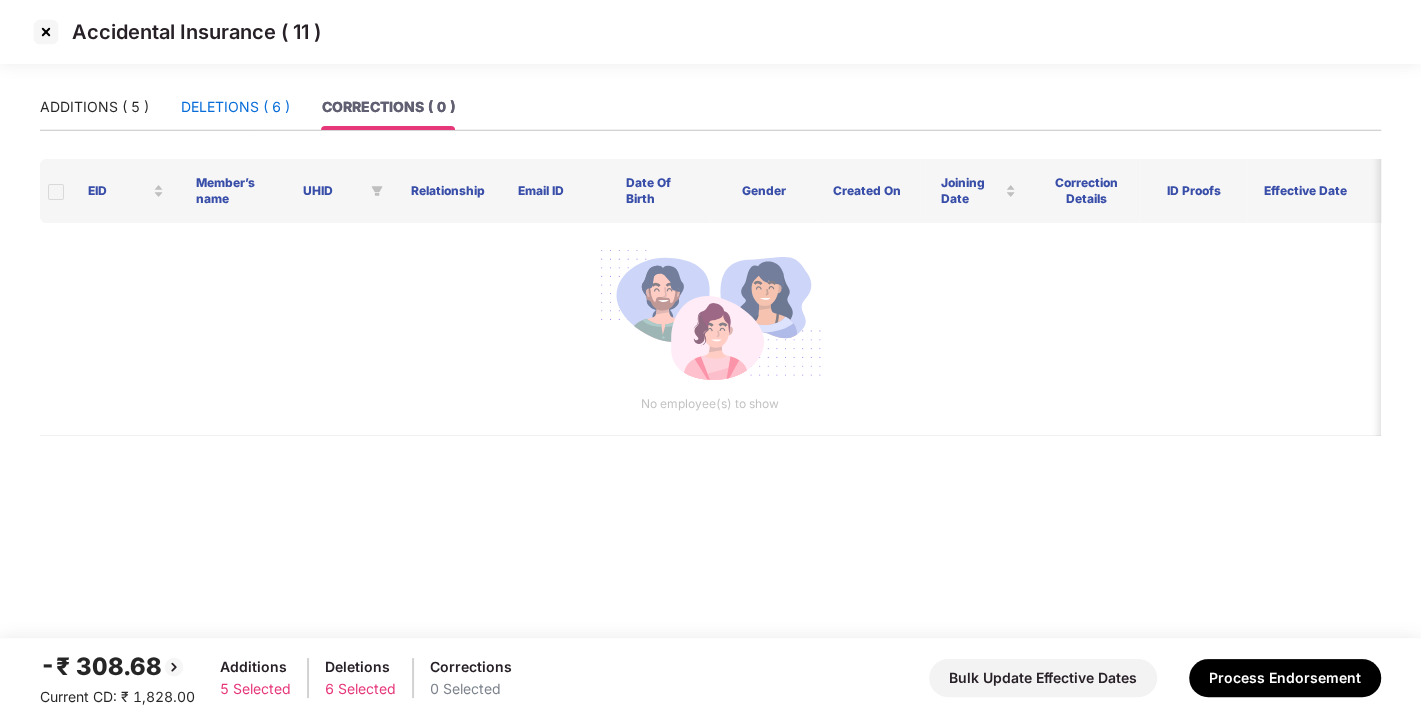click on "DELETIONS ( 6 )" at bounding box center (235, 107) 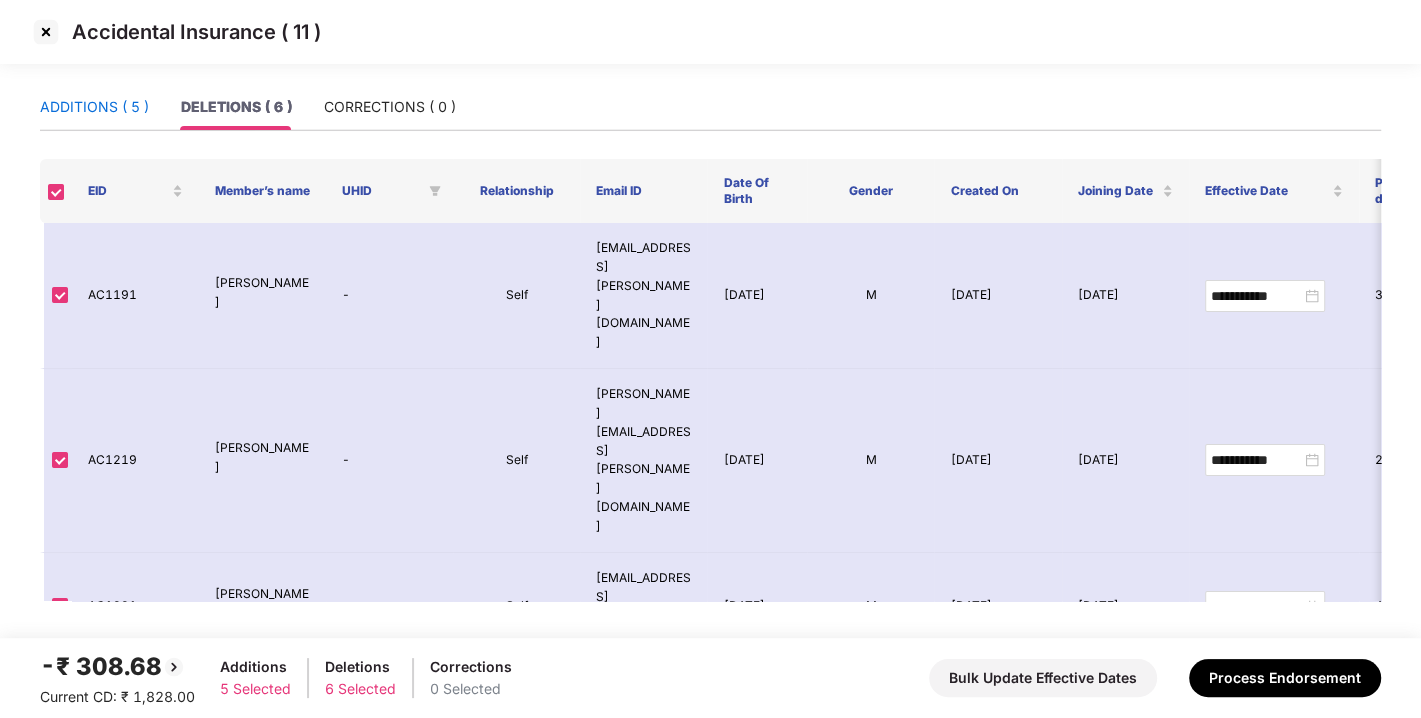 click on "ADDITIONS ( 5 )" at bounding box center [94, 107] 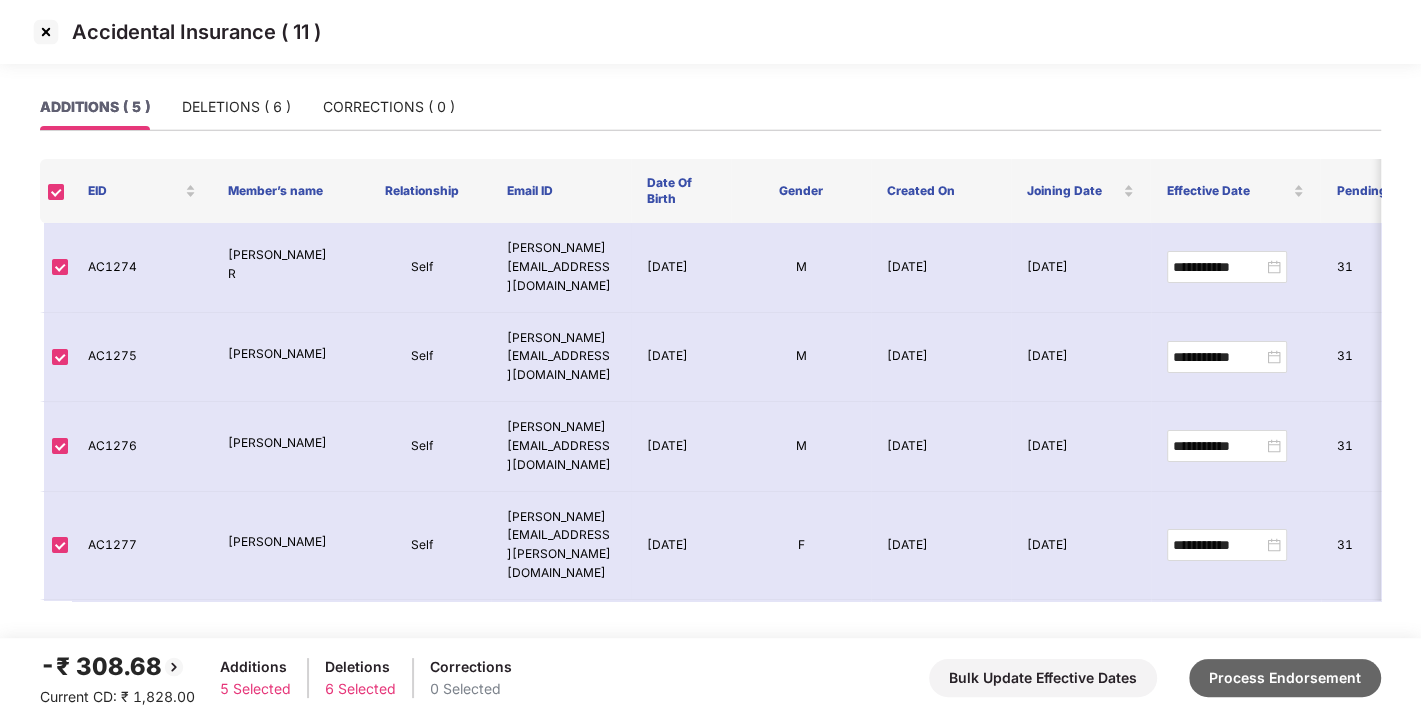 click on "Process Endorsement" at bounding box center [1285, 678] 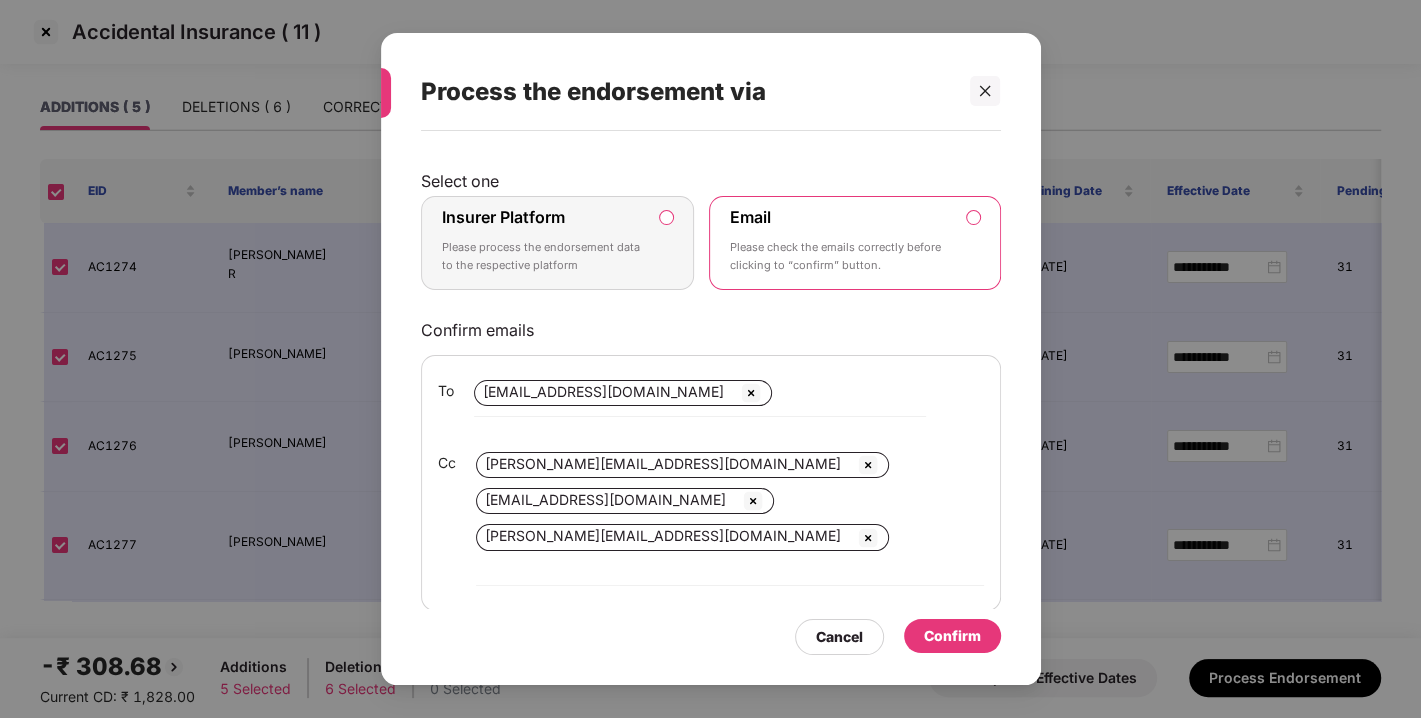 click on "Please process the endorsement data to the respective platform" at bounding box center [544, 256] 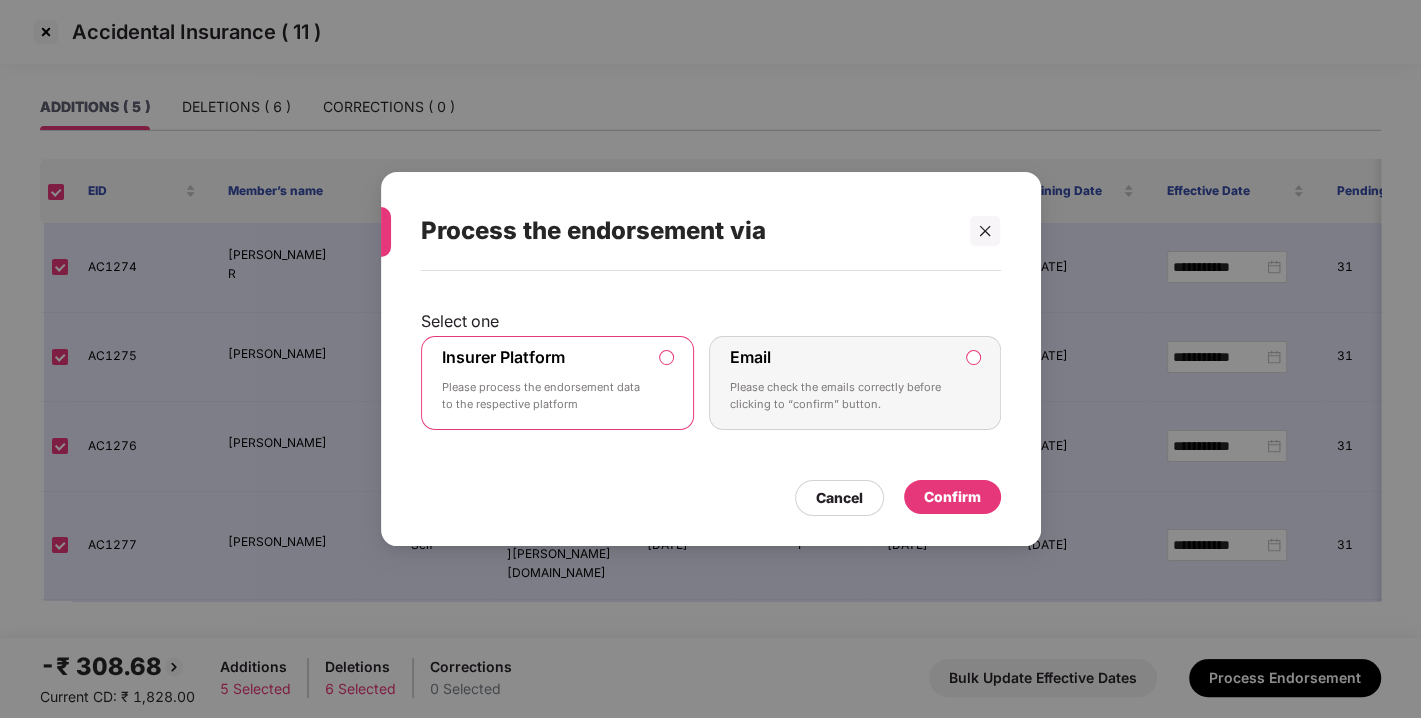 click on "Confirm" at bounding box center (952, 497) 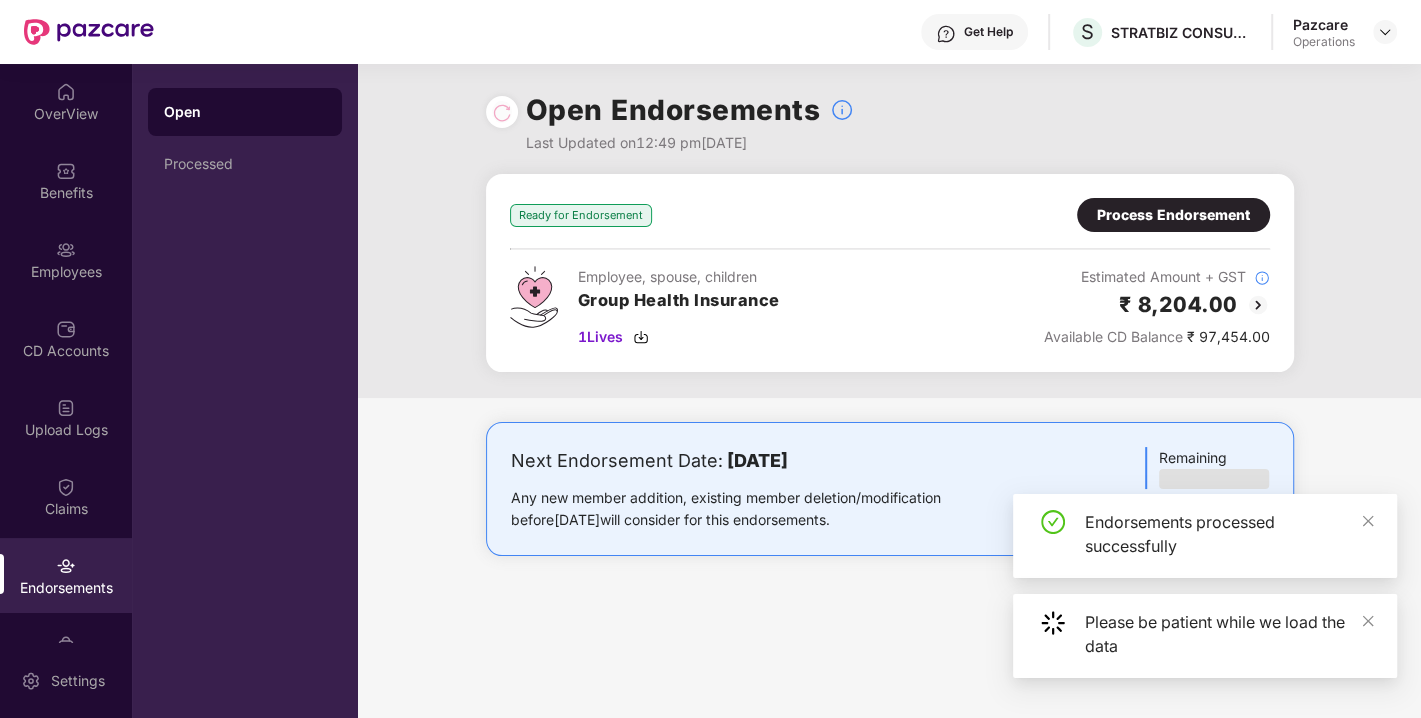 click on "Open Endorsements Last Updated on  12:49 pm[DATE]" at bounding box center [889, 119] 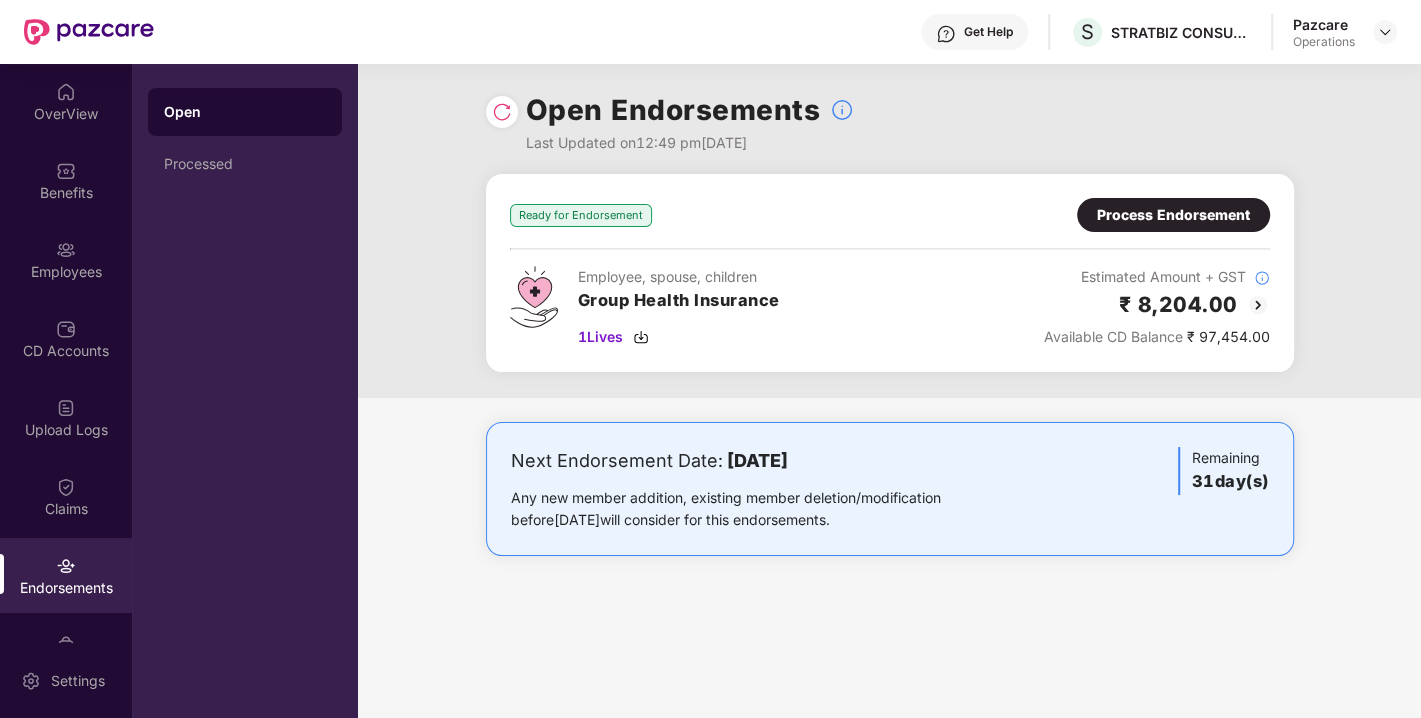 click on "Process Endorsement" at bounding box center [1173, 215] 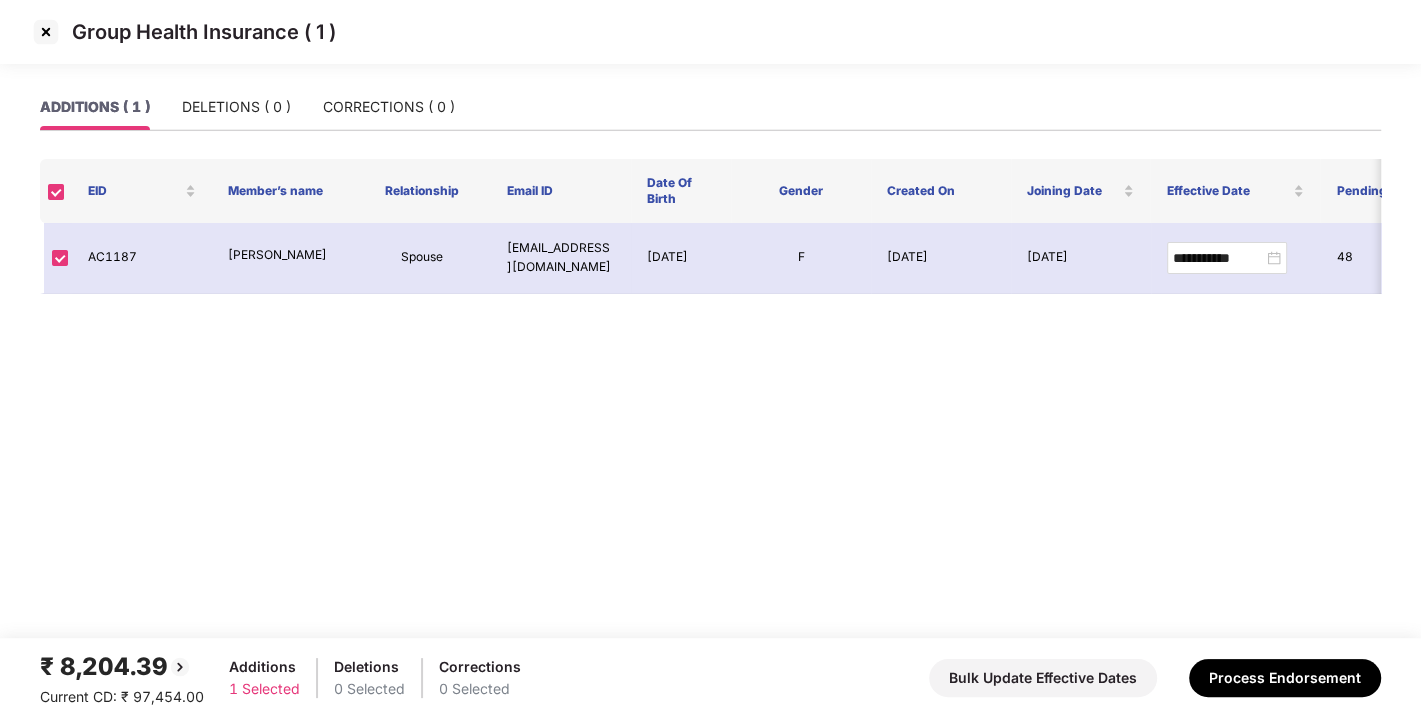 click at bounding box center [46, 32] 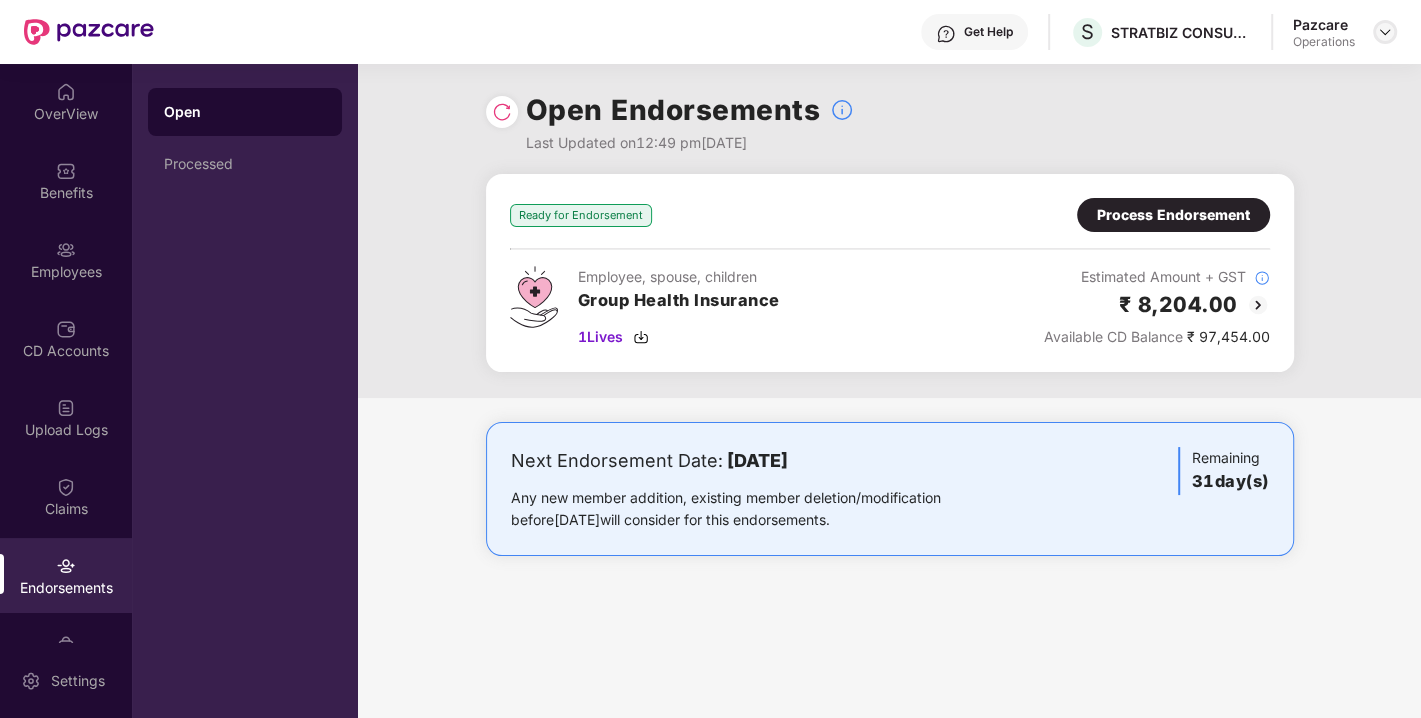 click at bounding box center [1385, 32] 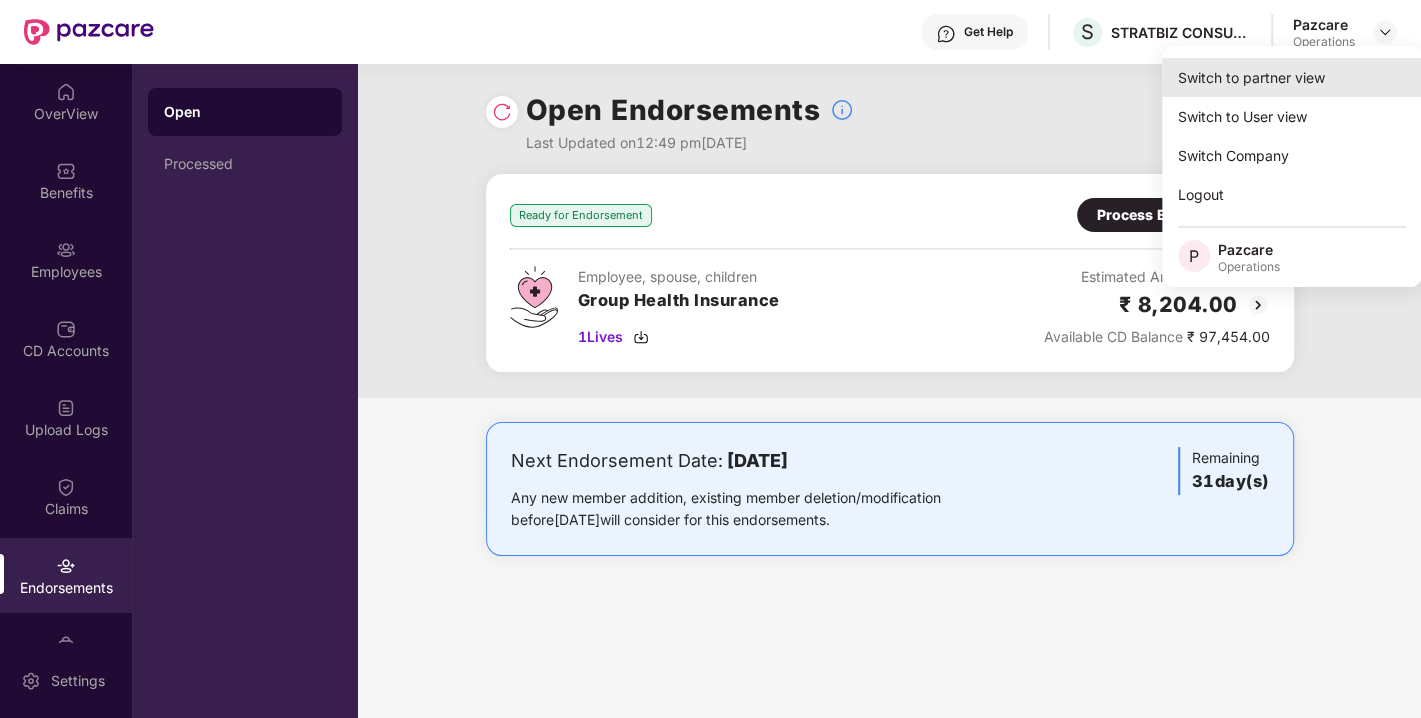 click on "Switch to partner view" at bounding box center [1292, 77] 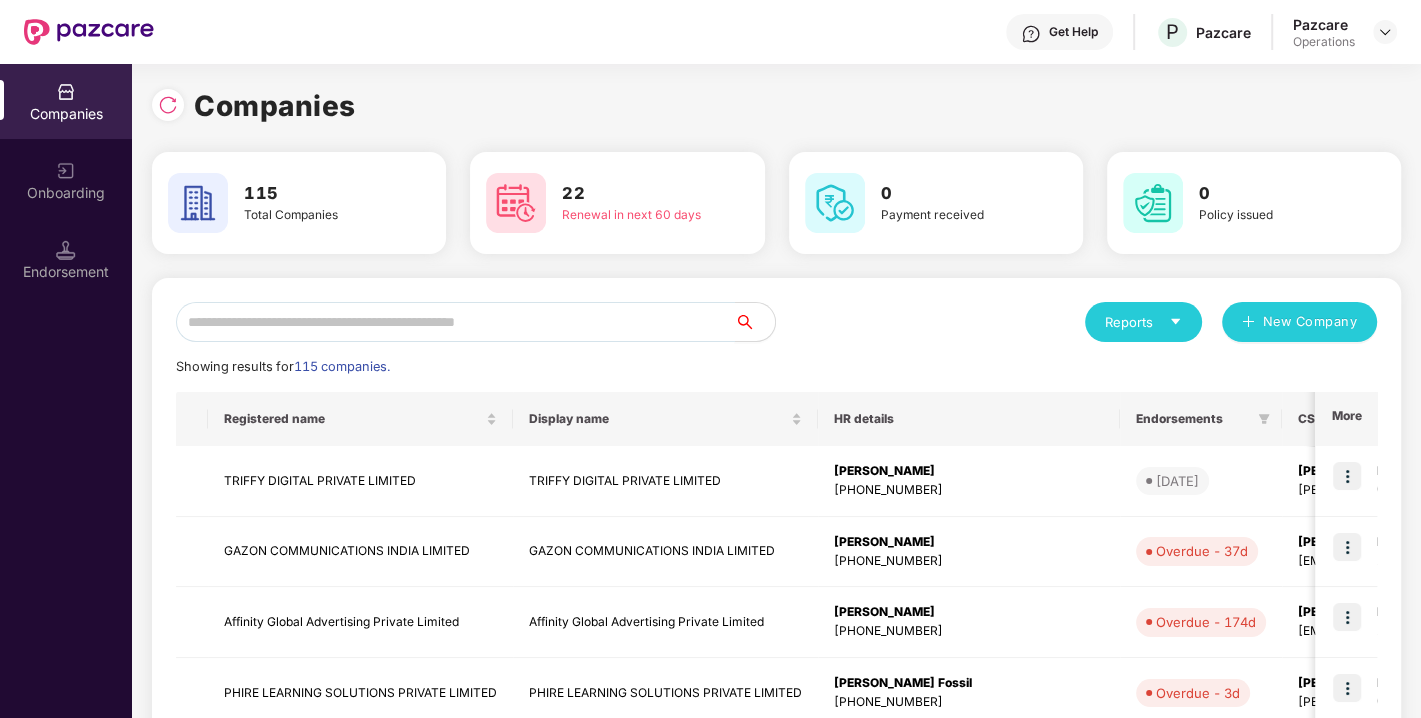 click at bounding box center (455, 322) 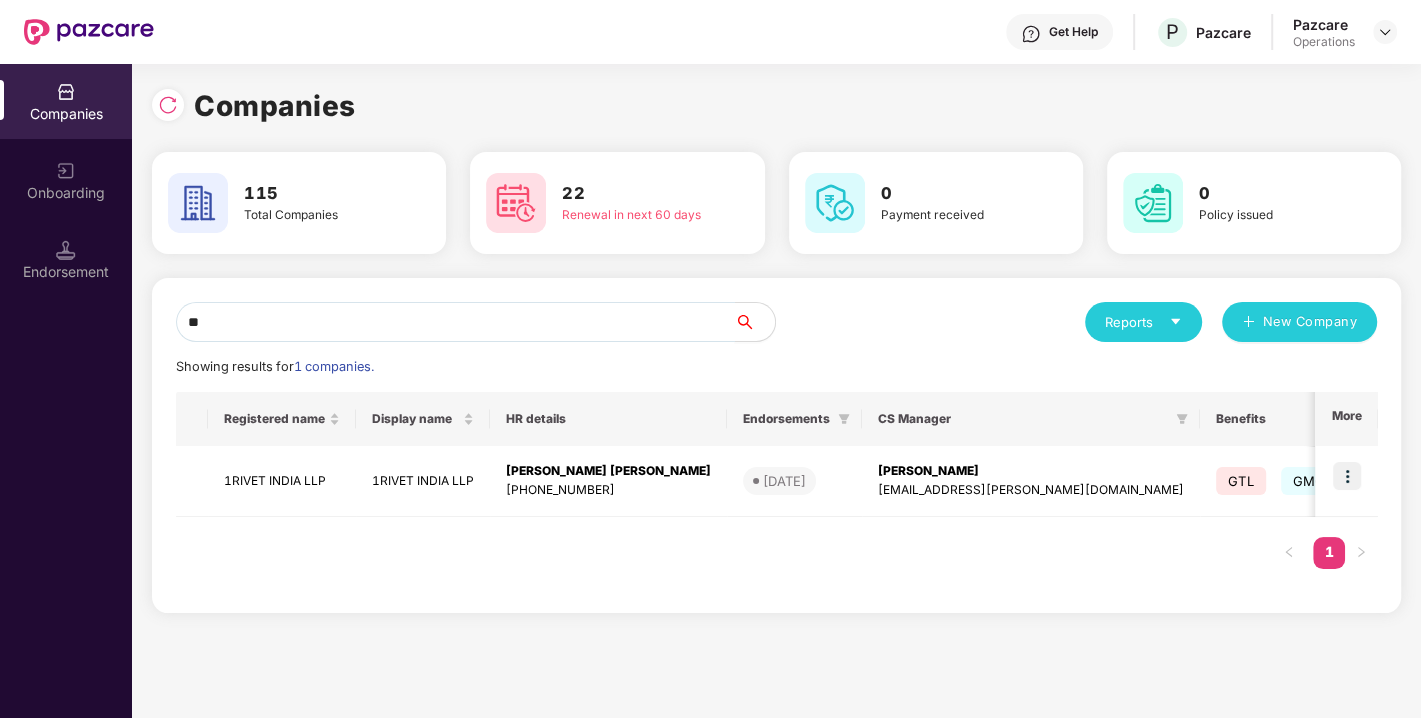 type on "*" 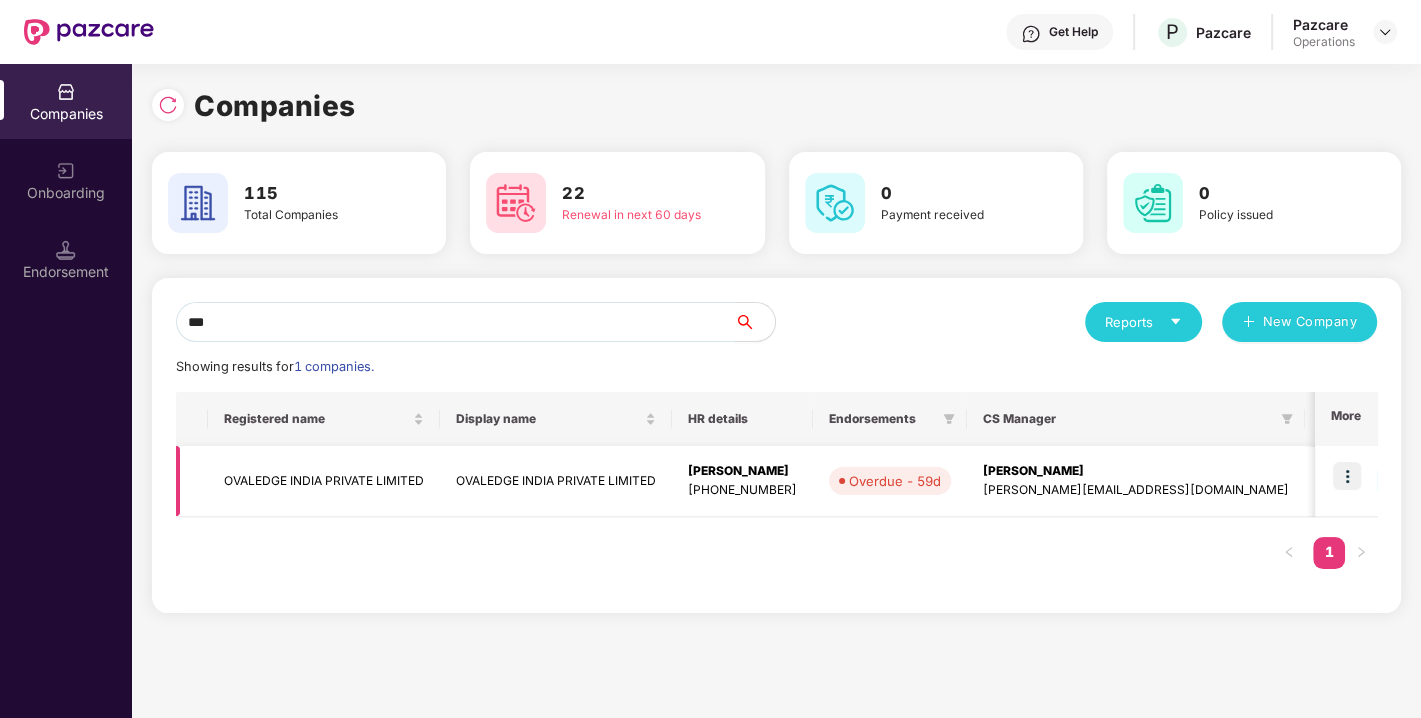 type on "***" 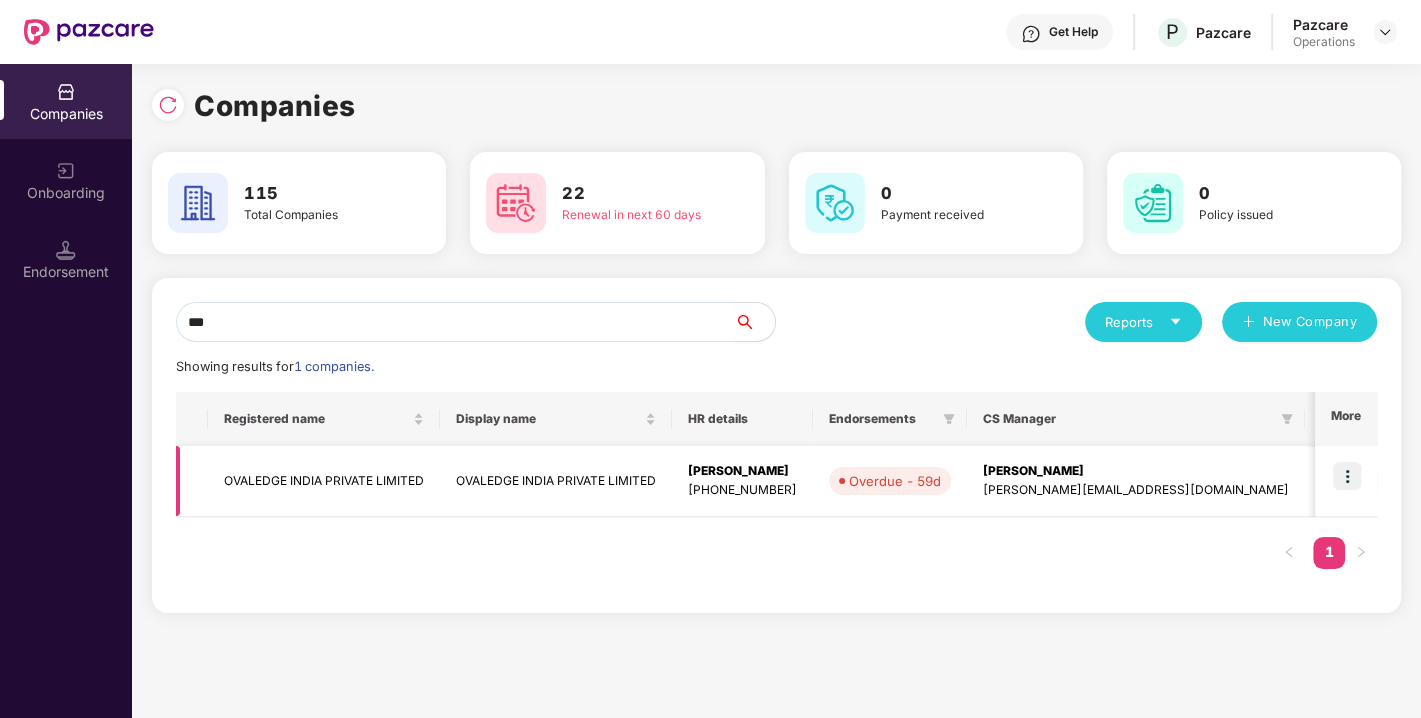 click at bounding box center (1347, 476) 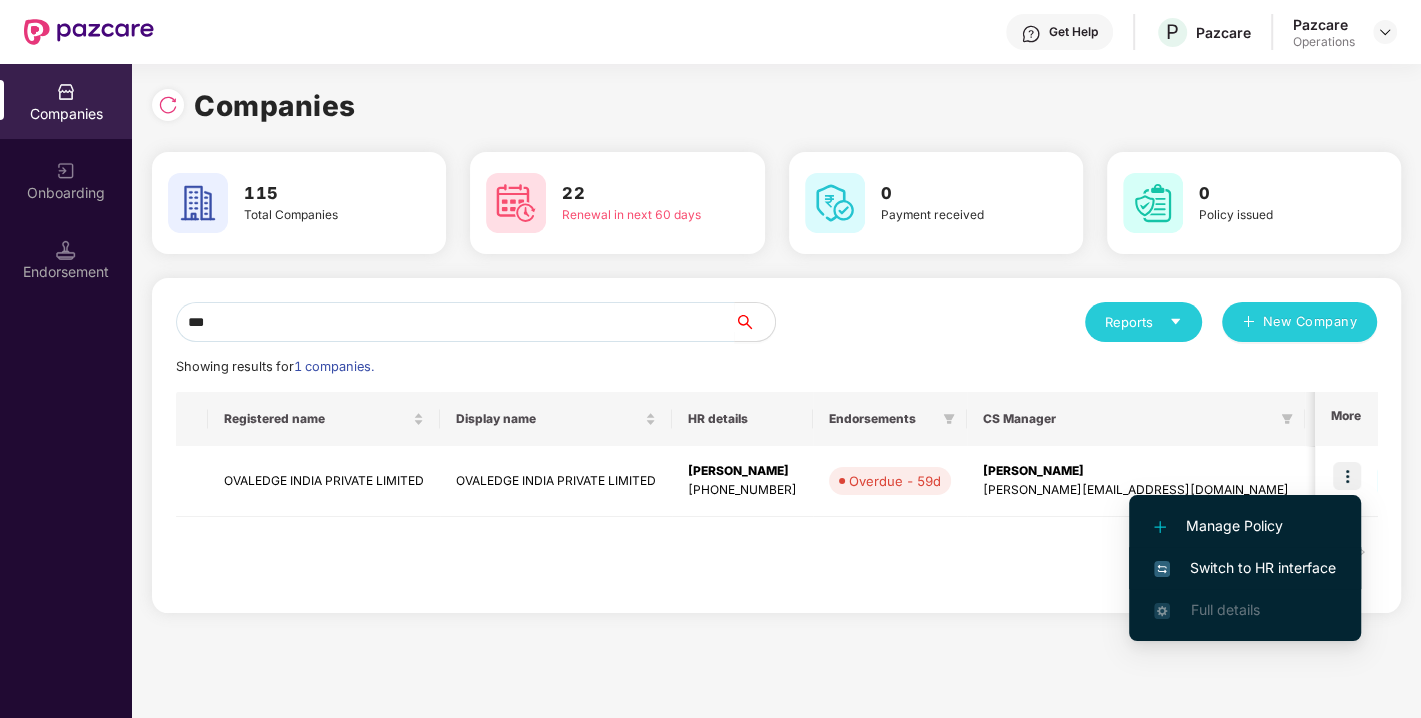 click on "Switch to HR interface" at bounding box center [1245, 568] 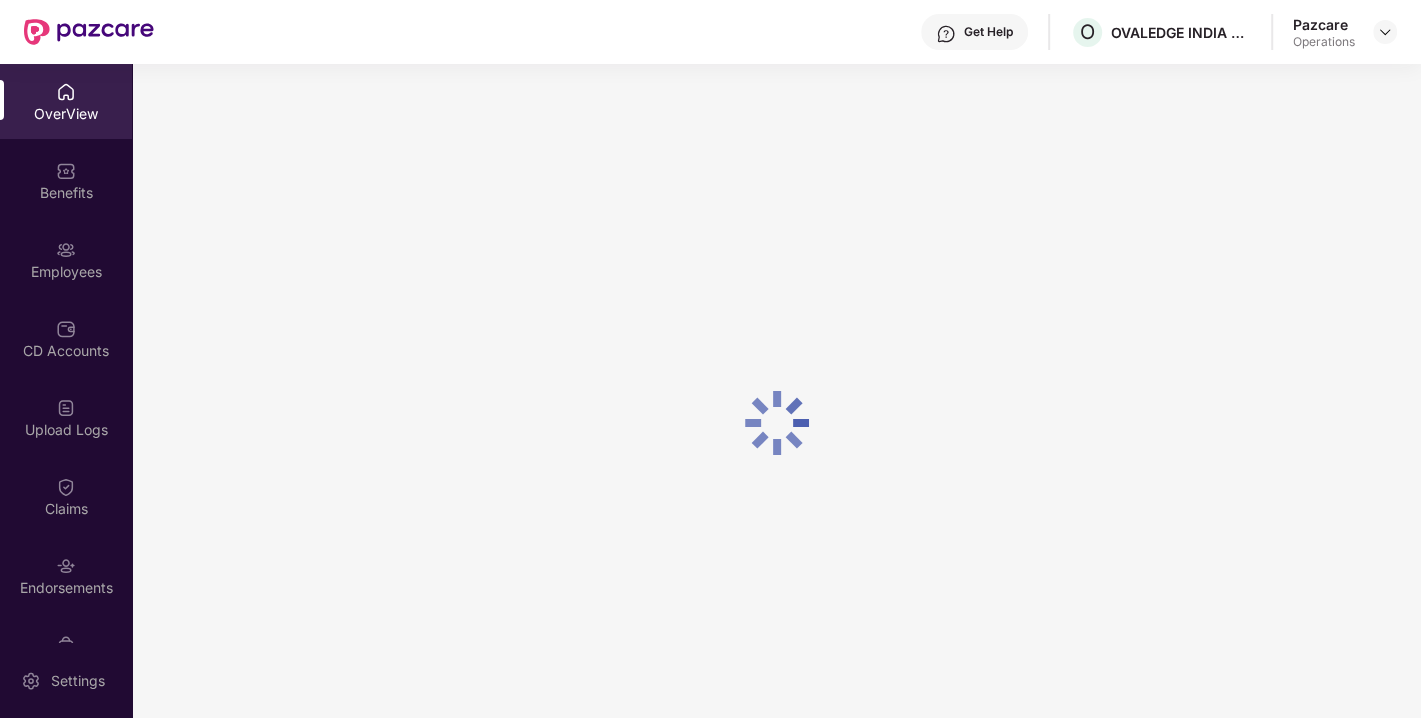 scroll, scrollTop: 52, scrollLeft: 0, axis: vertical 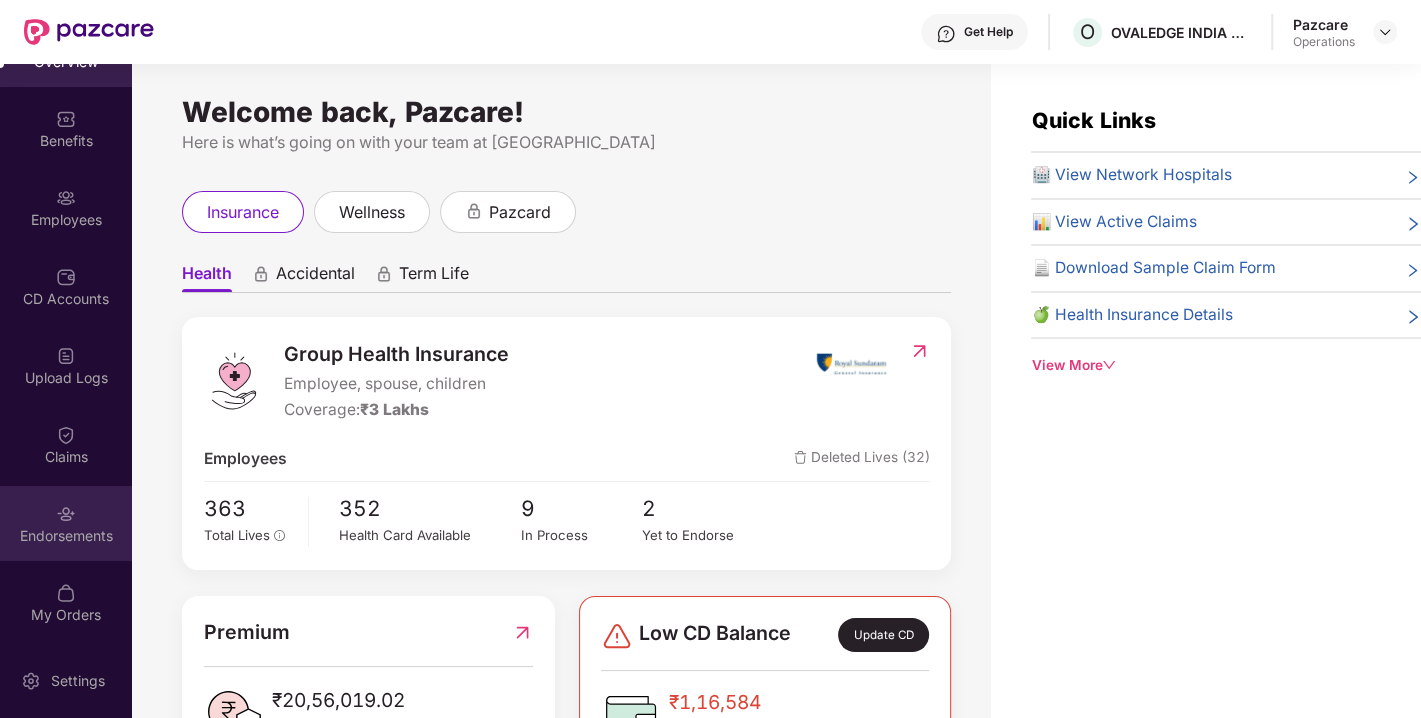 click on "Endorsements" at bounding box center [66, 523] 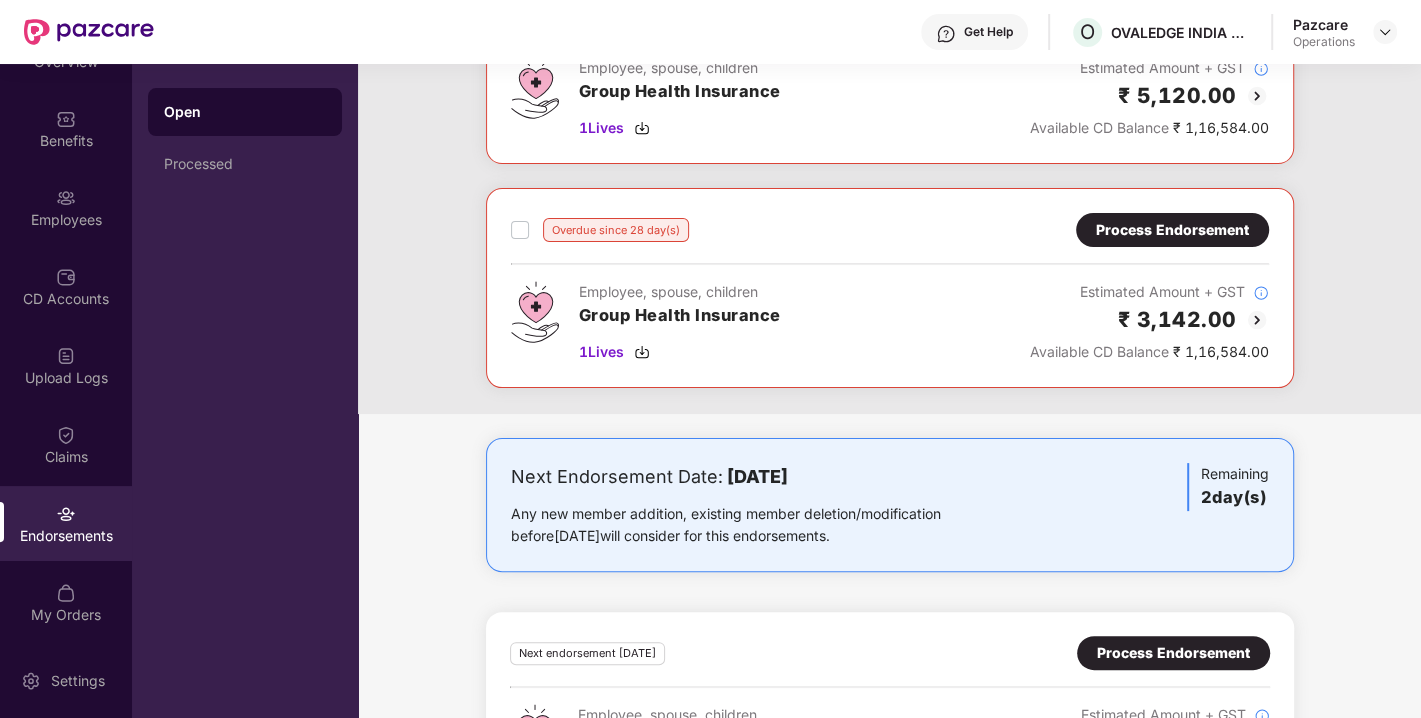 scroll, scrollTop: 0, scrollLeft: 0, axis: both 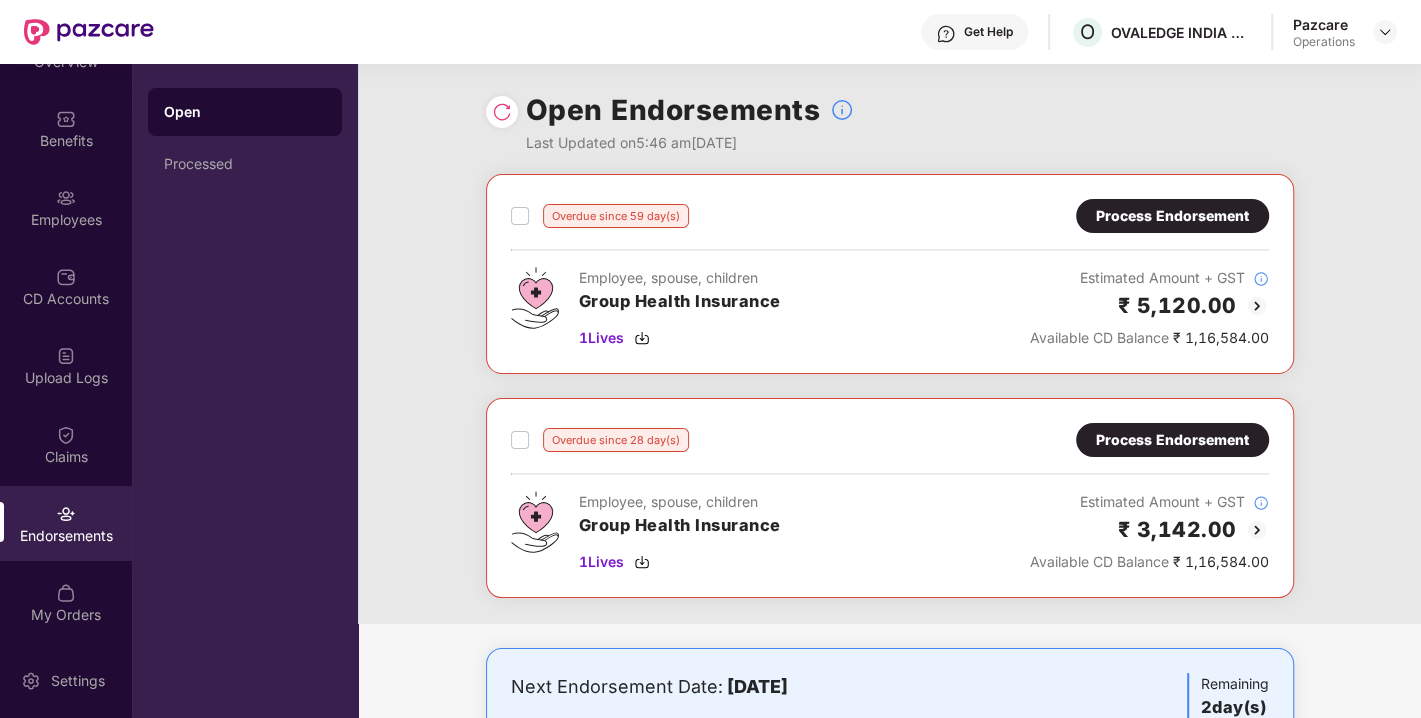 click on "Process Endorsement" at bounding box center [1172, 216] 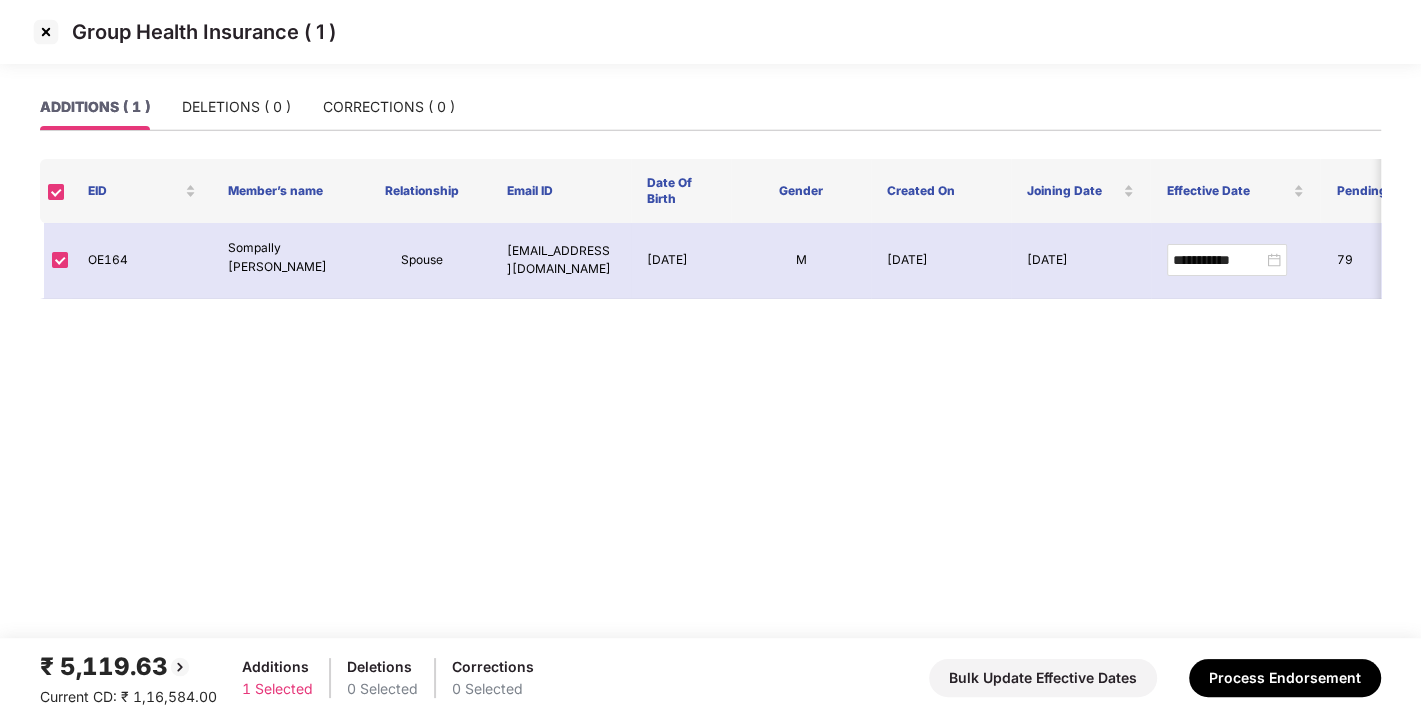 click at bounding box center (46, 32) 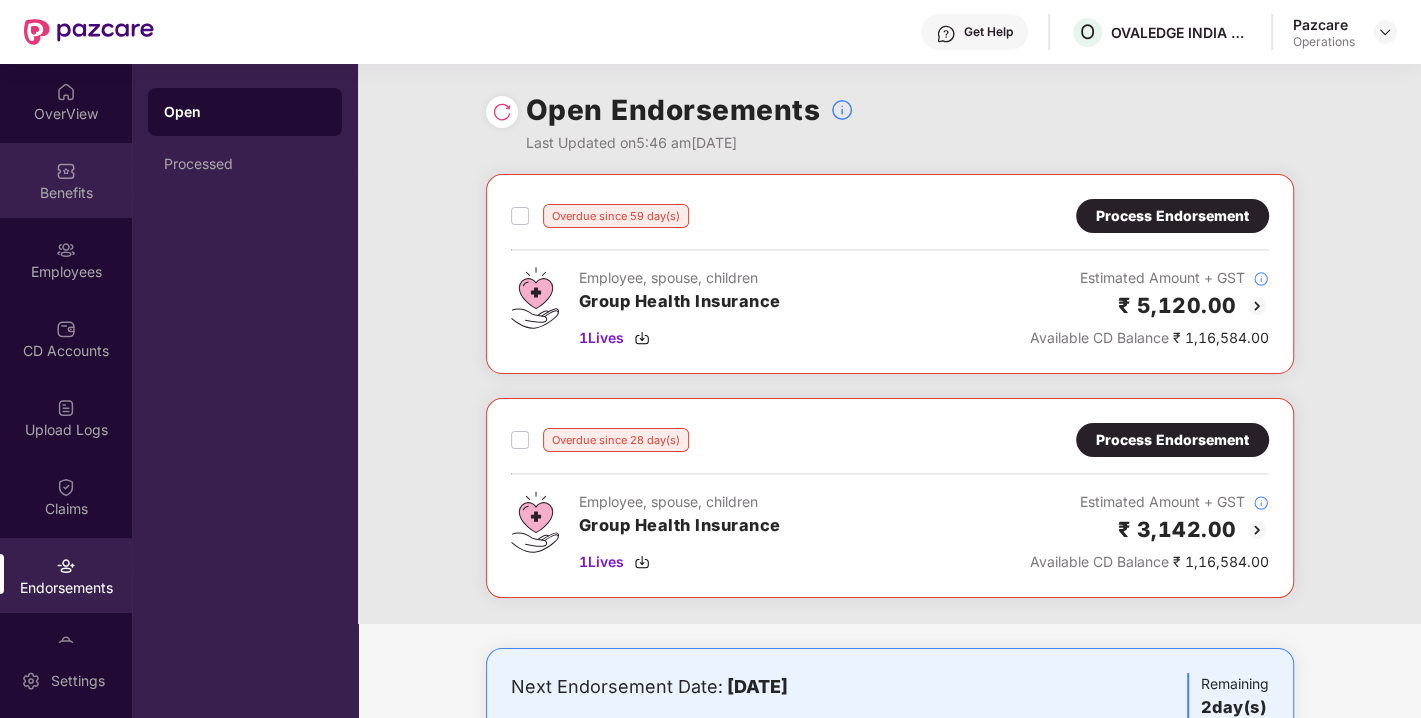 click on "Benefits" at bounding box center (66, 193) 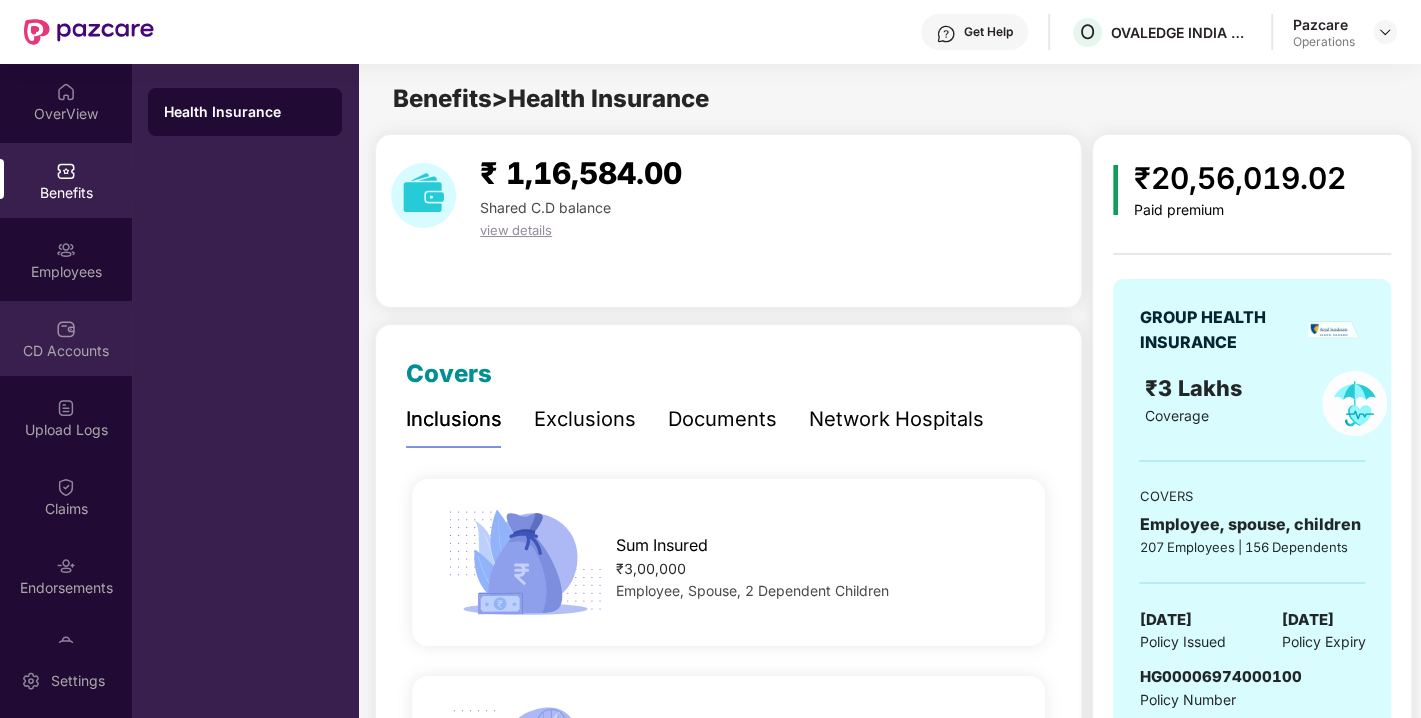 scroll, scrollTop: 52, scrollLeft: 0, axis: vertical 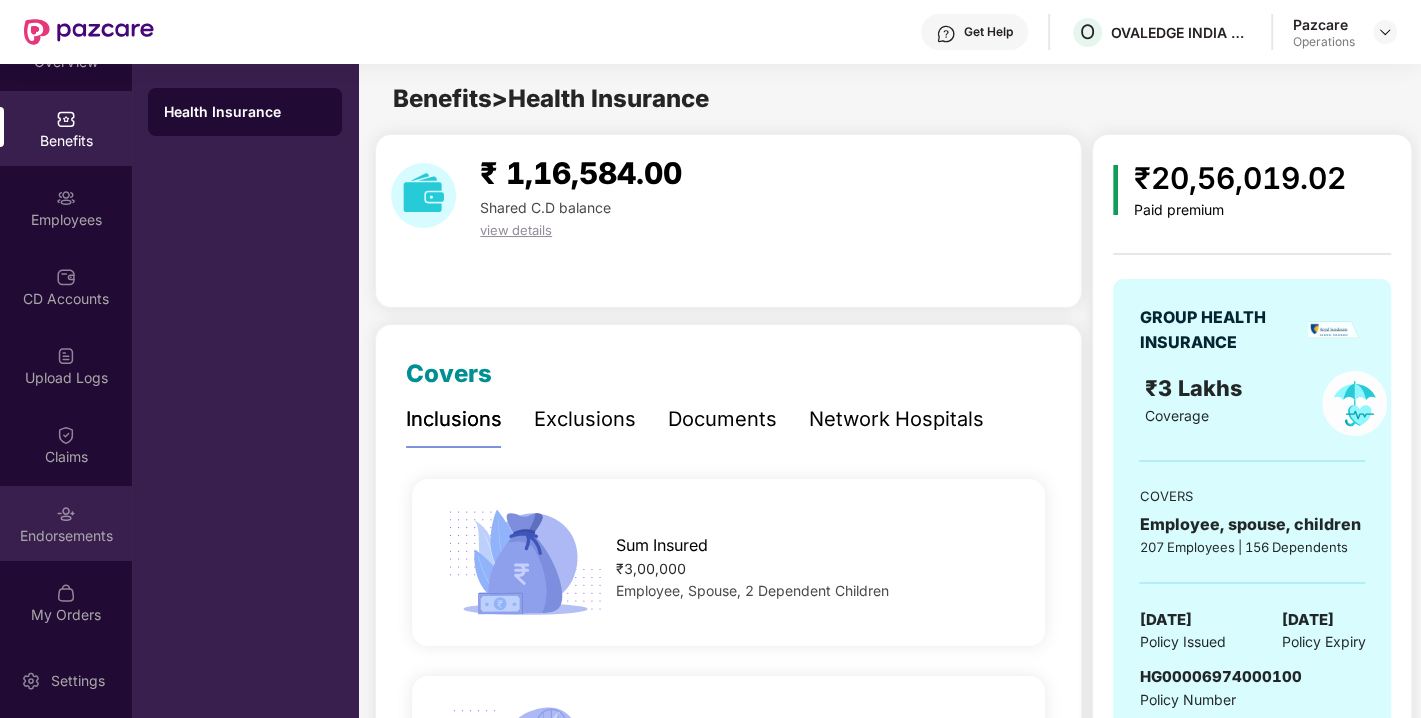 click on "Endorsements" at bounding box center (66, 523) 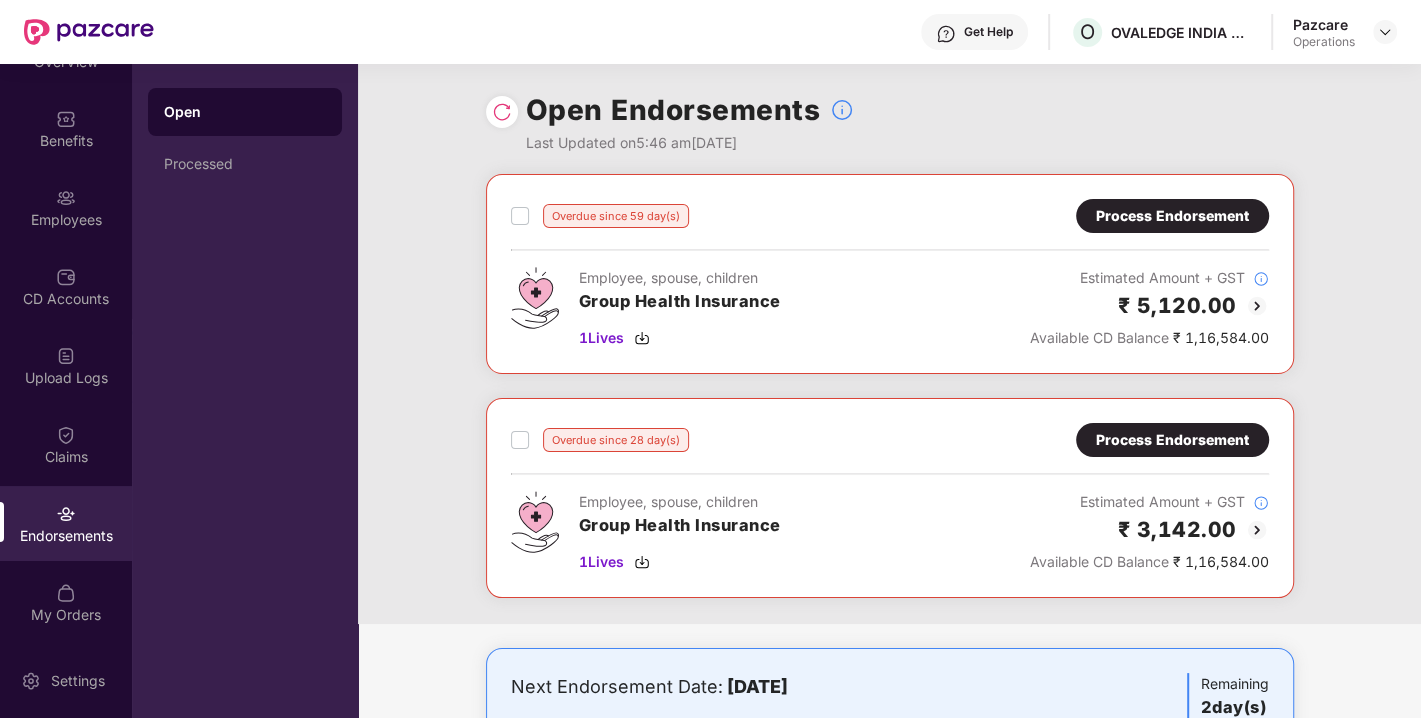 click on "Process Endorsement" at bounding box center (1172, 440) 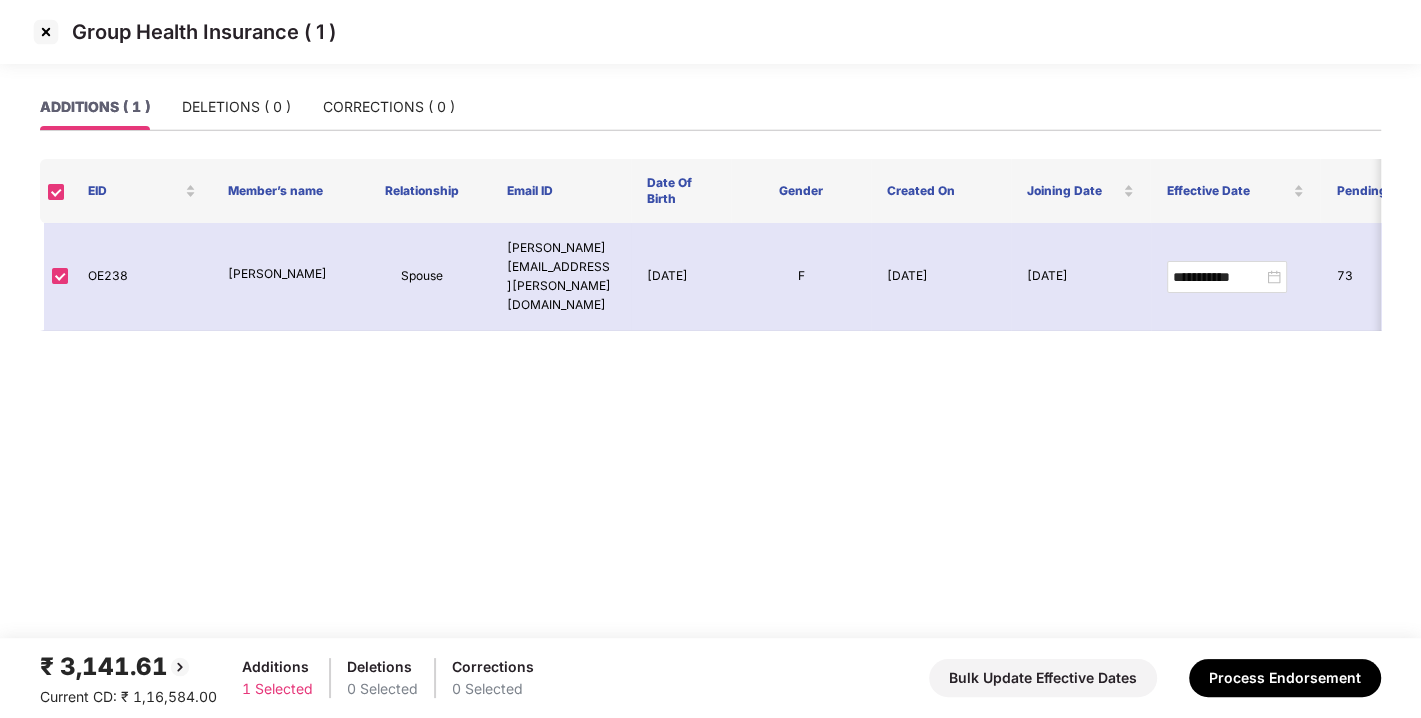 click at bounding box center [46, 32] 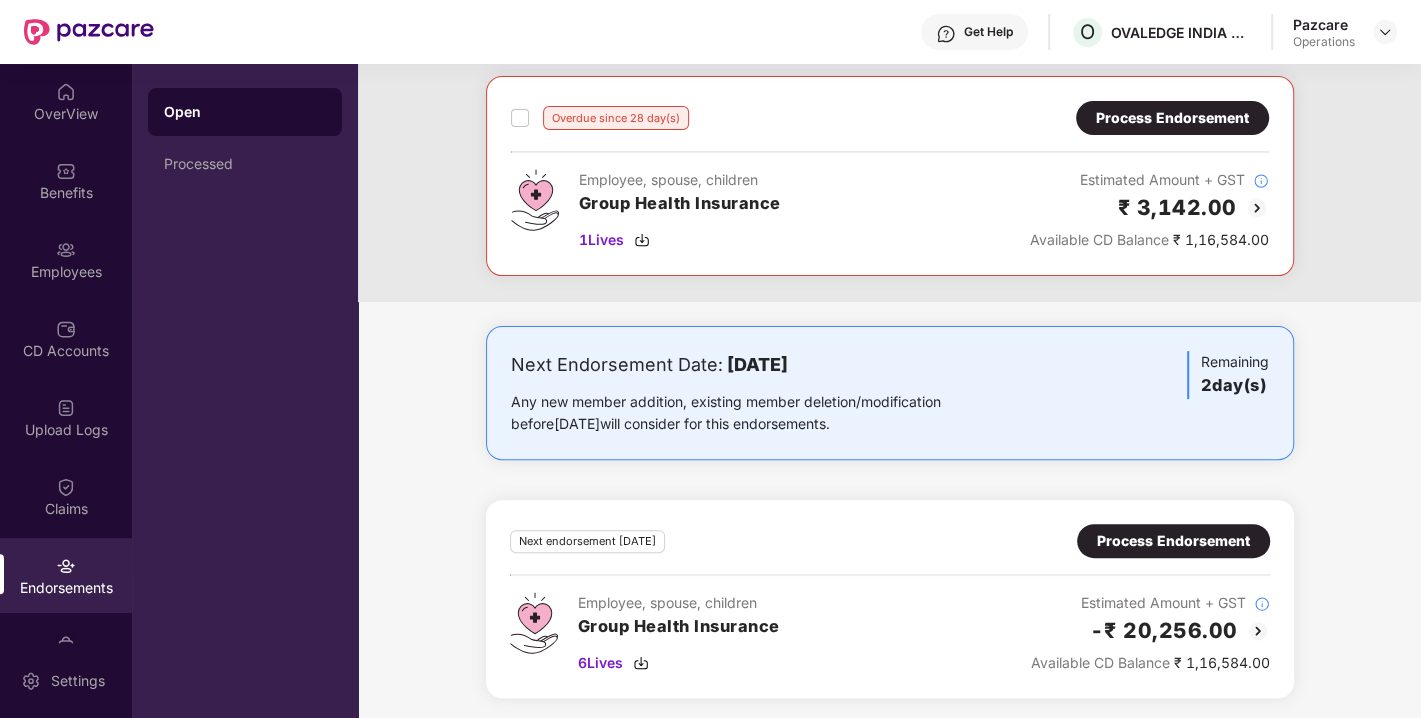 scroll, scrollTop: 0, scrollLeft: 0, axis: both 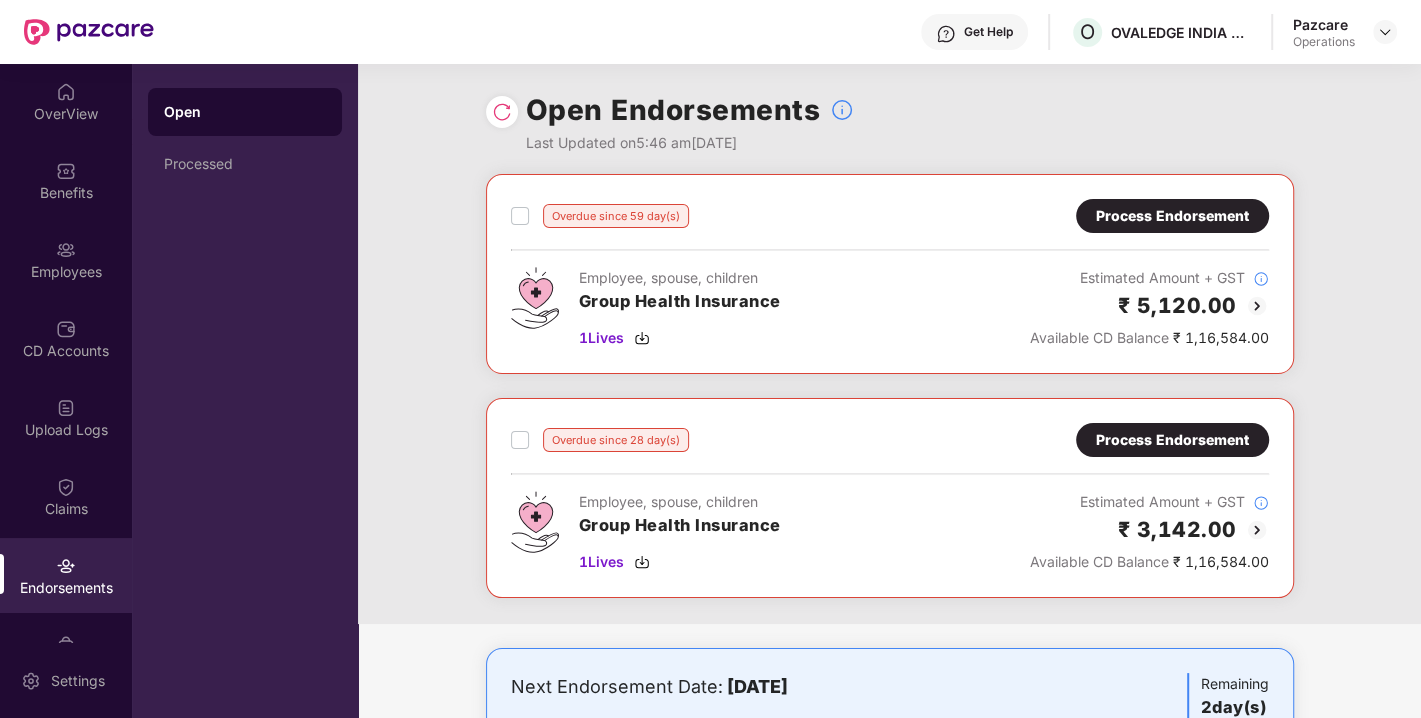 click on "Process Endorsement" at bounding box center [1172, 216] 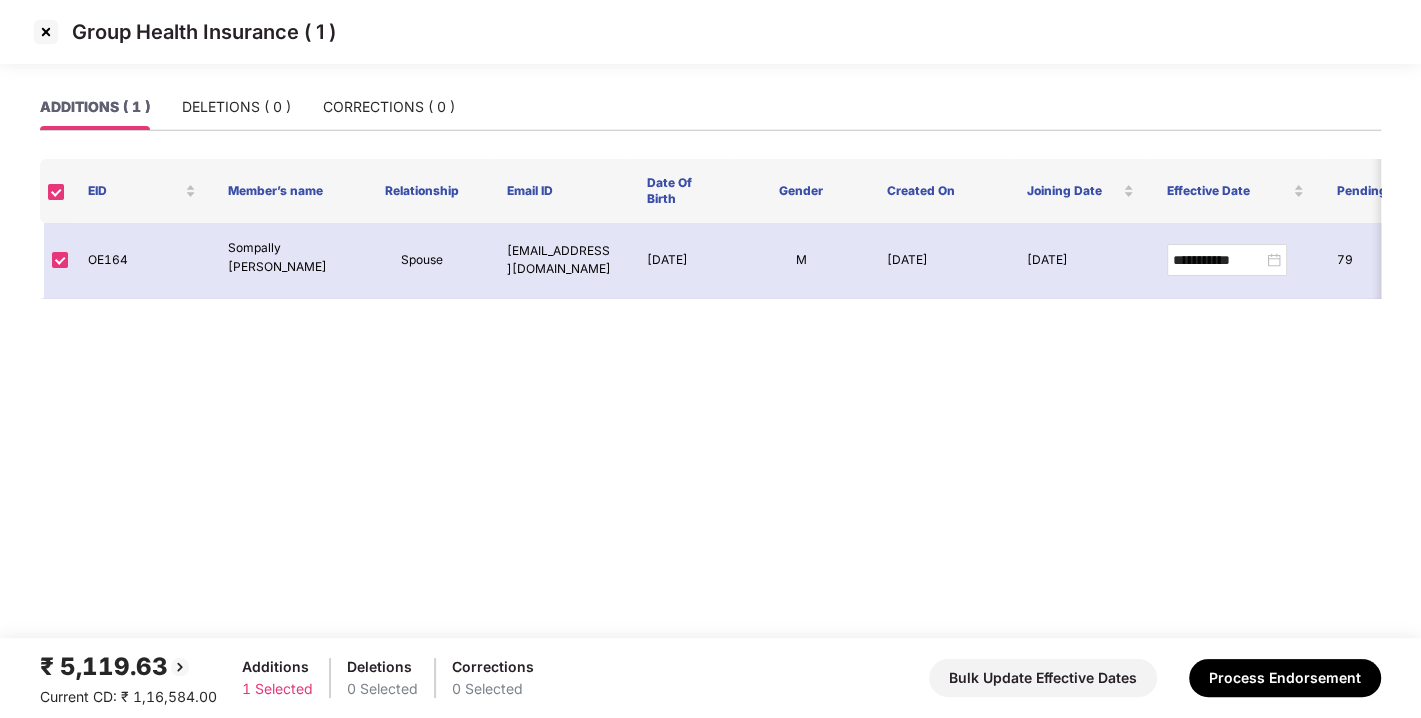 click at bounding box center [46, 32] 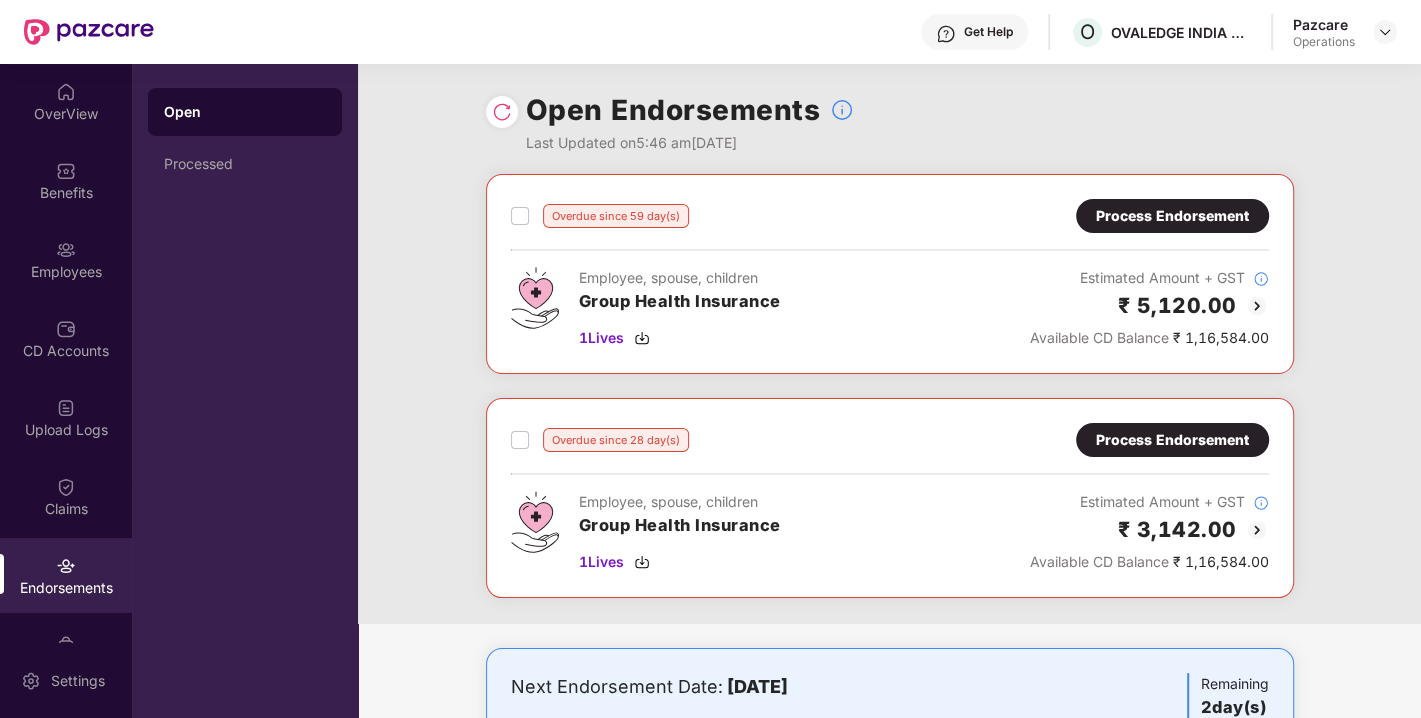 click on "Process Endorsement" at bounding box center [1172, 216] 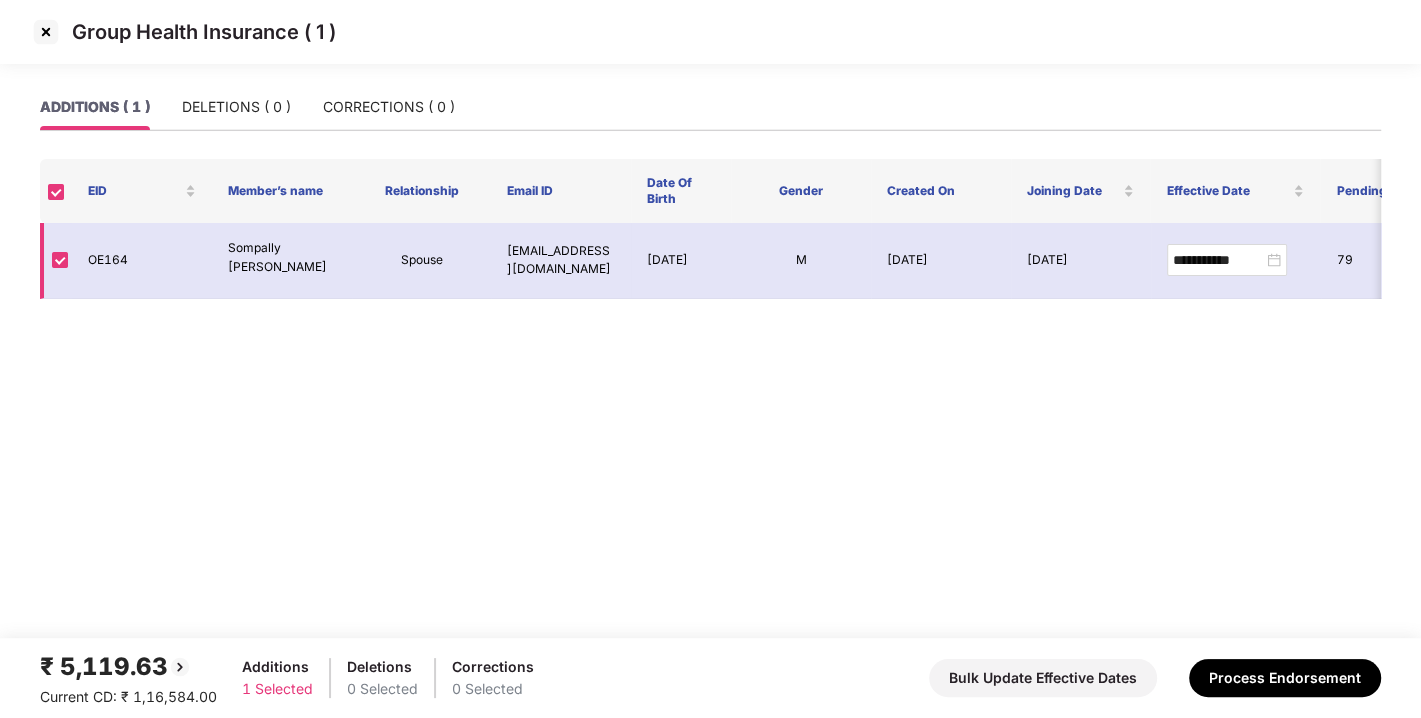 click on "OE164" at bounding box center (142, 261) 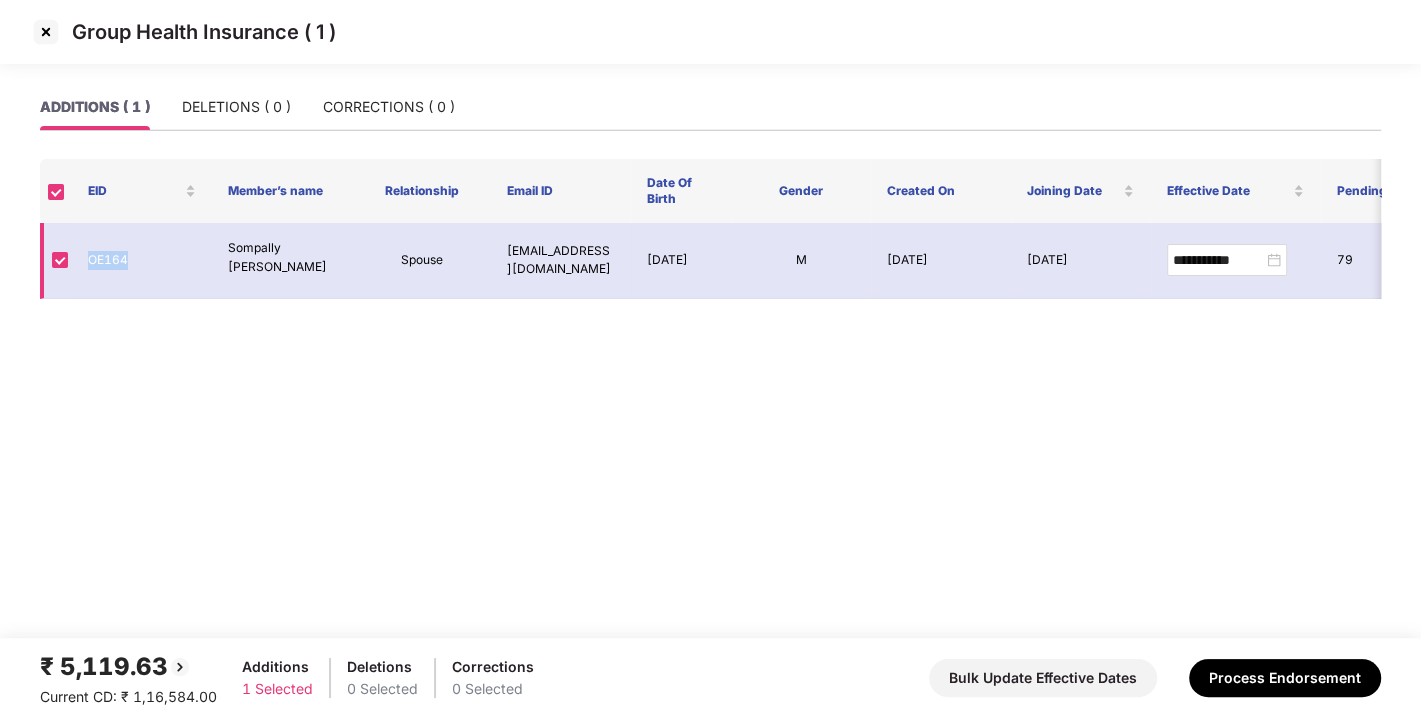 copy on "OE164" 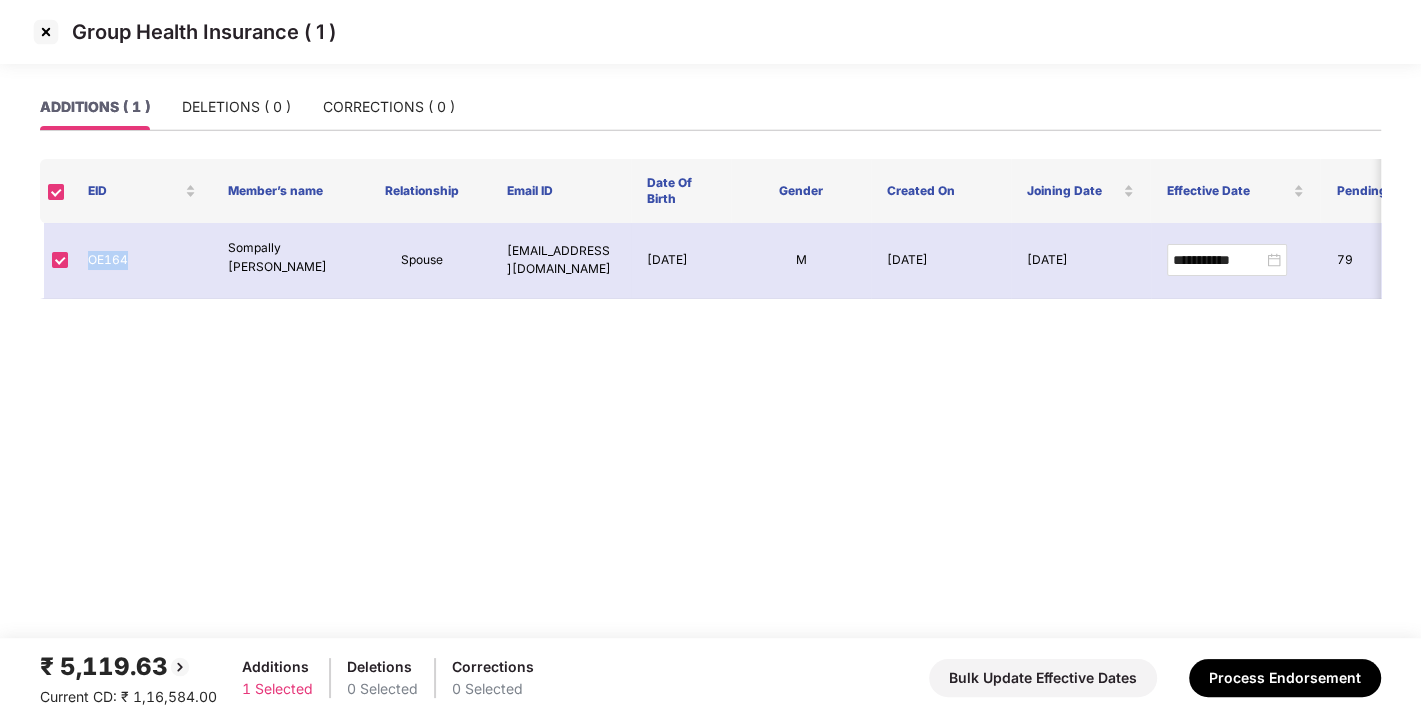 click at bounding box center [46, 32] 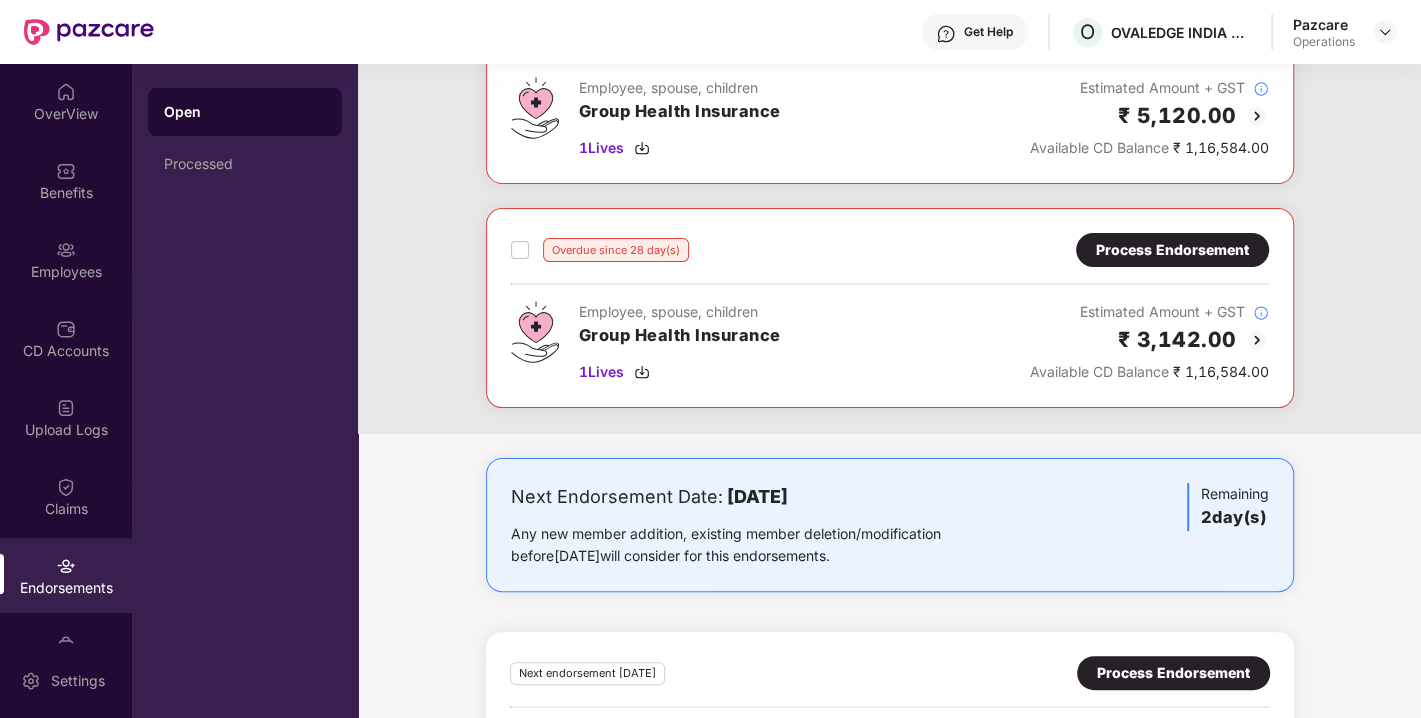 scroll, scrollTop: 191, scrollLeft: 0, axis: vertical 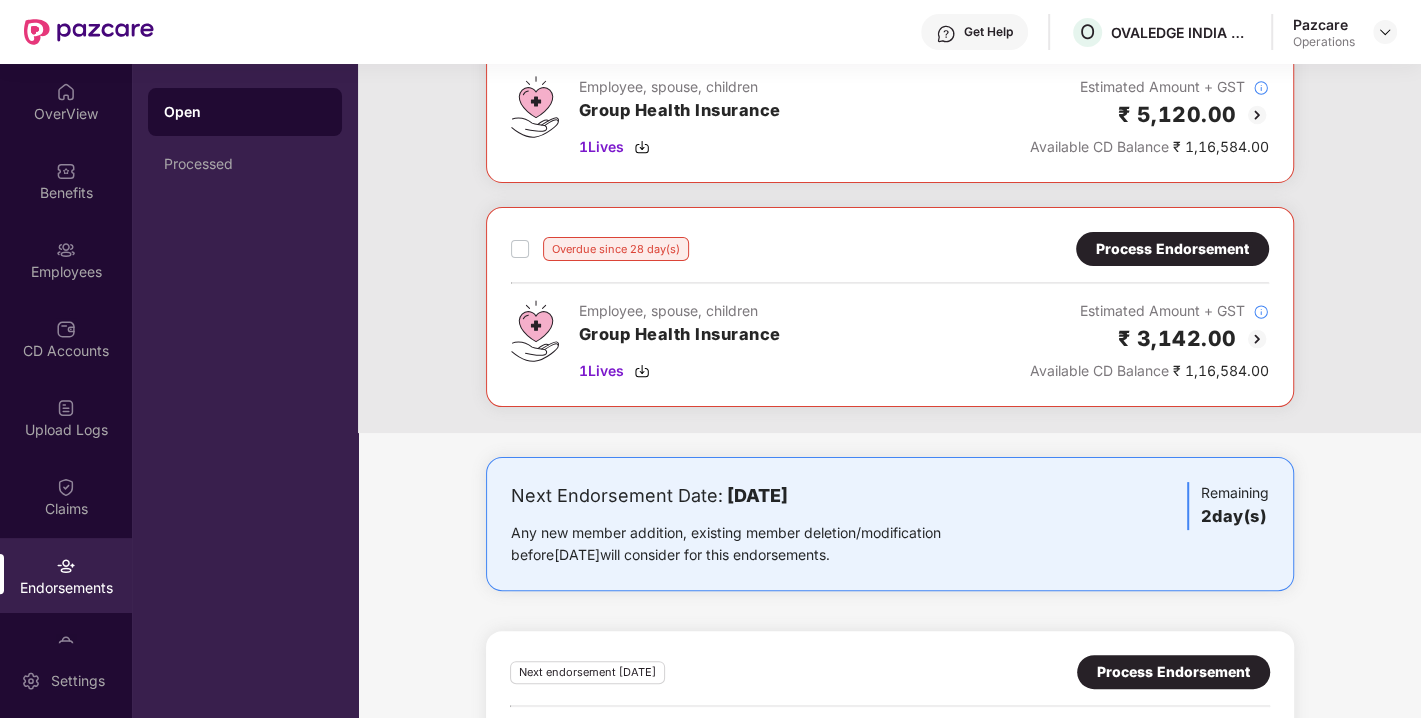 click on "Process Endorsement" at bounding box center [1172, 249] 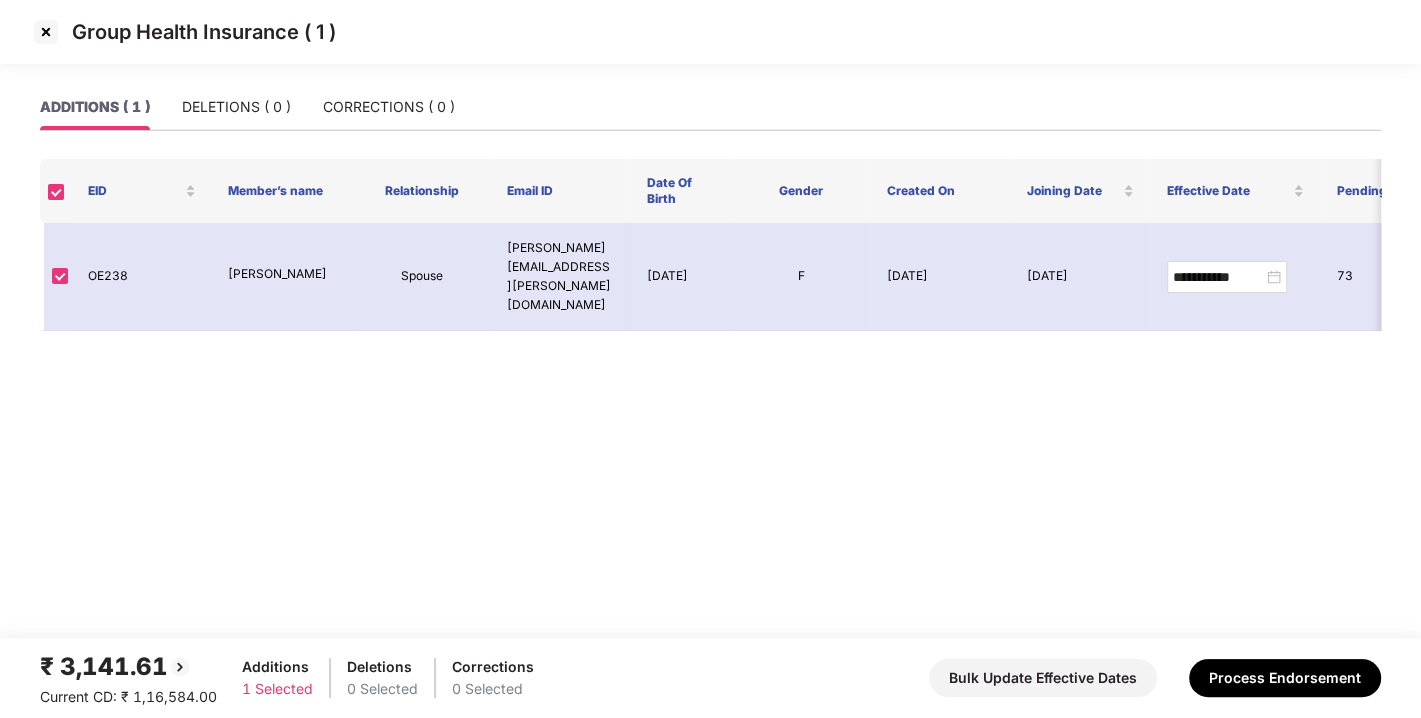click at bounding box center (46, 32) 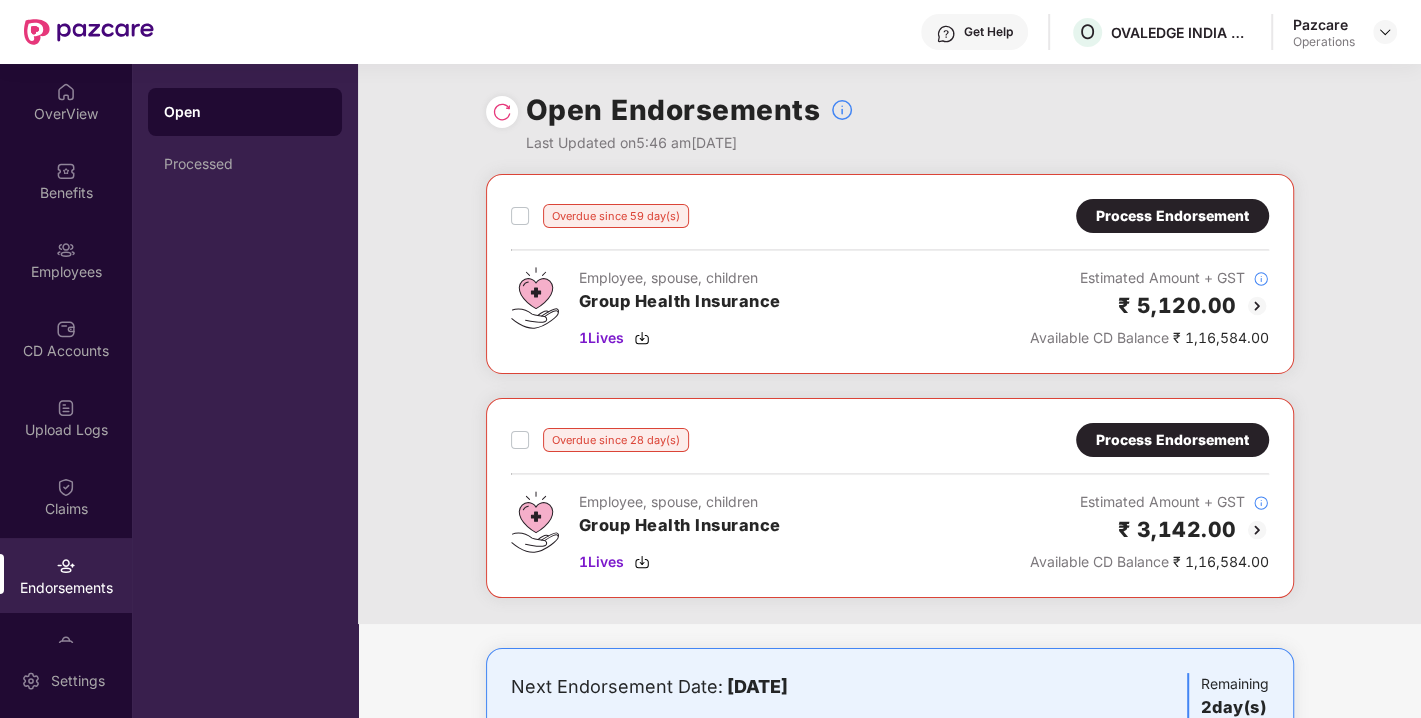 scroll, scrollTop: 322, scrollLeft: 0, axis: vertical 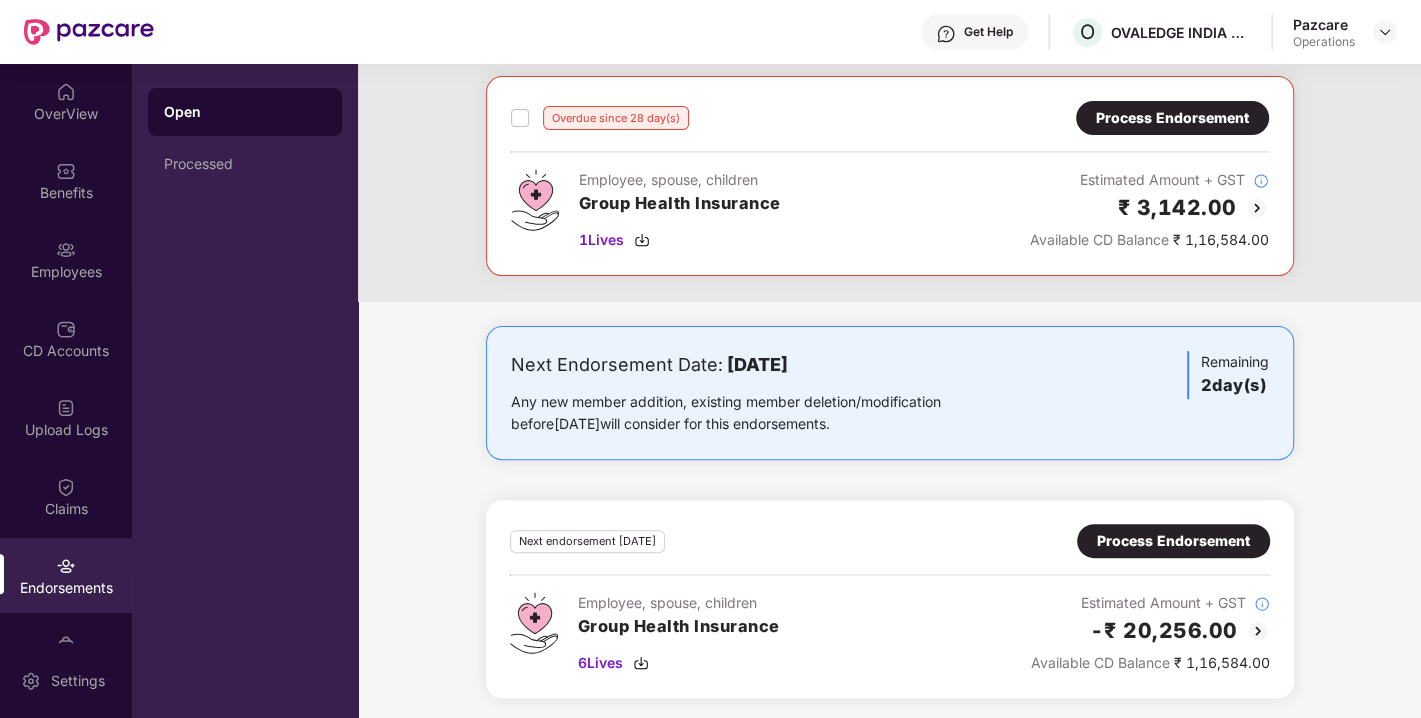 click on "Process Endorsement" at bounding box center [1173, 541] 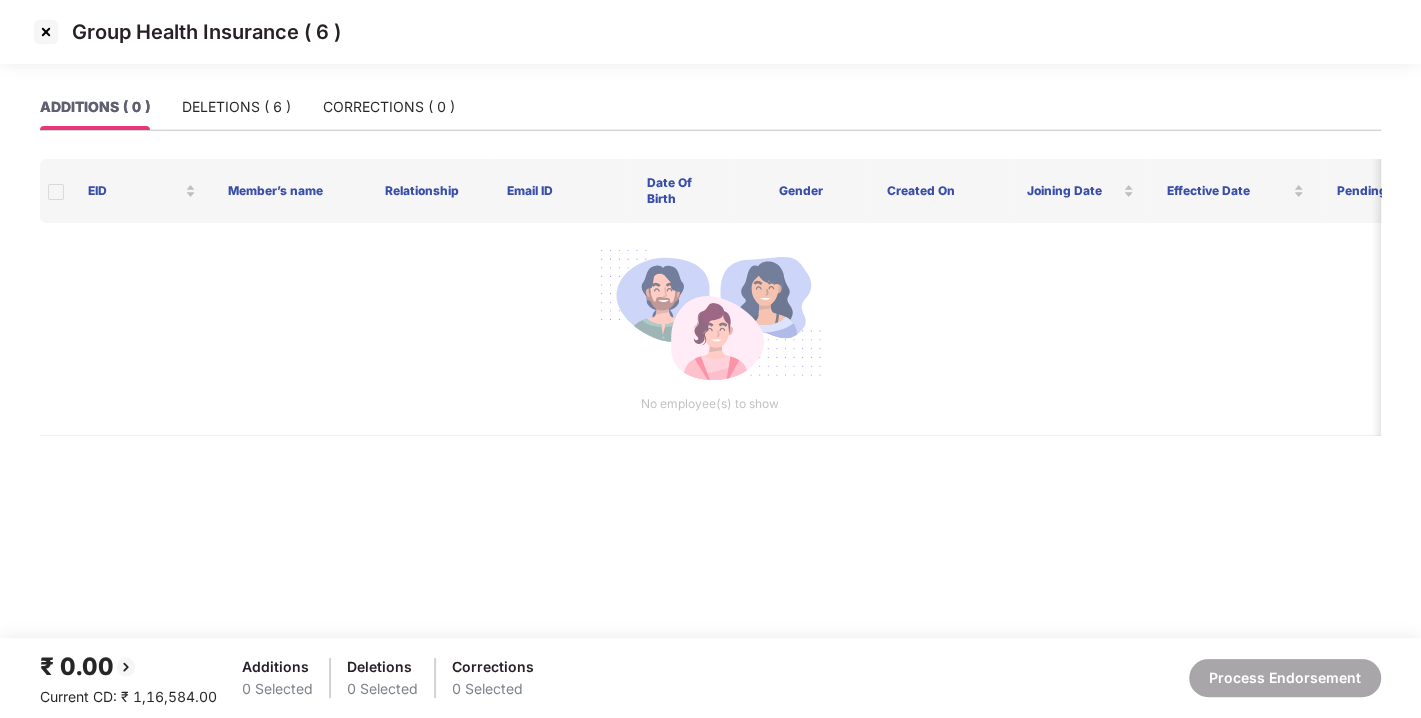 click at bounding box center [46, 32] 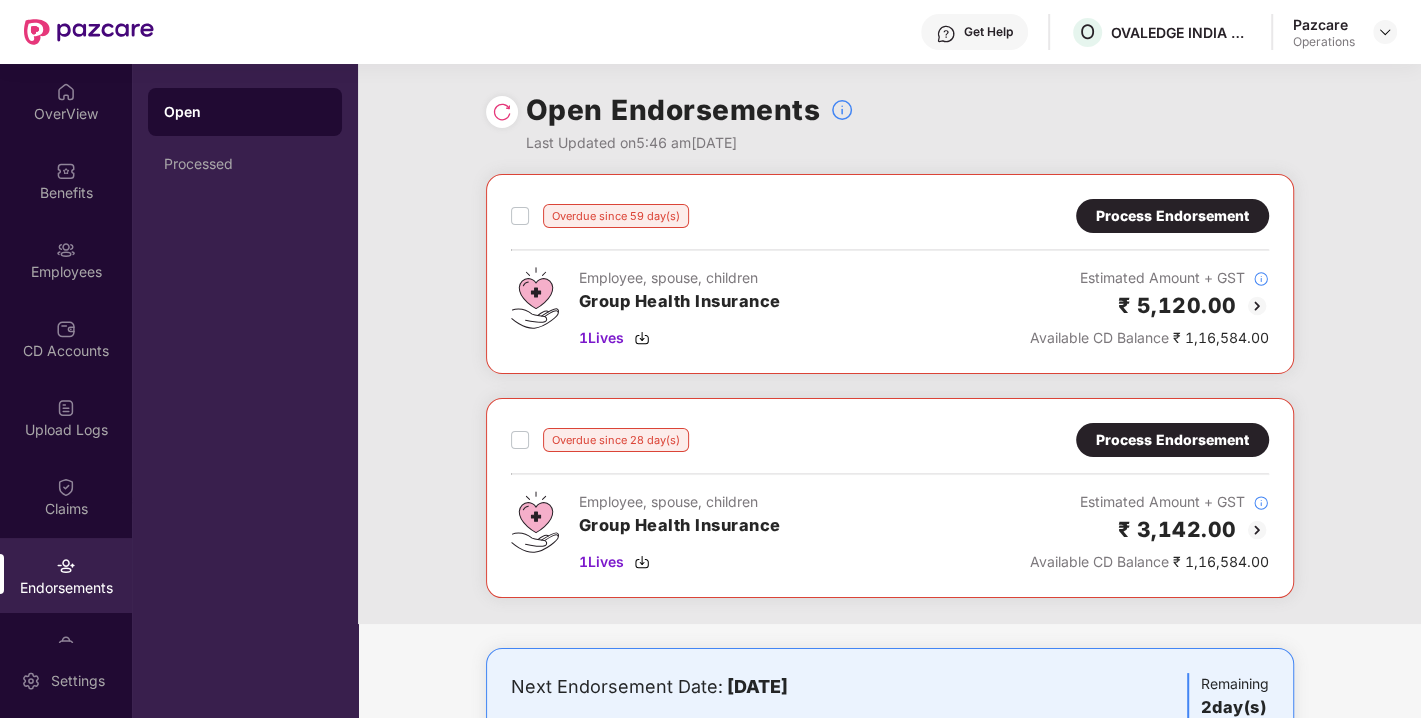 scroll, scrollTop: 322, scrollLeft: 0, axis: vertical 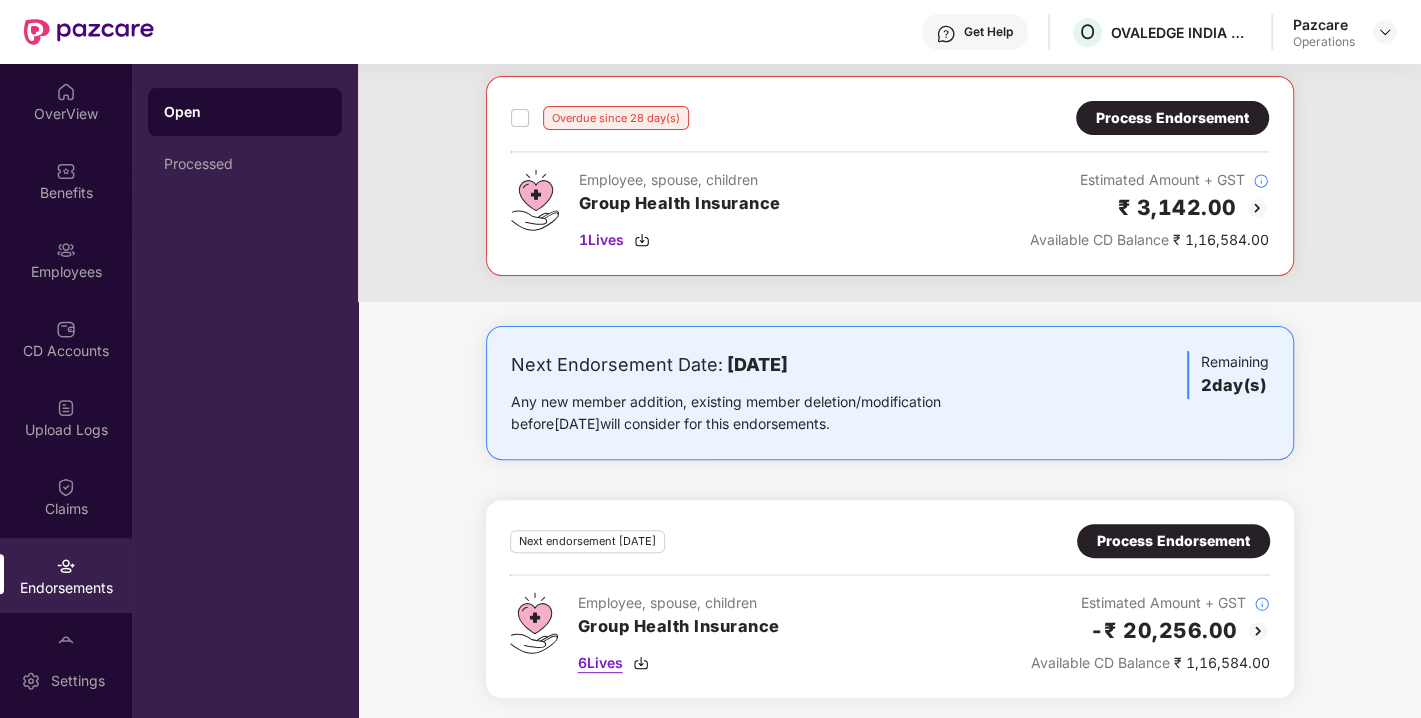 click on "6  Lives" at bounding box center (600, 663) 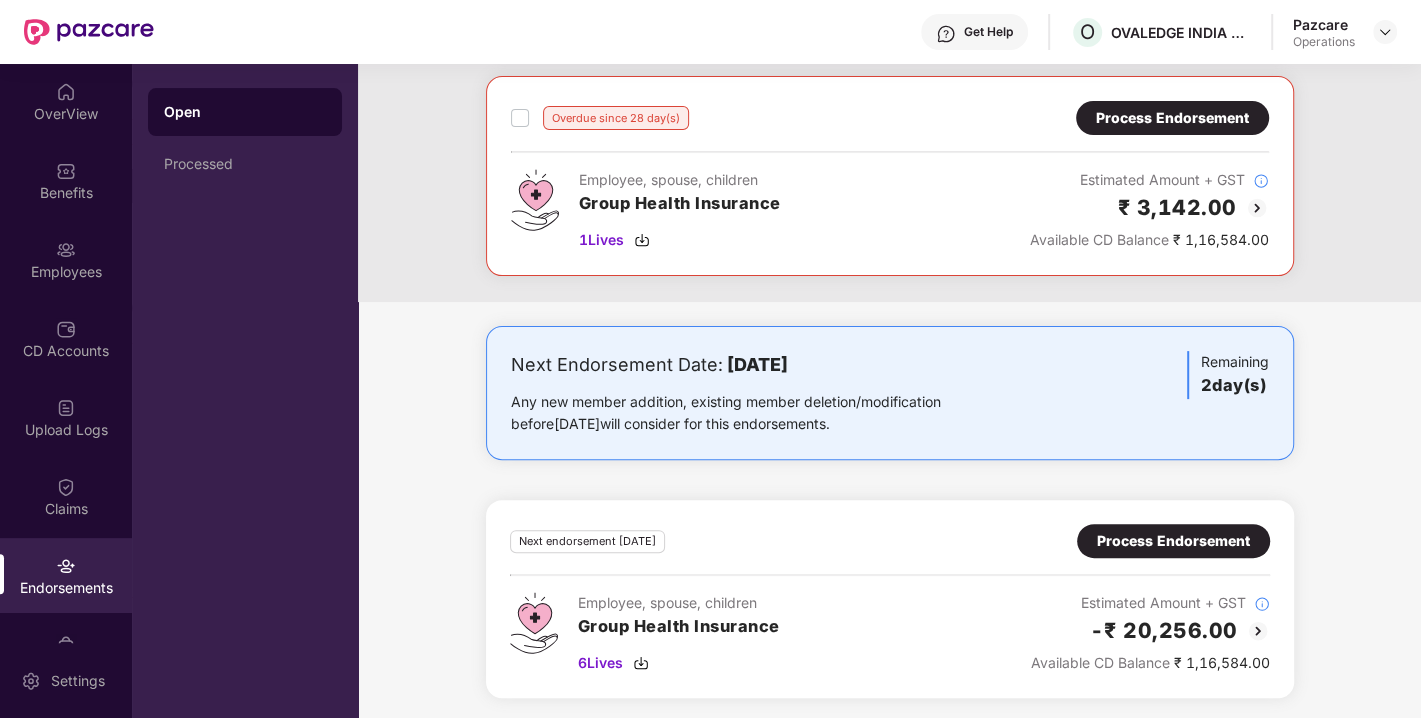 click on "Process Endorsement" at bounding box center (1173, 541) 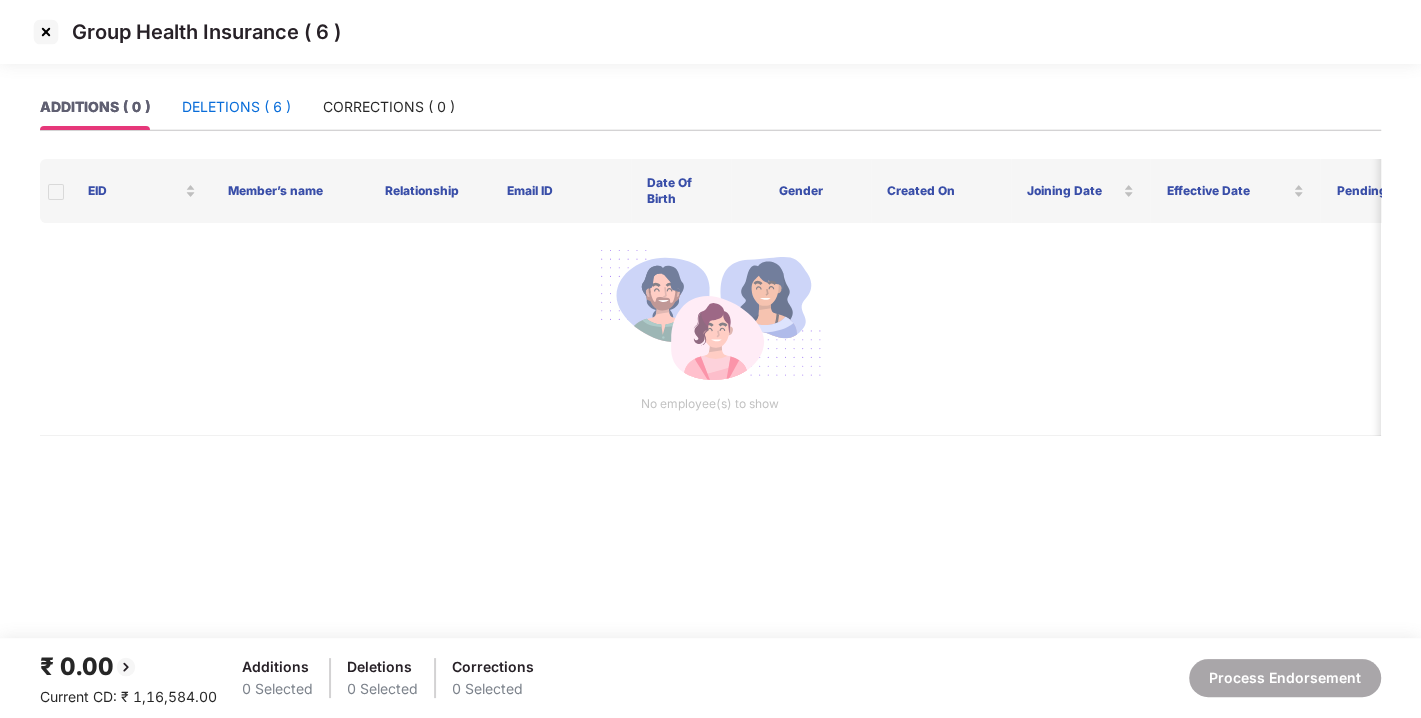 click on "DELETIONS ( 6 )" at bounding box center (236, 107) 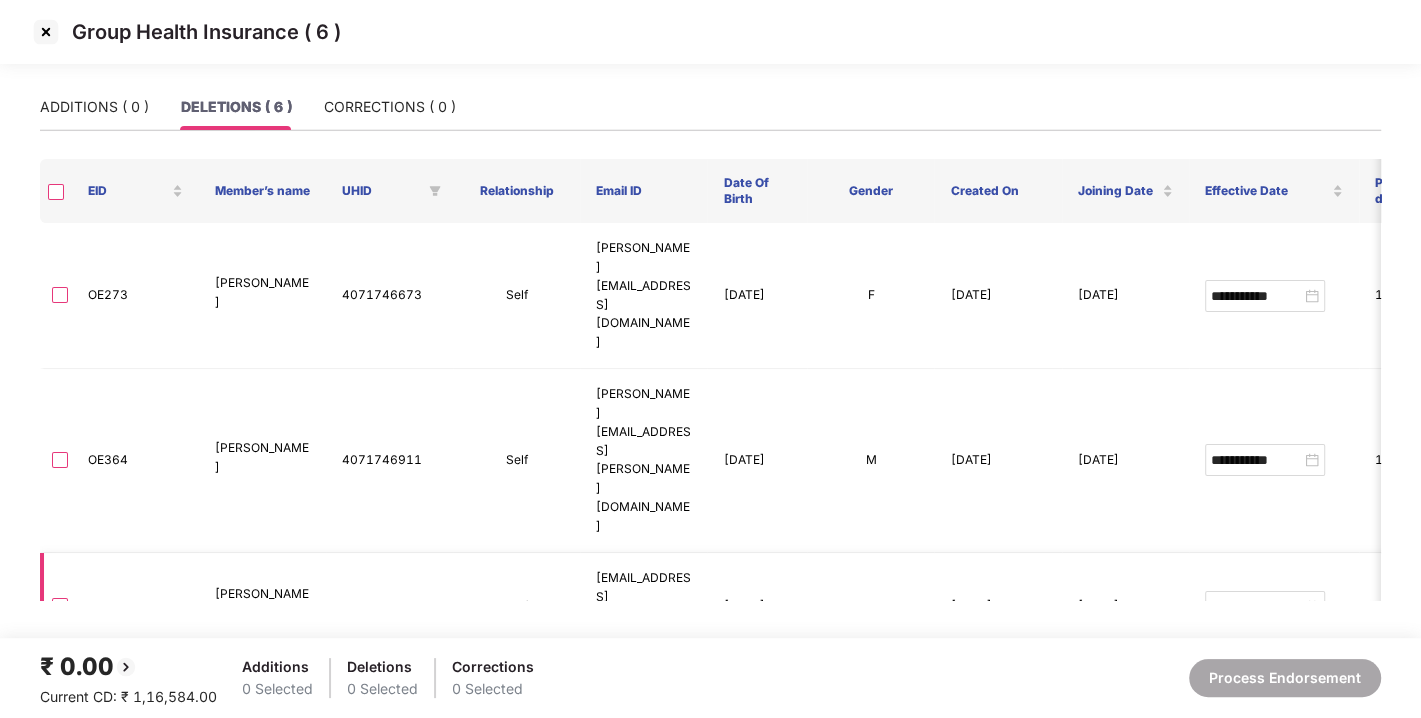 scroll, scrollTop: 0, scrollLeft: 68, axis: horizontal 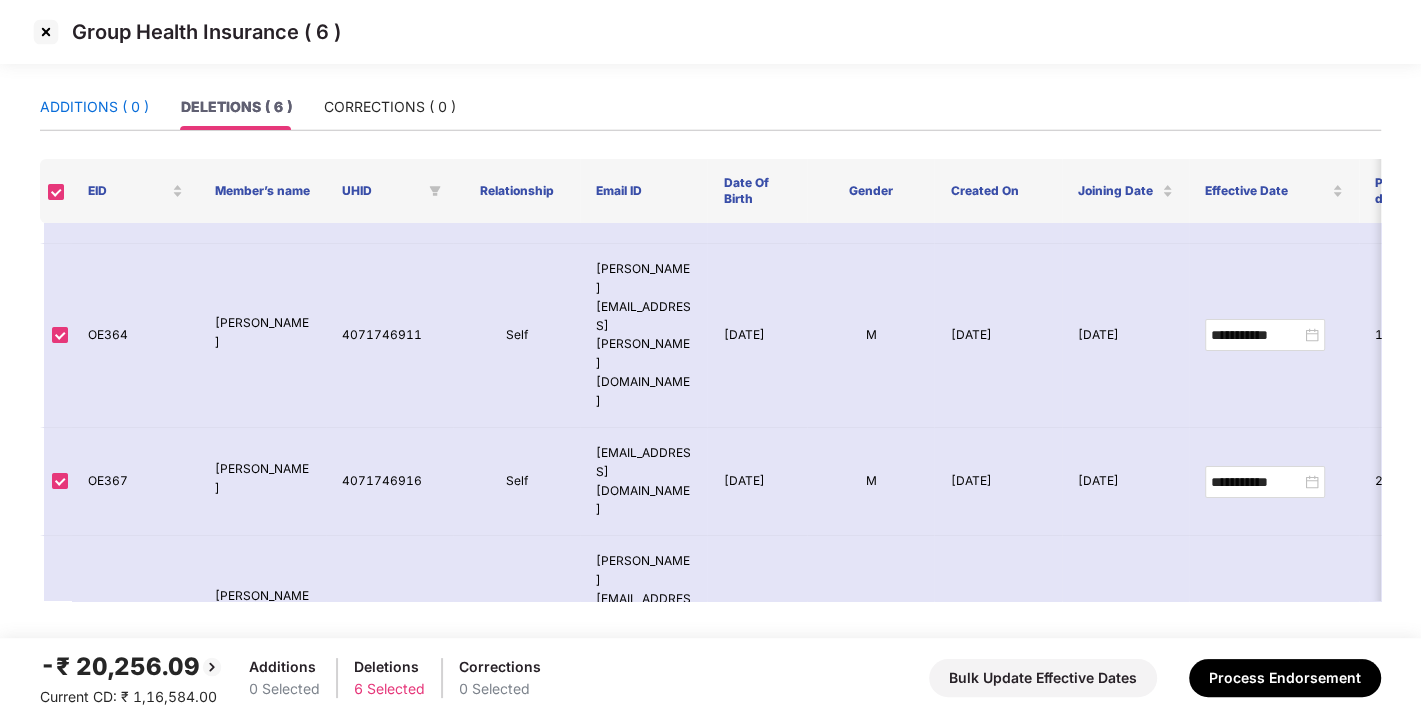 click on "ADDITIONS ( 0 )" at bounding box center [94, 107] 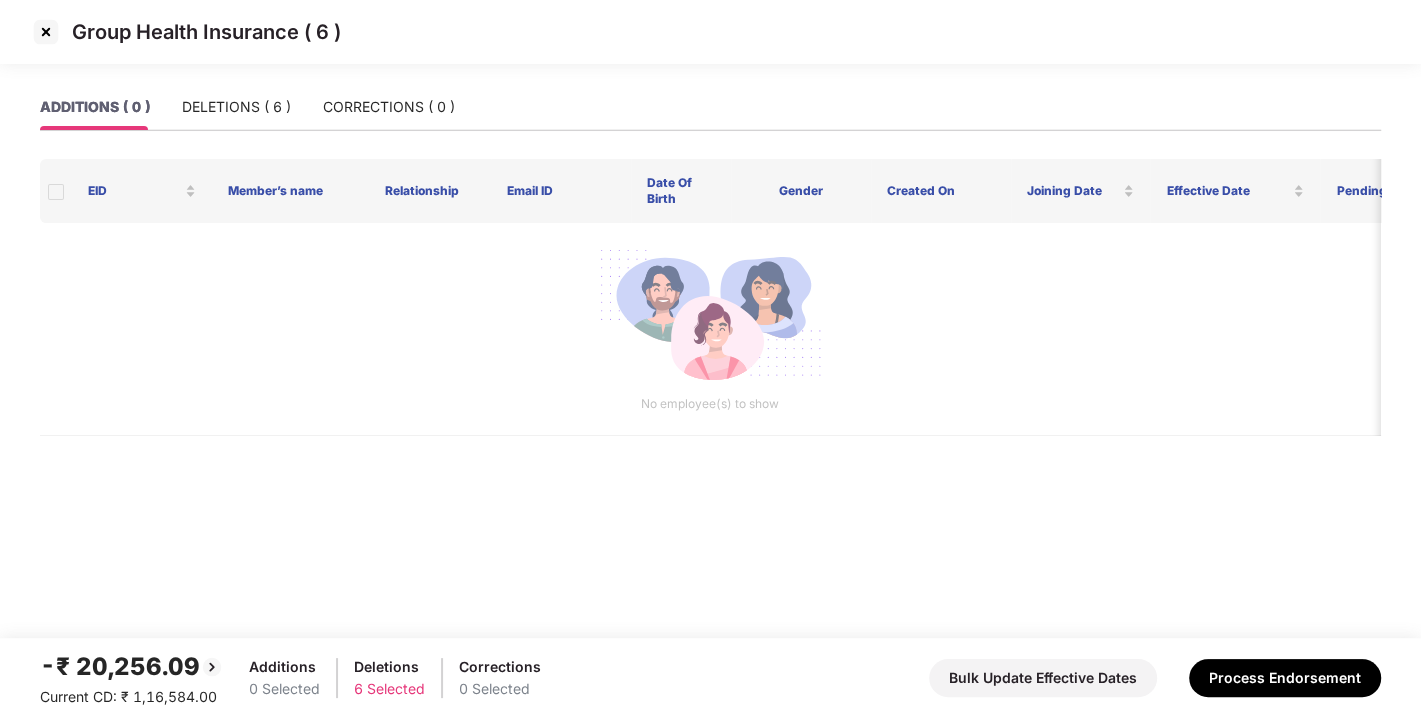 scroll, scrollTop: 0, scrollLeft: 0, axis: both 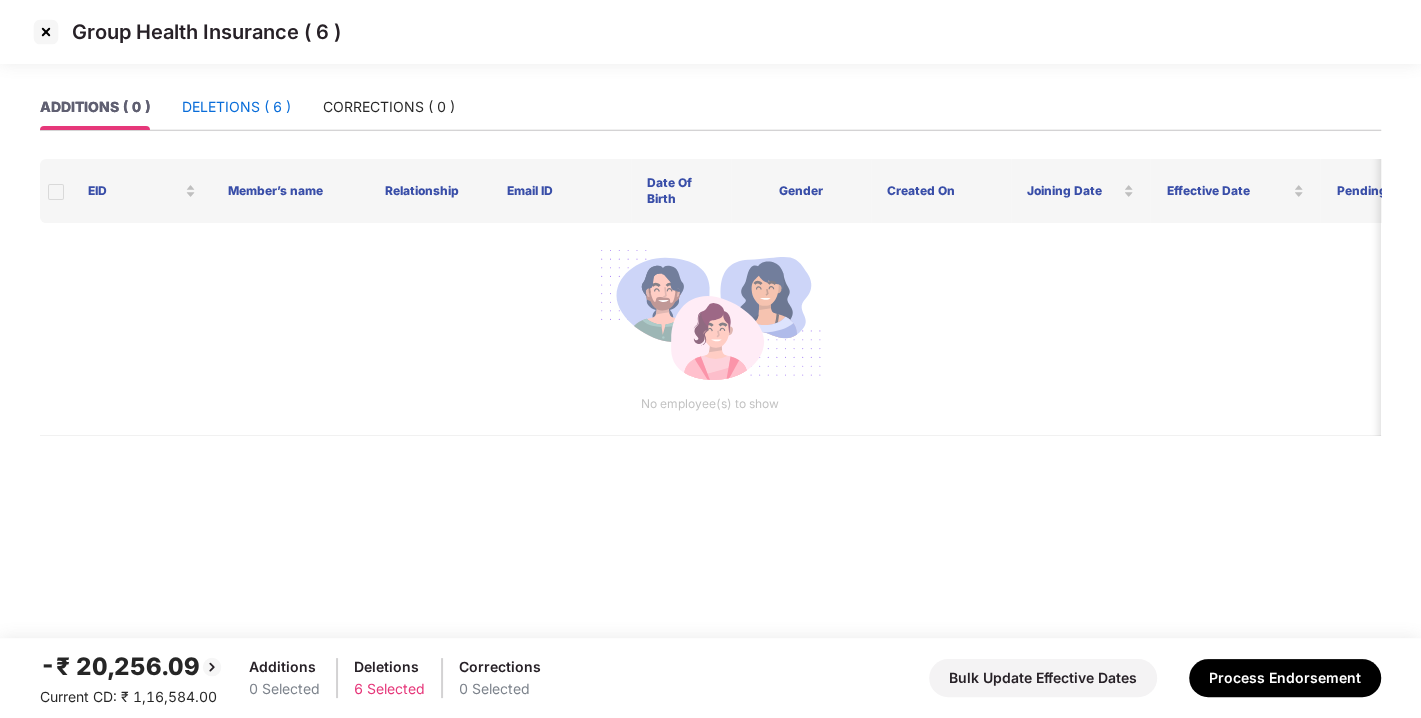 click on "DELETIONS ( 6 )" at bounding box center (236, 107) 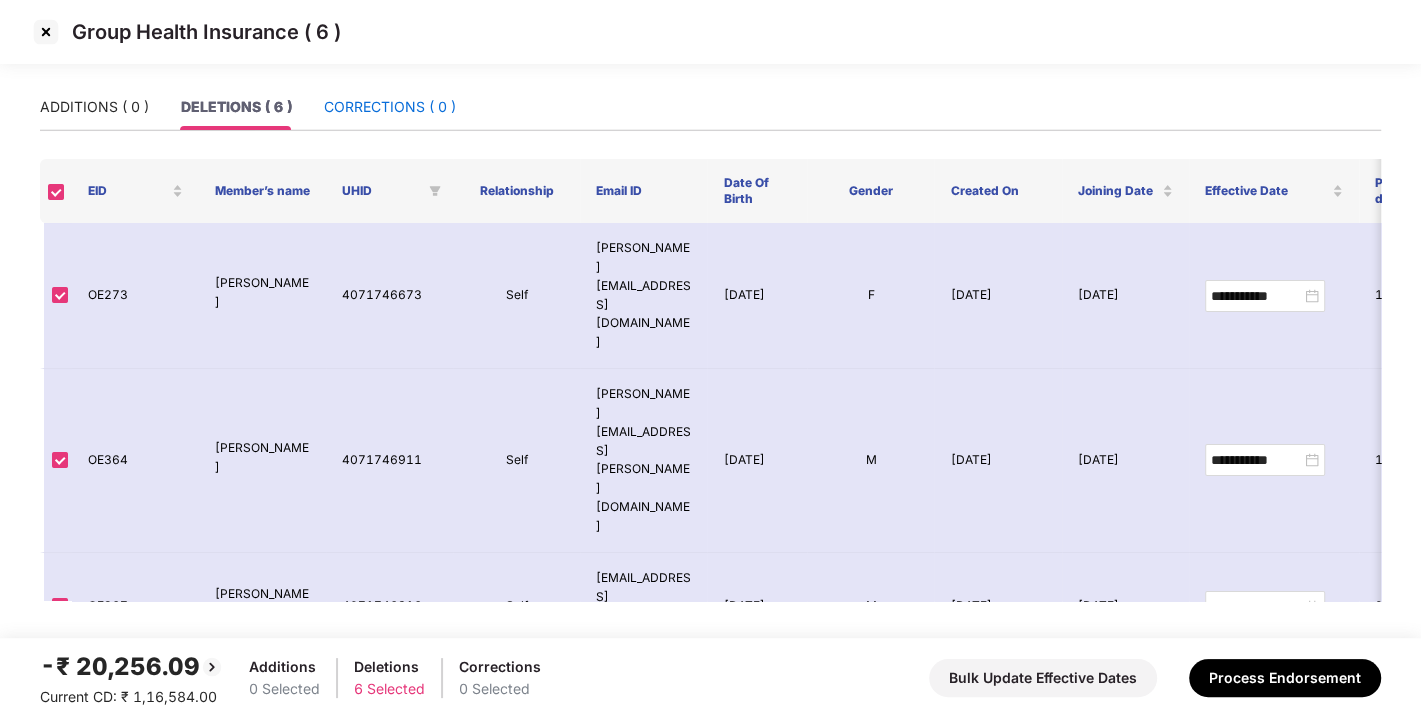 click on "CORRECTIONS ( 0 )" at bounding box center [390, 107] 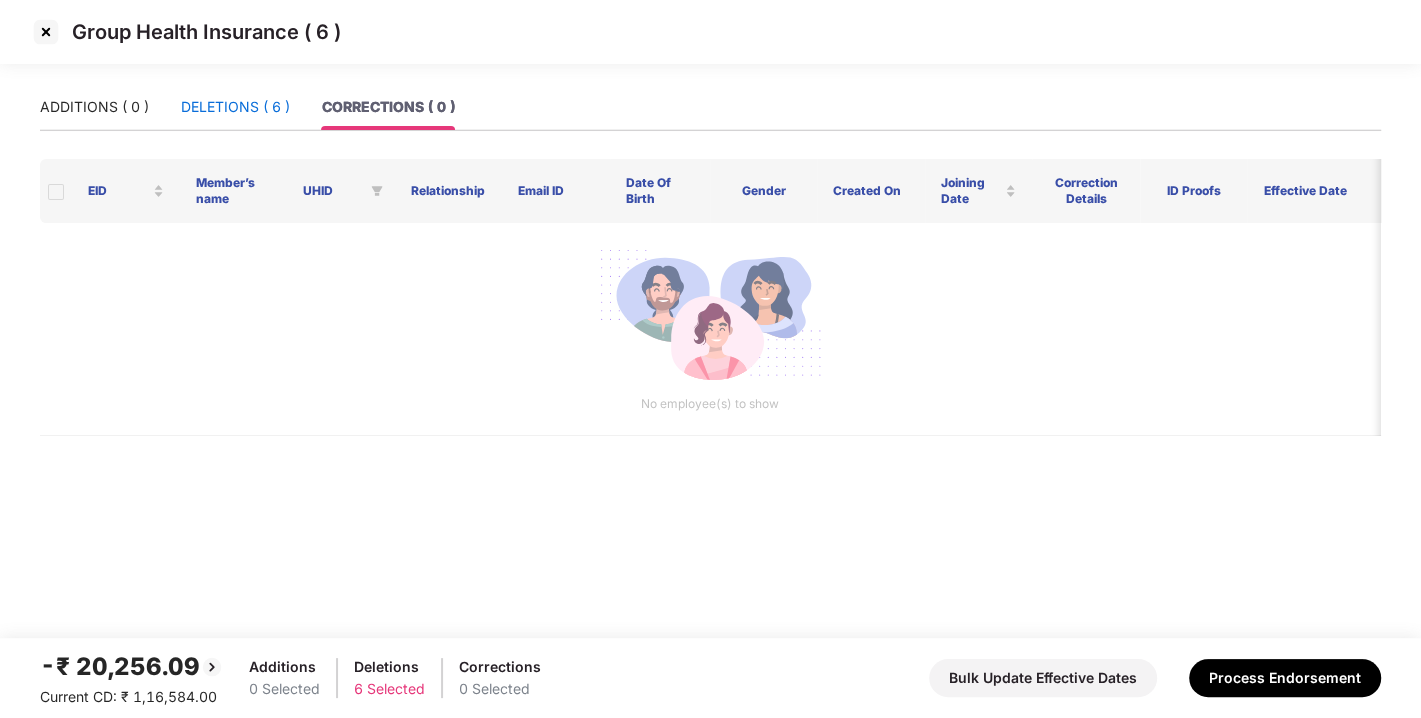 click on "DELETIONS ( 6 )" at bounding box center [235, 107] 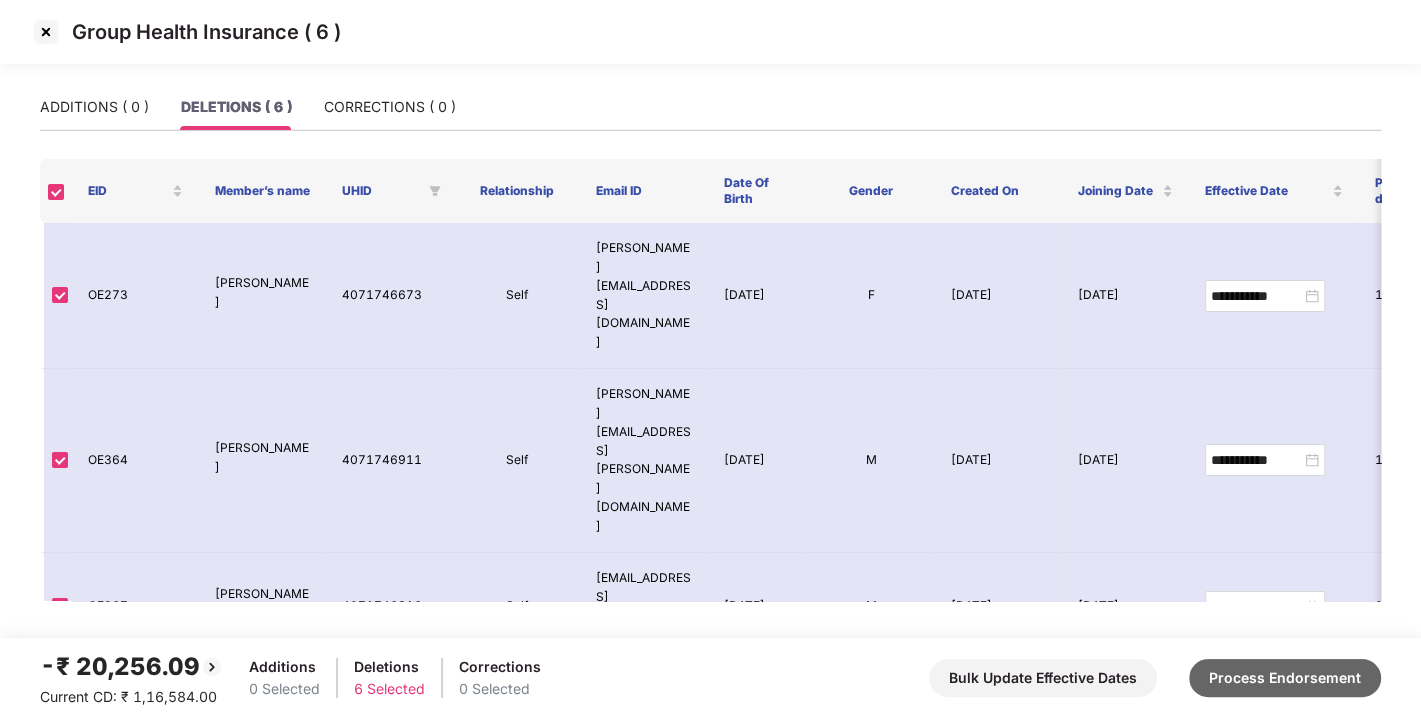 click on "Process Endorsement" at bounding box center (1285, 678) 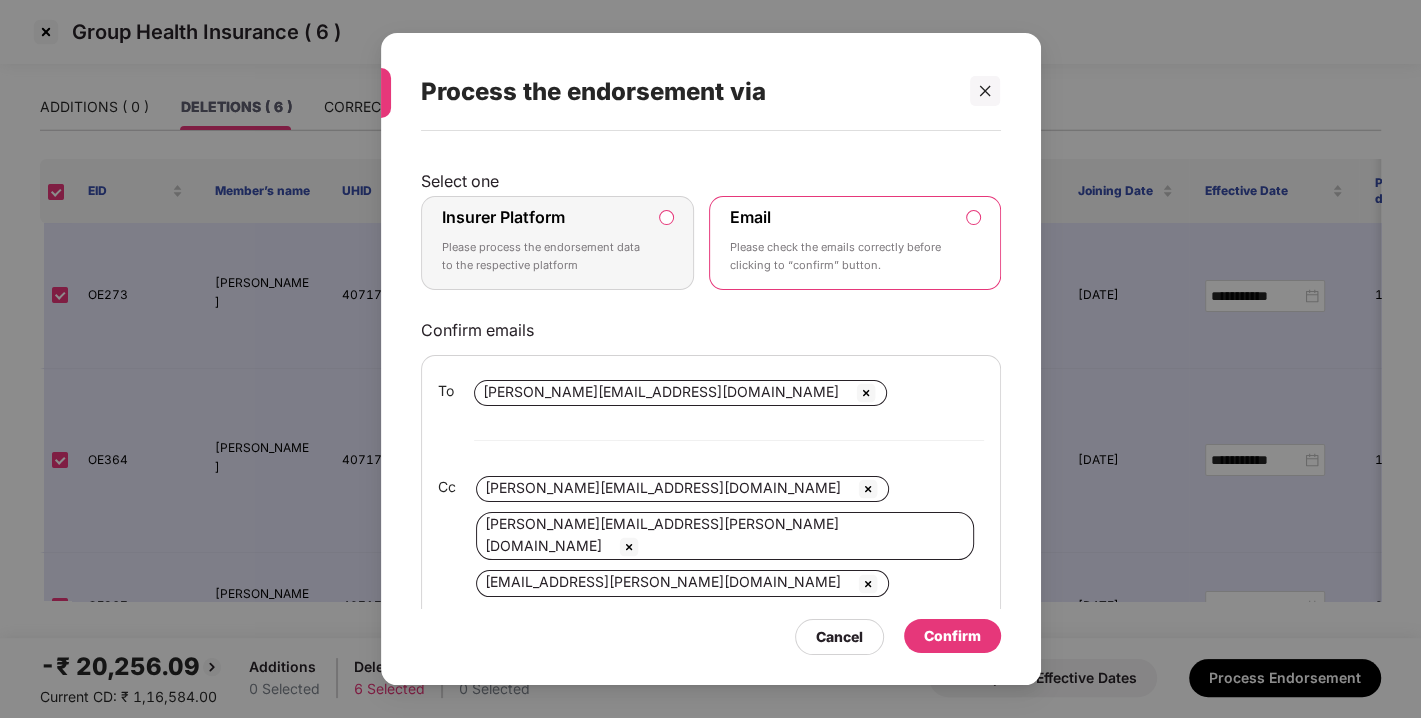click on "Please process the endorsement data to the respective platform" at bounding box center [544, 256] 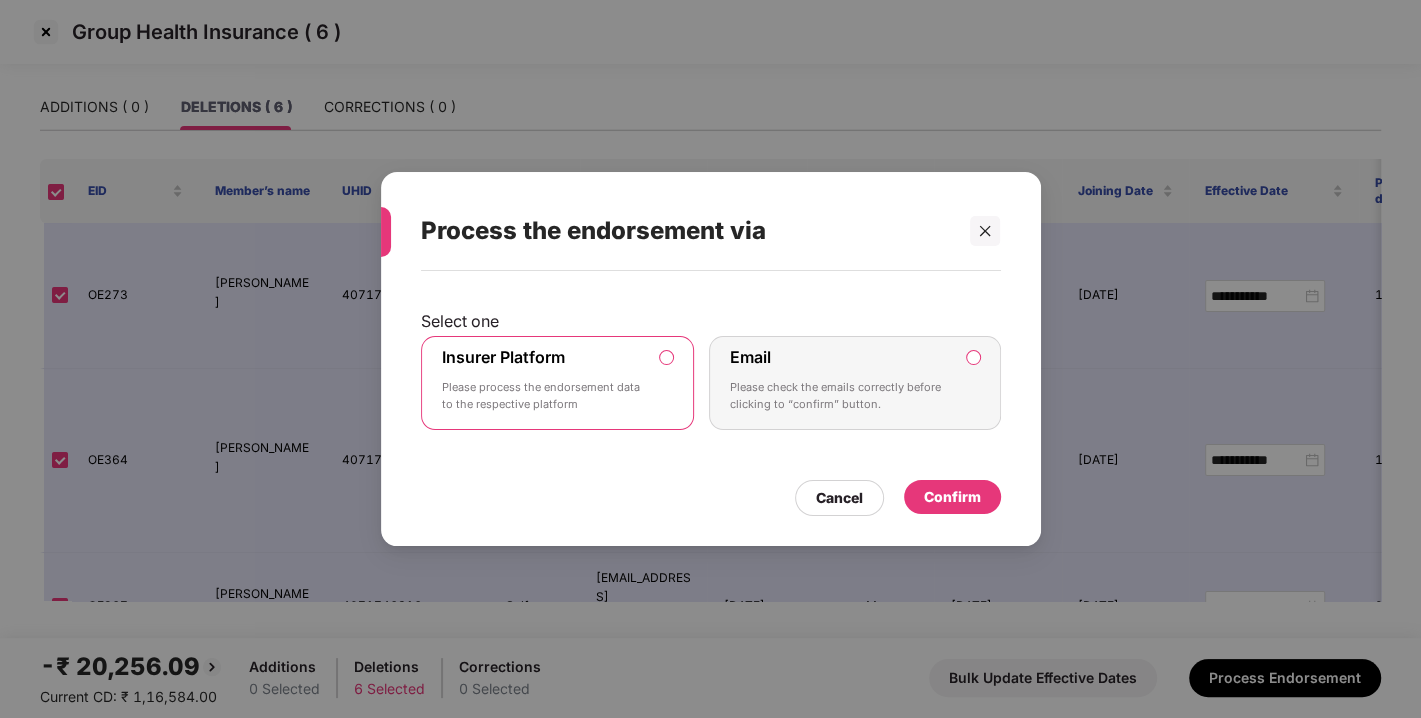 click on "Confirm" at bounding box center (952, 497) 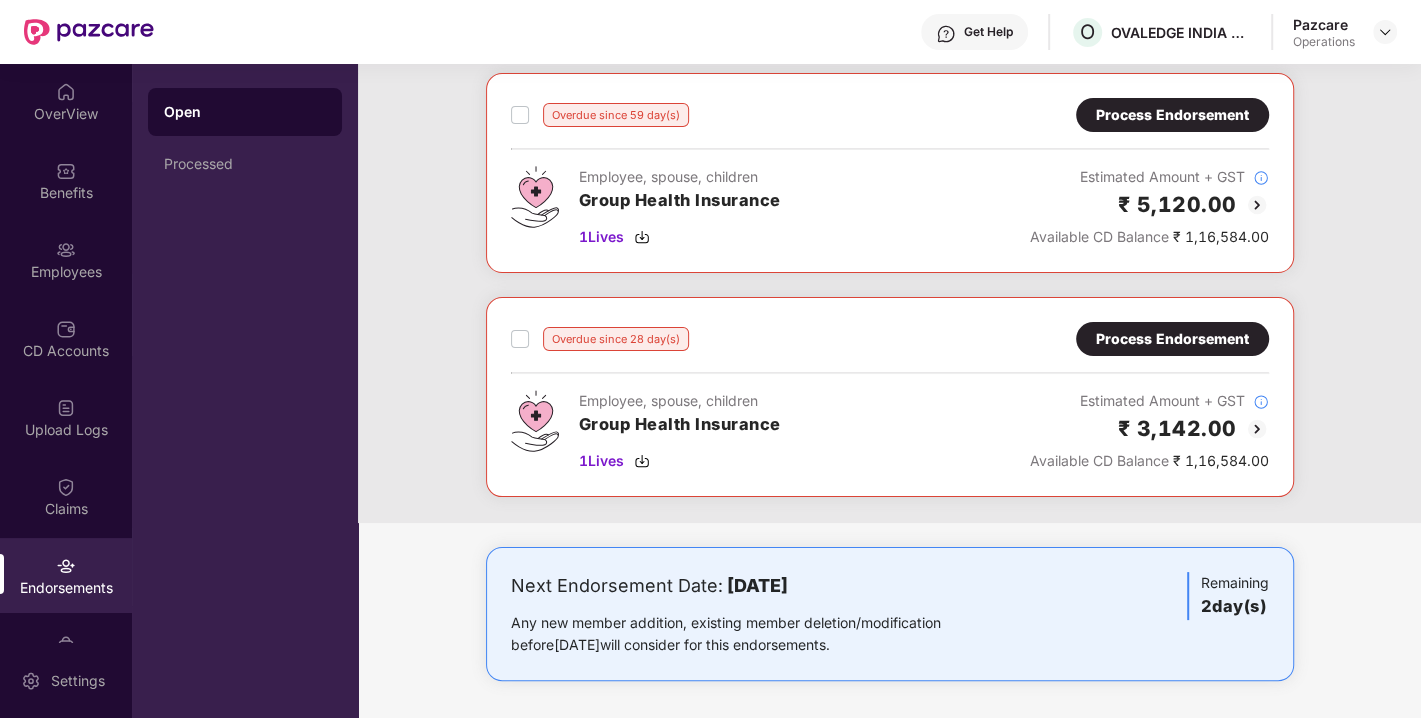 scroll, scrollTop: 0, scrollLeft: 0, axis: both 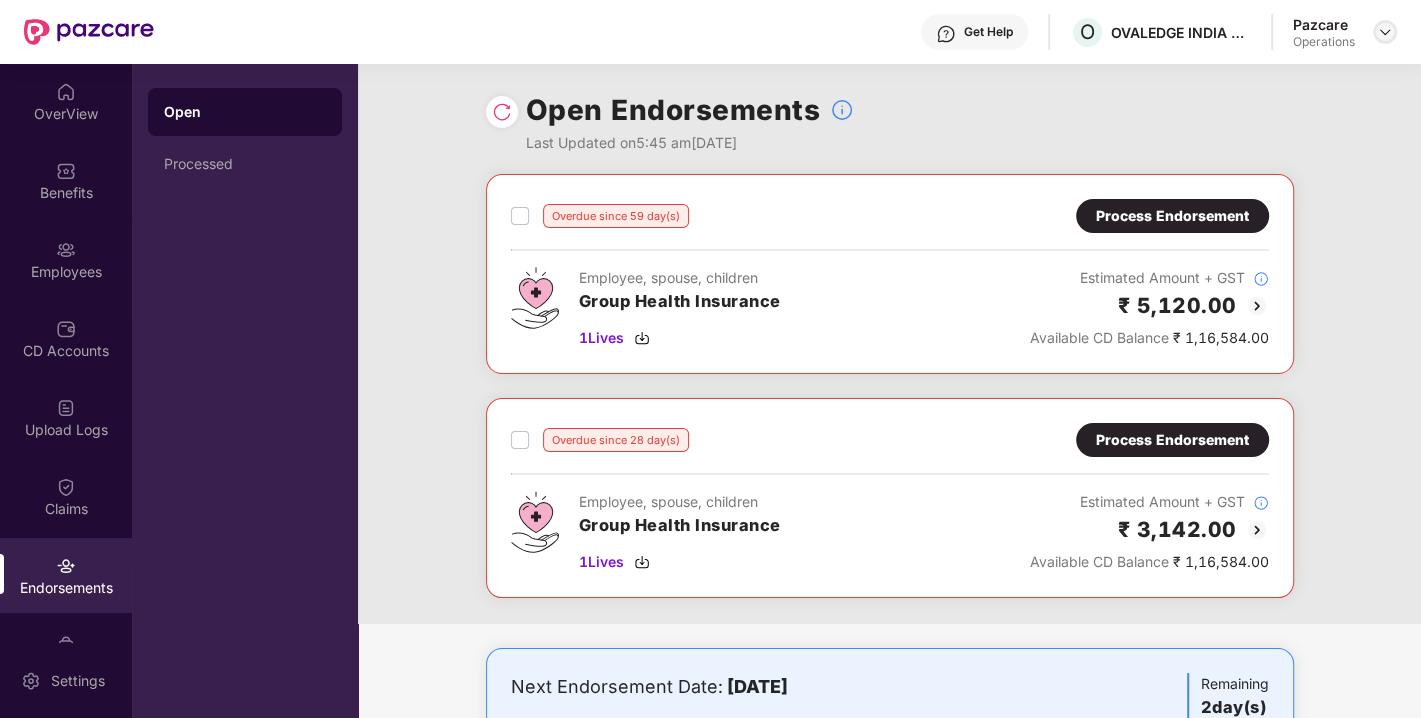 click at bounding box center (1385, 32) 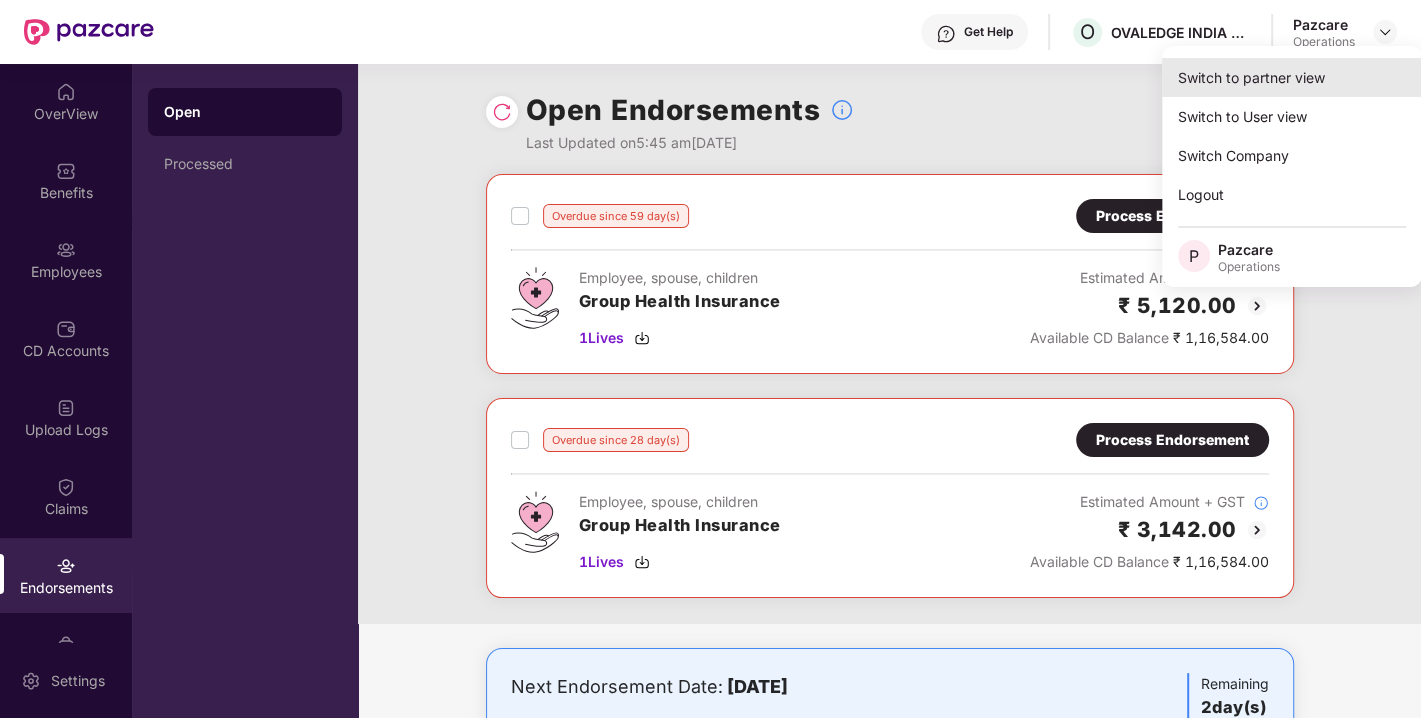 click on "Switch to partner view" at bounding box center [1292, 77] 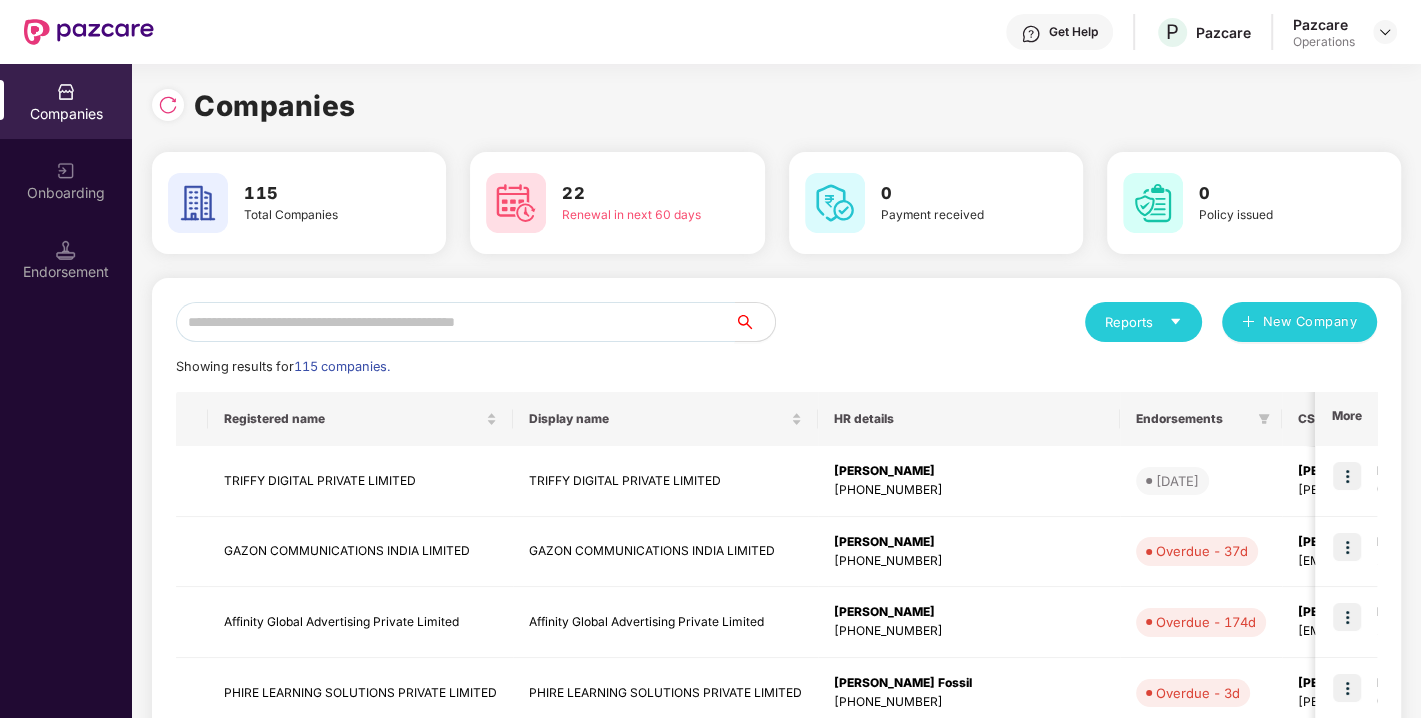 click at bounding box center [455, 322] 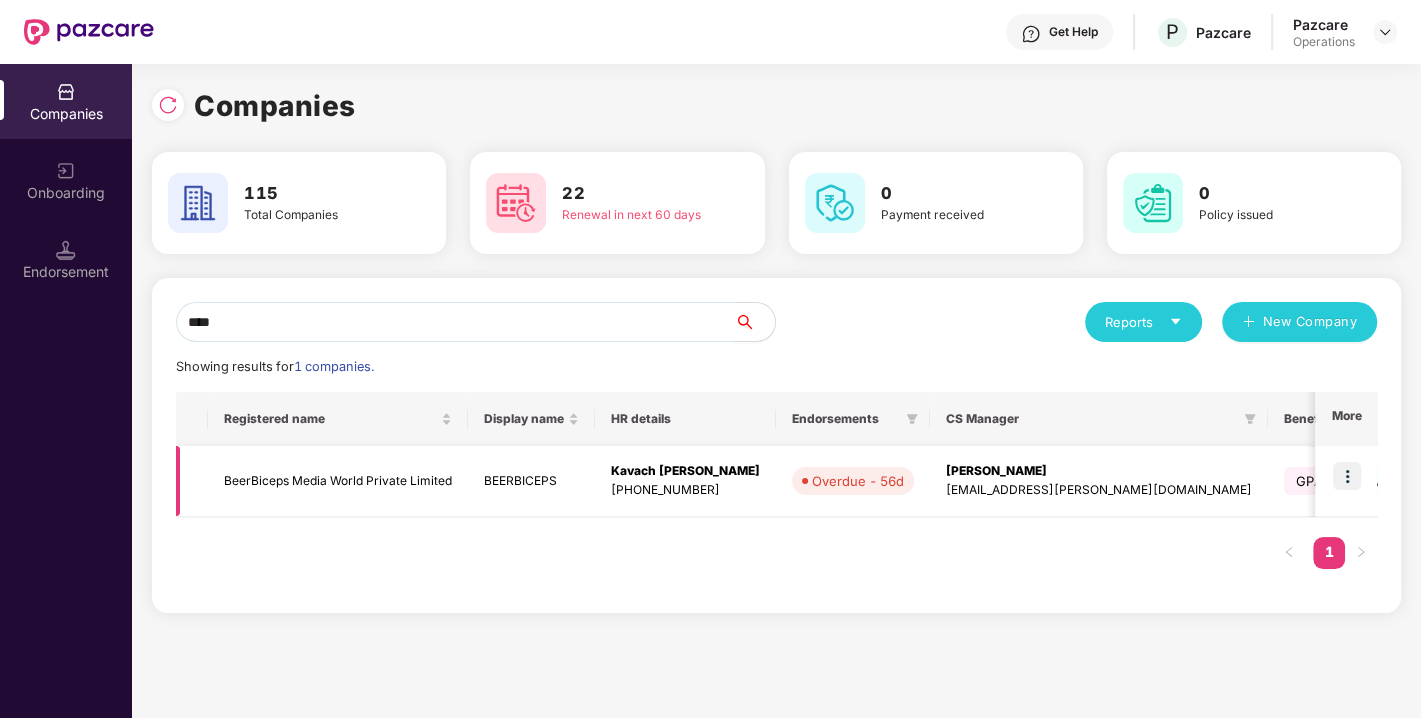 type on "****" 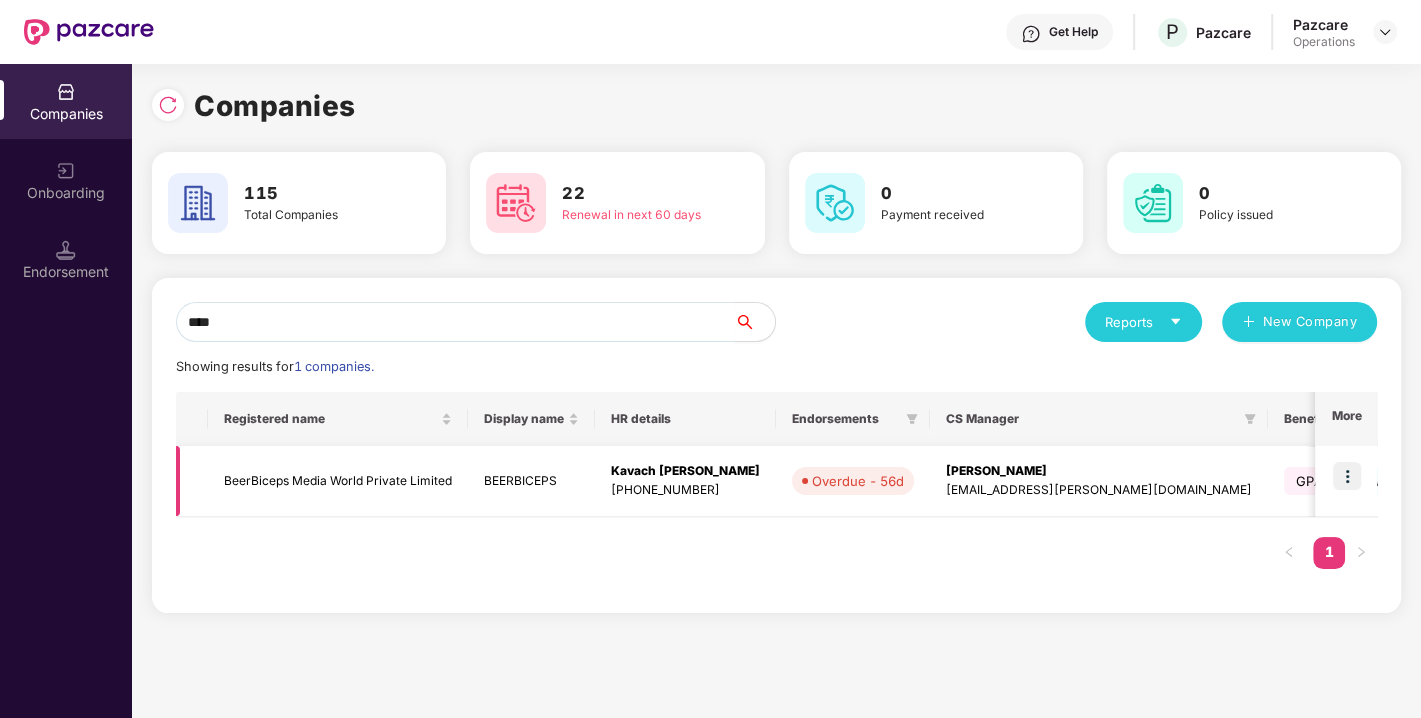 click at bounding box center (1347, 476) 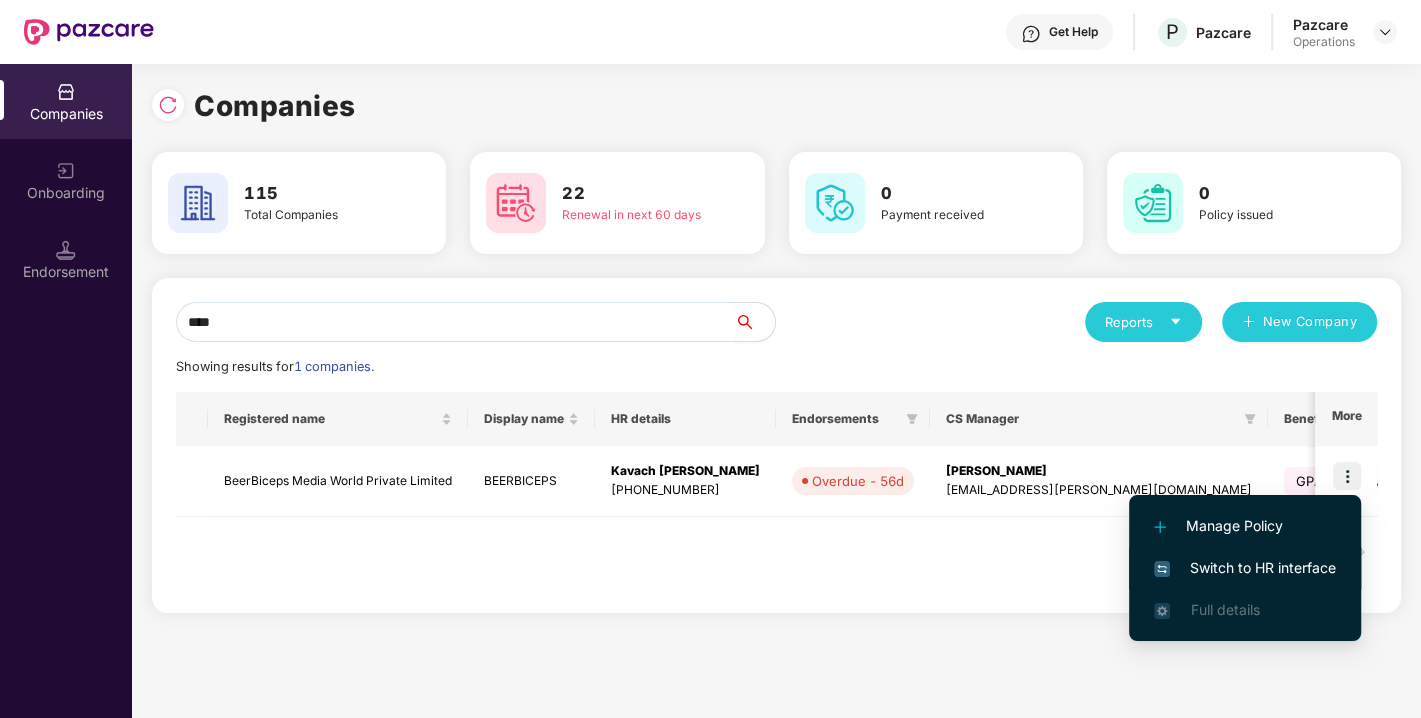 click on "Switch to HR interface" at bounding box center [1245, 568] 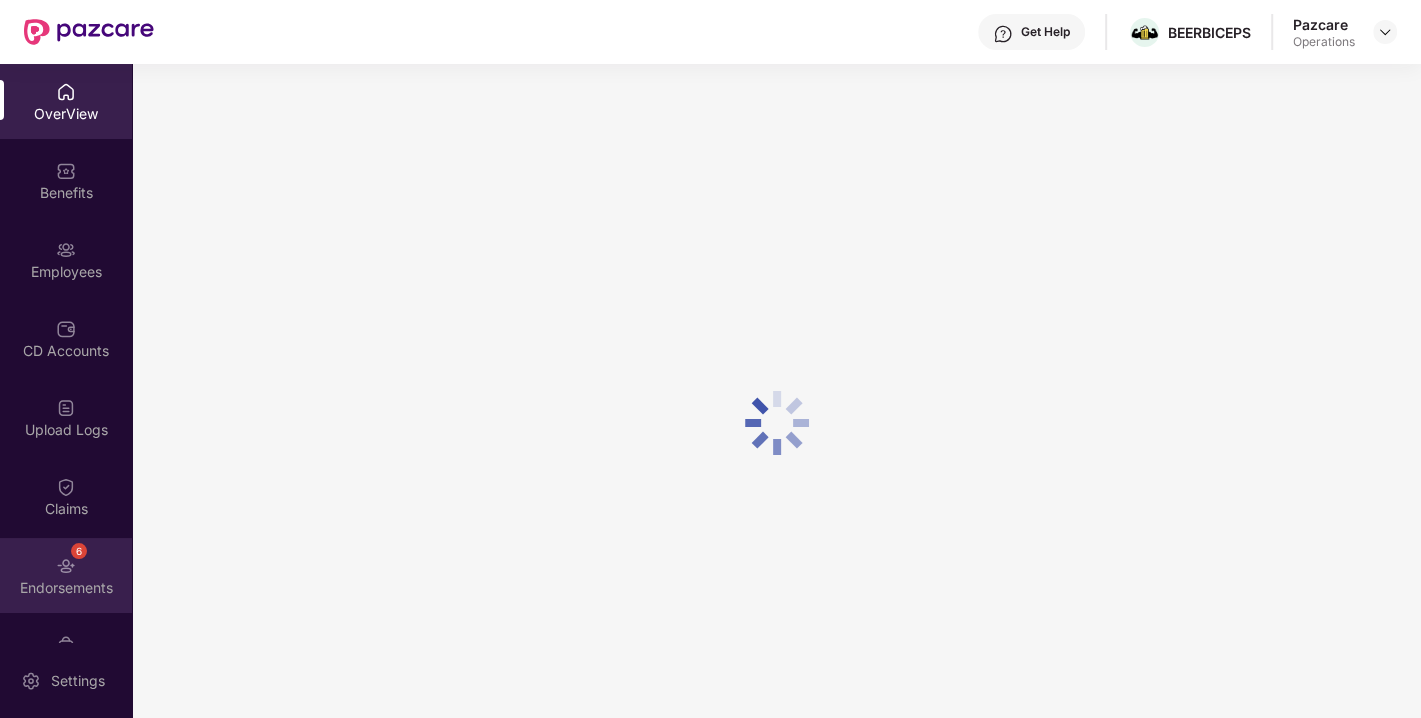 click on "6 Endorsements" at bounding box center [66, 575] 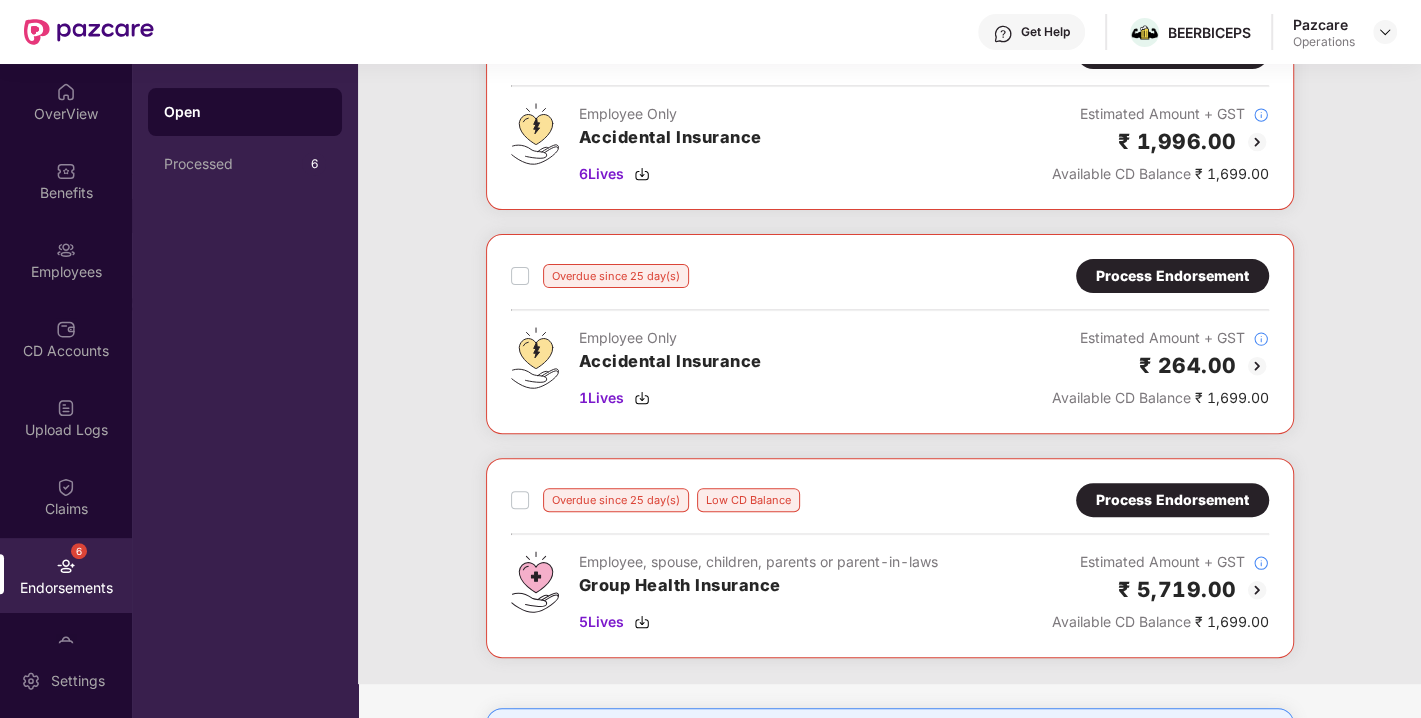 scroll, scrollTop: 0, scrollLeft: 0, axis: both 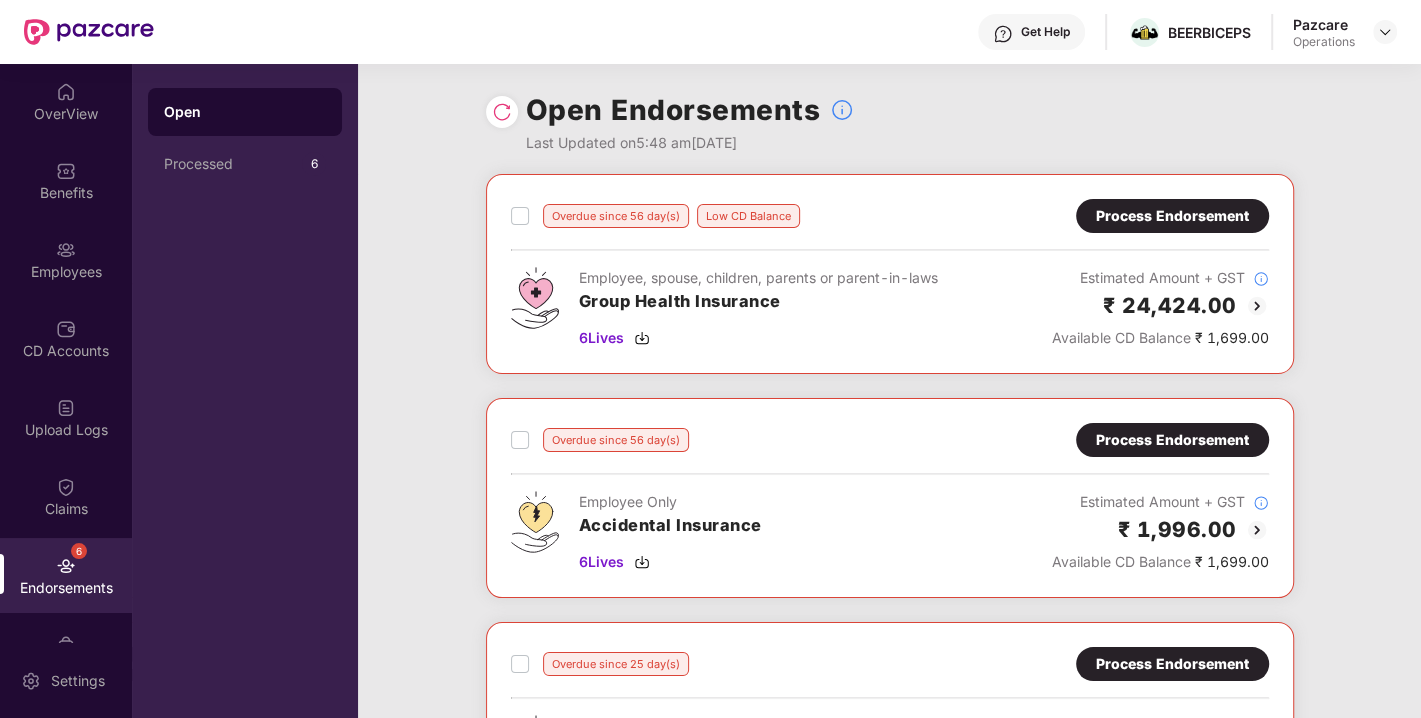 click on "Process Endorsement" at bounding box center [1172, 216] 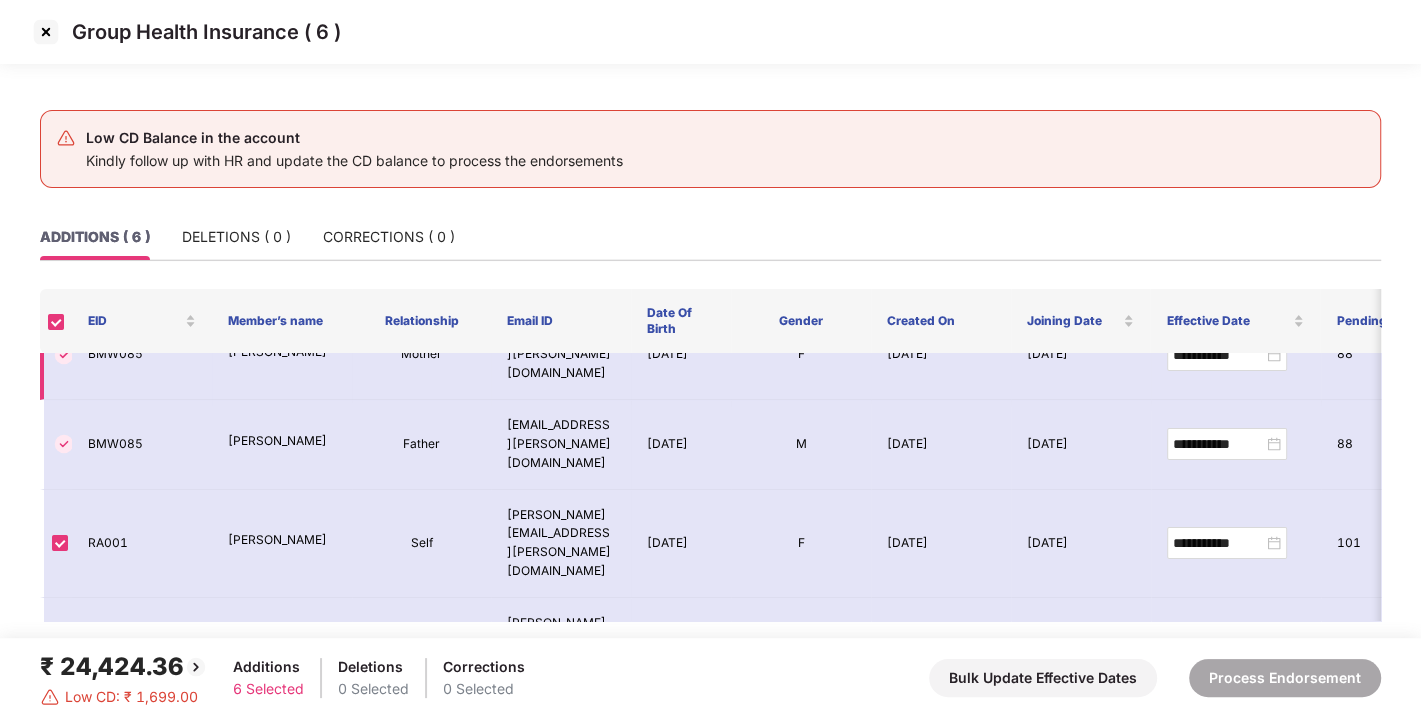 scroll, scrollTop: 164, scrollLeft: 0, axis: vertical 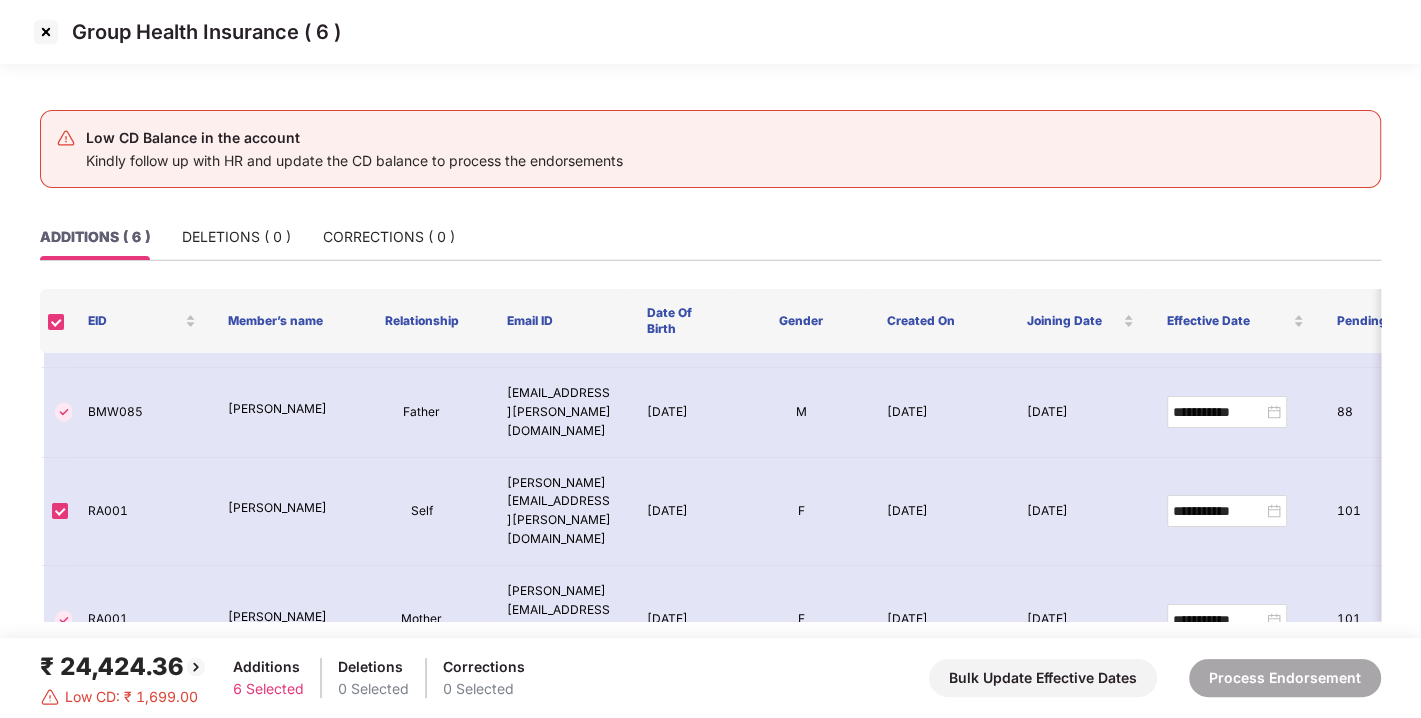 click at bounding box center (46, 32) 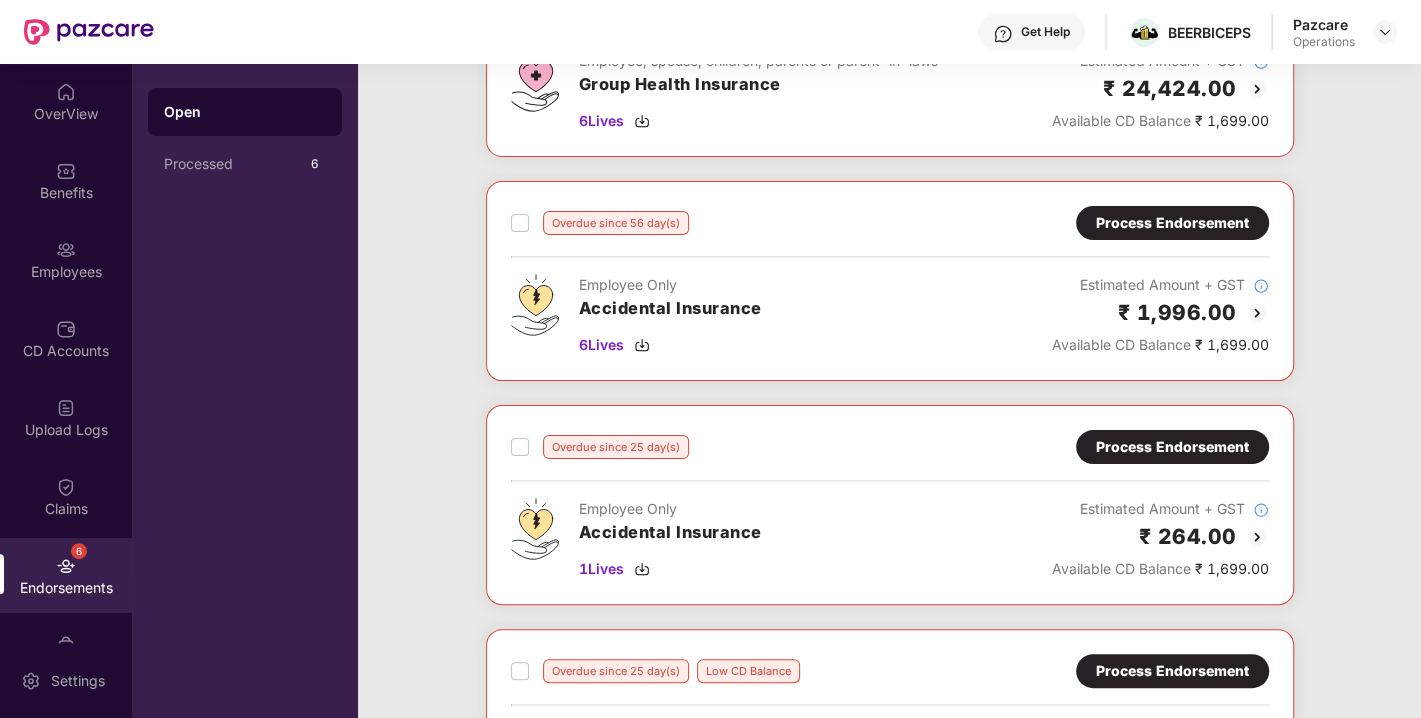 scroll, scrollTop: 217, scrollLeft: 0, axis: vertical 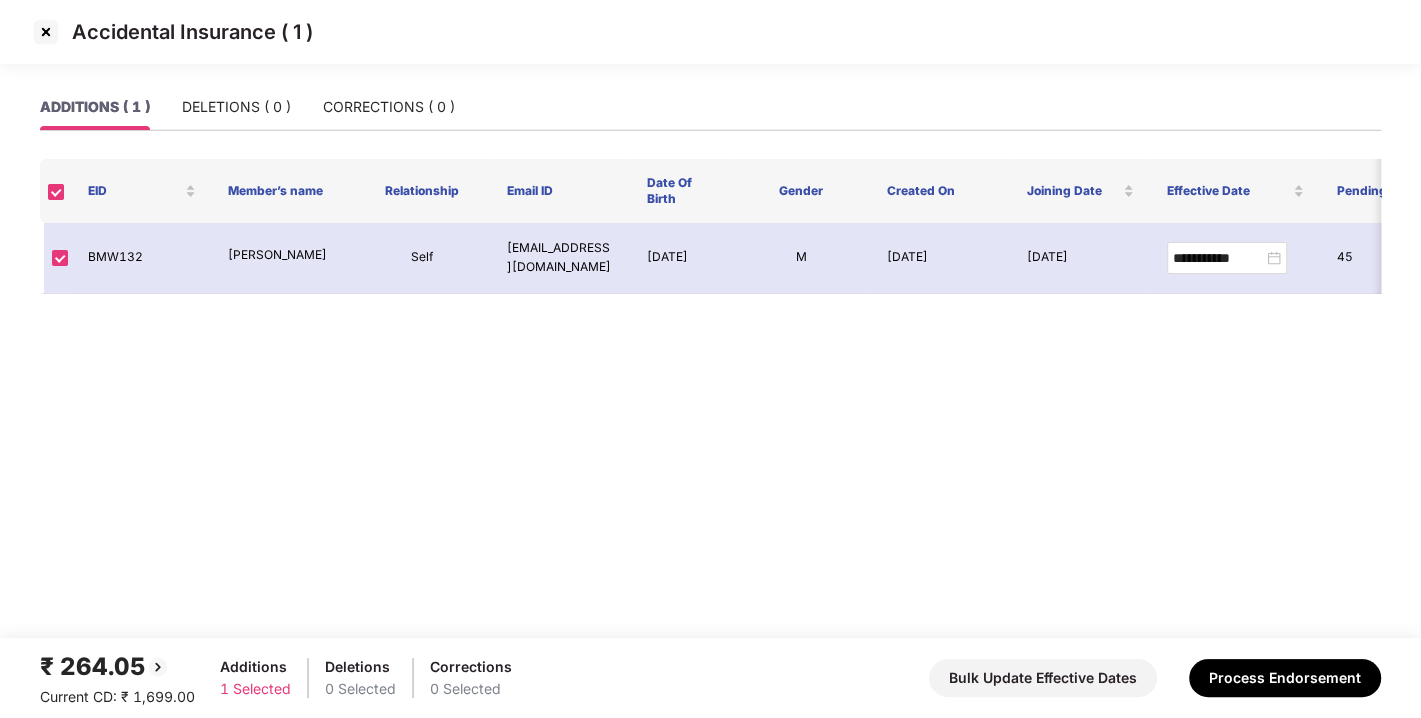 click at bounding box center [46, 32] 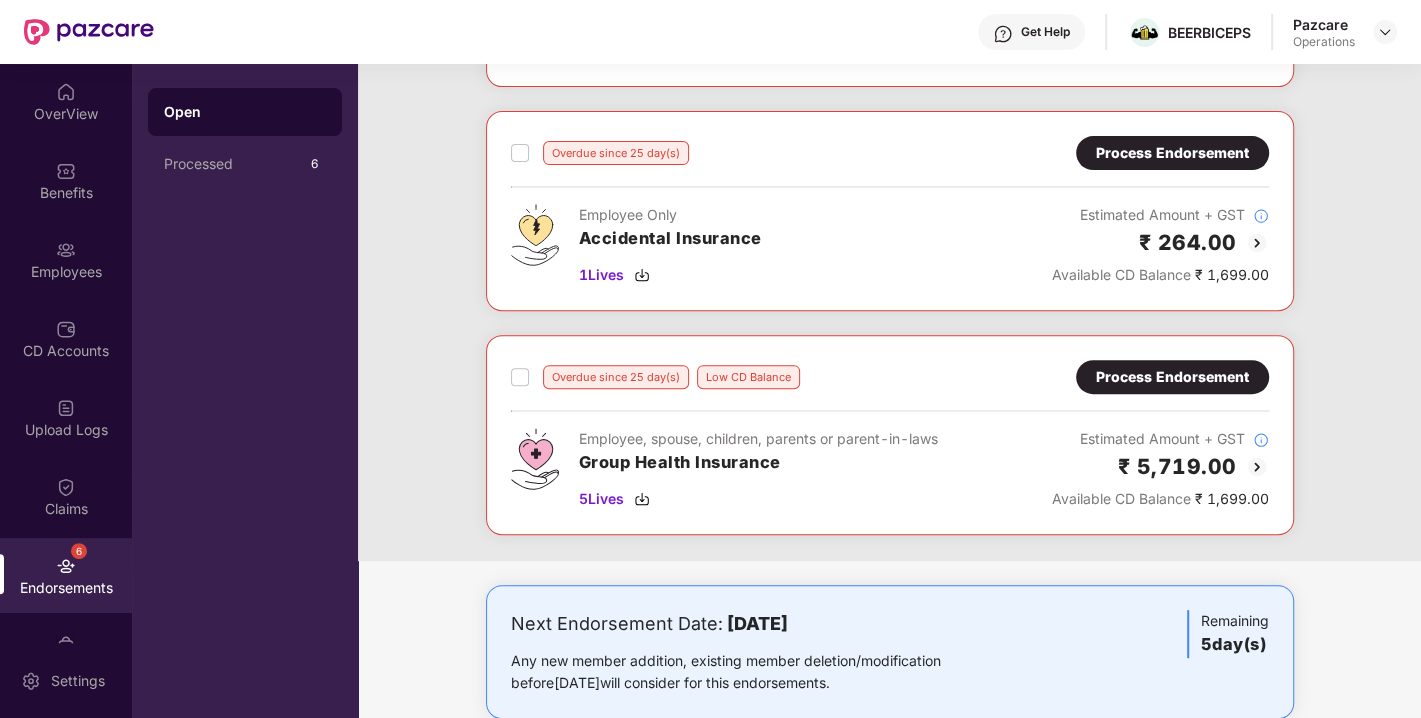 scroll, scrollTop: 512, scrollLeft: 0, axis: vertical 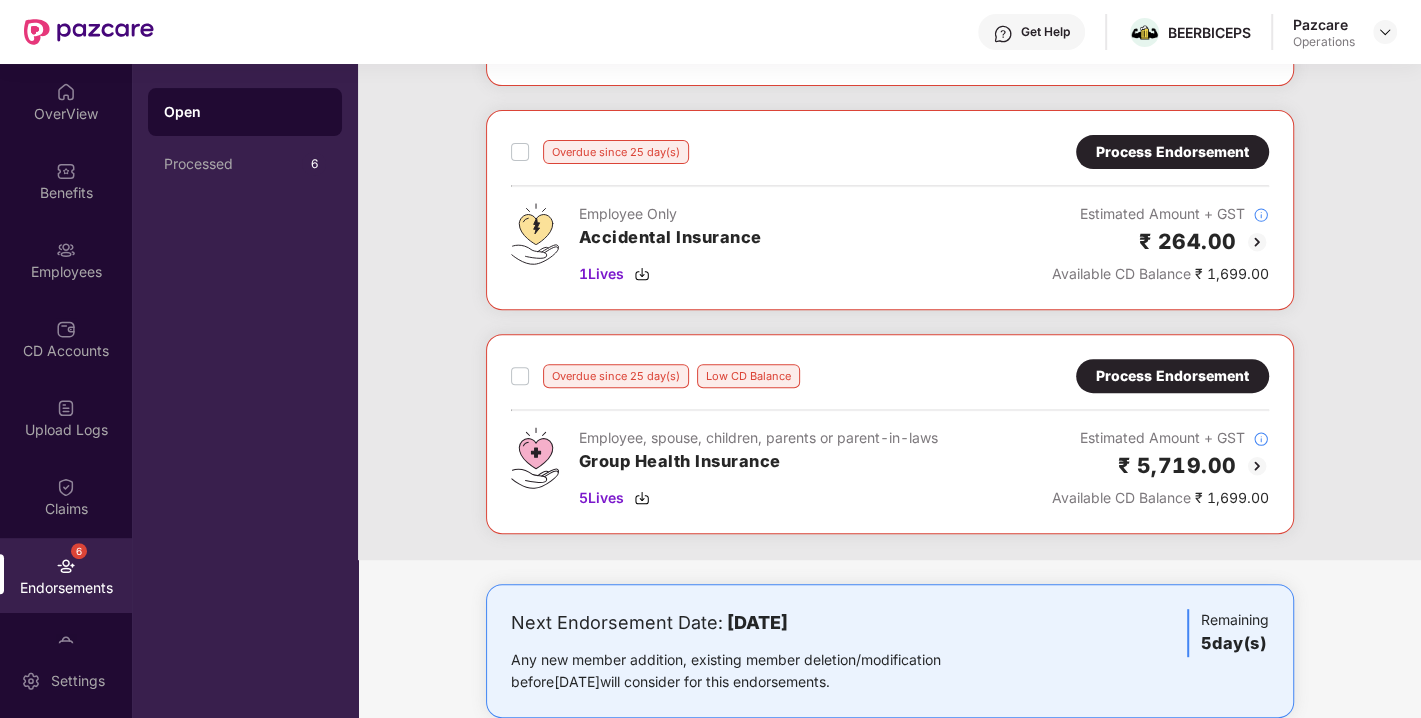 click on "Process Endorsement" at bounding box center (1172, 376) 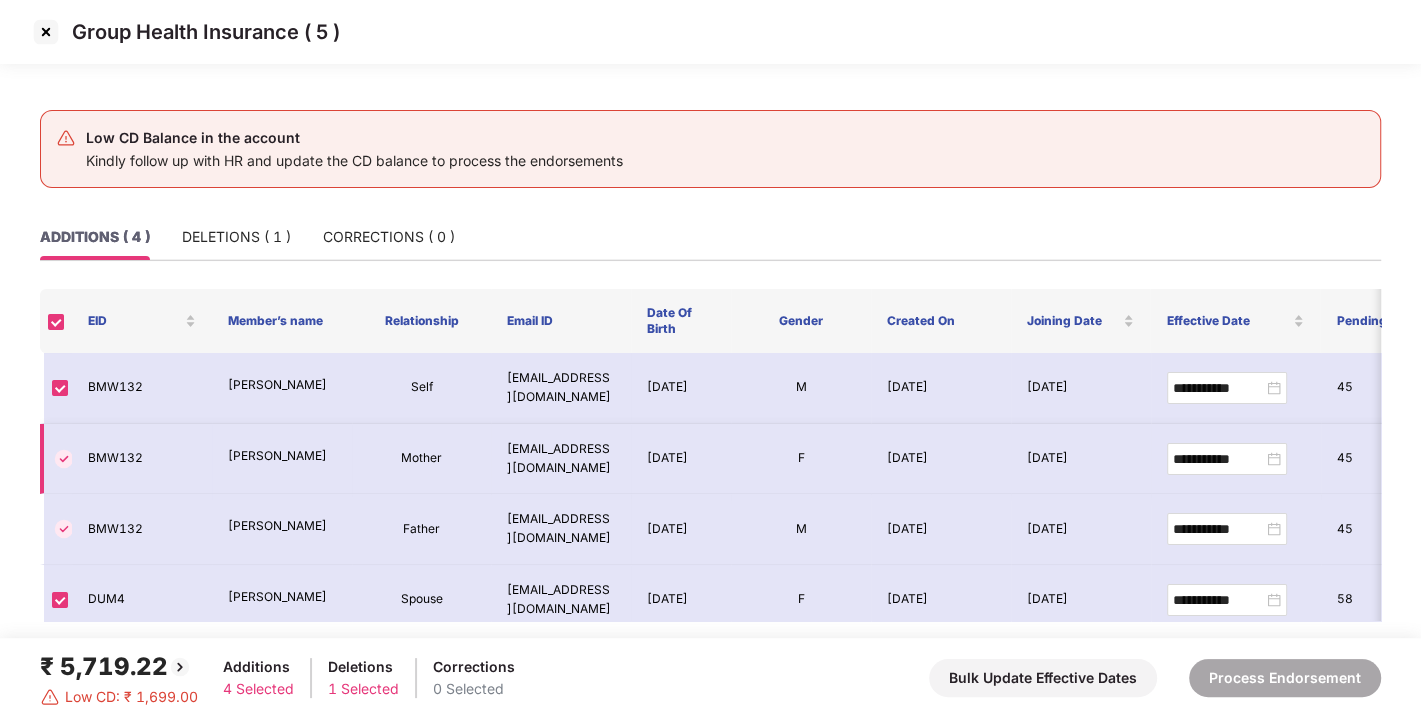 scroll, scrollTop: 13, scrollLeft: 0, axis: vertical 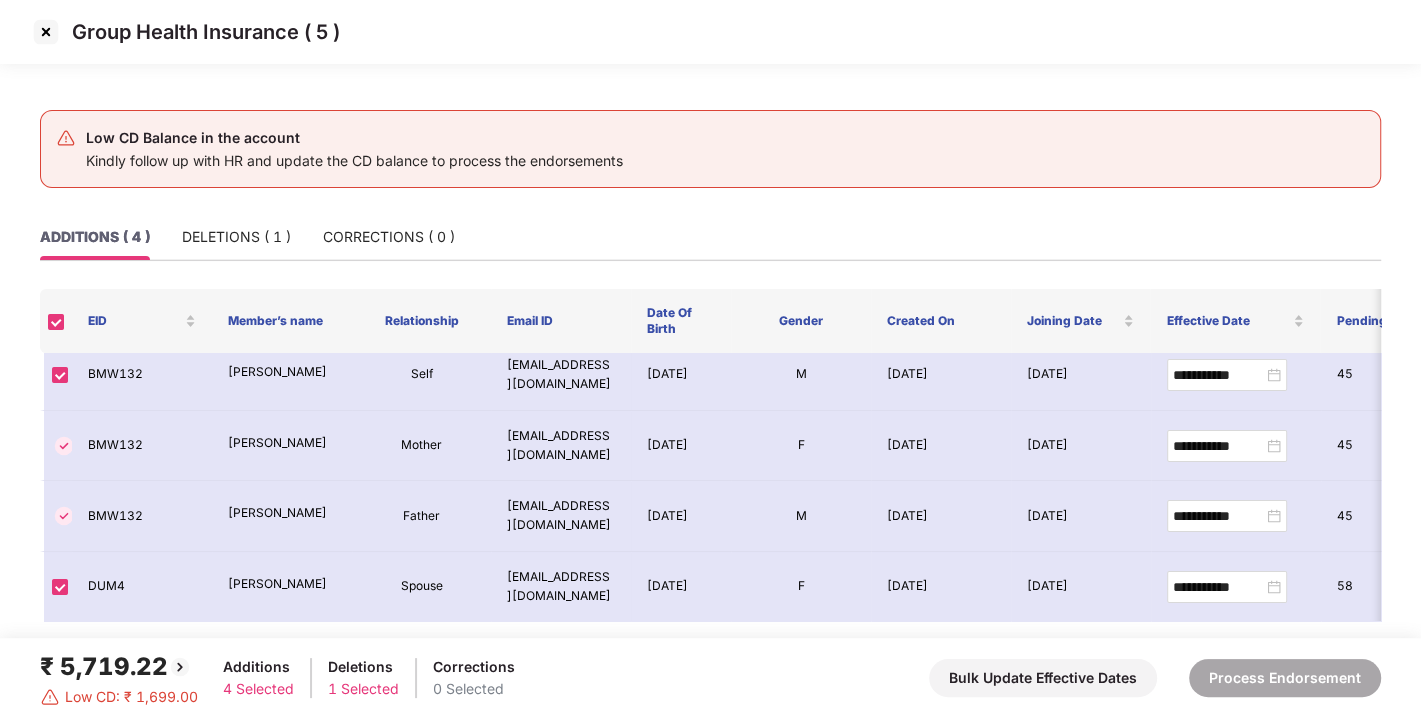 click at bounding box center (46, 32) 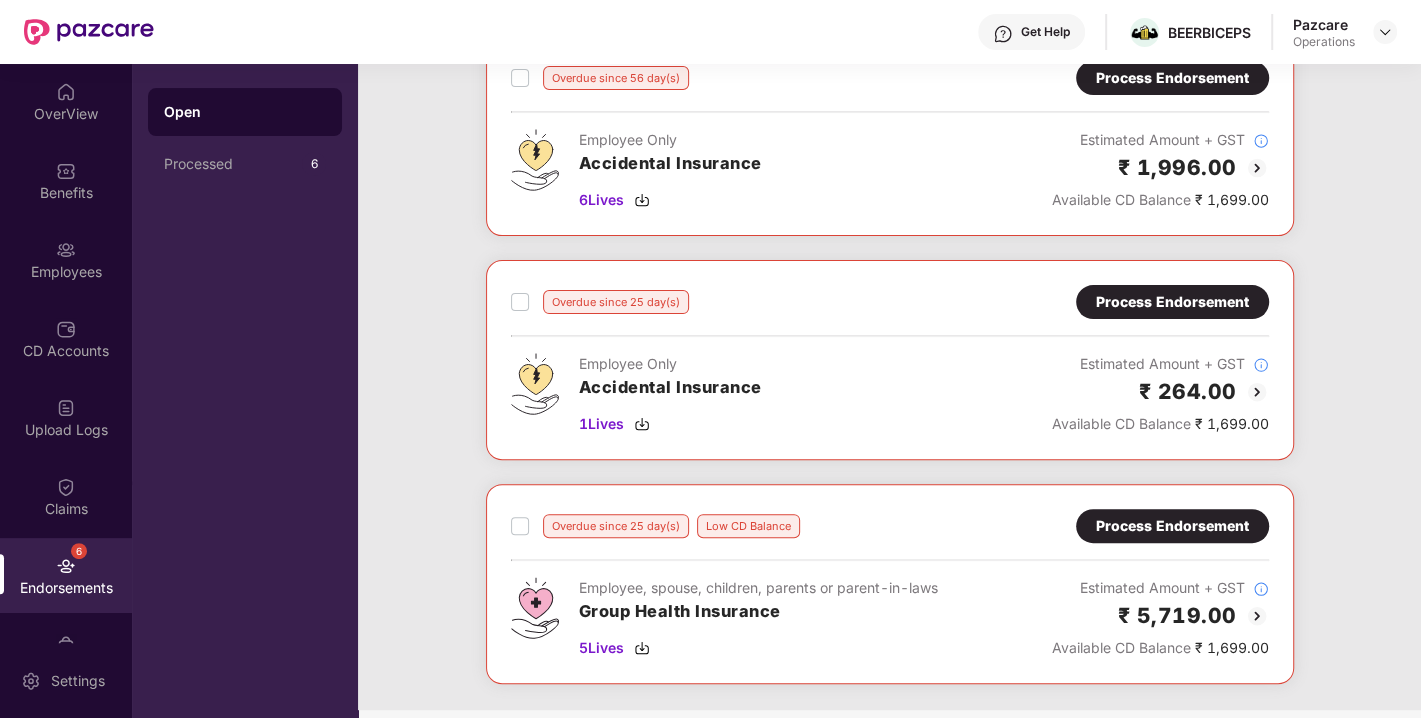 scroll, scrollTop: 0, scrollLeft: 0, axis: both 